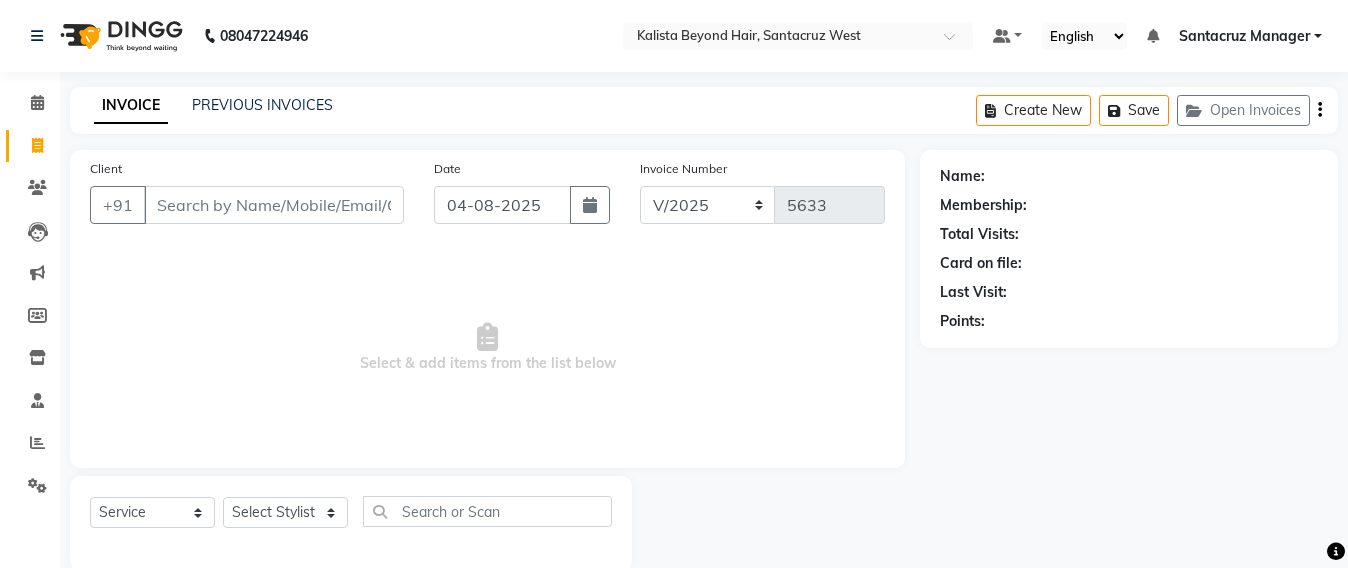 select on "6357" 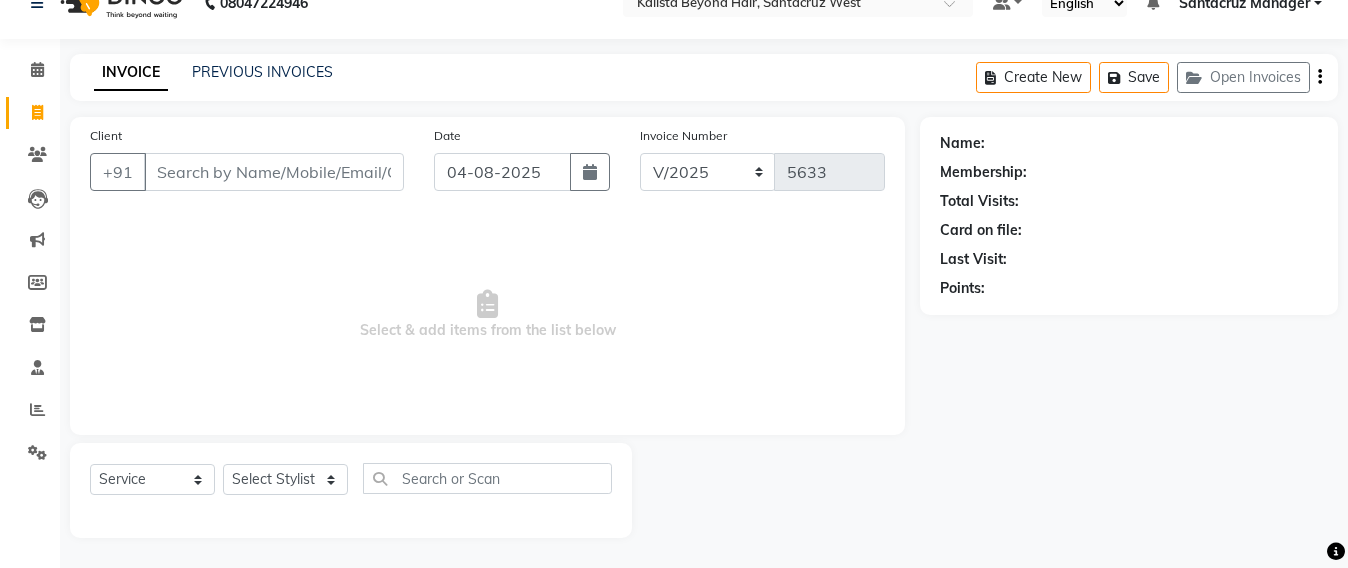 scroll, scrollTop: 0, scrollLeft: 0, axis: both 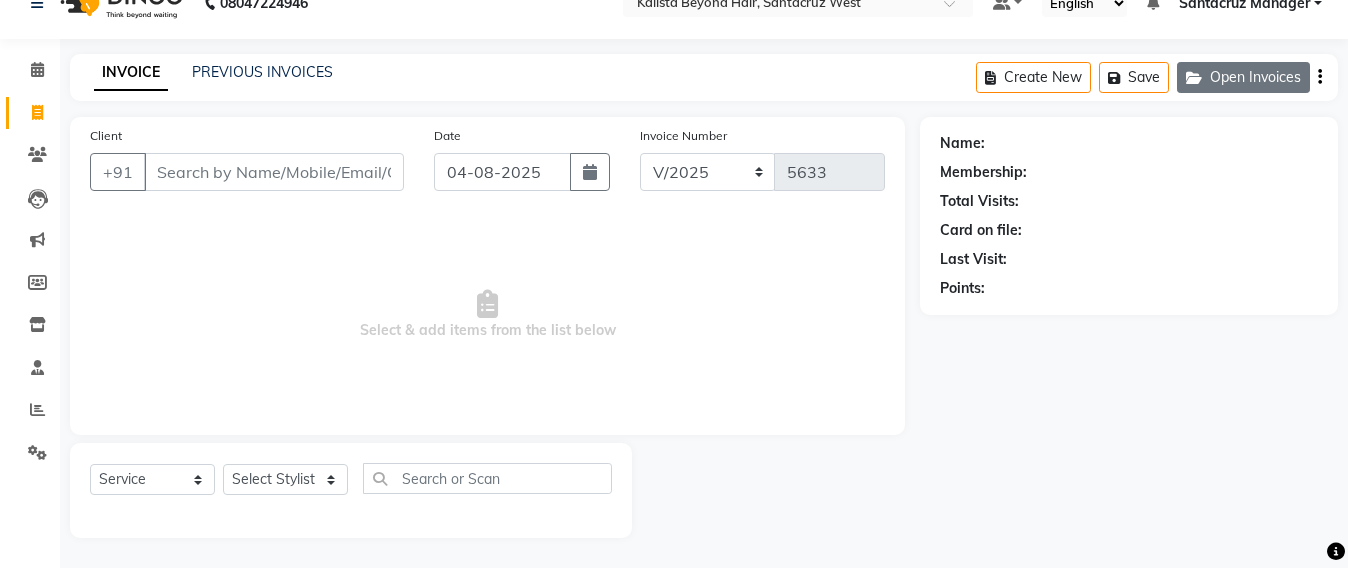 click on "Open Invoices" 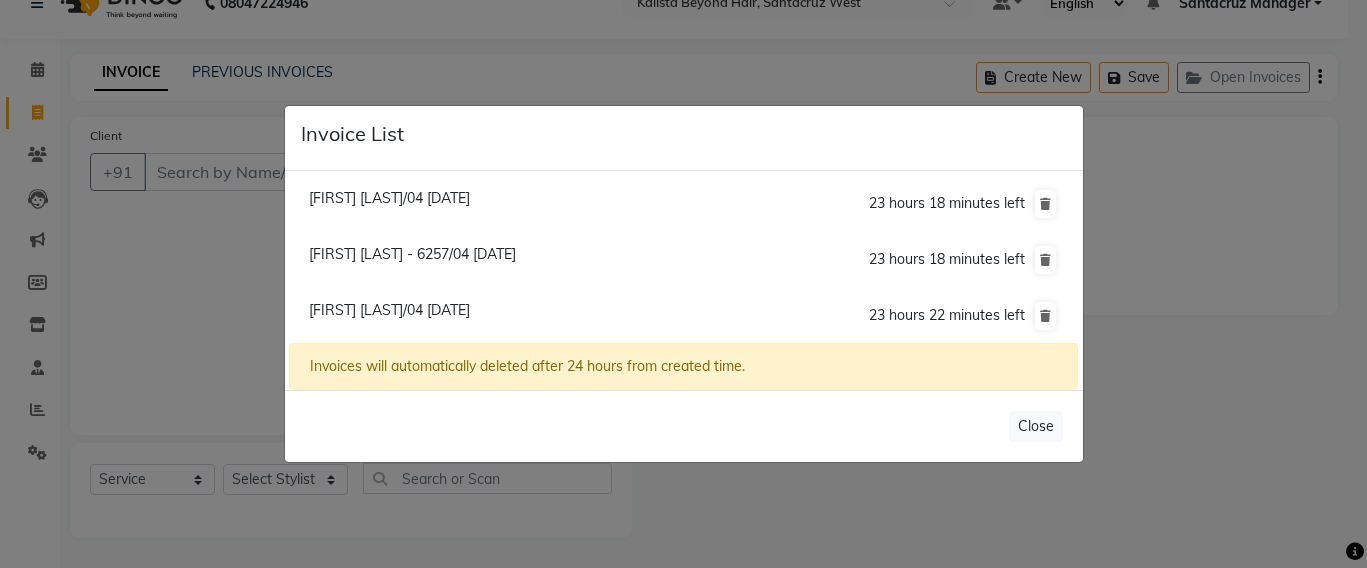 click on "[FIRST] [LAST] - 6257/04 [DATE]" 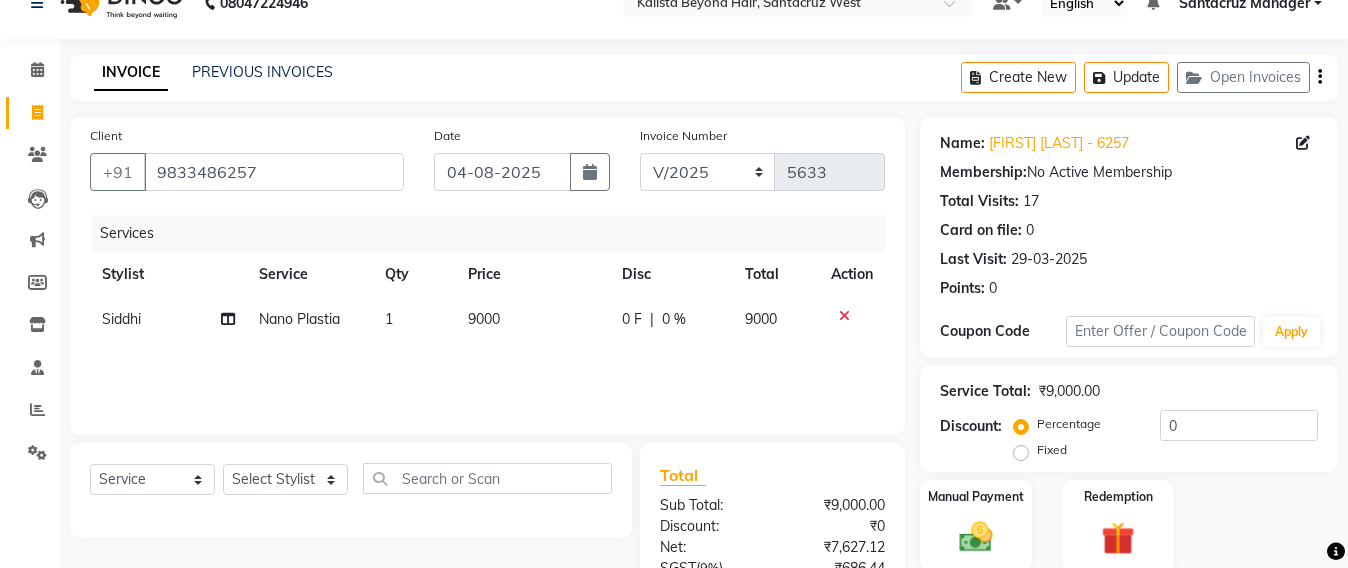 click on "9000" 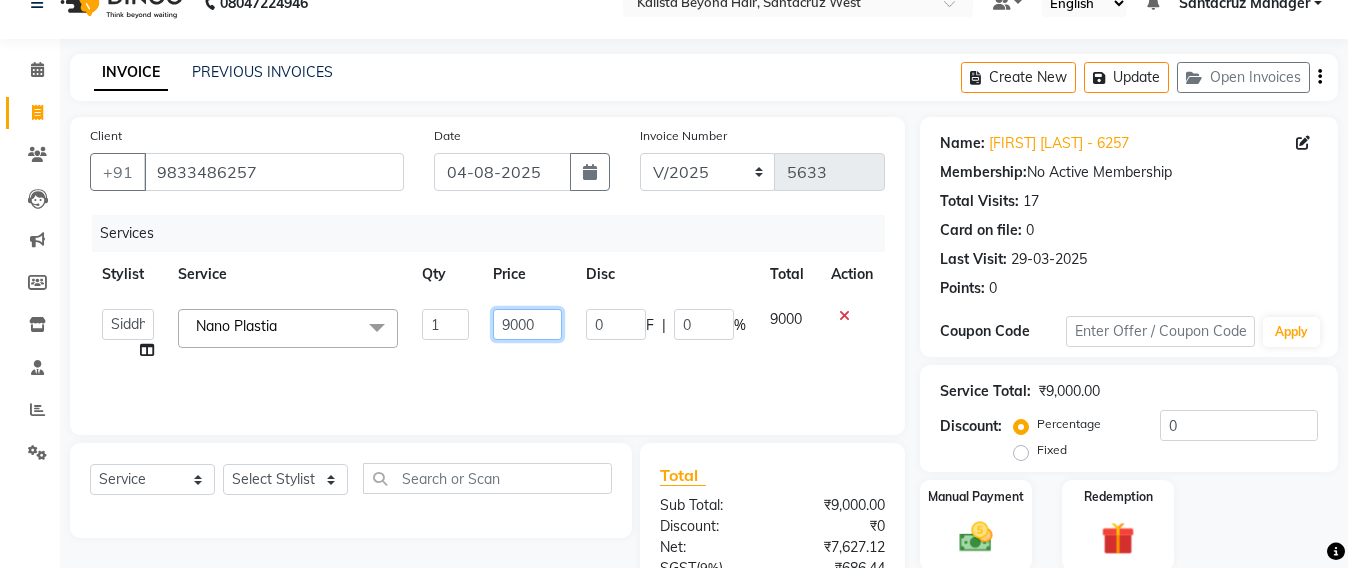 click on "9000" 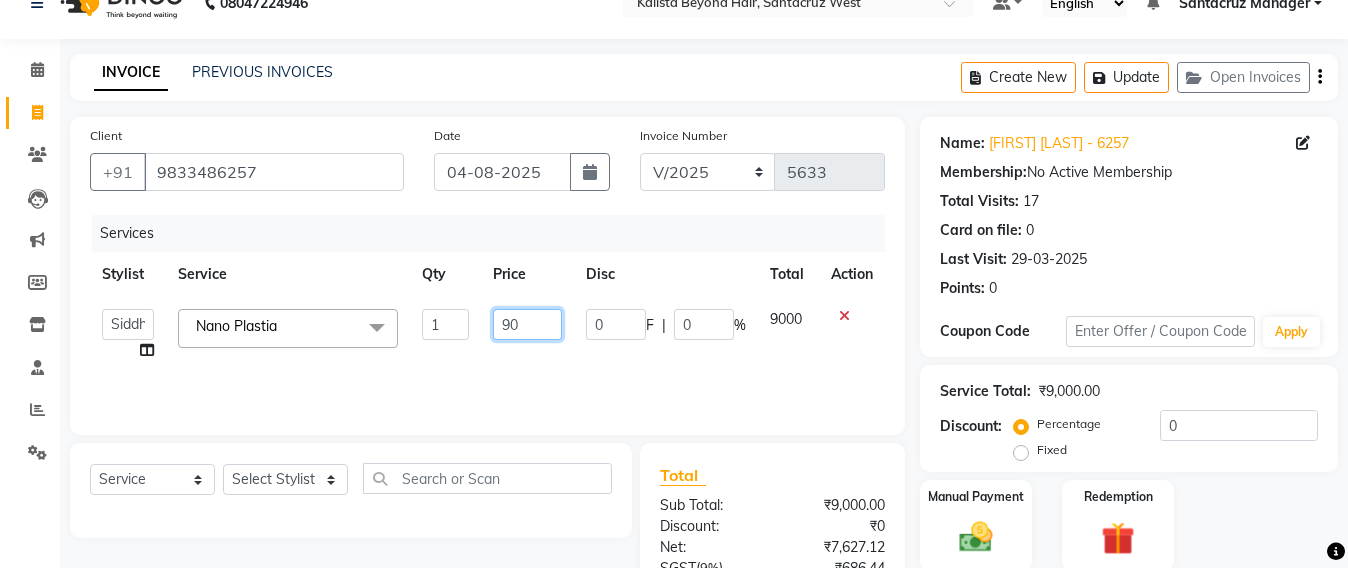 type on "9" 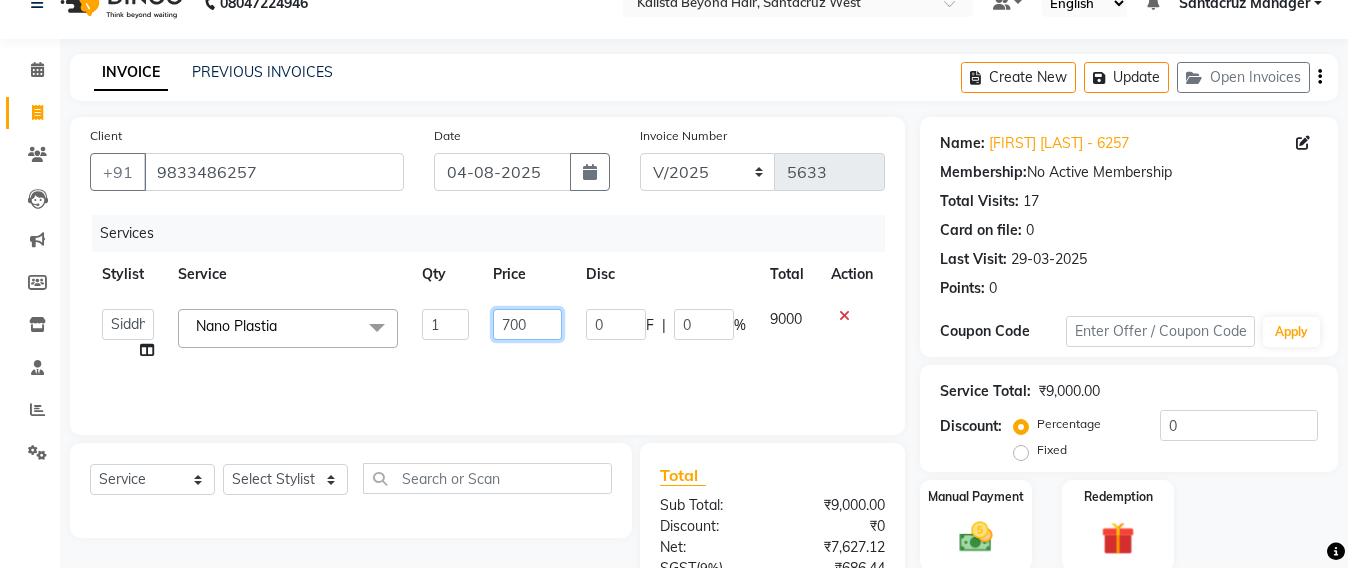 type on "7000" 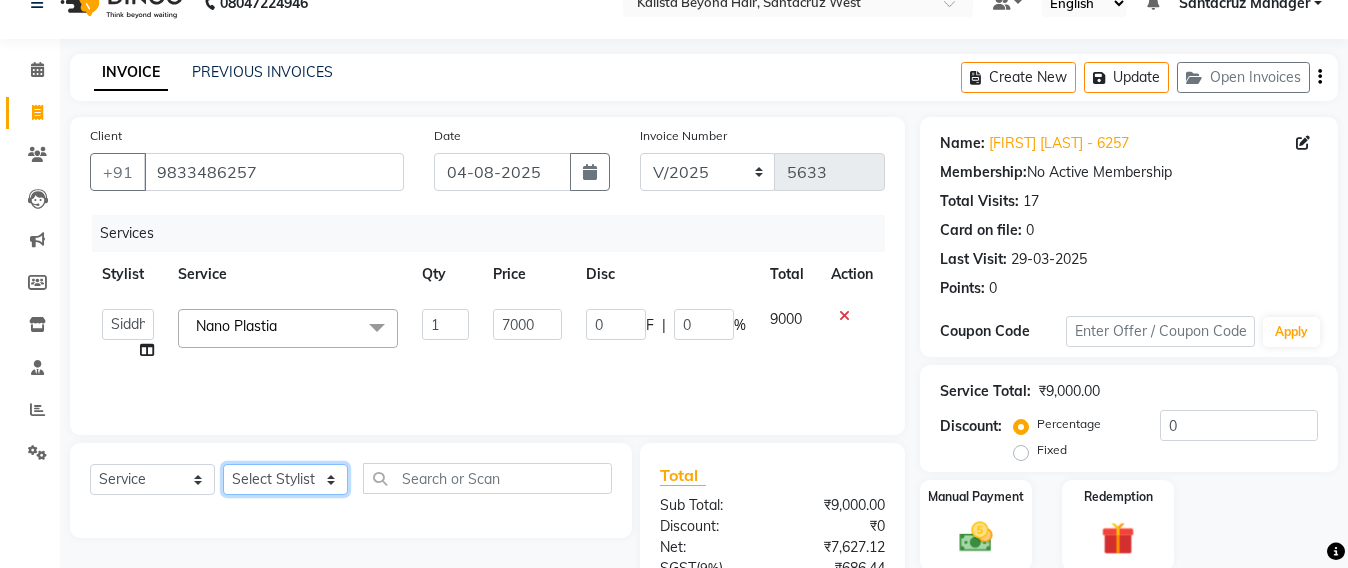 click on "Select Stylist Admin Avesh Sankat AZHER SHAIKH Jayeshree Mahtre Manisha Subodh Shedge Muskaan Pramila Vinayak Mhatre prathmesh mahattre Pratibha Nilesh Sharma RINKI SAV Rosy Sunil Jadhav Sameer shah admin Santacruz Manager SAURAV Siddhi SOMAYANG VASHUM Tejasvi Bhosle" 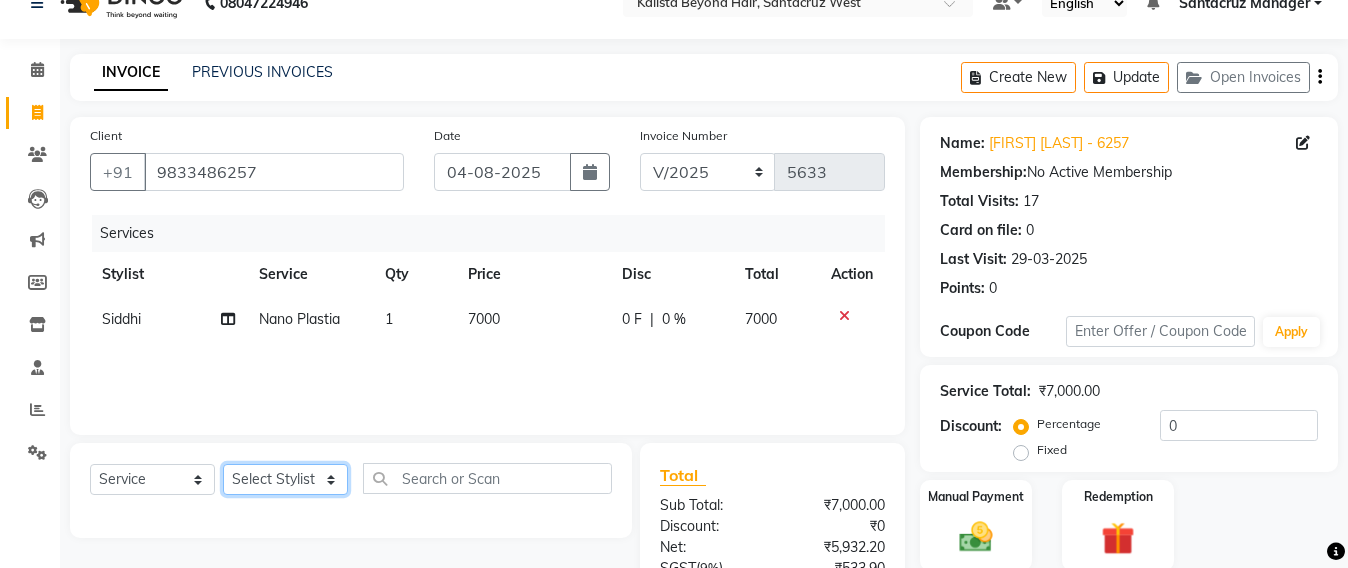 select on "47914" 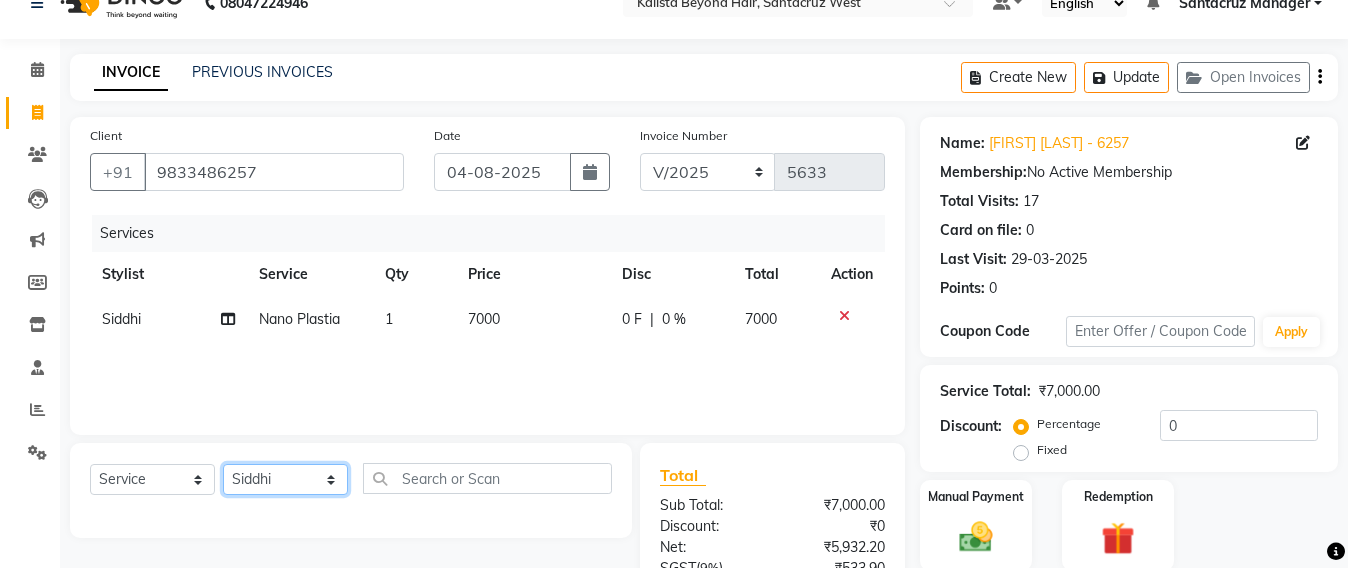 click on "Select Stylist Admin Avesh Sankat AZHER SHAIKH Jayeshree Mahtre Manisha Subodh Shedge Muskaan Pramila Vinayak Mhatre prathmesh mahattre Pratibha Nilesh Sharma RINKI SAV Rosy Sunil Jadhav Sameer shah admin Santacruz Manager SAURAV Siddhi SOMAYANG VASHUM Tejasvi Bhosle" 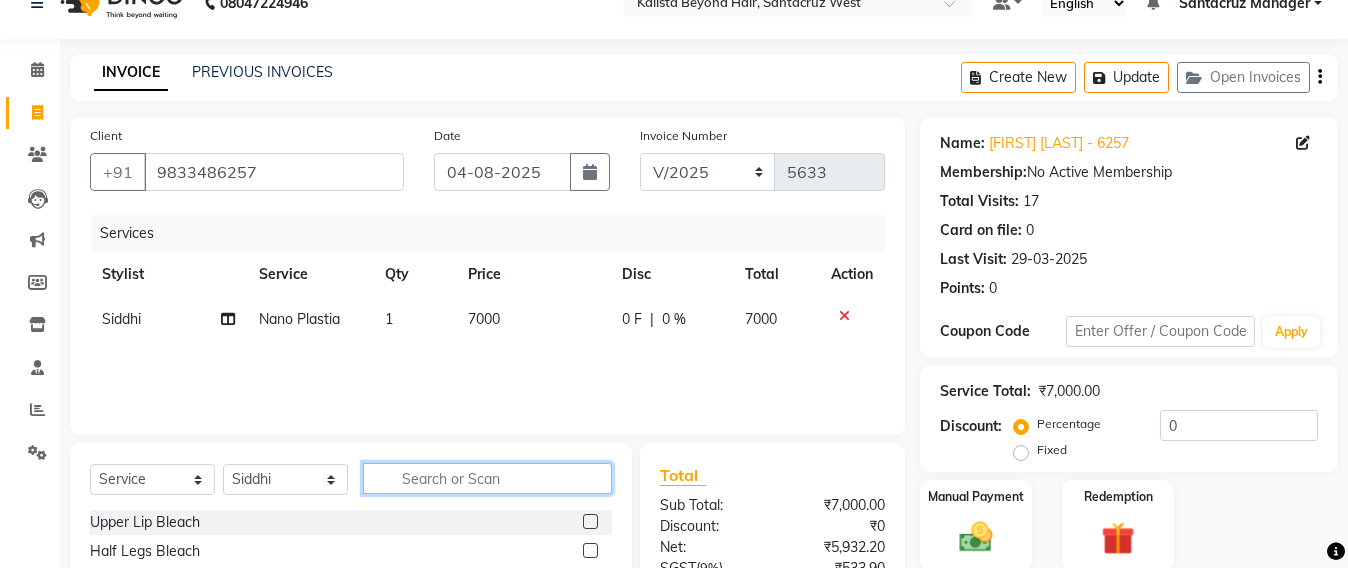 click 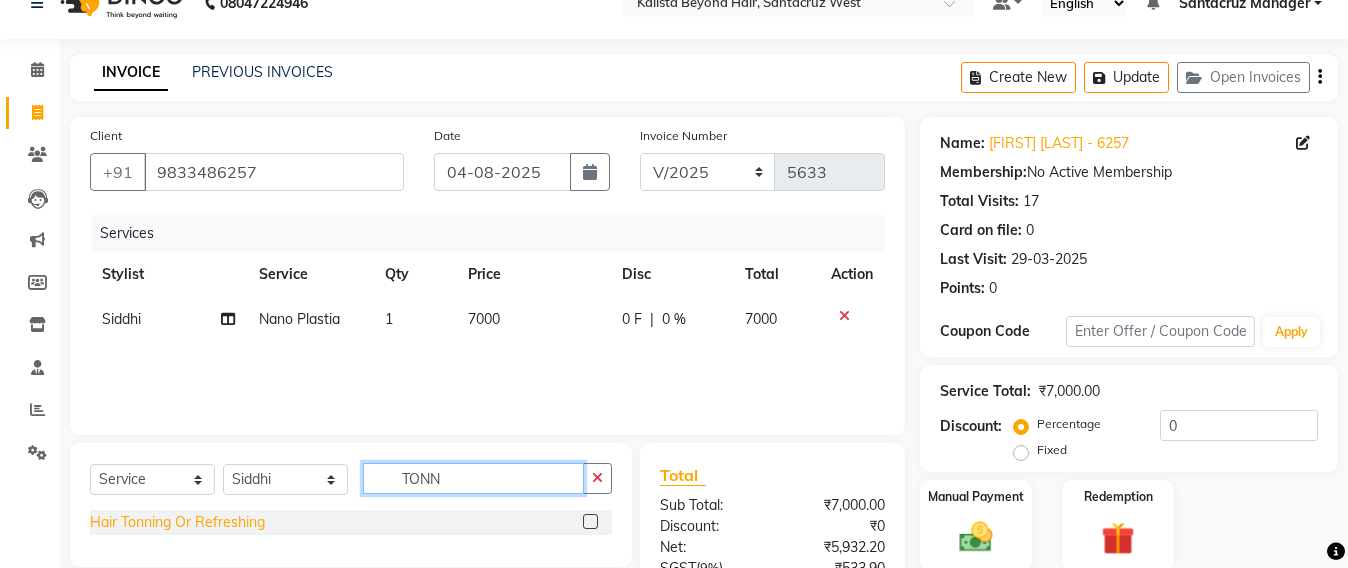 type on "TONN" 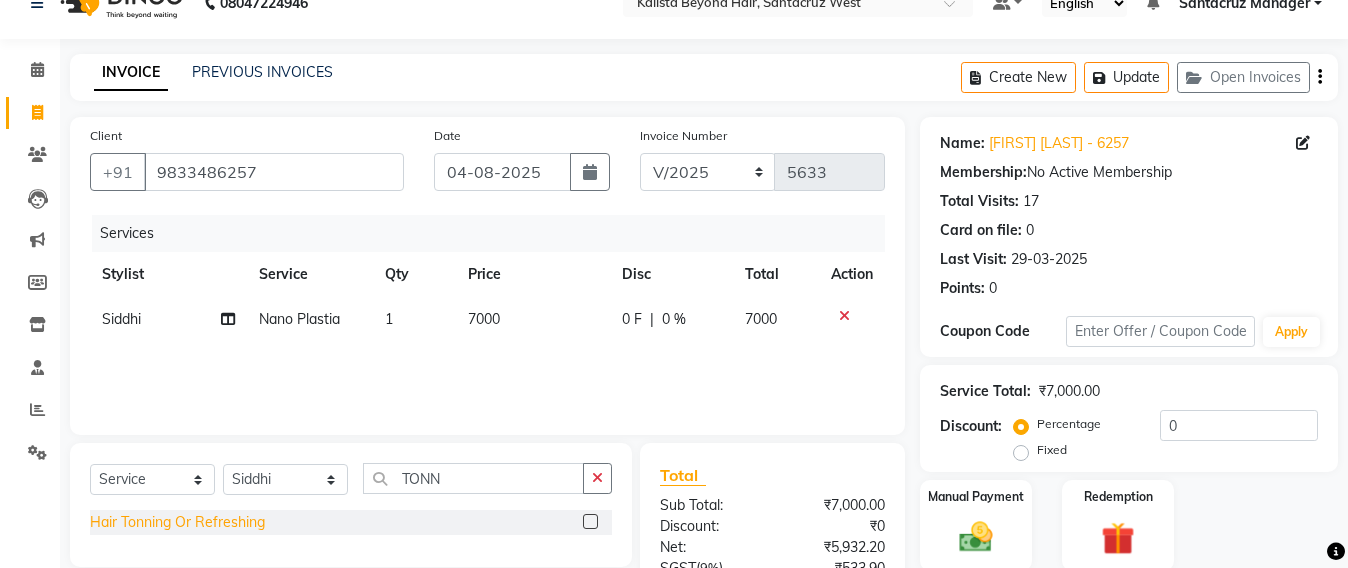 click on "Hair Tonning Or Refreshing" 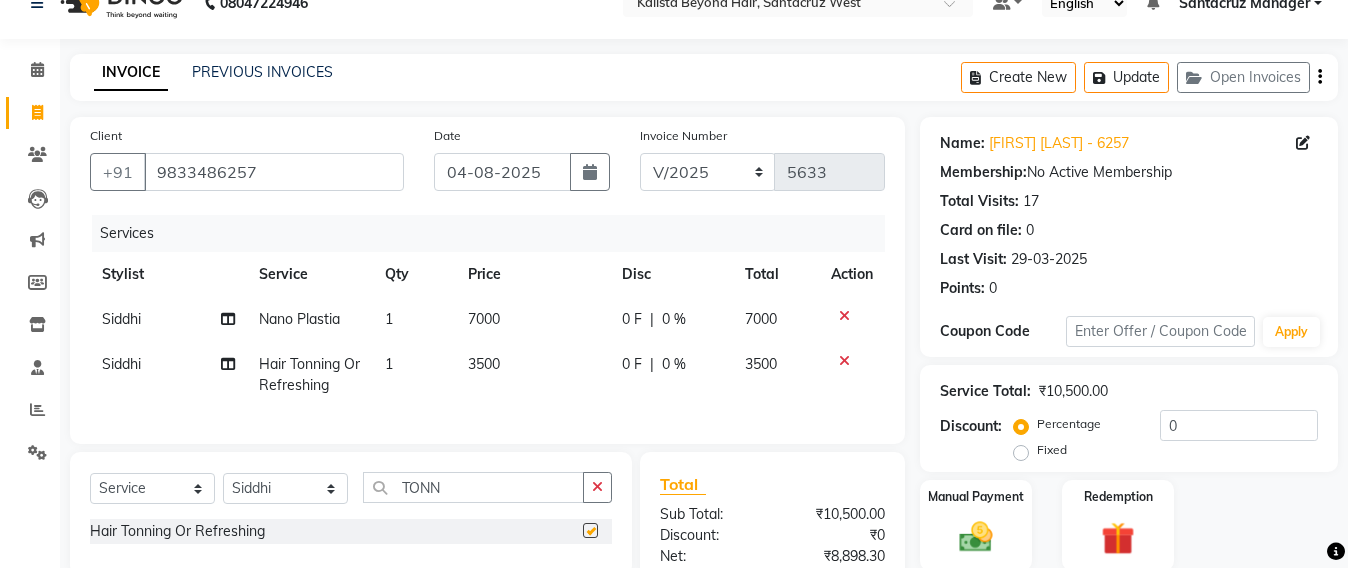 checkbox on "false" 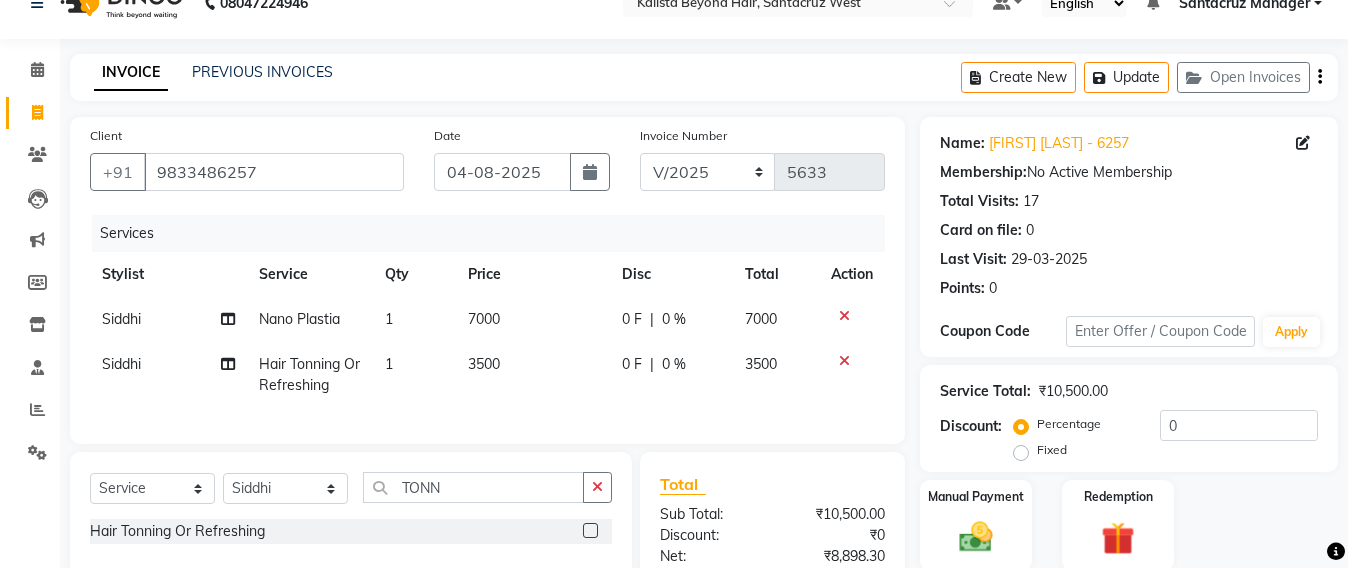 click on "7000" 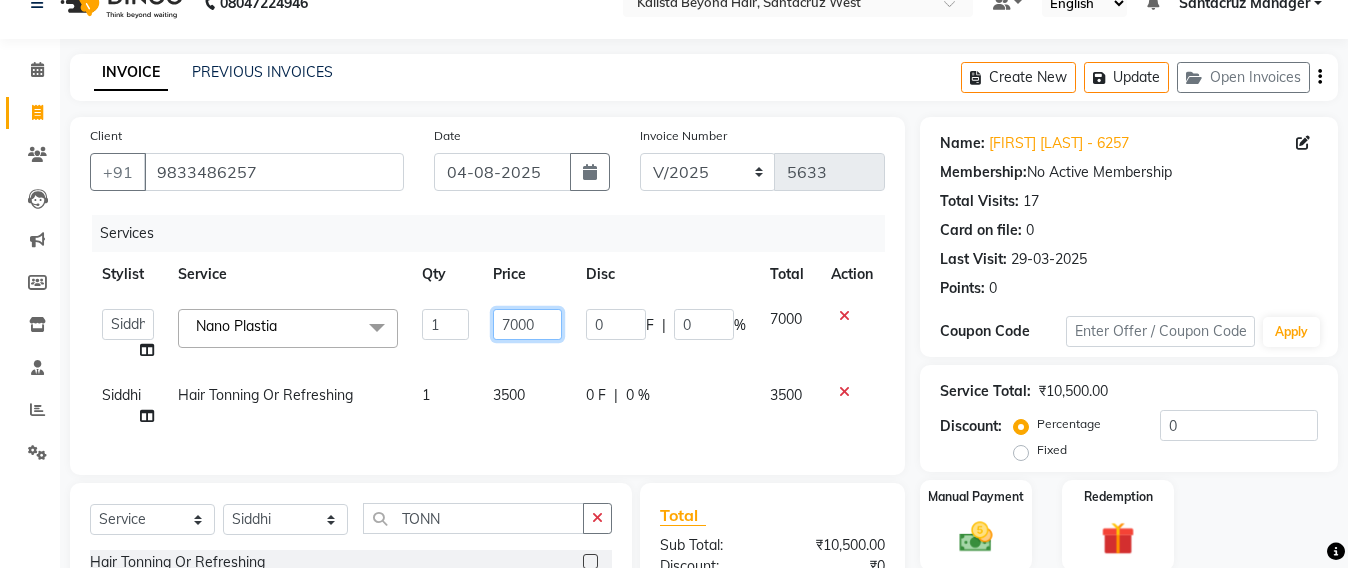 click on "7000" 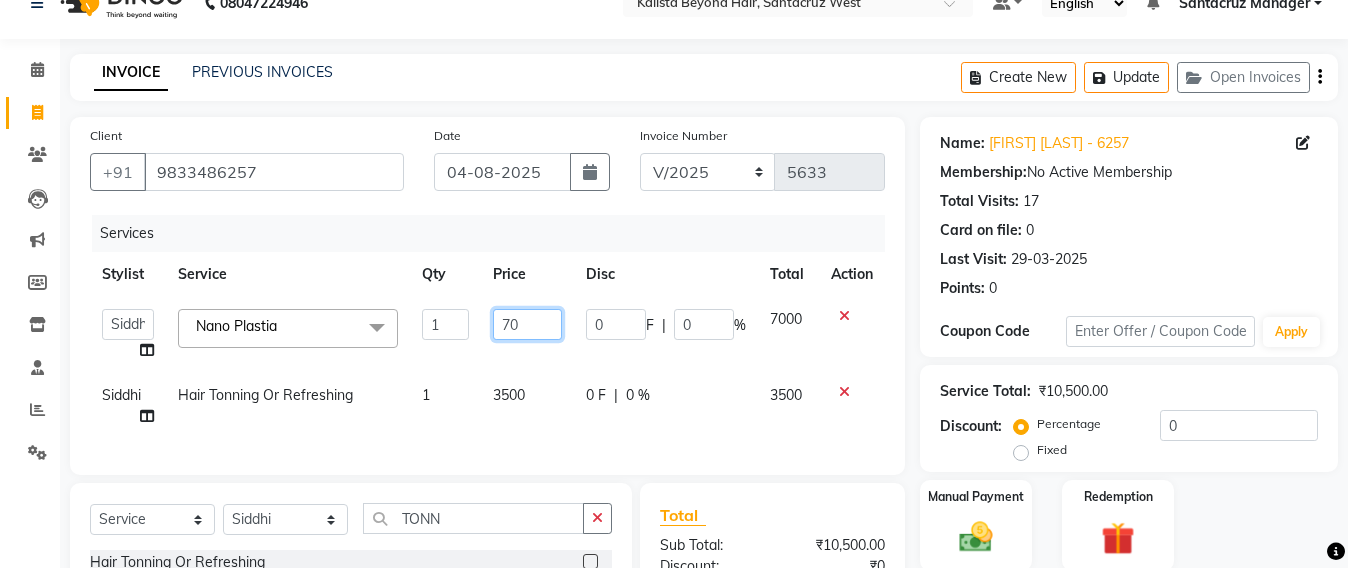 type on "7" 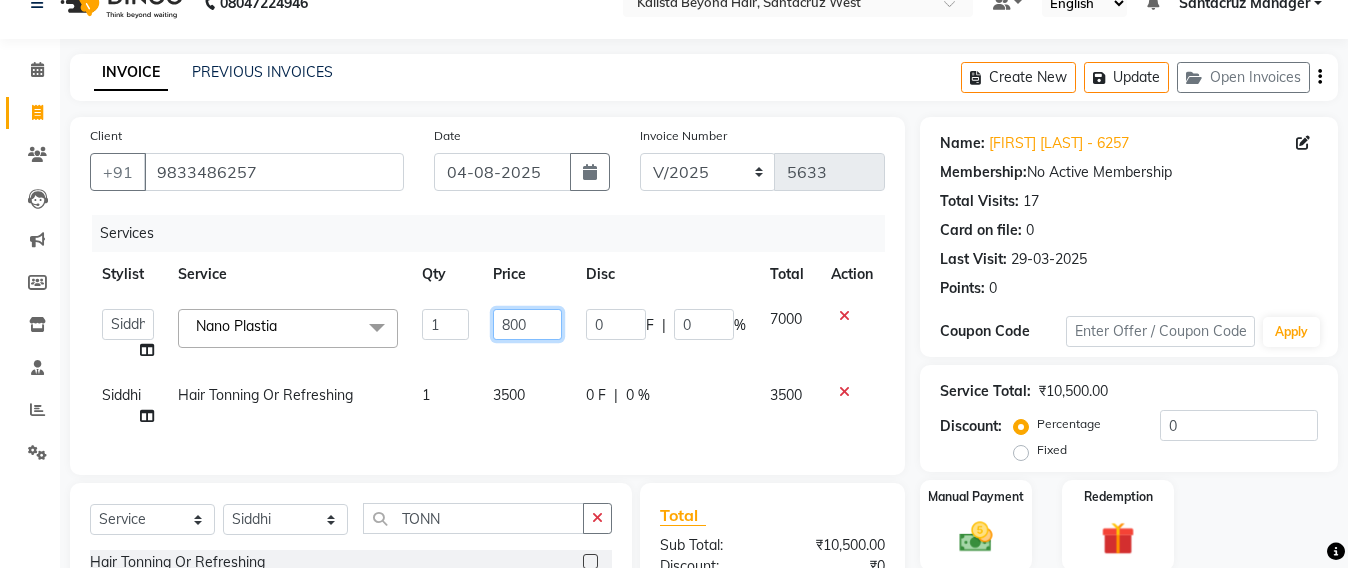 type on "8000" 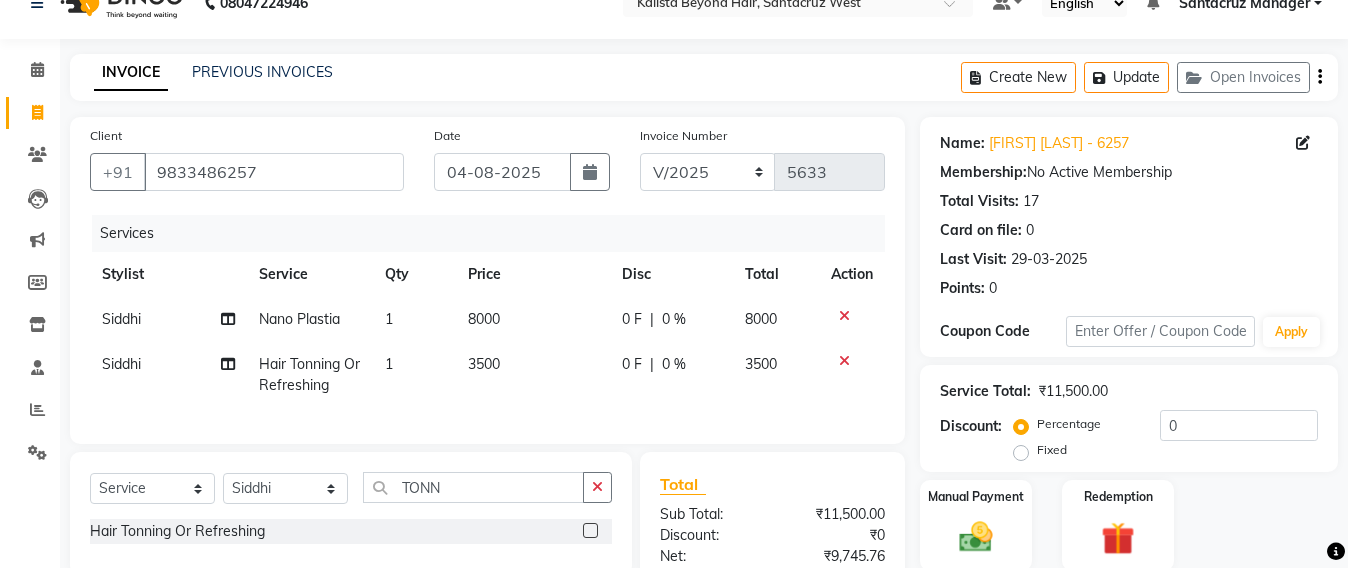 click on "3500" 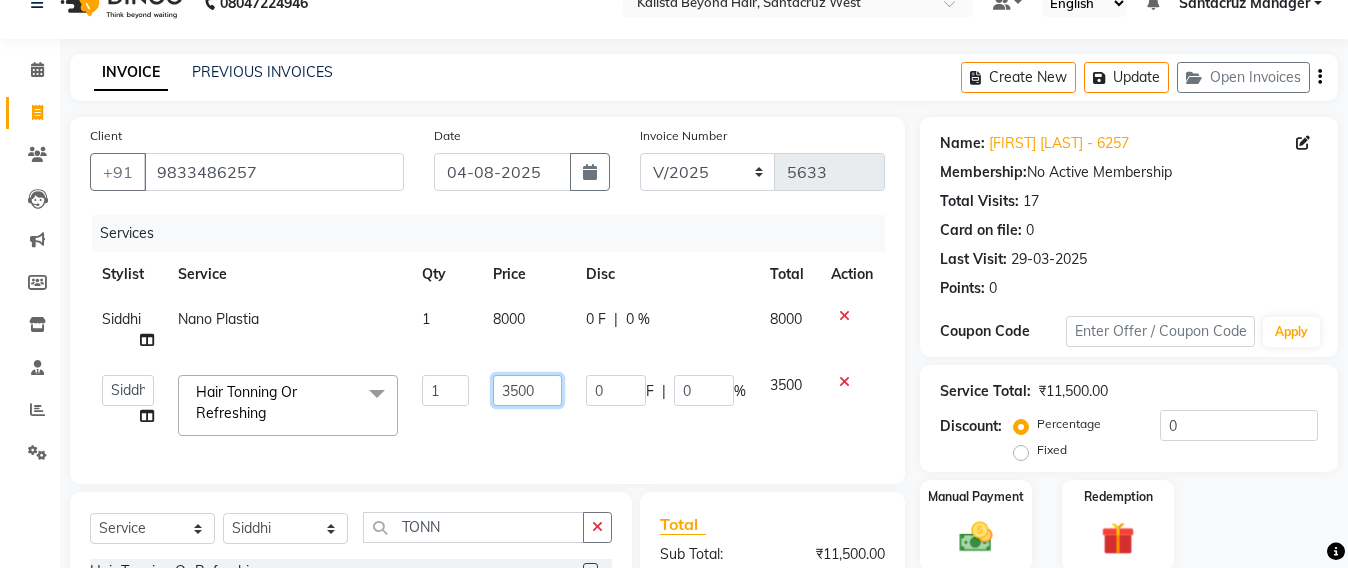 click on "3500" 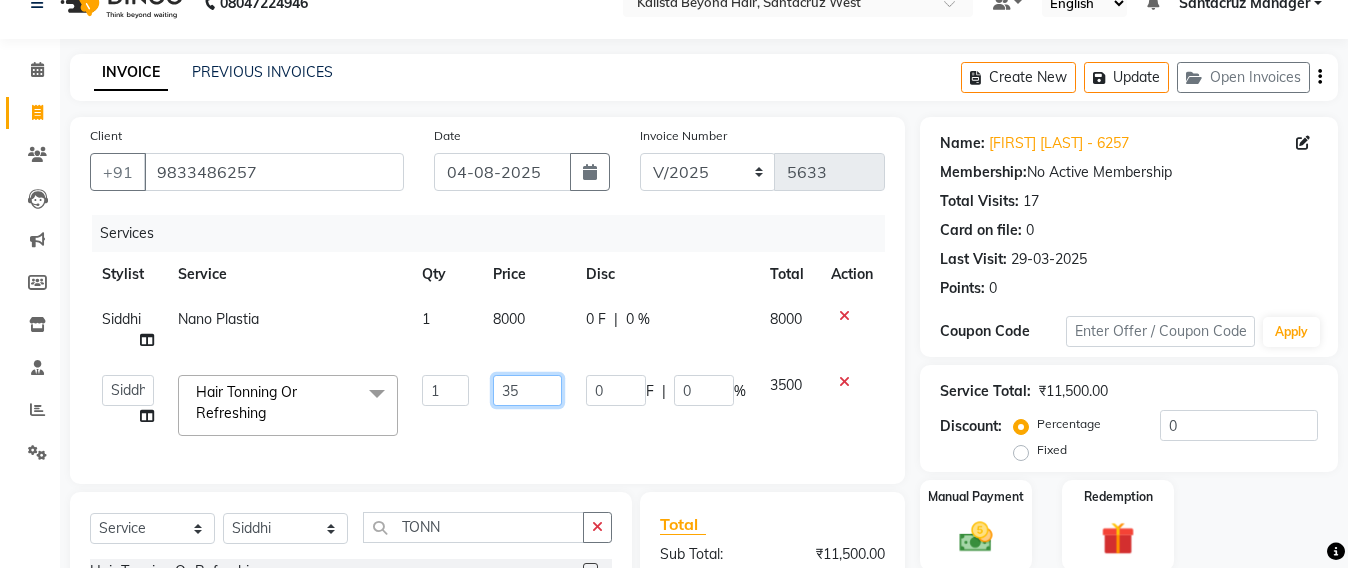 type on "3" 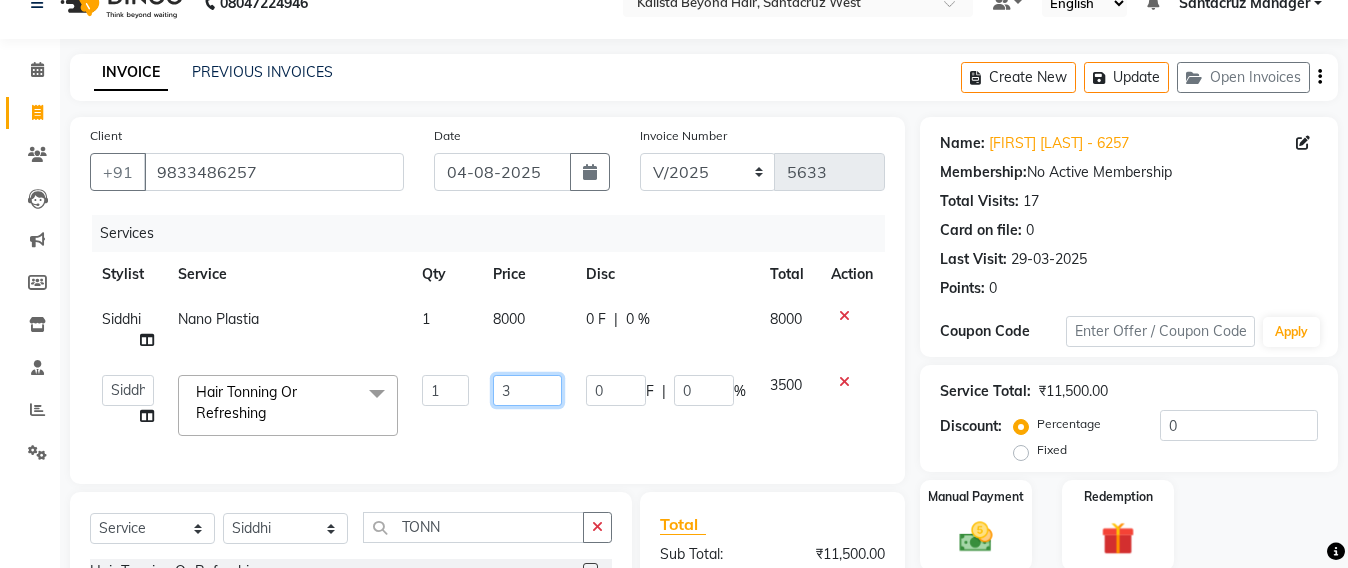 type 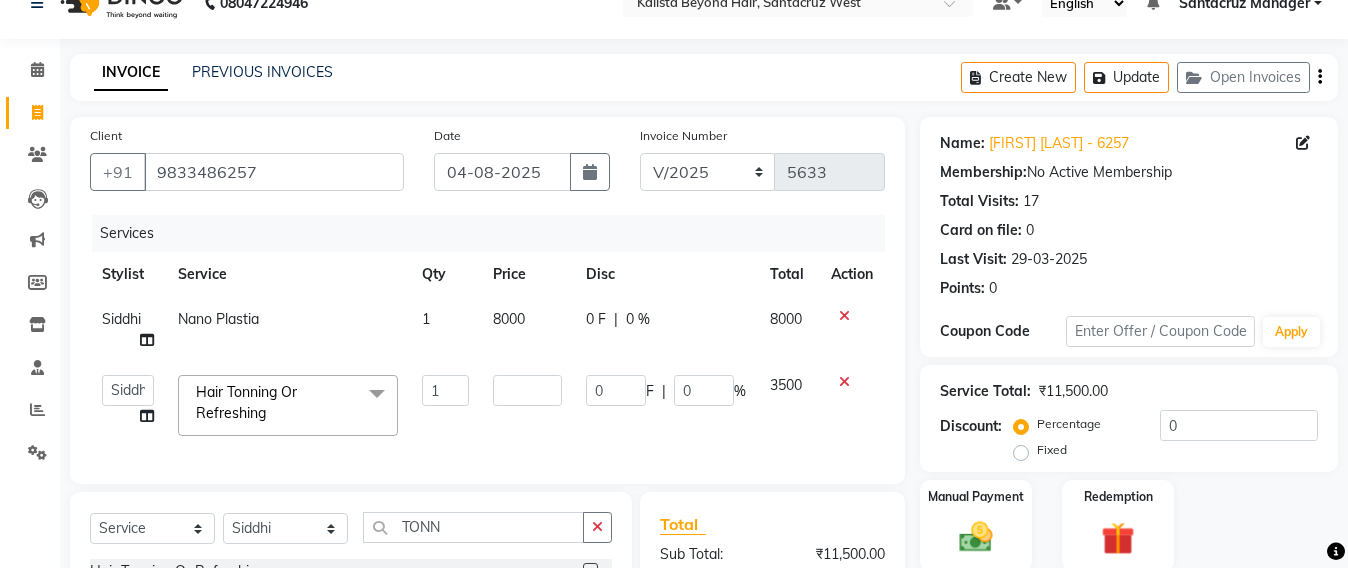 click on "8000" 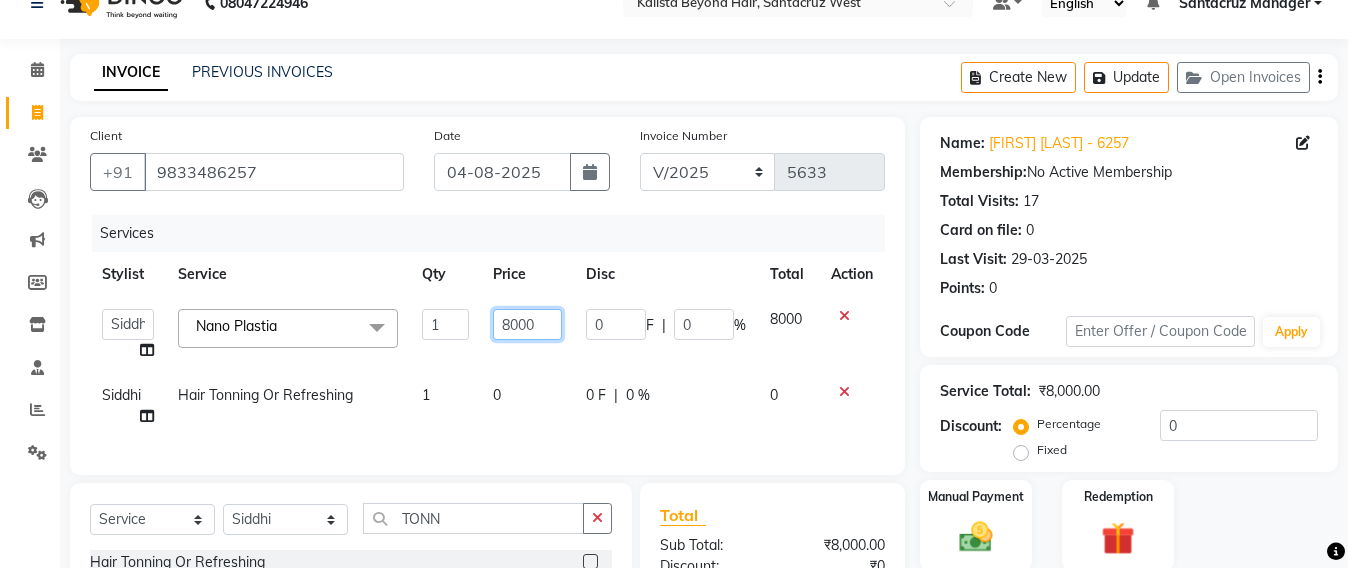 click on "8000" 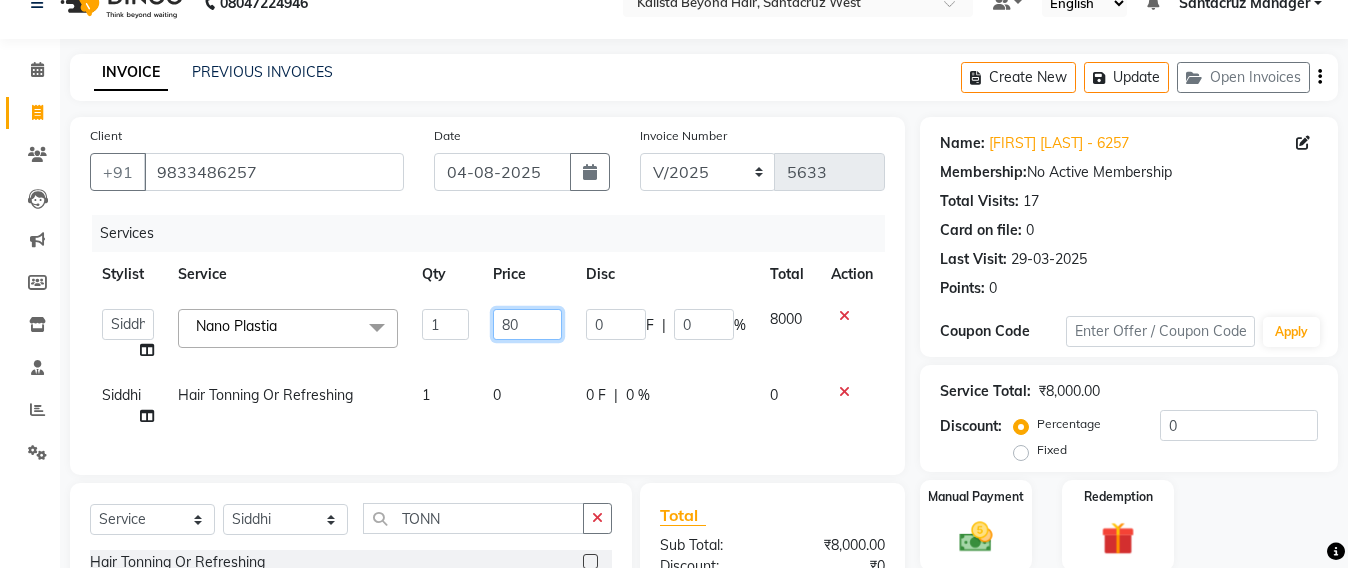 type on "8" 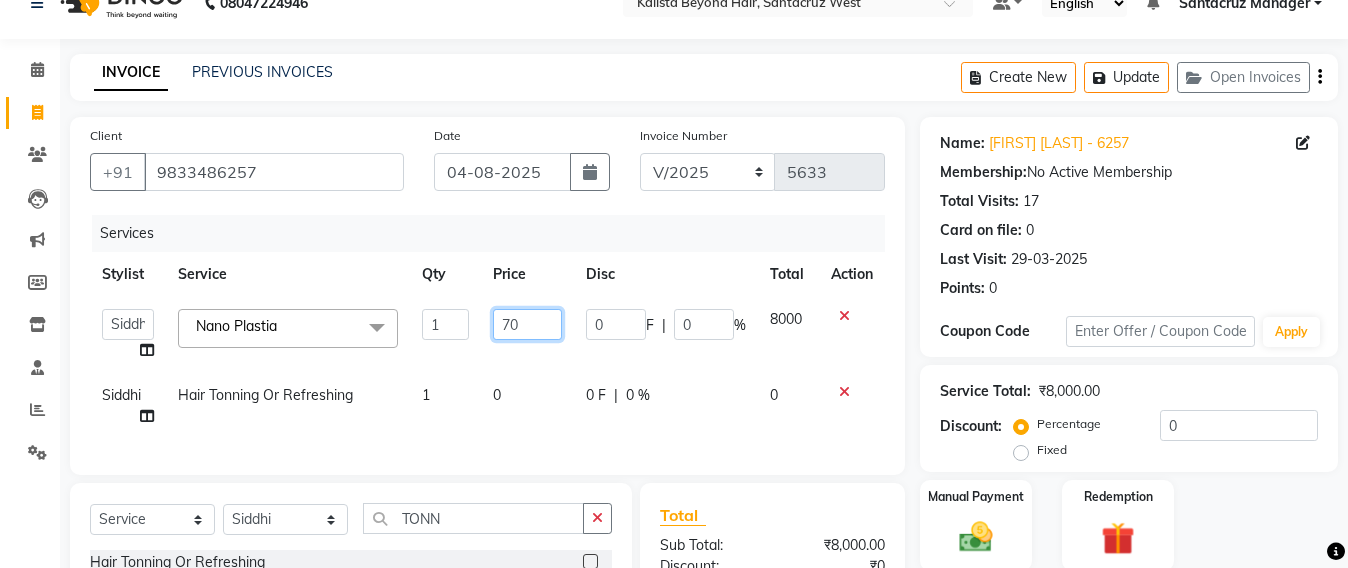 type on "7" 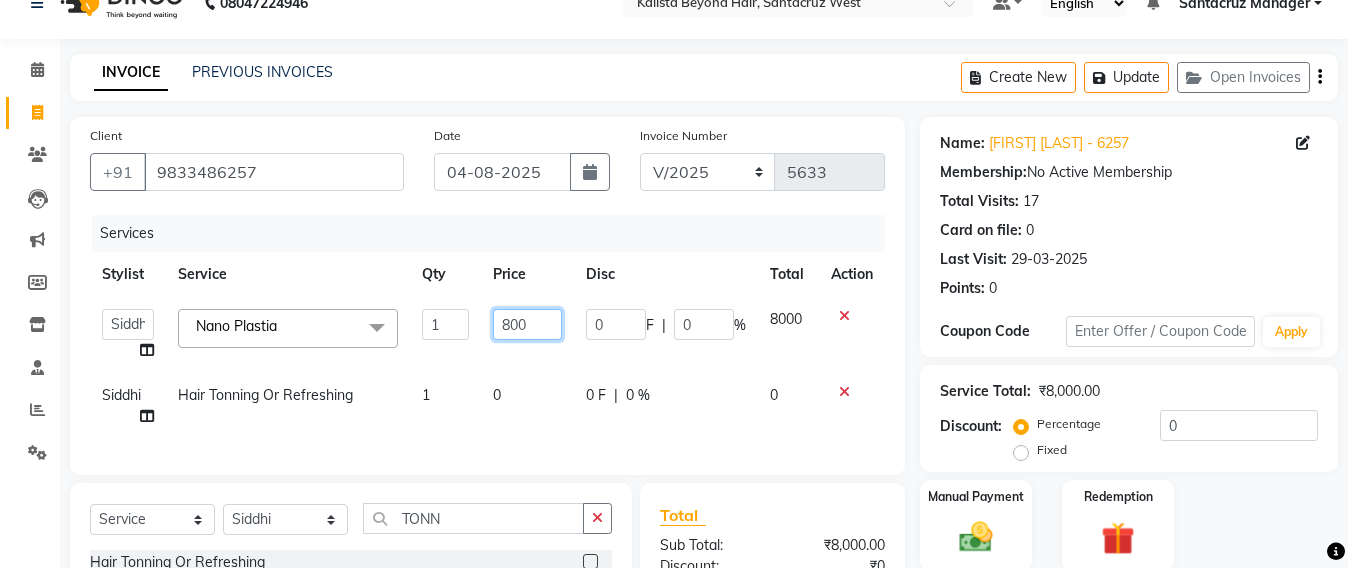 type on "8000" 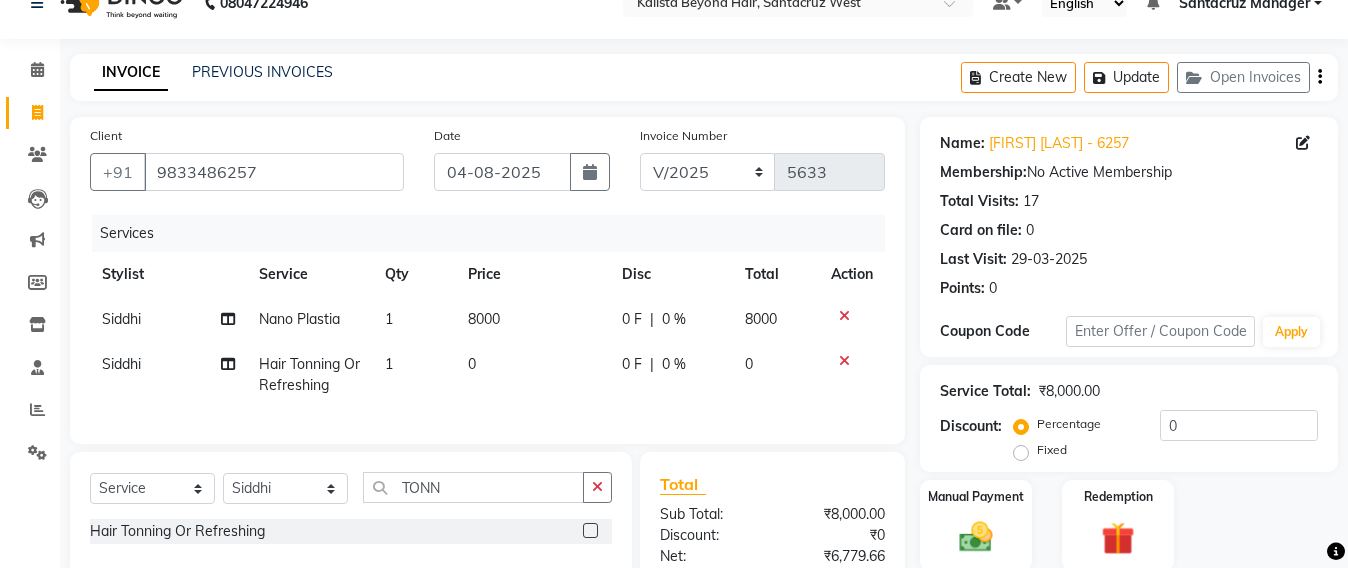 click on "0" 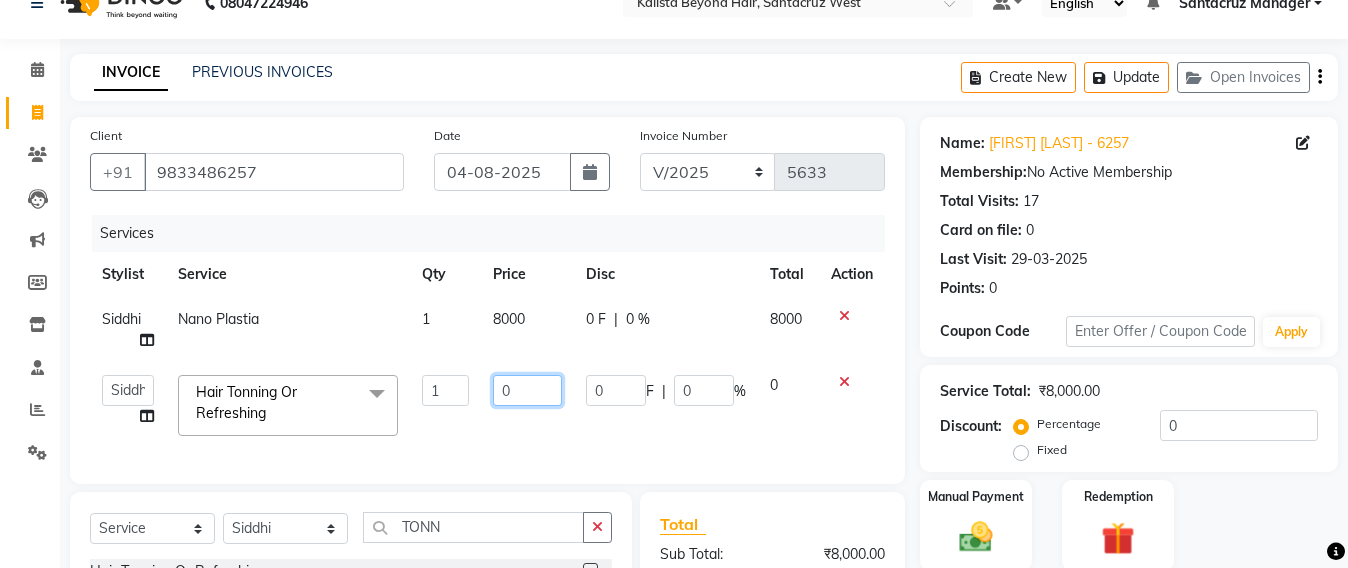 click on "0" 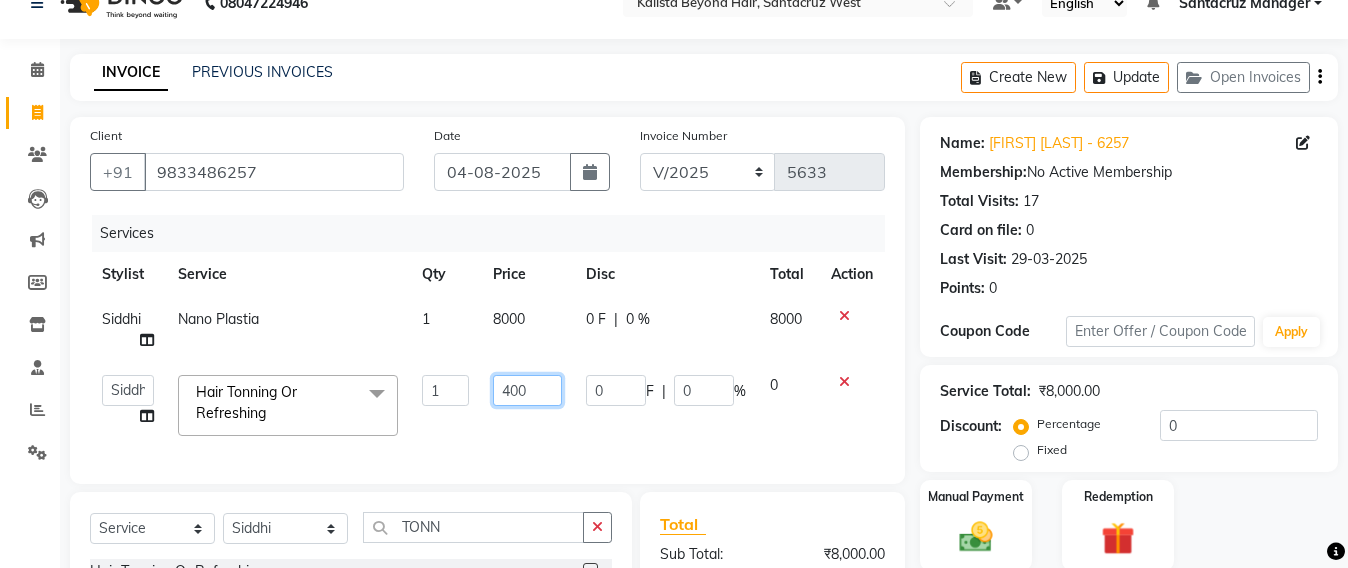 type on "4000" 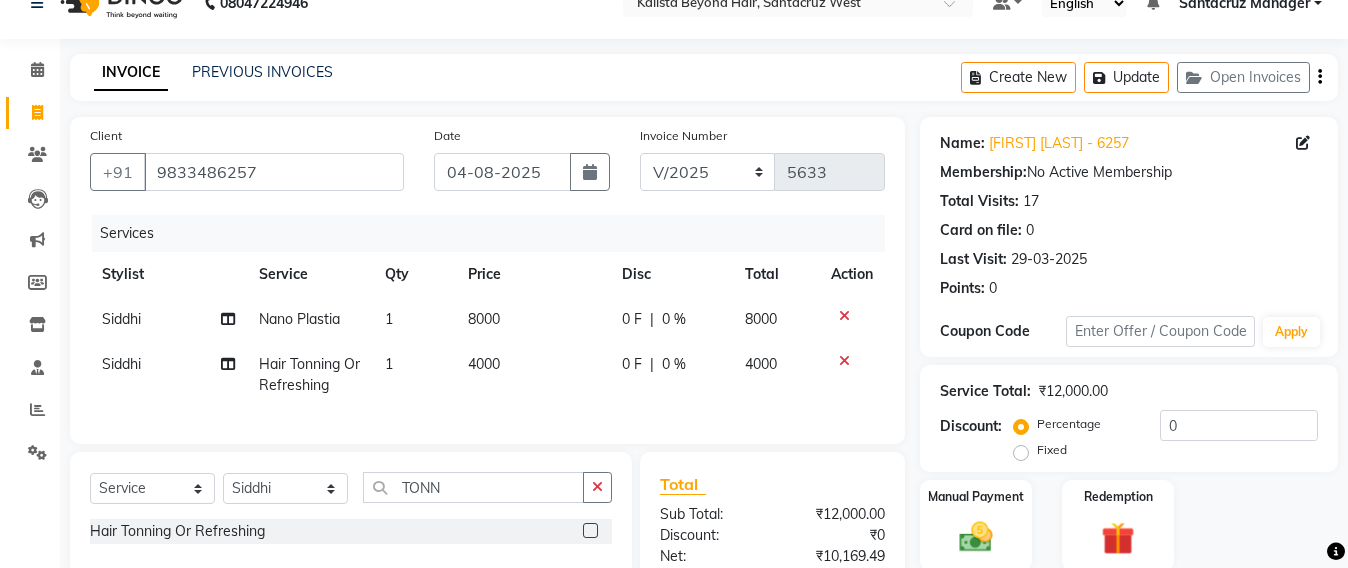 click on "Client +91 9833486257 Date 04-08-2025 Invoice Number SH/2025-26 V/2025 V/2025-26 5633 Services Stylist Service Qty Price Disc Total Action Siddhi Nano Plastia 1 8000 0 F | 0 % 8000 Siddhi Hair Tonning Or Refreshing 1 4000 0 F | 0 % 4000" 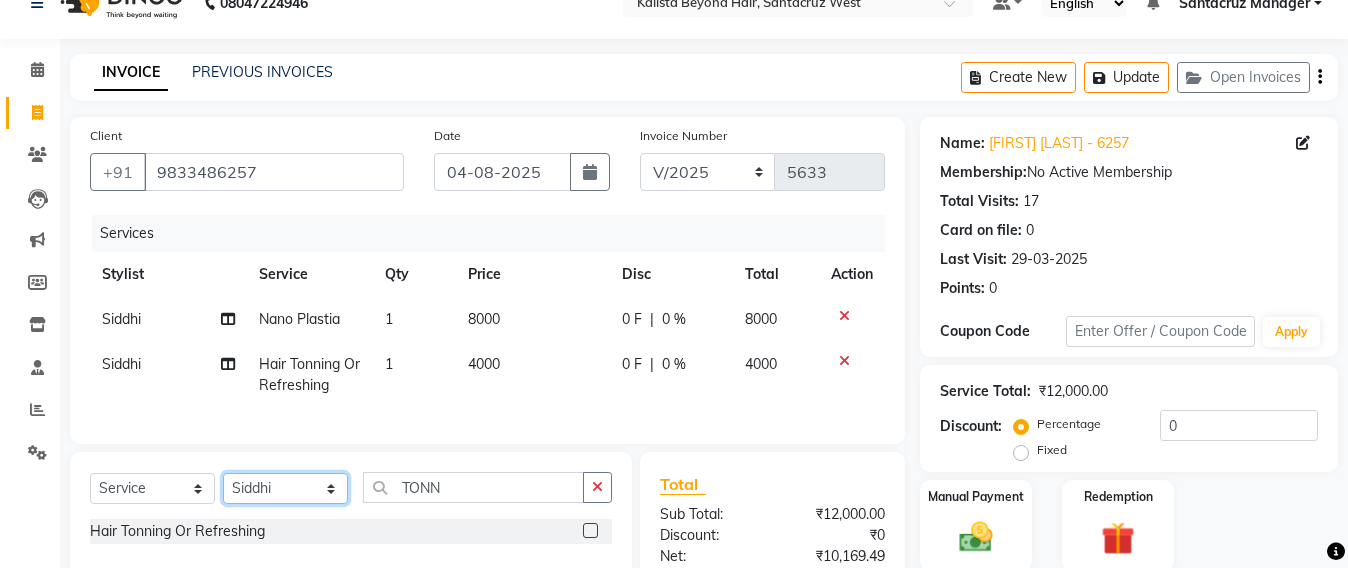 click on "Select Stylist Admin Avesh Sankat AZHER SHAIKH Jayeshree Mahtre Manisha Subodh Shedge Muskaan Pramila Vinayak Mhatre prathmesh mahattre Pratibha Nilesh Sharma RINKI SAV Rosy Sunil Jadhav Sameer shah admin Santacruz Manager SAURAV Siddhi SOMAYANG VASHUM Tejasvi Bhosle" 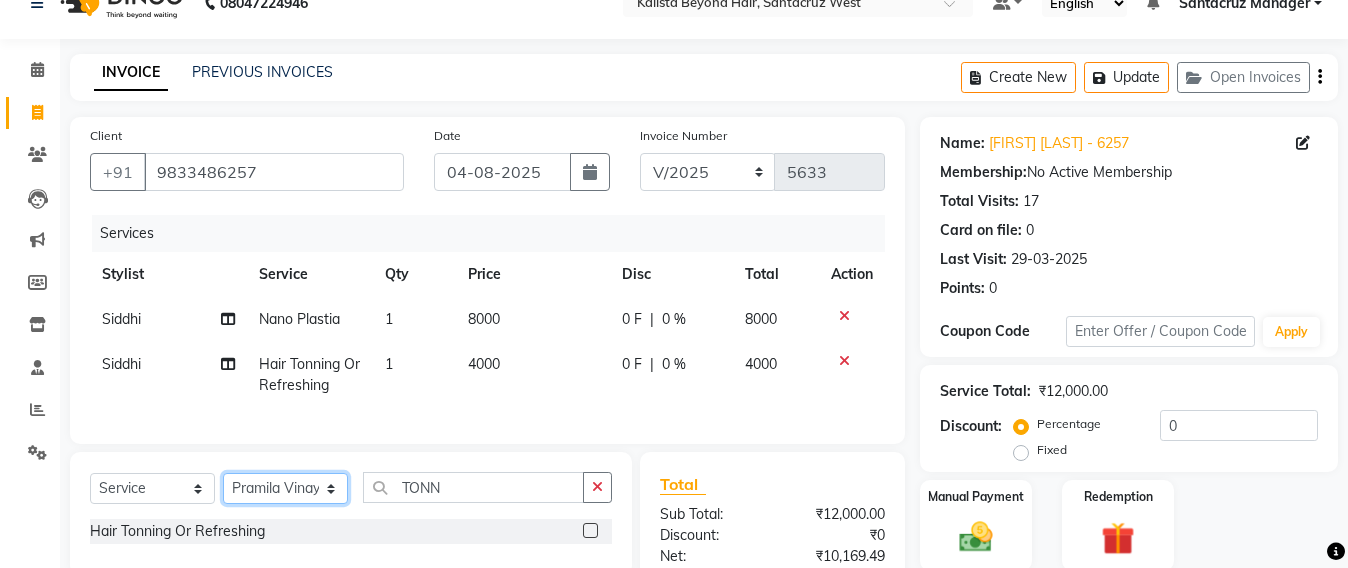 click on "Select Stylist Admin Avesh Sankat AZHER SHAIKH Jayeshree Mahtre Manisha Subodh Shedge Muskaan Pramila Vinayak Mhatre prathmesh mahattre Pratibha Nilesh Sharma RINKI SAV Rosy Sunil Jadhav Sameer shah admin Santacruz Manager SAURAV Siddhi SOMAYANG VASHUM Tejasvi Bhosle" 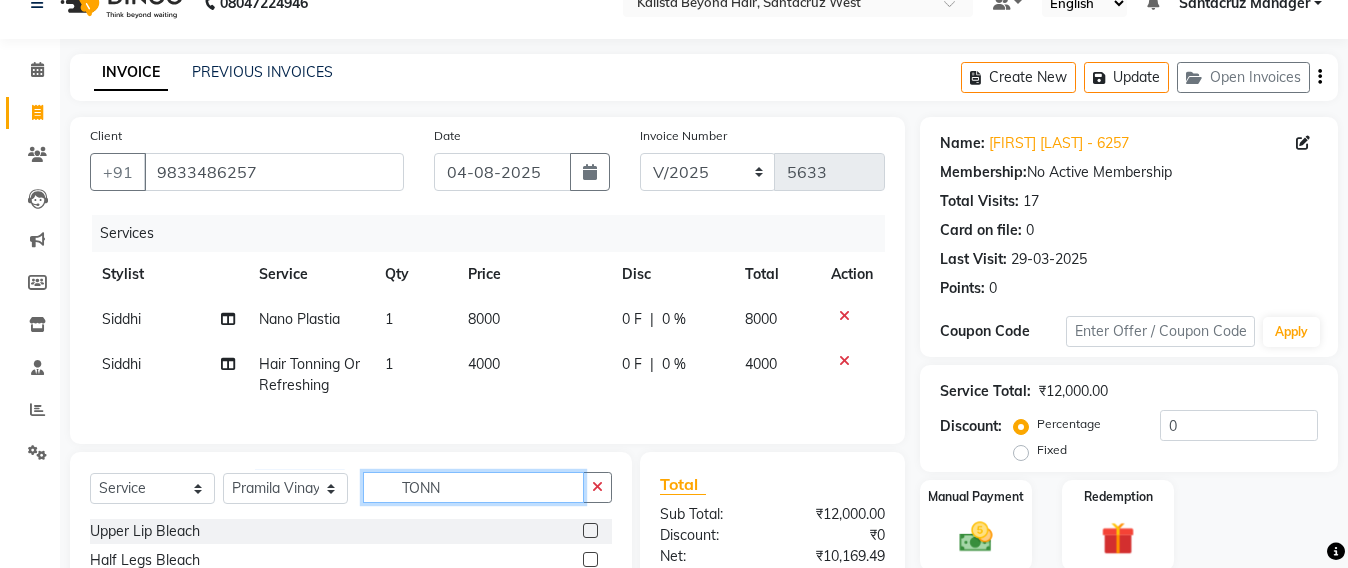 click on "TONN" 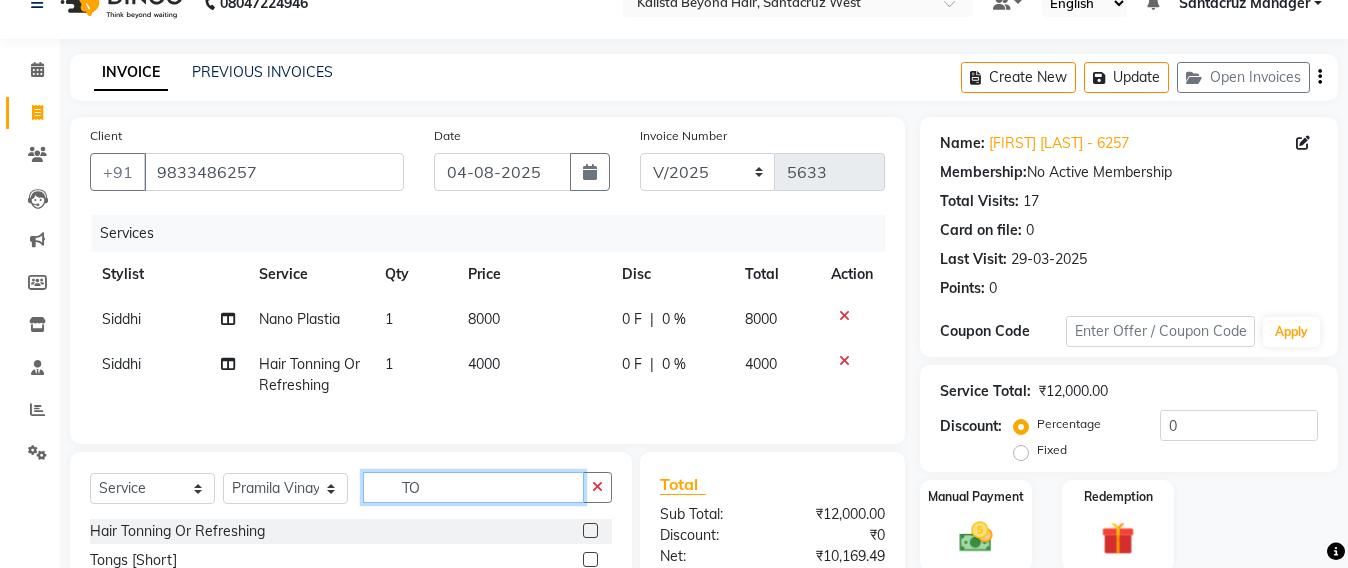 type on "T" 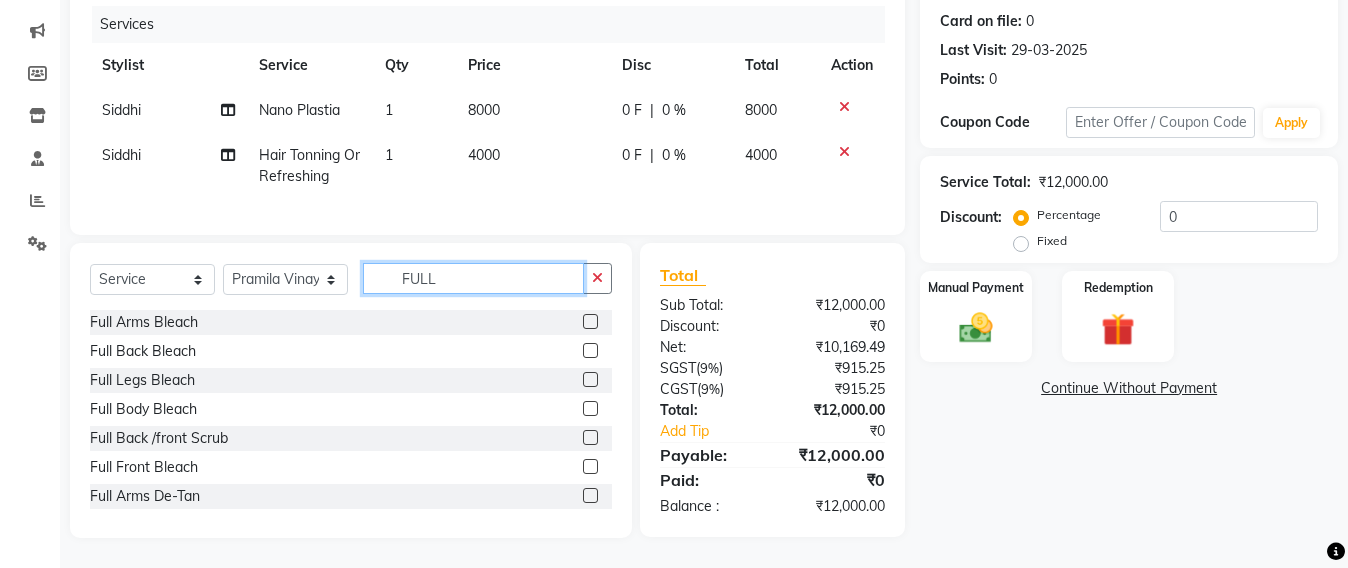 scroll, scrollTop: 261, scrollLeft: 0, axis: vertical 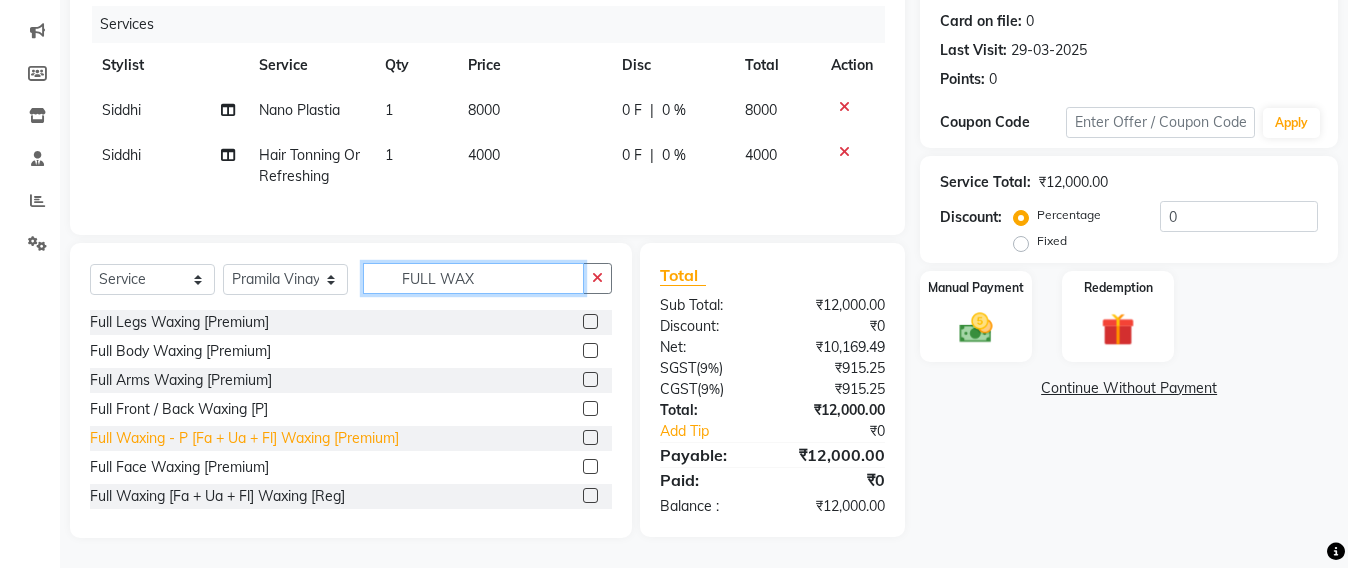 type on "FULL WAX" 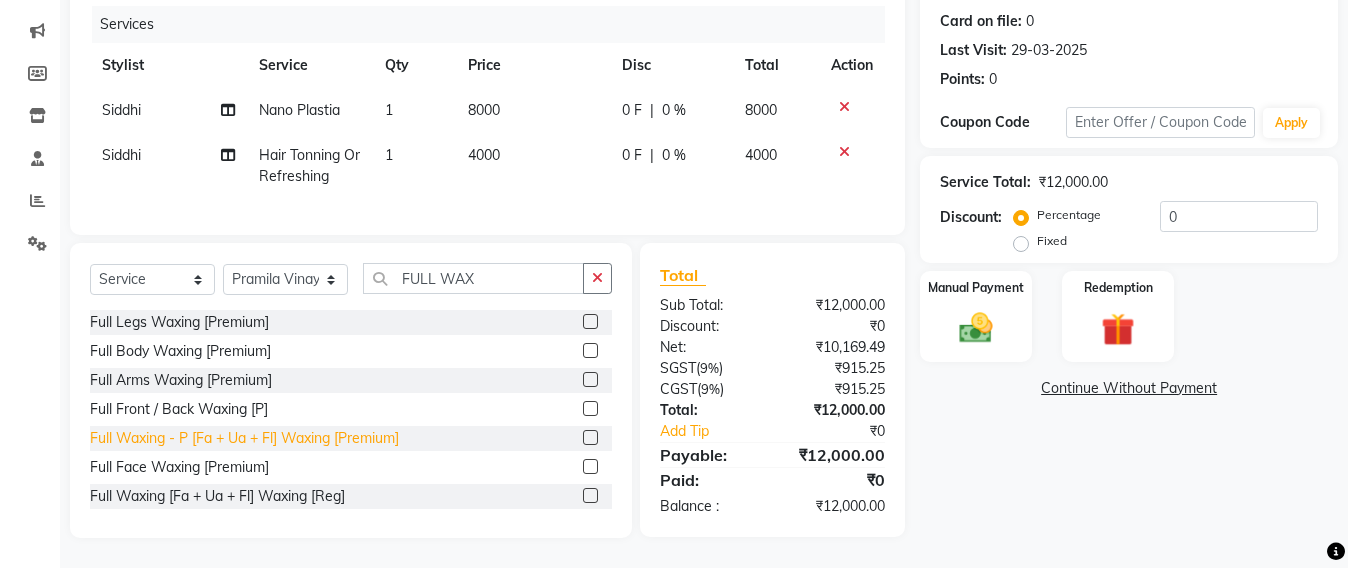 click on "Full Waxing - P [Fa + Ua + Fl] Waxing [Premium]" 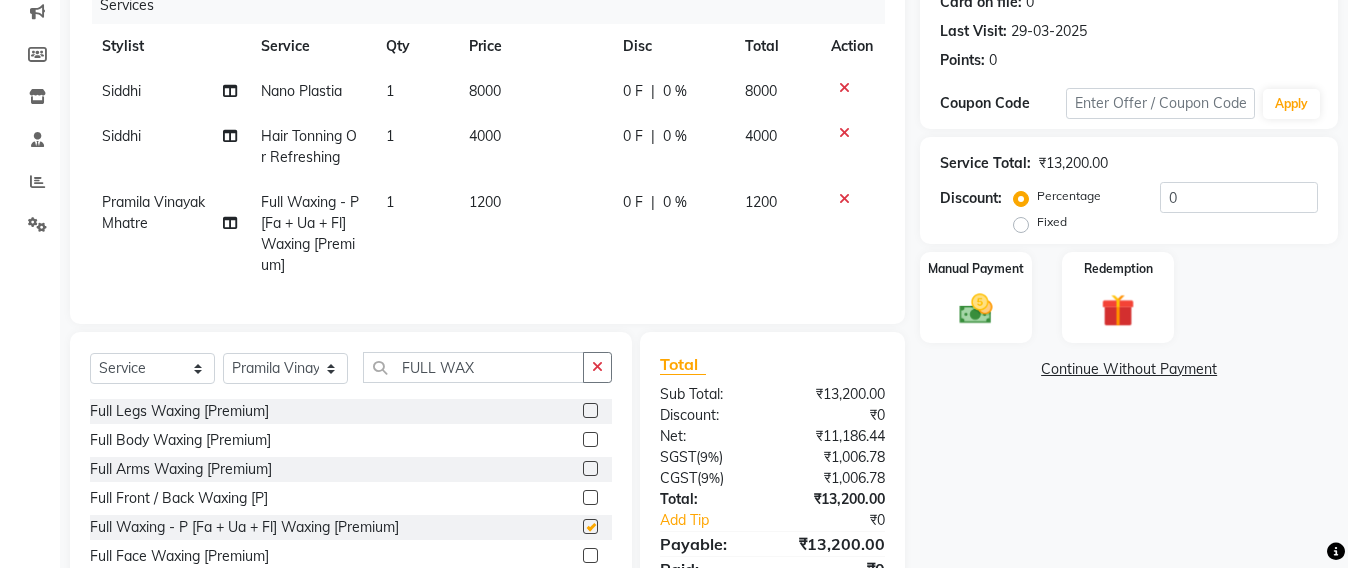 checkbox on "false" 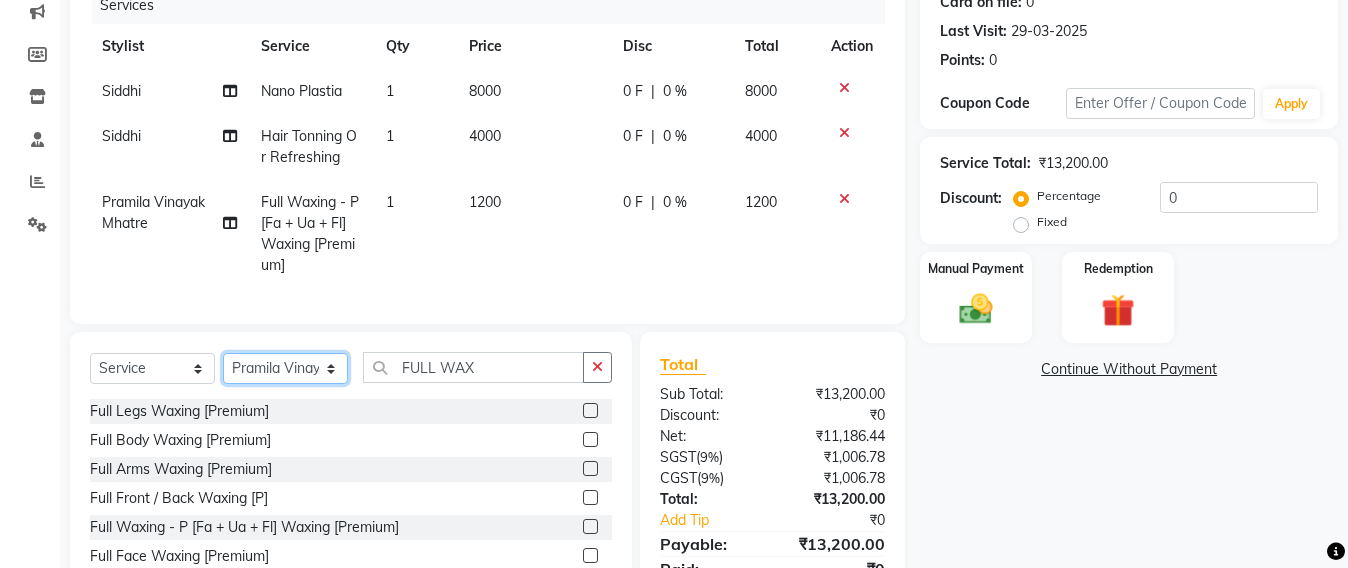 click on "Select Stylist Admin Avesh Sankat AZHER SHAIKH Jayeshree Mahtre Manisha Subodh Shedge Muskaan Pramila Vinayak Mhatre prathmesh mahattre Pratibha Nilesh Sharma RINKI SAV Rosy Sunil Jadhav Sameer shah admin Santacruz Manager SAURAV Siddhi SOMAYANG VASHUM Tejasvi Bhosle" 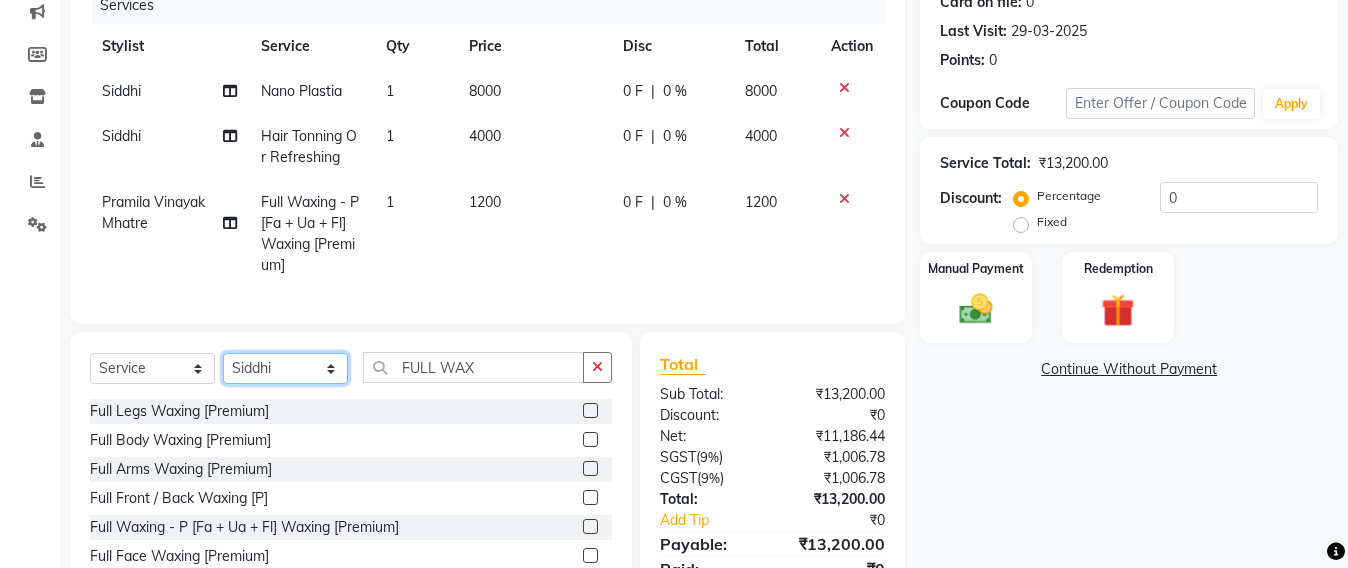 click on "Select Stylist Admin Avesh Sankat AZHER SHAIKH Jayeshree Mahtre Manisha Subodh Shedge Muskaan Pramila Vinayak Mhatre prathmesh mahattre Pratibha Nilesh Sharma RINKI SAV Rosy Sunil Jadhav Sameer shah admin Santacruz Manager SAURAV Siddhi SOMAYANG VASHUM Tejasvi Bhosle" 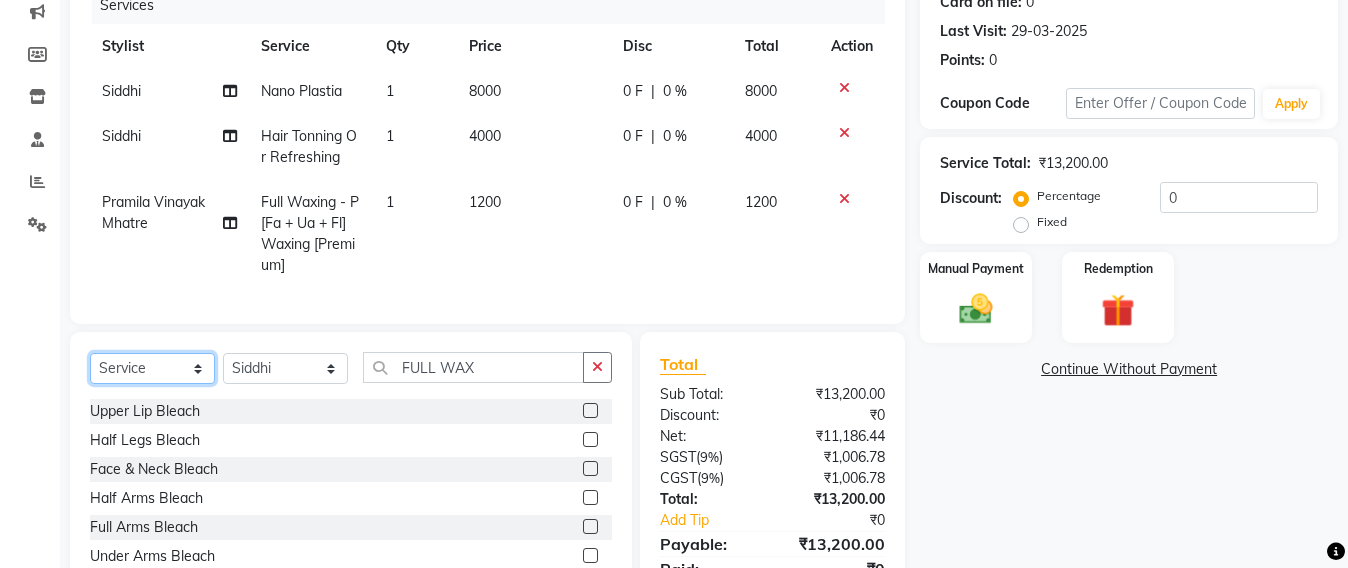 click on "Select  Service  Product  Membership  Package Voucher Prepaid Gift Card" 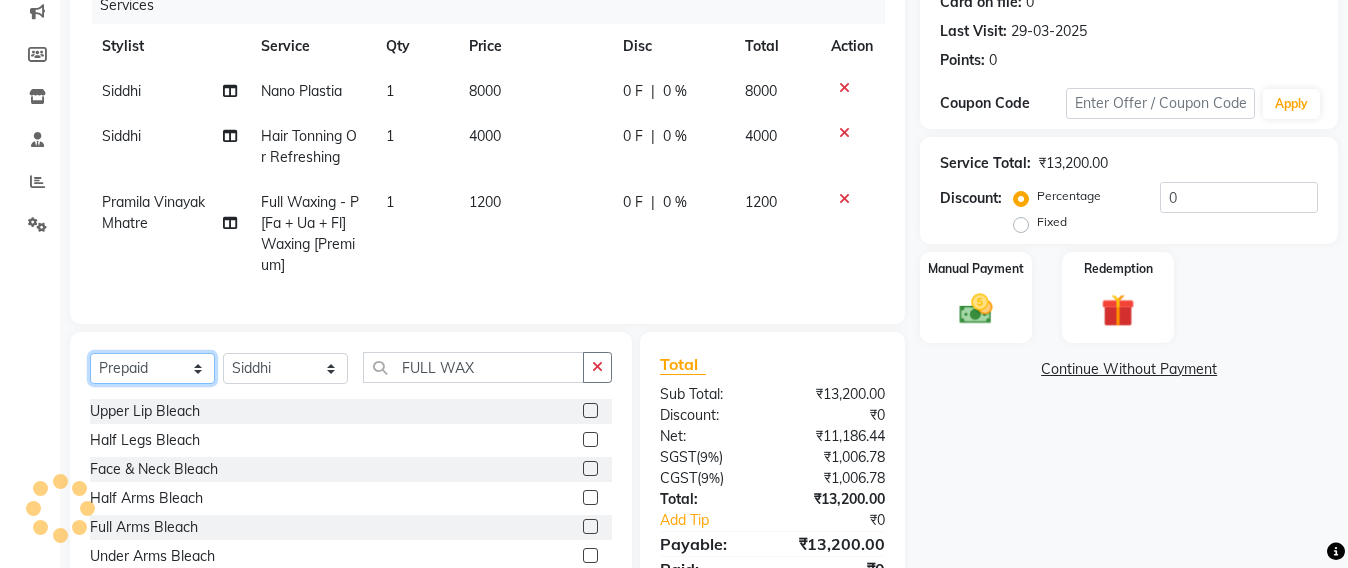 click on "Select  Service  Product  Membership  Package Voucher Prepaid Gift Card" 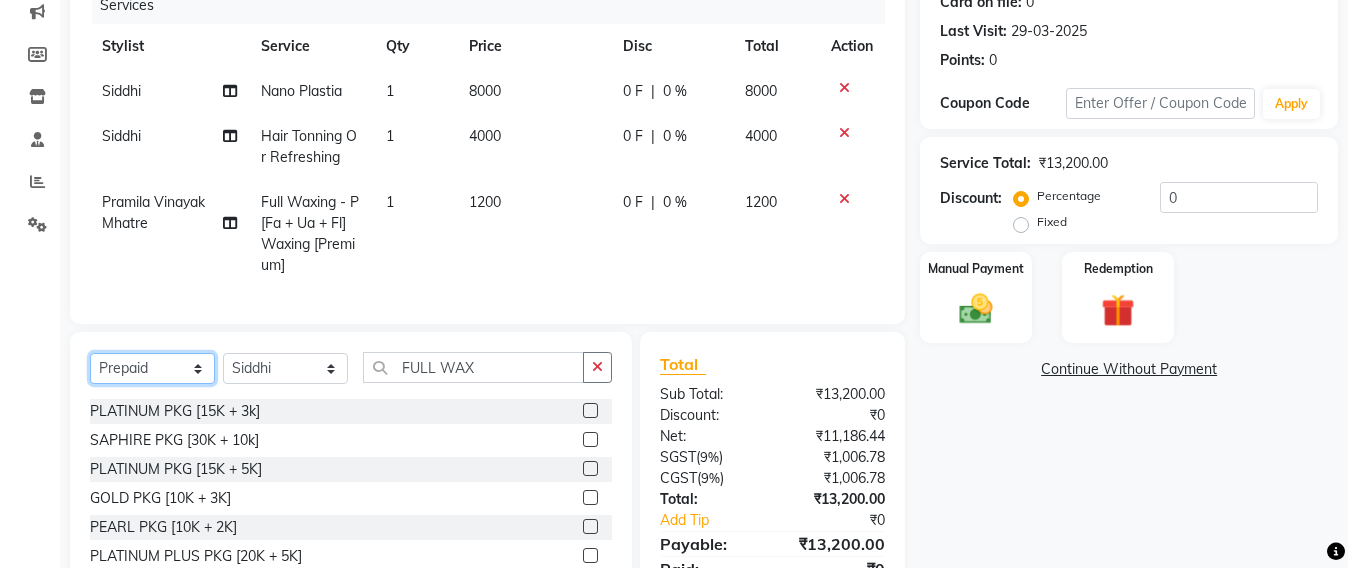 click on "Select  Service  Product  Membership  Package Voucher Prepaid Gift Card" 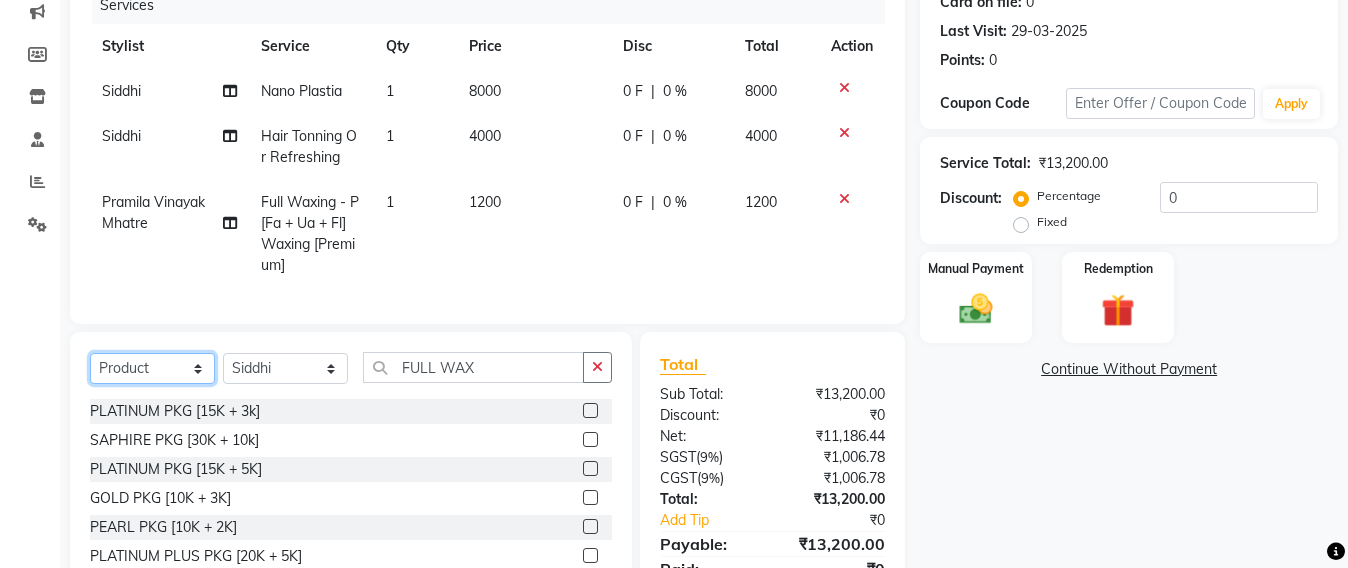click on "Select  Service  Product  Membership  Package Voucher Prepaid Gift Card" 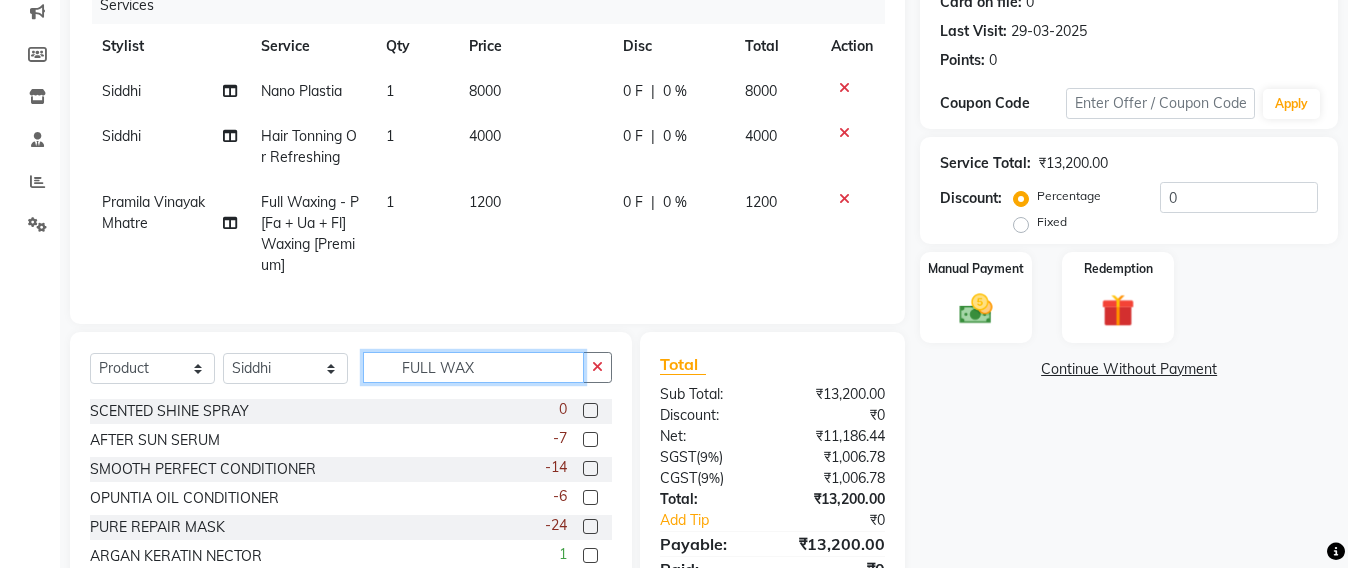 click on "FULL WAX" 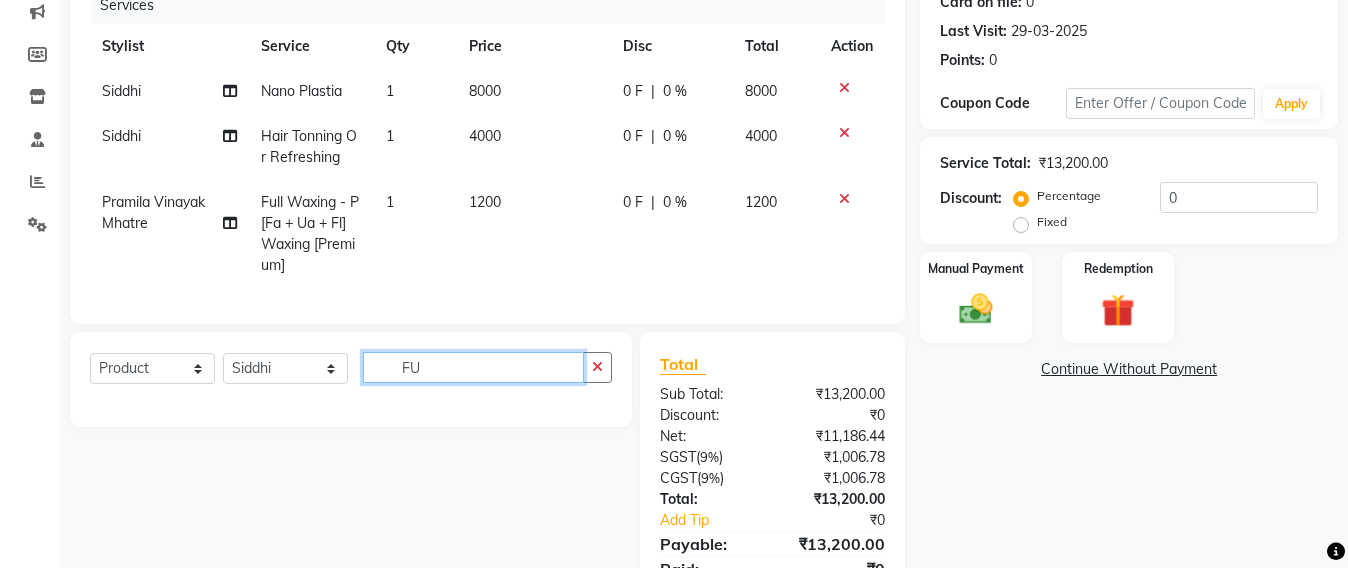 type on "F" 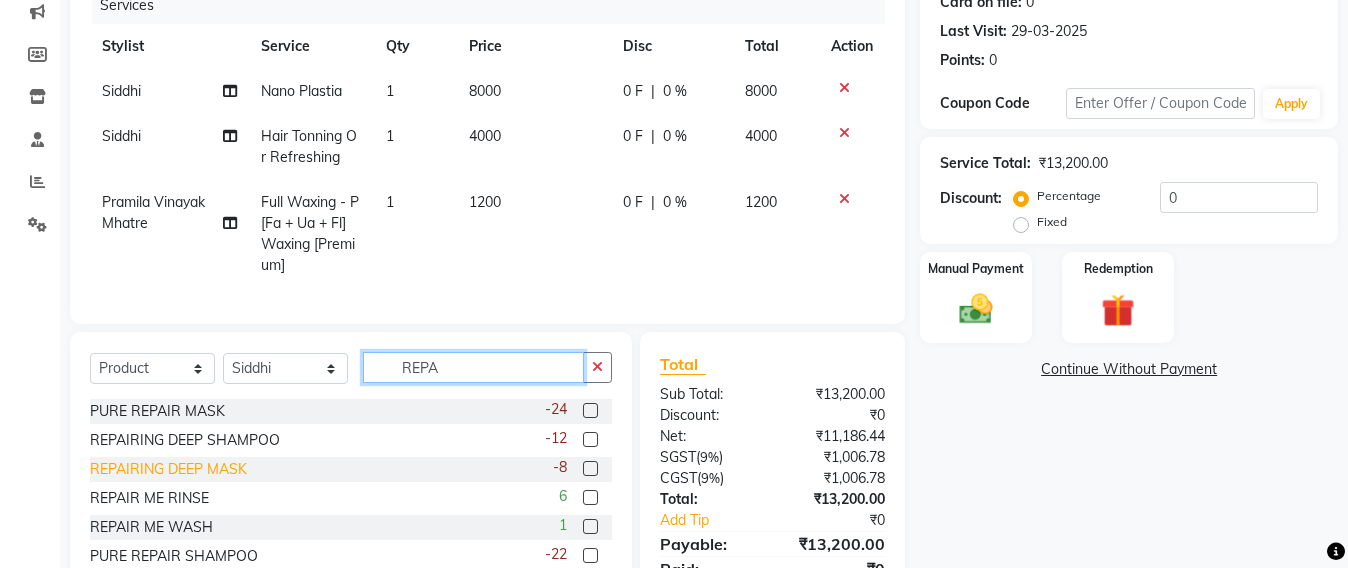 type on "REPA" 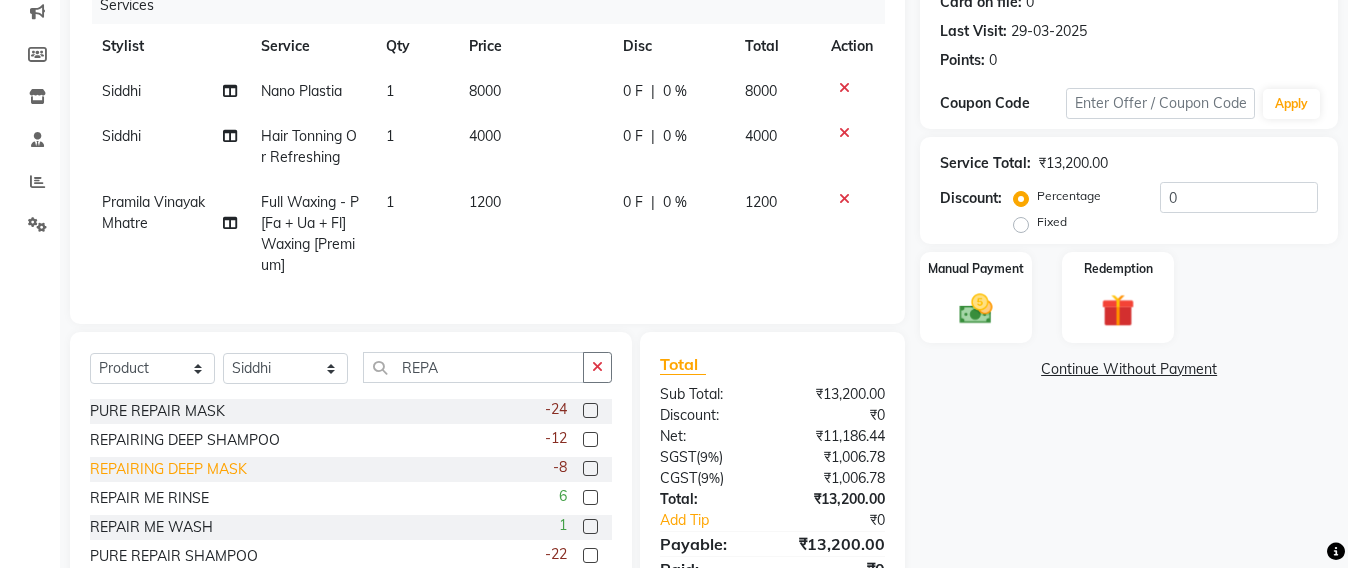 click on "REPAIRING DEEP MASK" 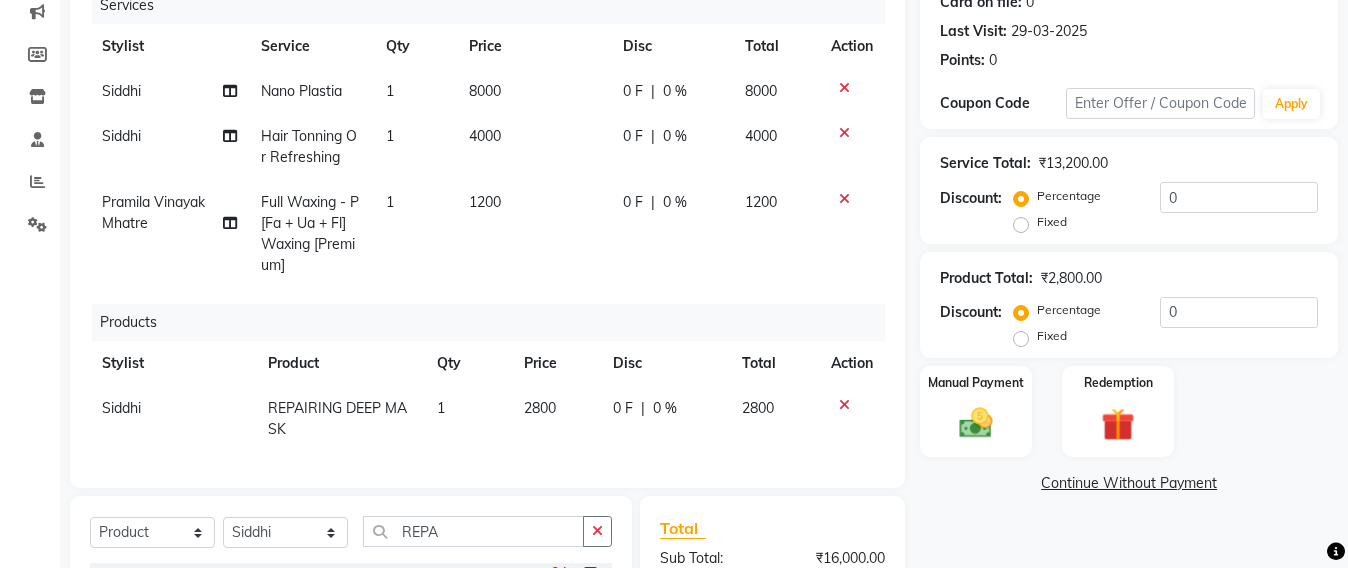 checkbox on "false" 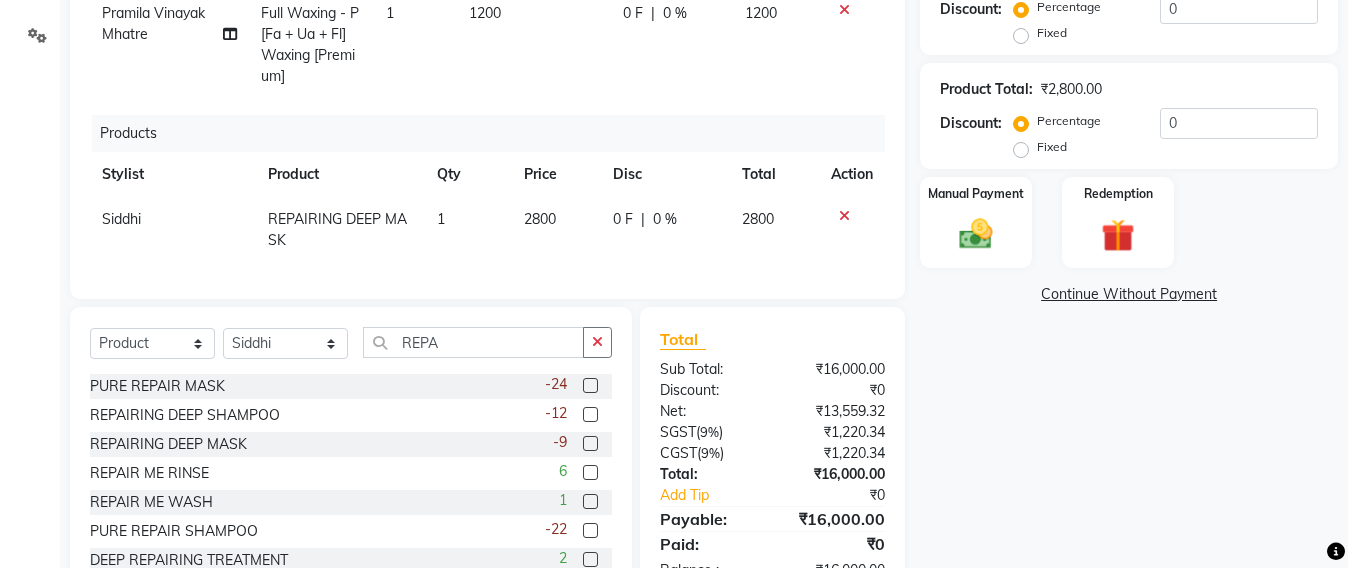 scroll, scrollTop: 511, scrollLeft: 0, axis: vertical 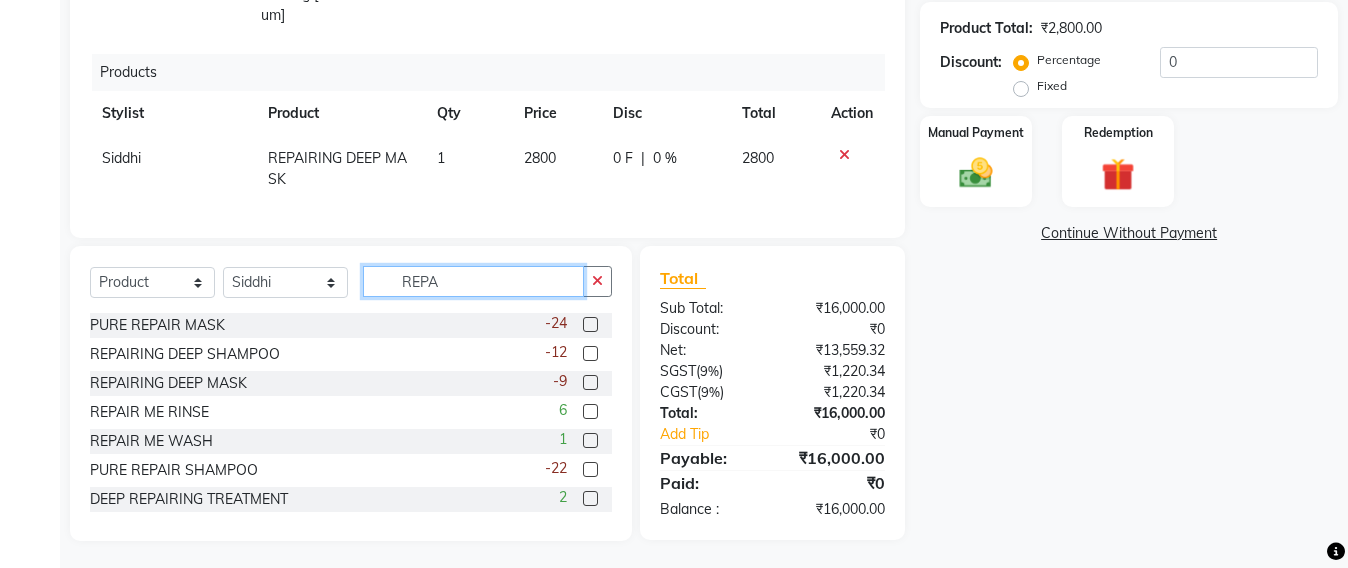 click on "REPA" 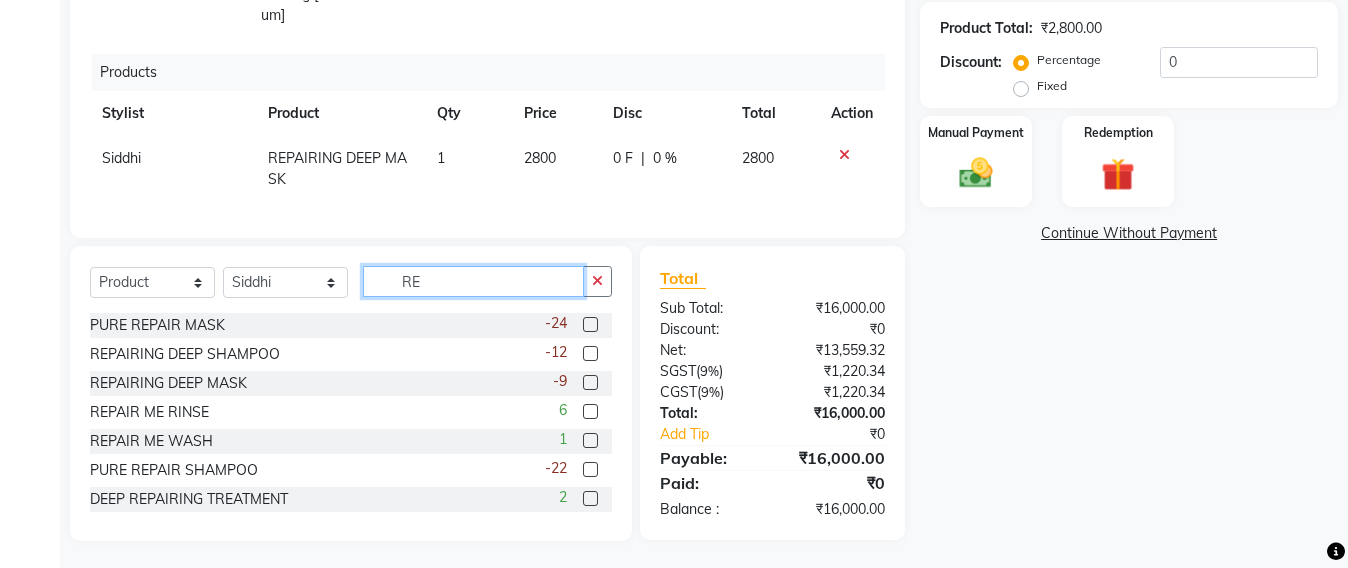type on "R" 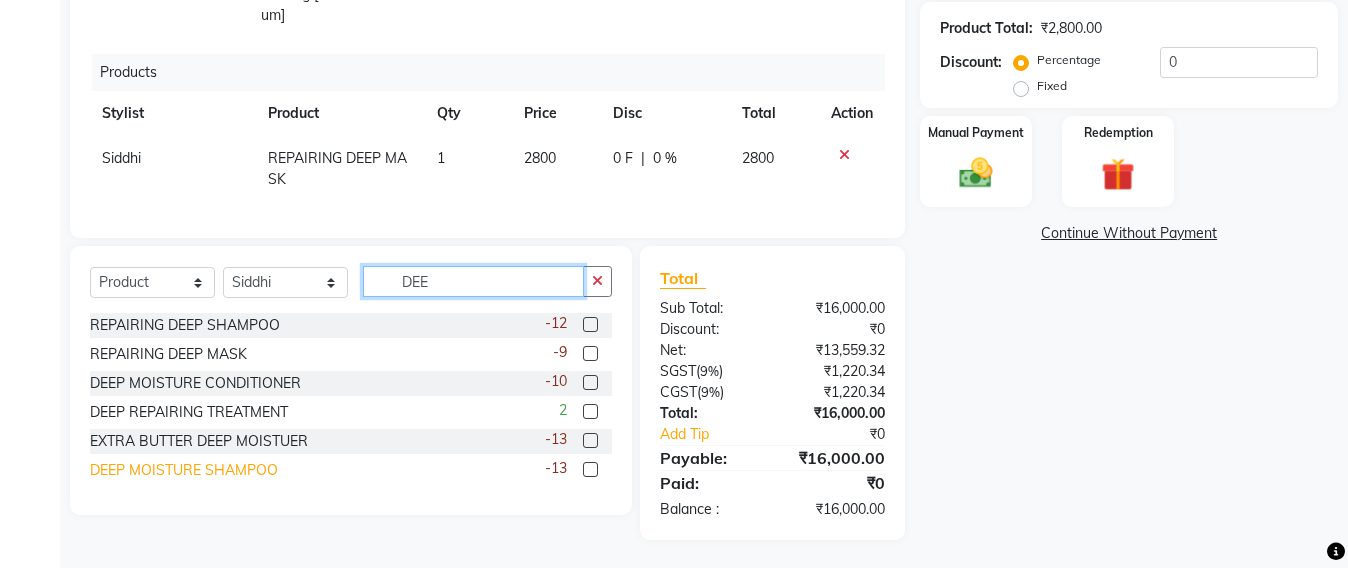 type on "DEE" 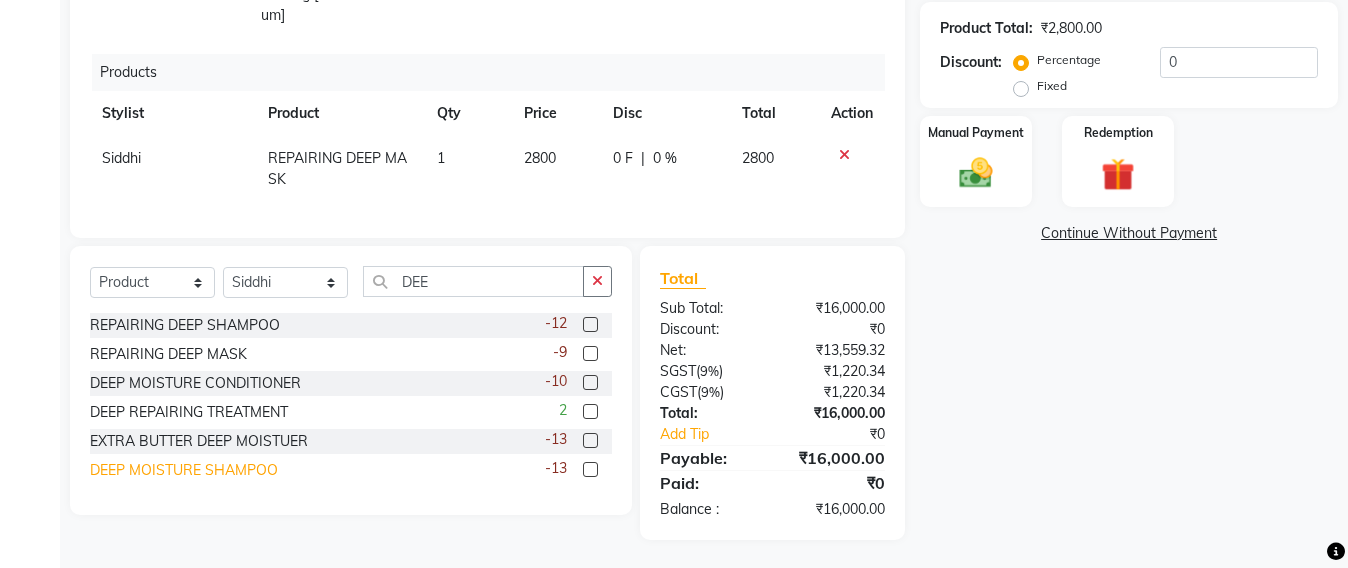 click on "DEEP MOISTURE SHAMPOO" 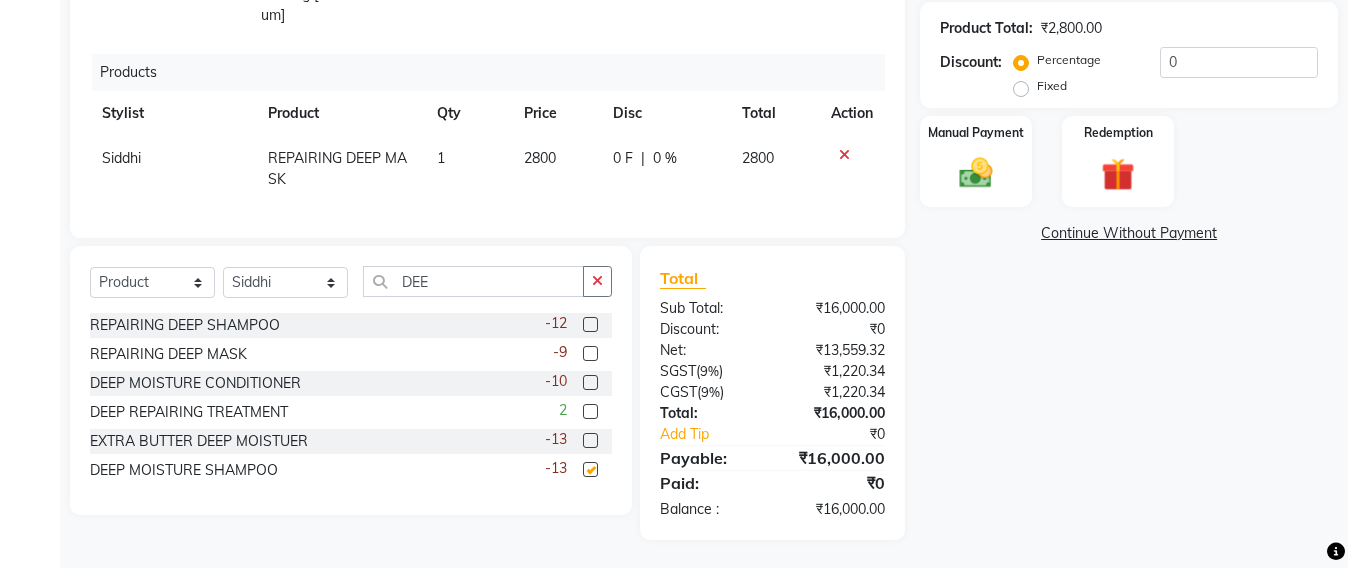 checkbox on "false" 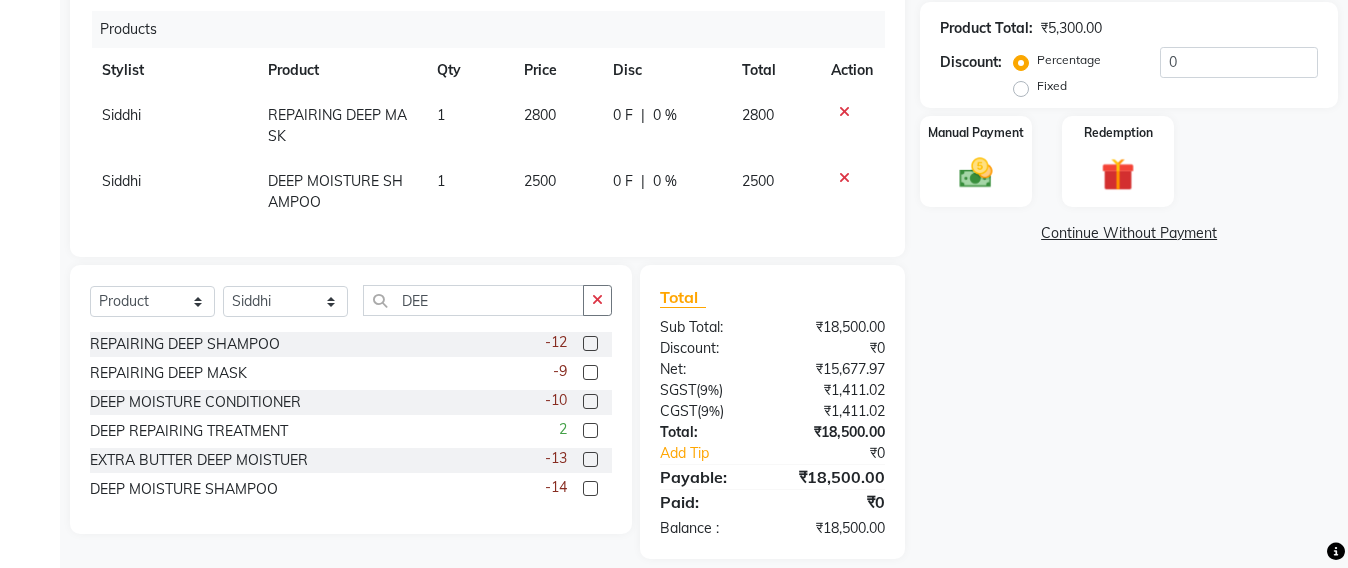 scroll, scrollTop: 66, scrollLeft: 0, axis: vertical 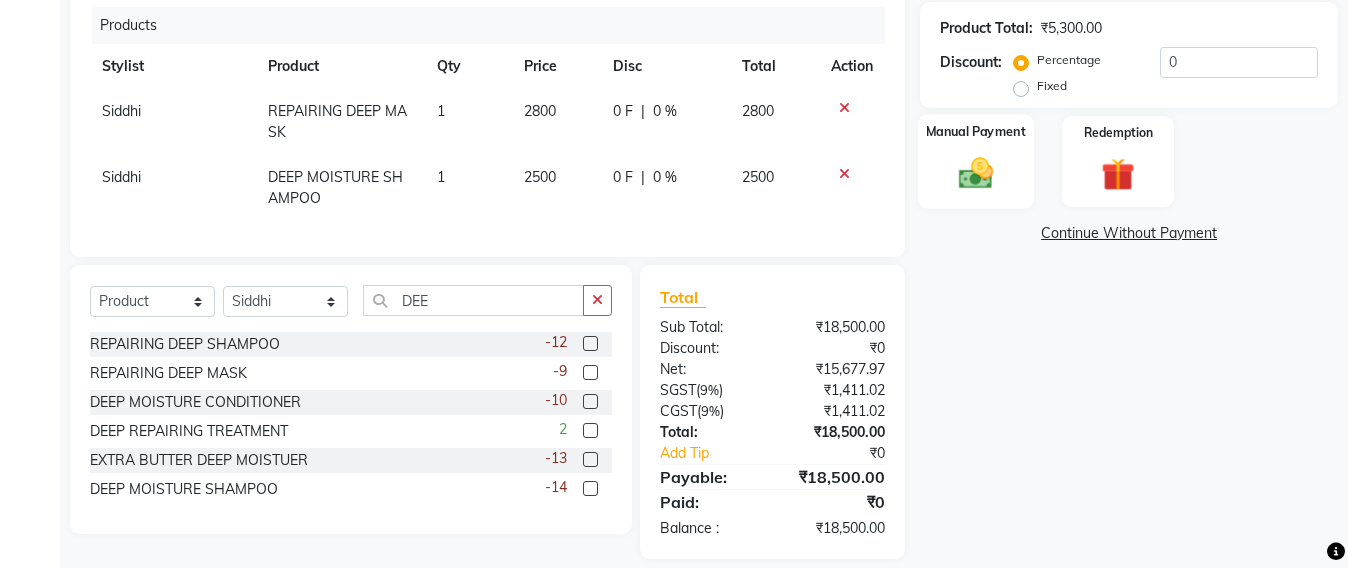 click on "Manual Payment" 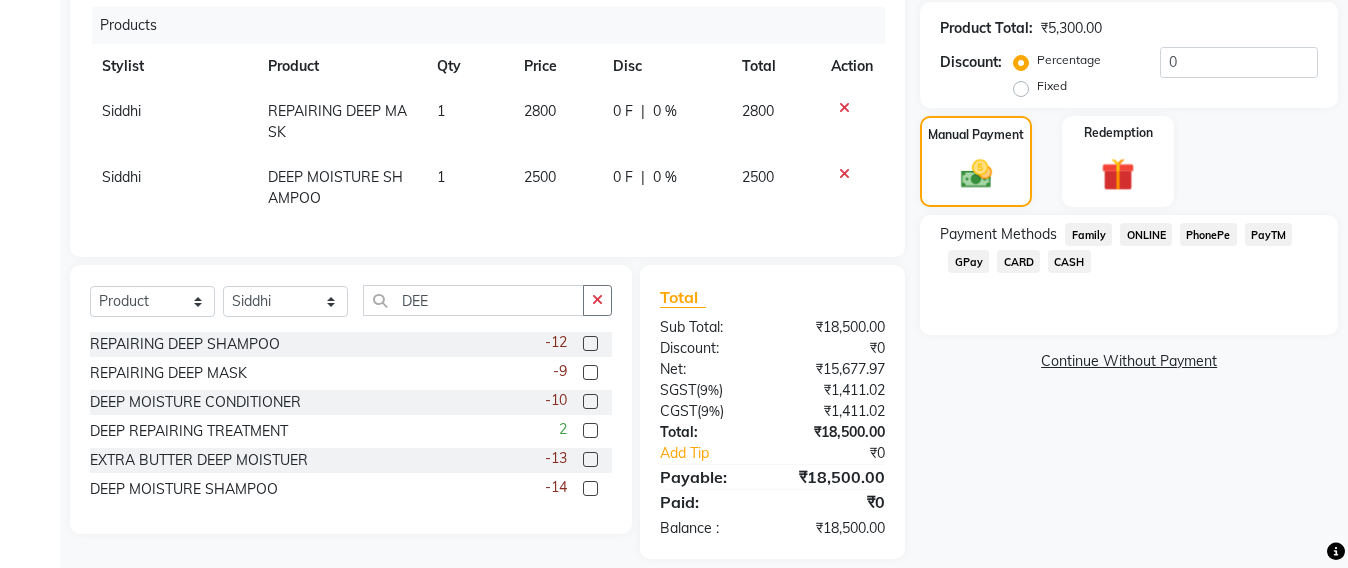 click on "GPay" 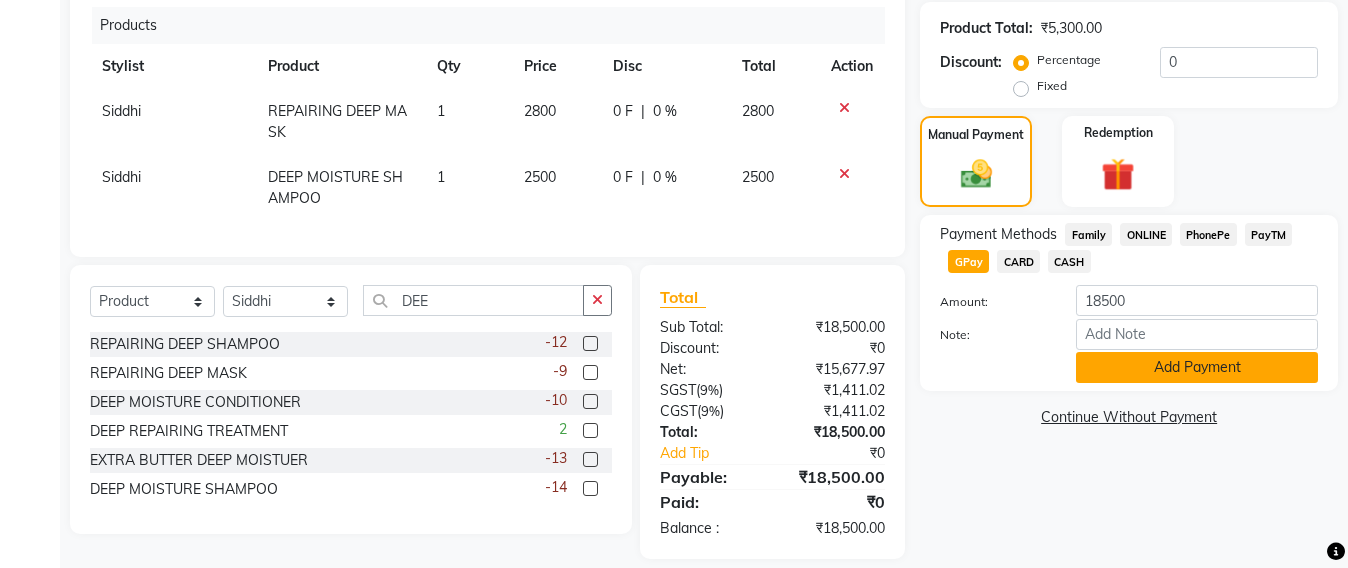 click on "Add Payment" 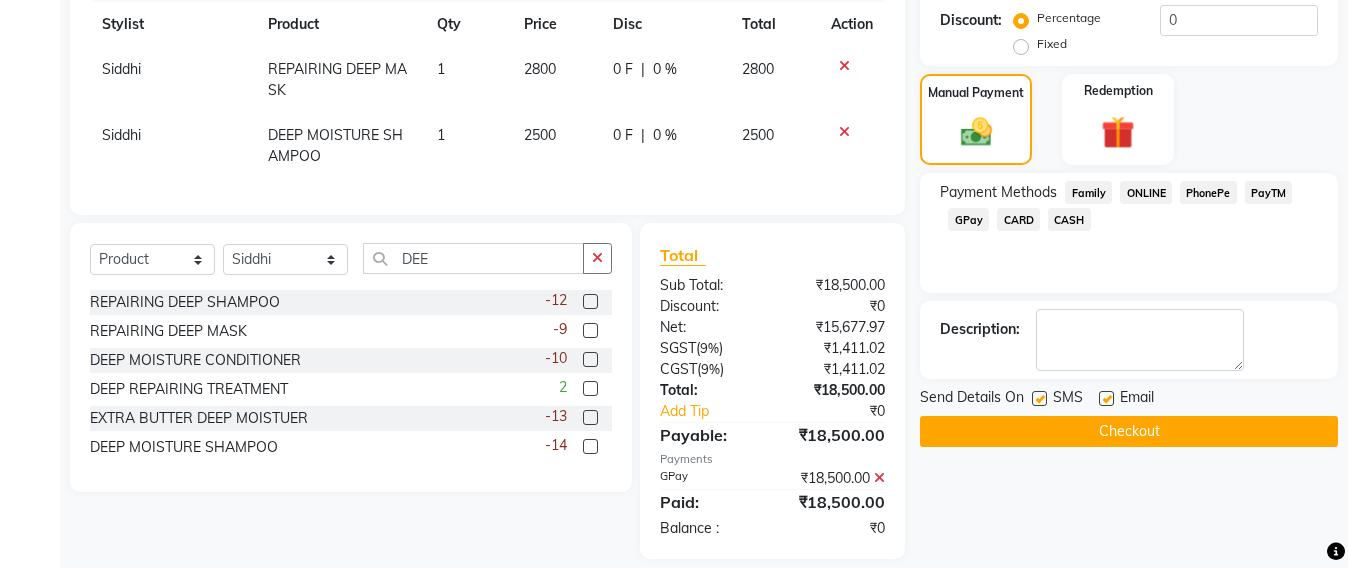 scroll, scrollTop: 574, scrollLeft: 0, axis: vertical 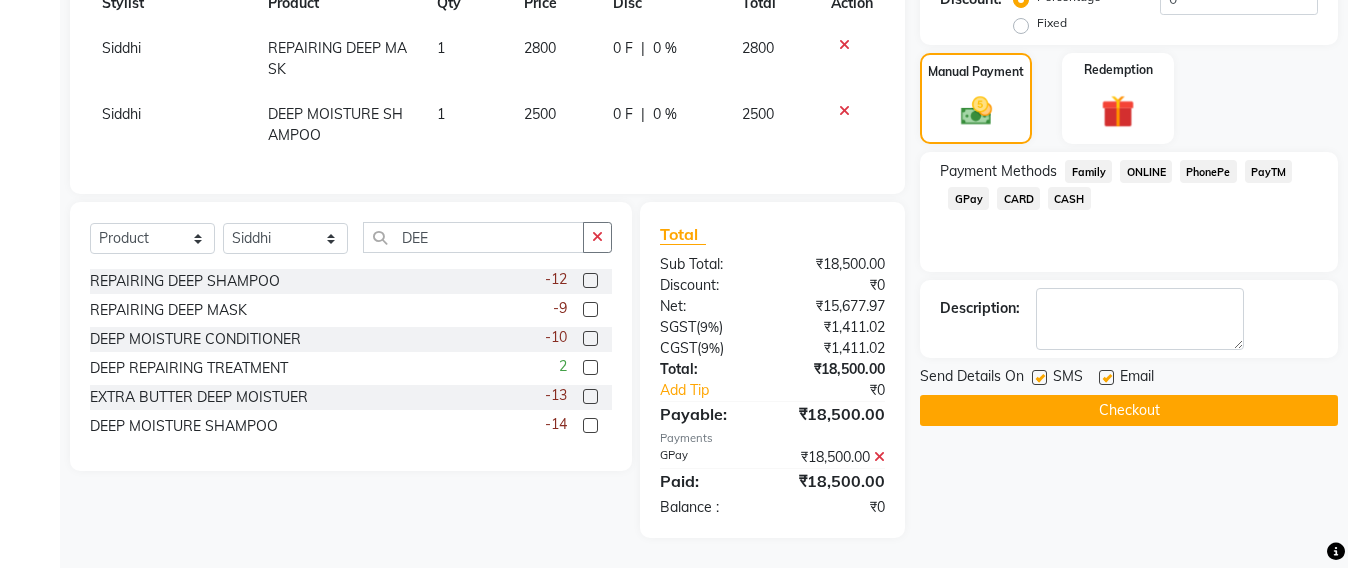 click on "Checkout" 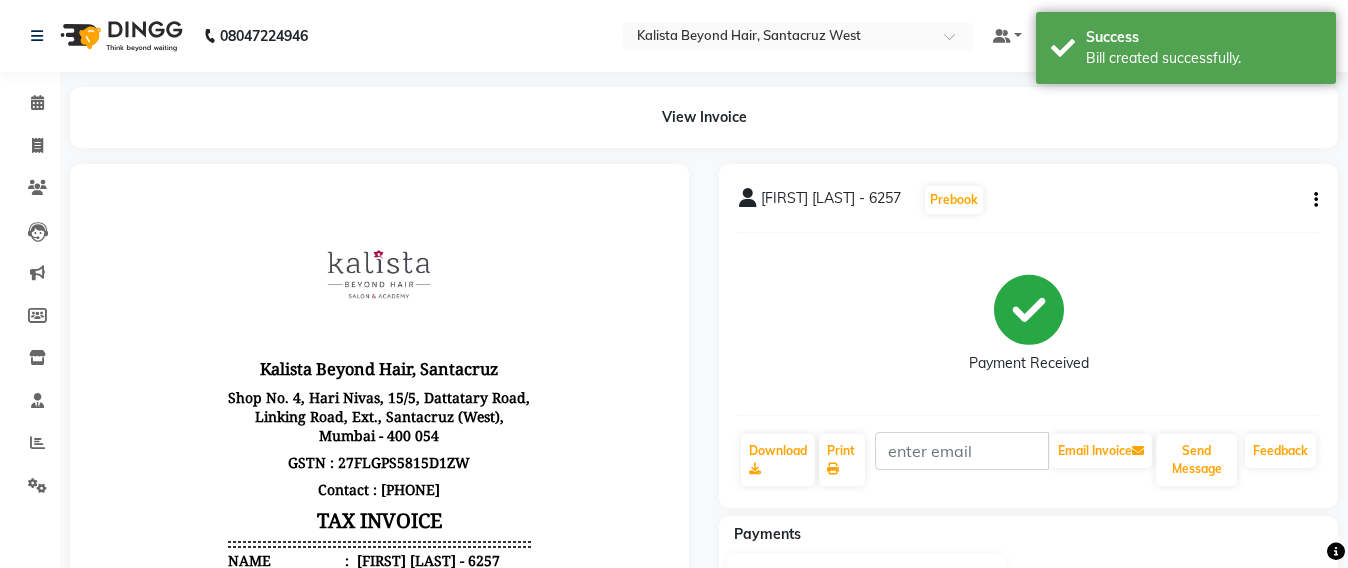 scroll, scrollTop: 0, scrollLeft: 0, axis: both 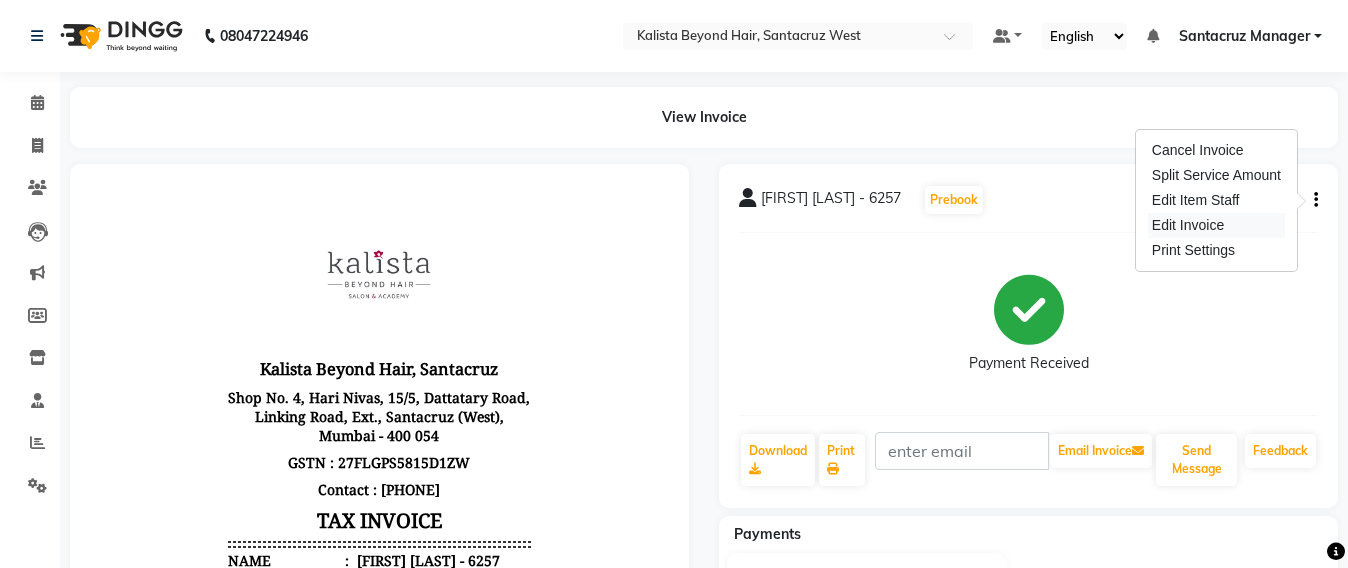 click on "Edit Invoice" at bounding box center (1216, 225) 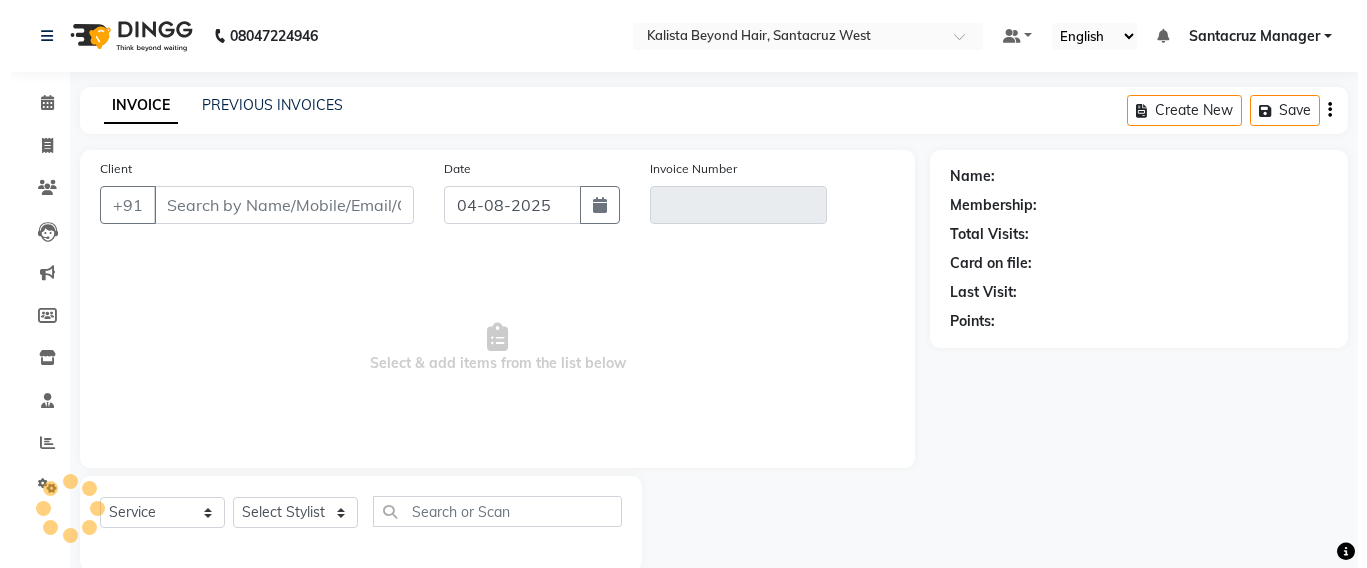 scroll, scrollTop: 33, scrollLeft: 0, axis: vertical 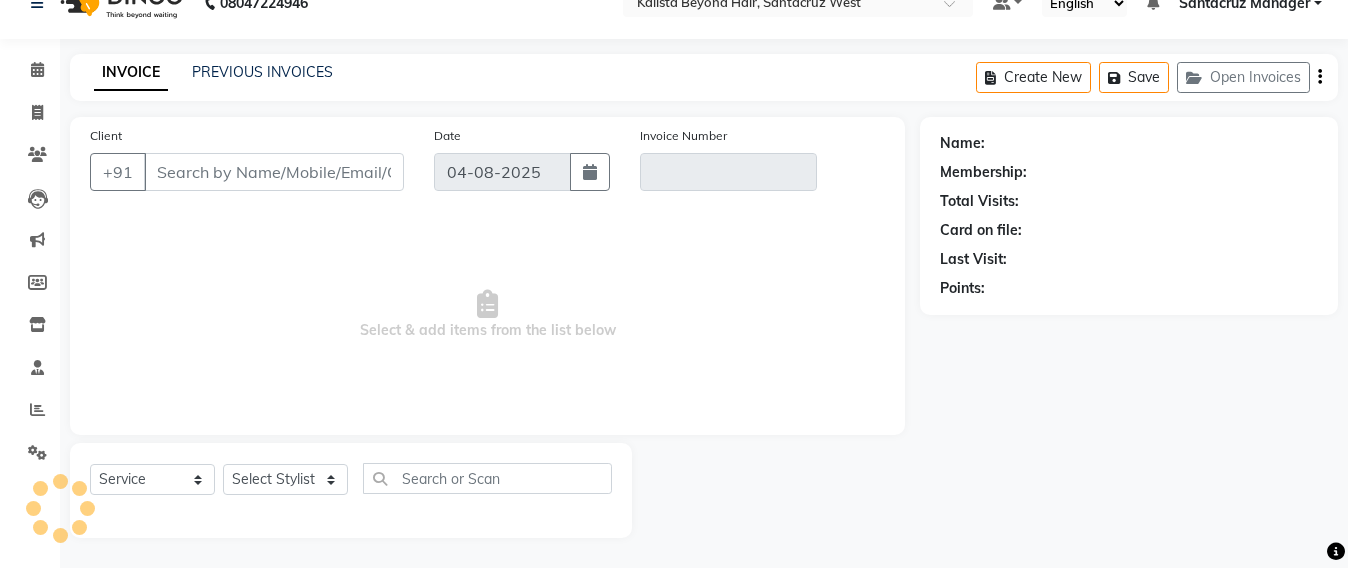 type on "9833486257" 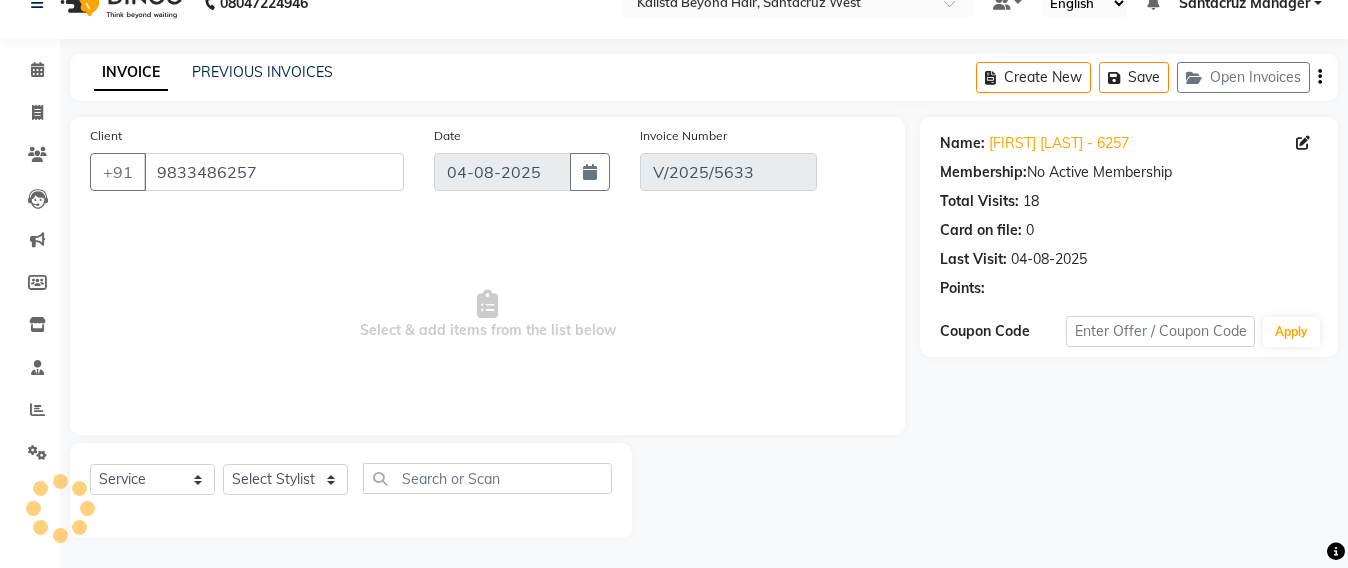 select on "select" 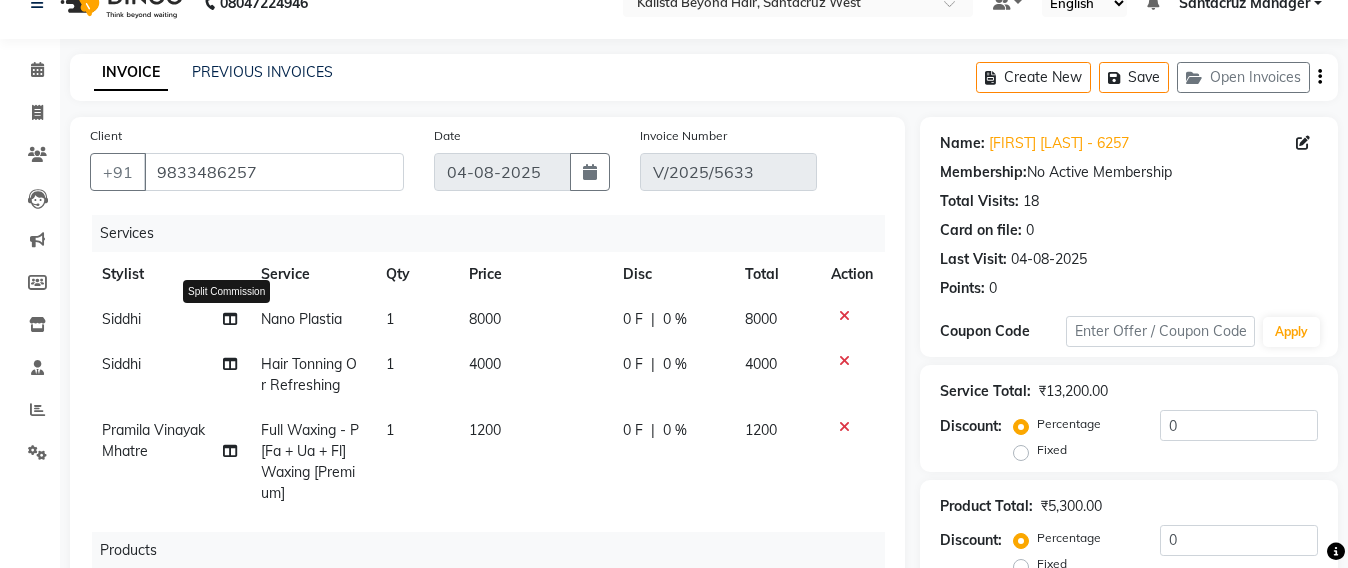 click 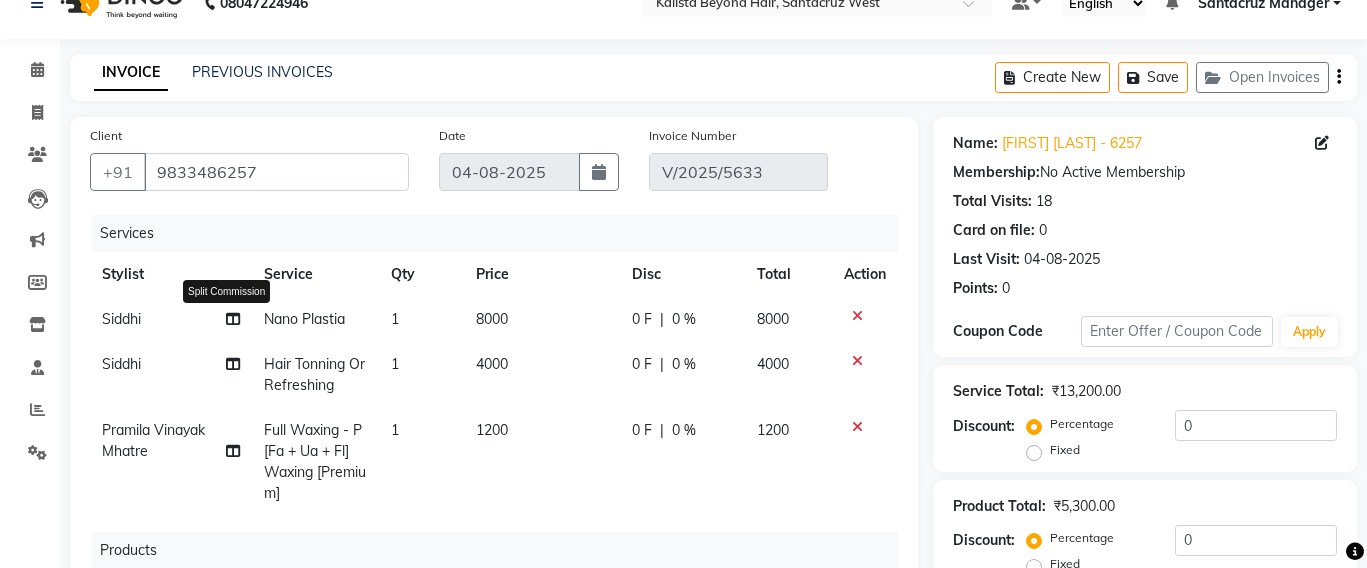 select on "47914" 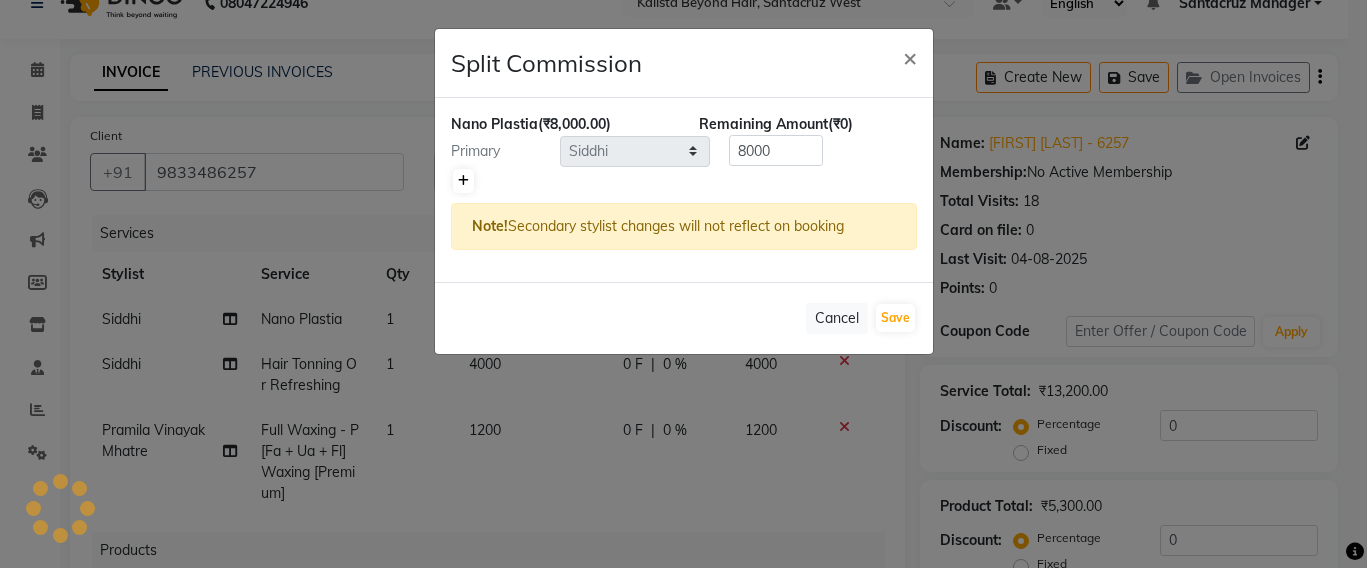 click 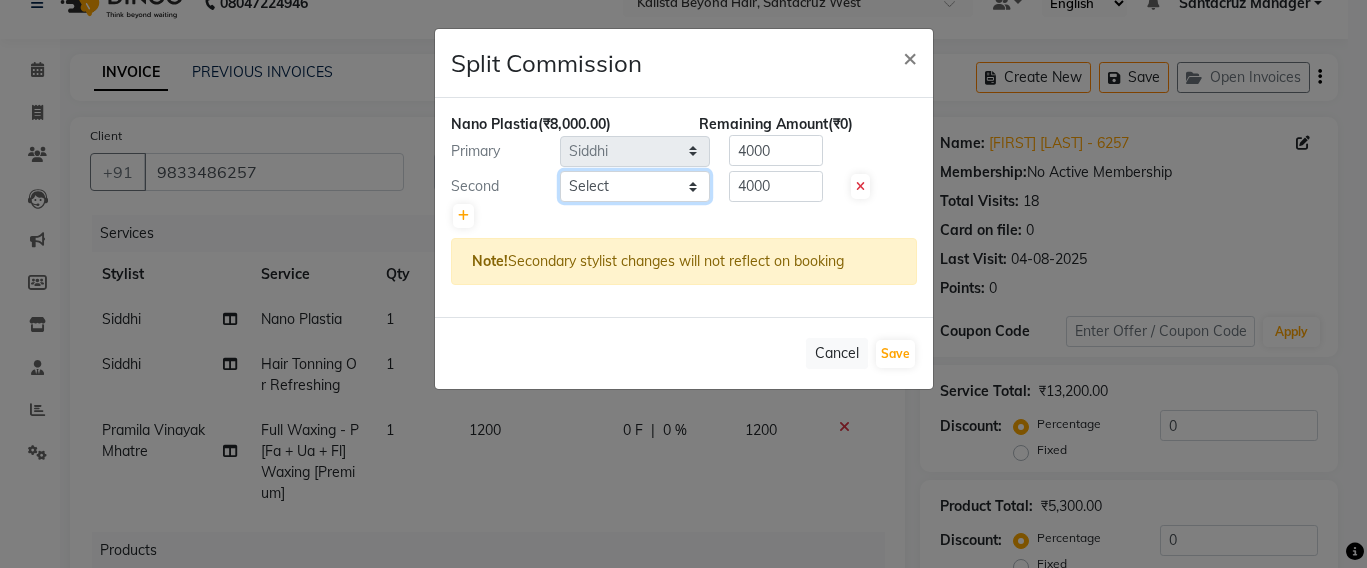 click on "Select Admin [FIRST] [LAST] [FIRST] [LAST] [FIRST] [LAST] [FIRST] [LAST] [FIRST] [LAST] [FIRST] [LAST] [FIRST] [LAST] [FIRST] [LAST] [FIRST] [LAST] [FIRST] [LAST] [FIRST] [LAST] [FIRST] [LAST] [FIRST] [LAST] [FIRST] [LAST] [FIRST] [LAST] [FIRST] [LAST] [FIRST] [LAST]" 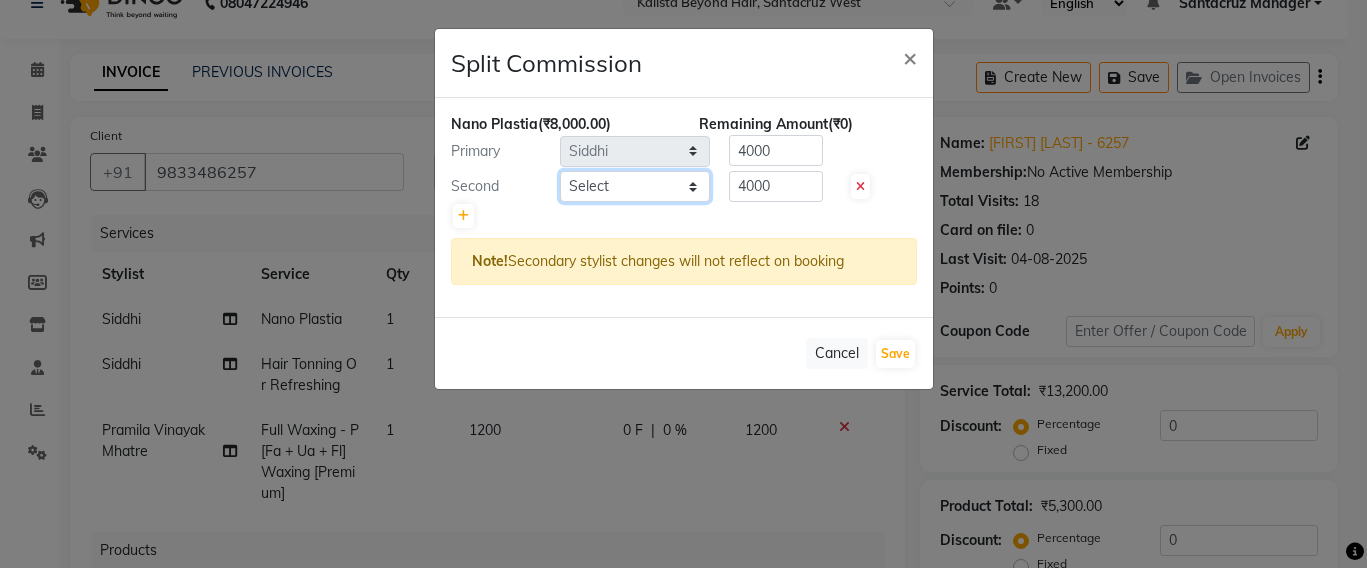 select on "86876" 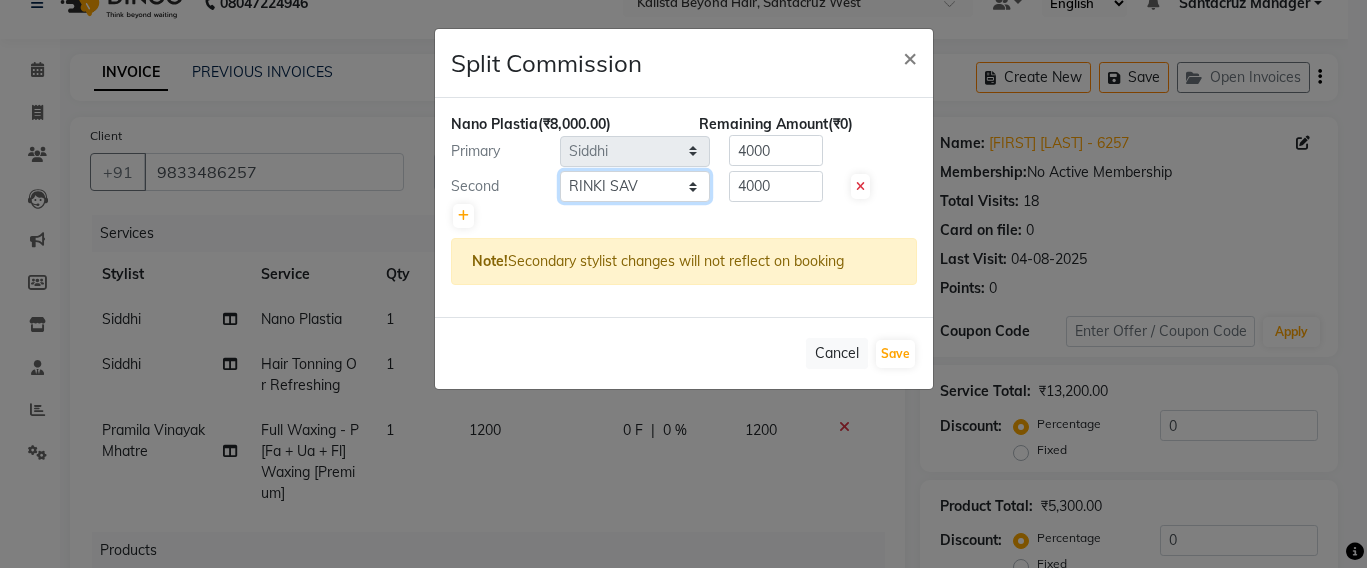 click on "Select Admin [FIRST] [LAST] [FIRST] [LAST] [FIRST] [LAST] [FIRST] [LAST] [FIRST] [LAST] [FIRST] [LAST] [FIRST] [LAST] [FIRST] [LAST] [FIRST] [LAST] [FIRST] [LAST] [FIRST] [LAST] [FIRST] [LAST] [FIRST] [LAST] [FIRST] [LAST] [FIRST] [LAST] [FIRST] [LAST] [FIRST] [LAST]" 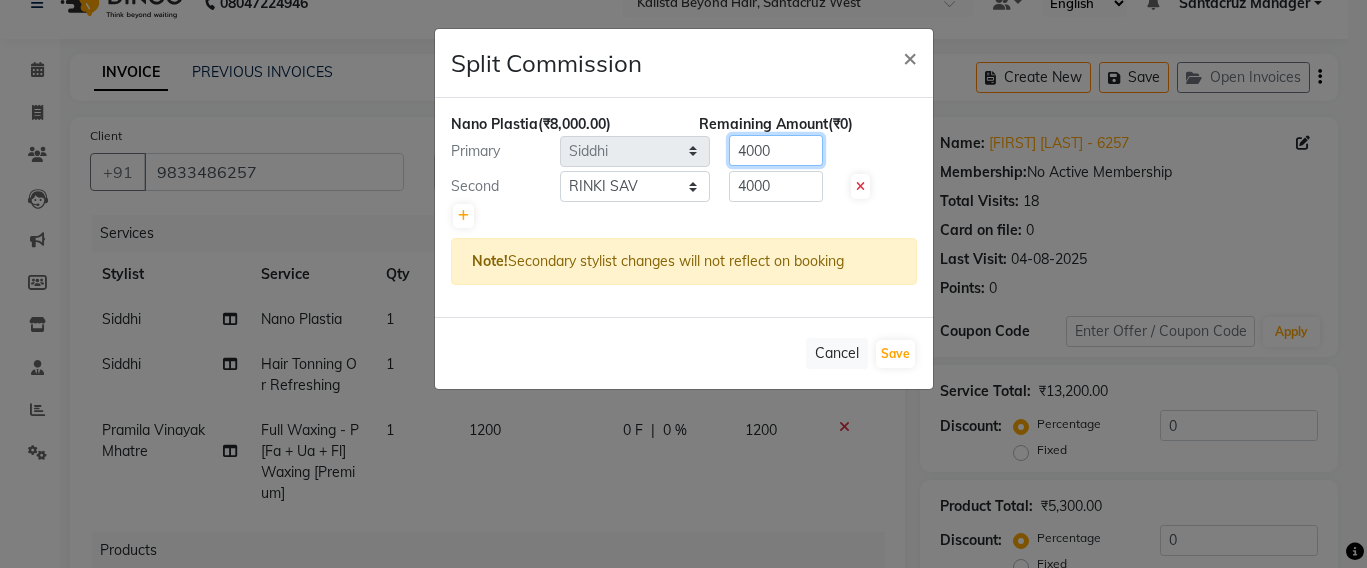 click on "4000" 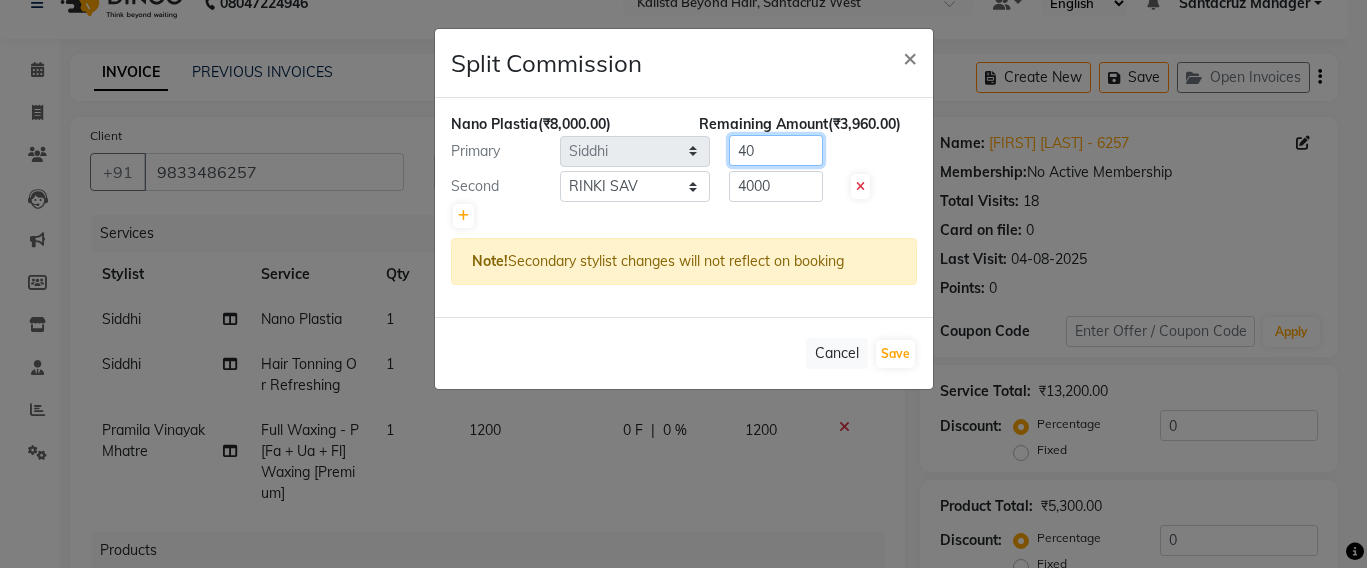 type on "4" 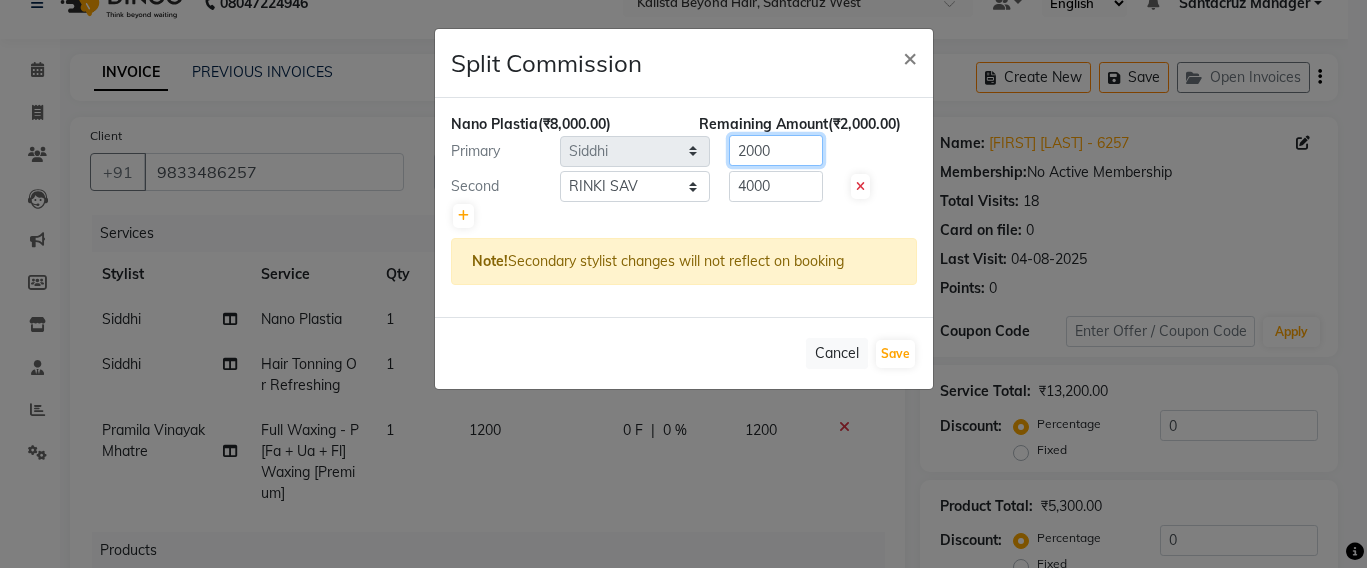 type on "2000" 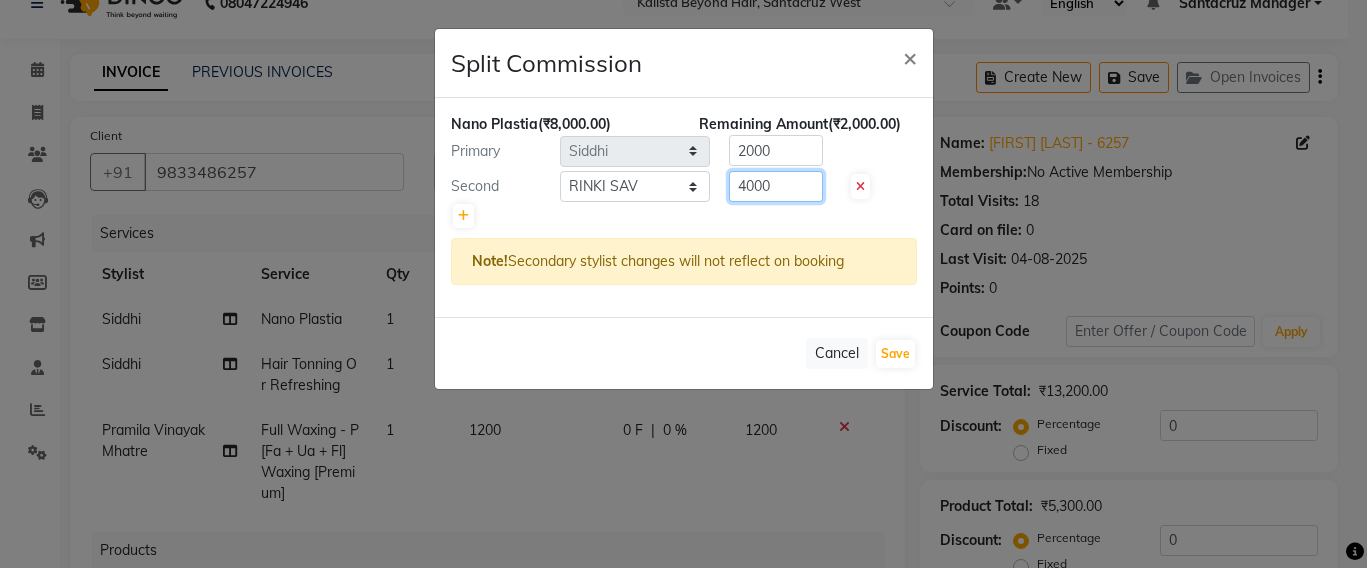 click on "4000" 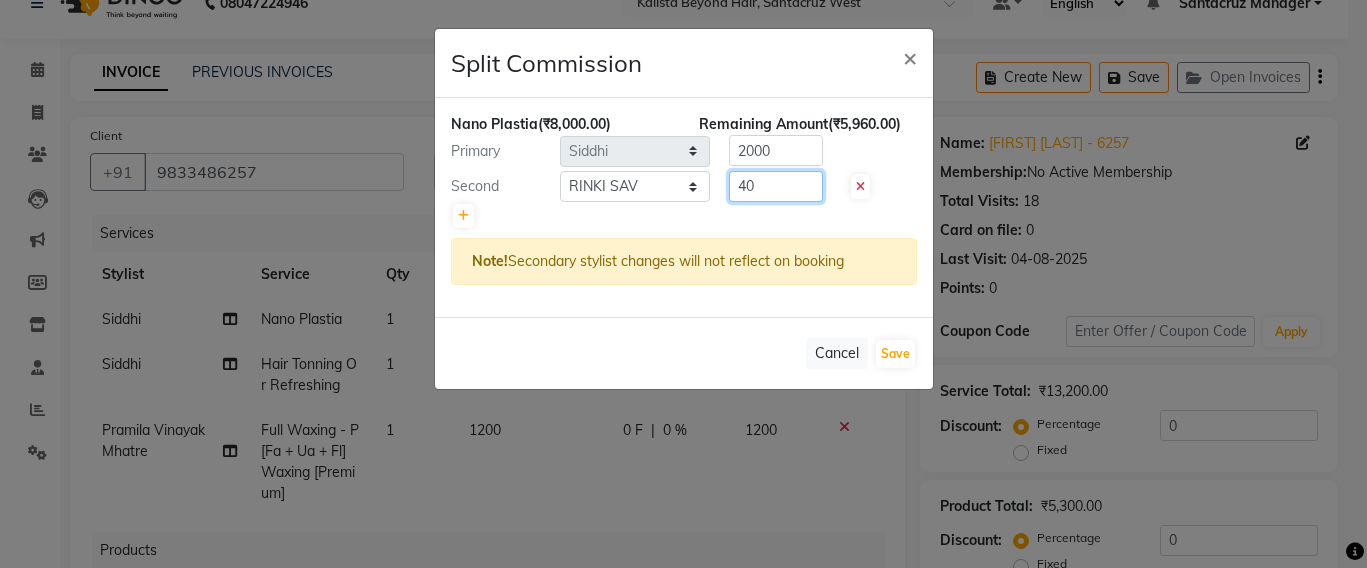 type on "4" 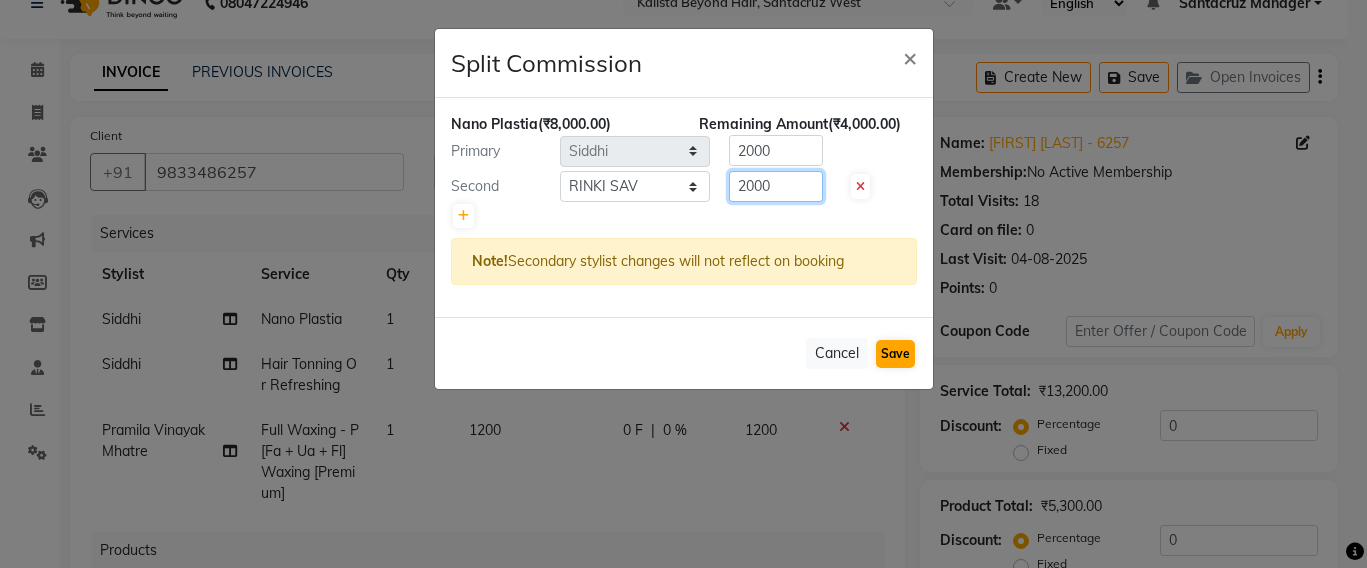 type on "2000" 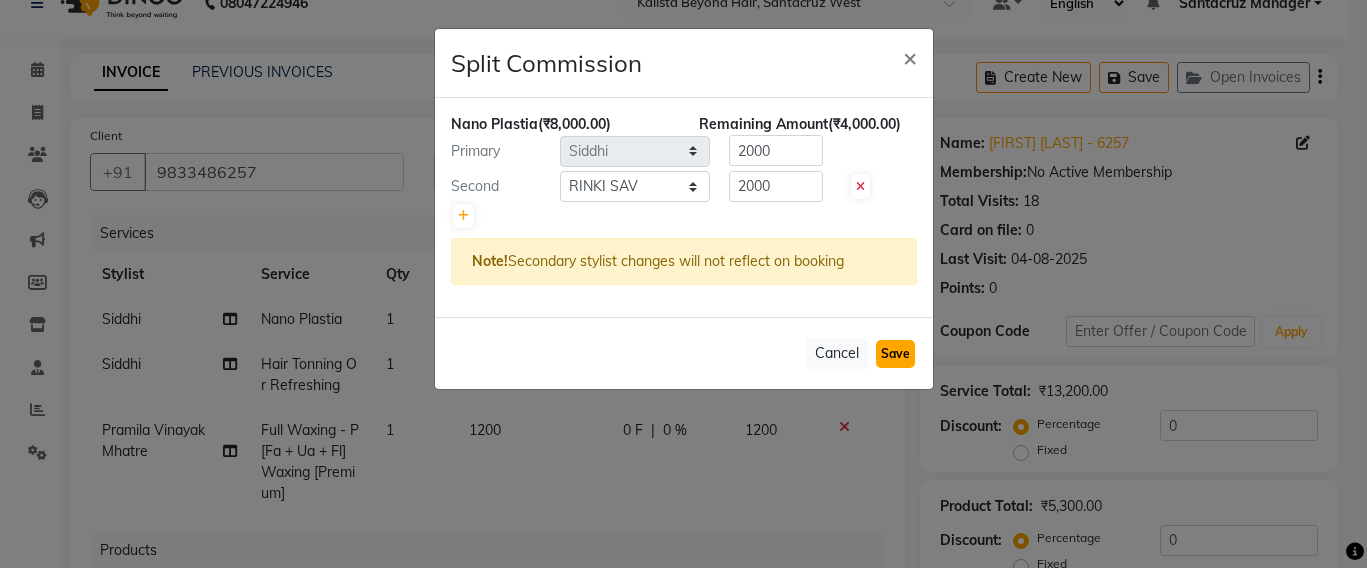 click on "Save" 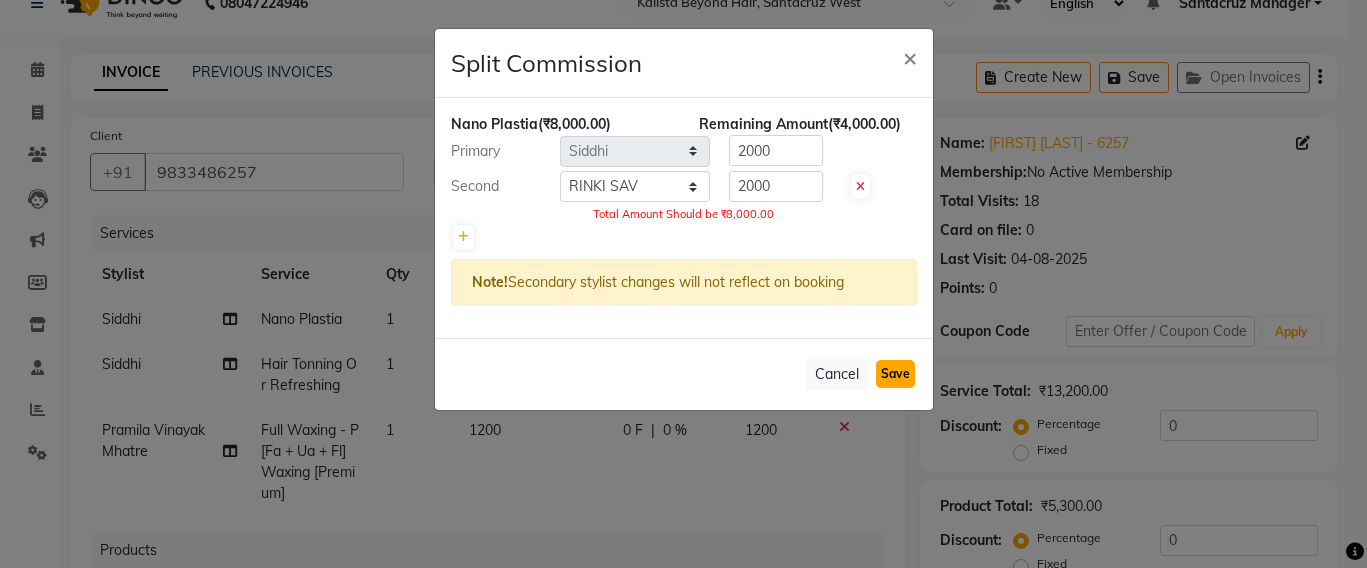 click on "Save" 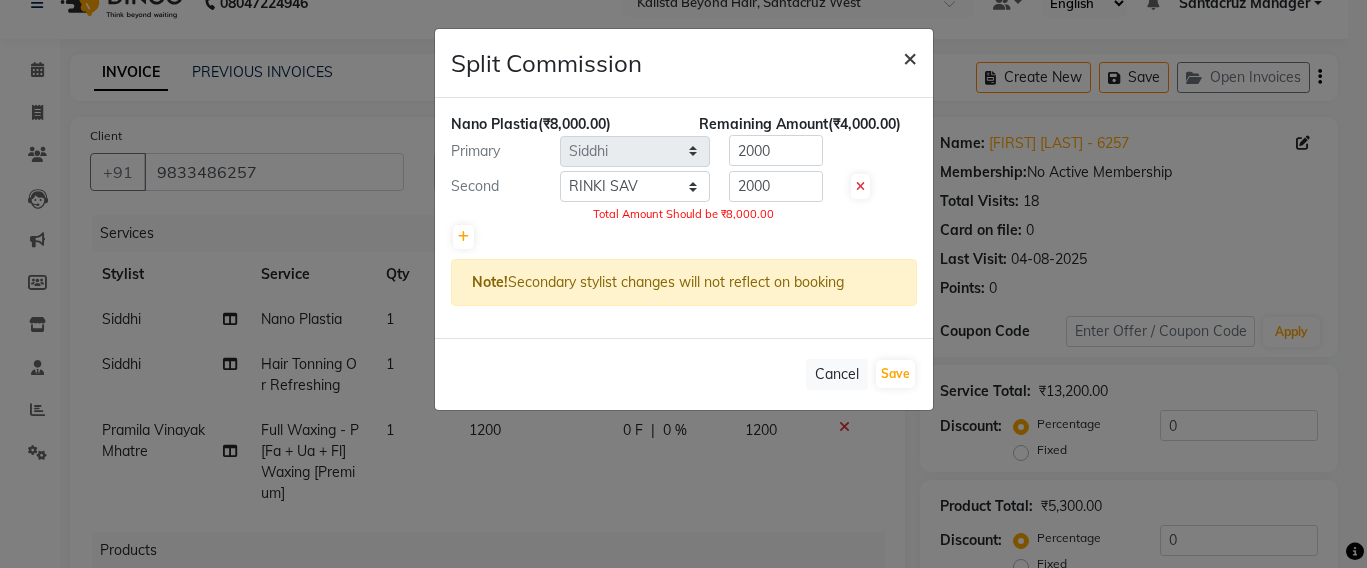 click on "×" 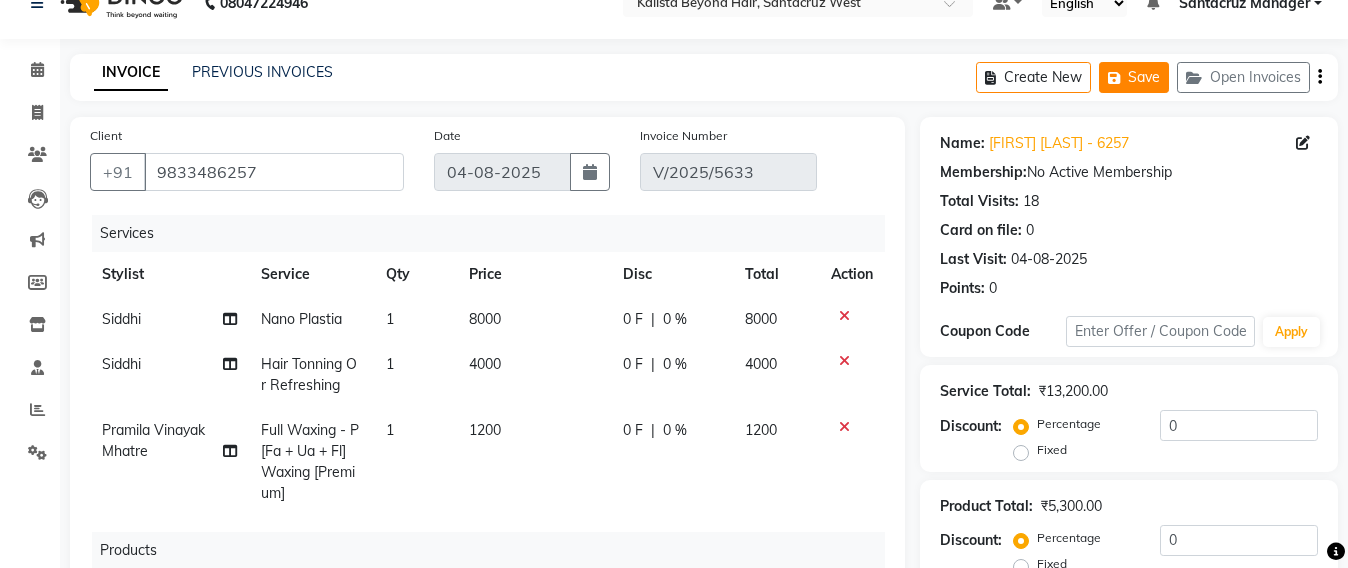 click on "Save" 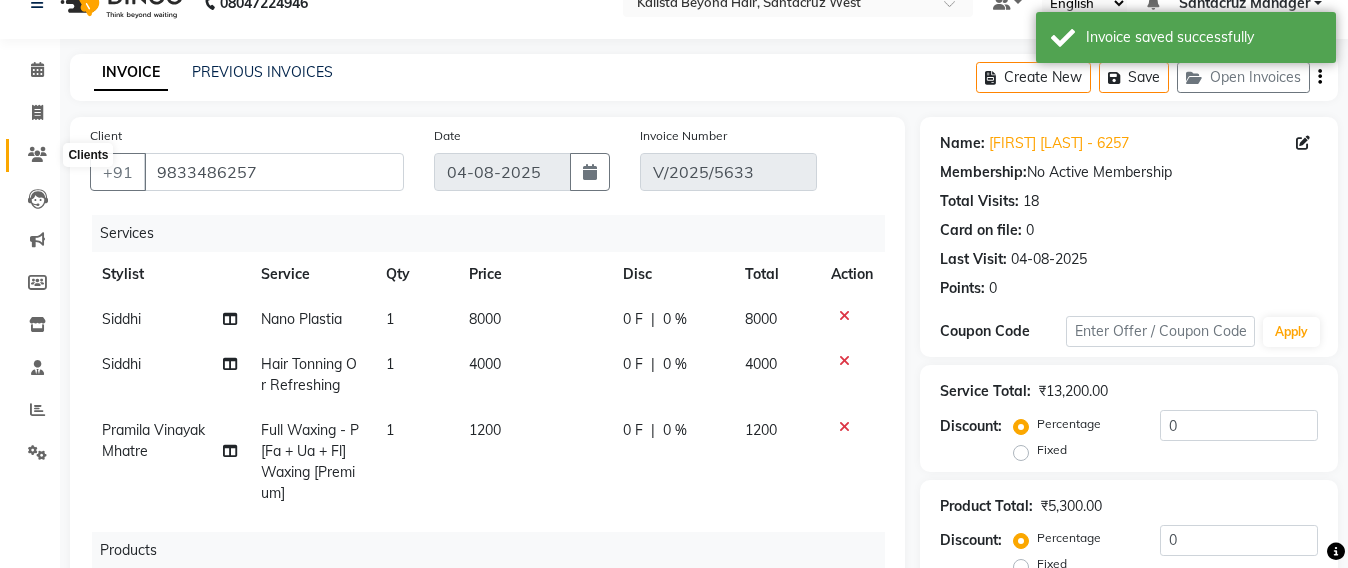 click 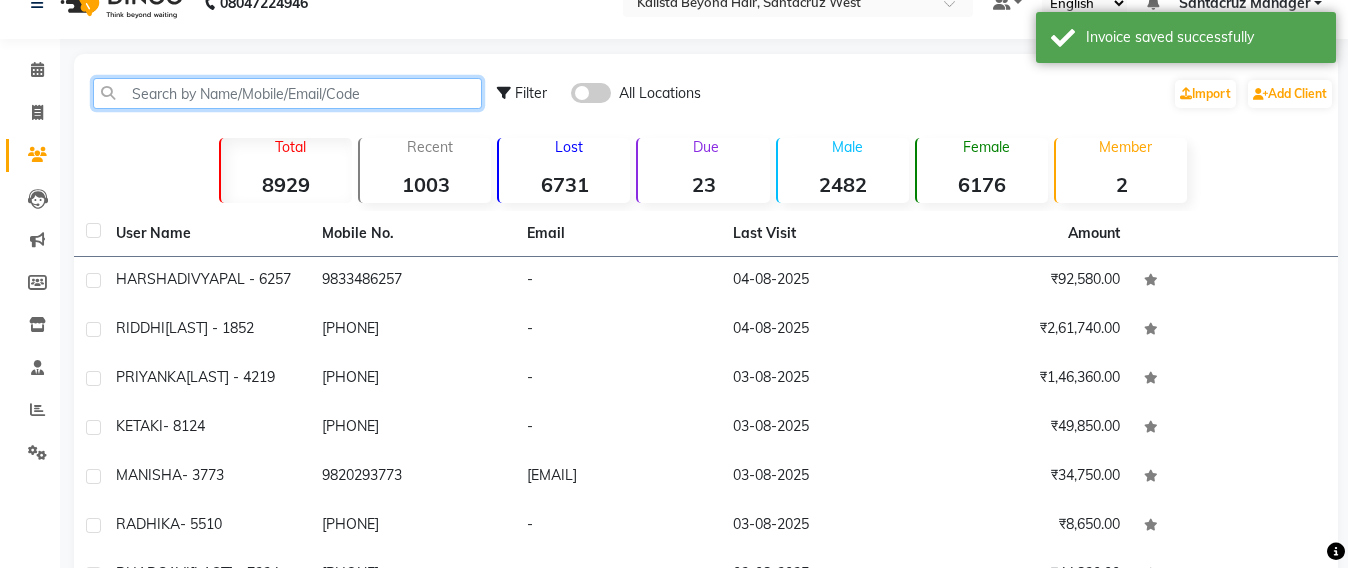 click 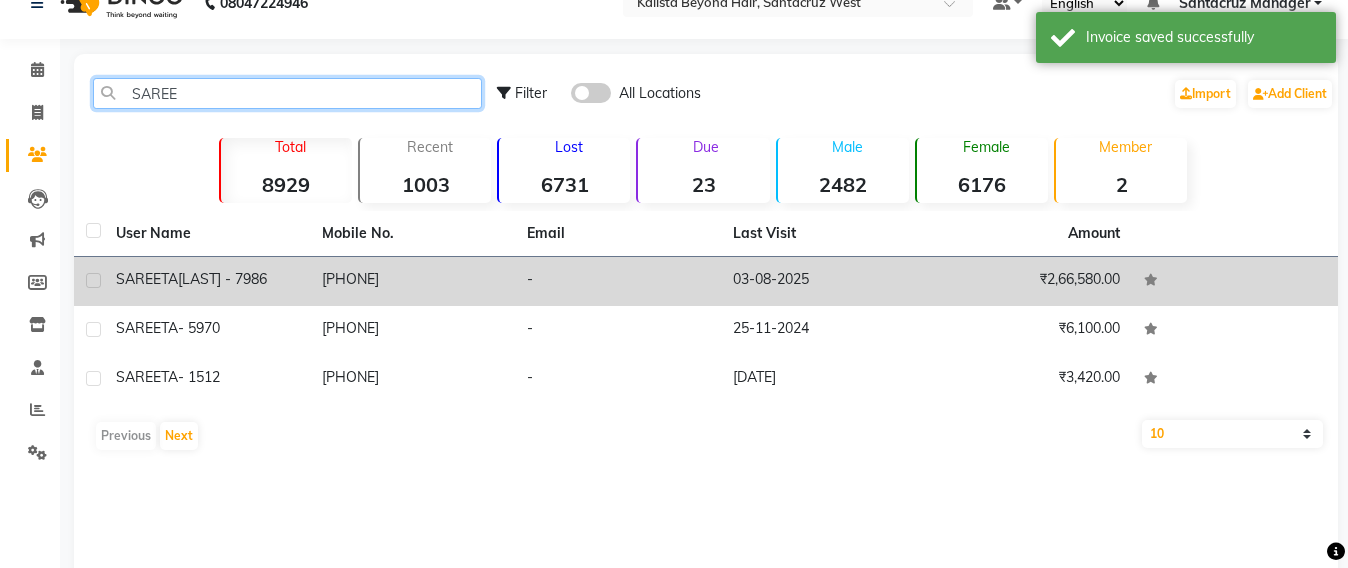 type on "SAREE" 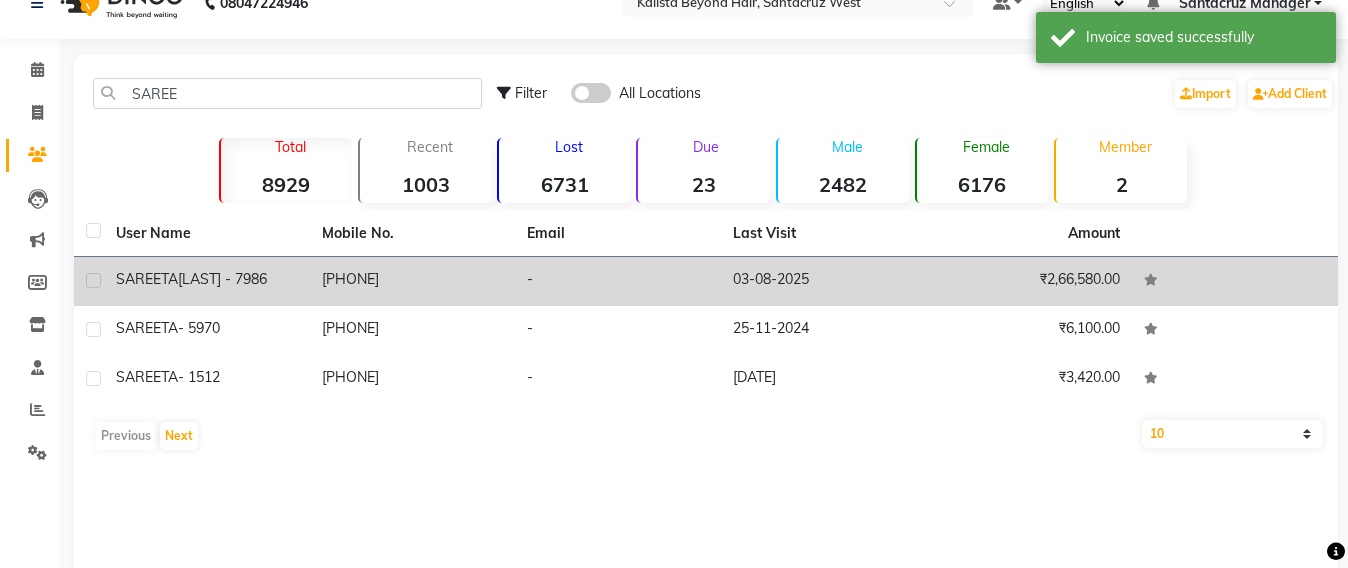 click on "SAREETA  SHETTY - 7986" 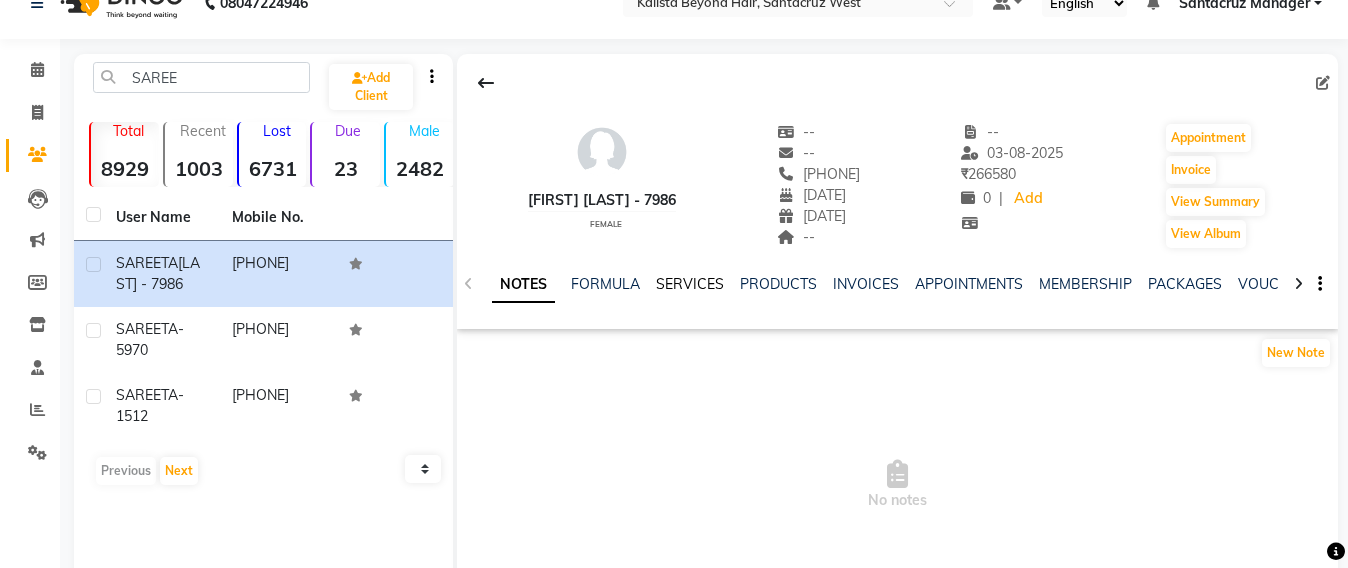 click on "SERVICES" 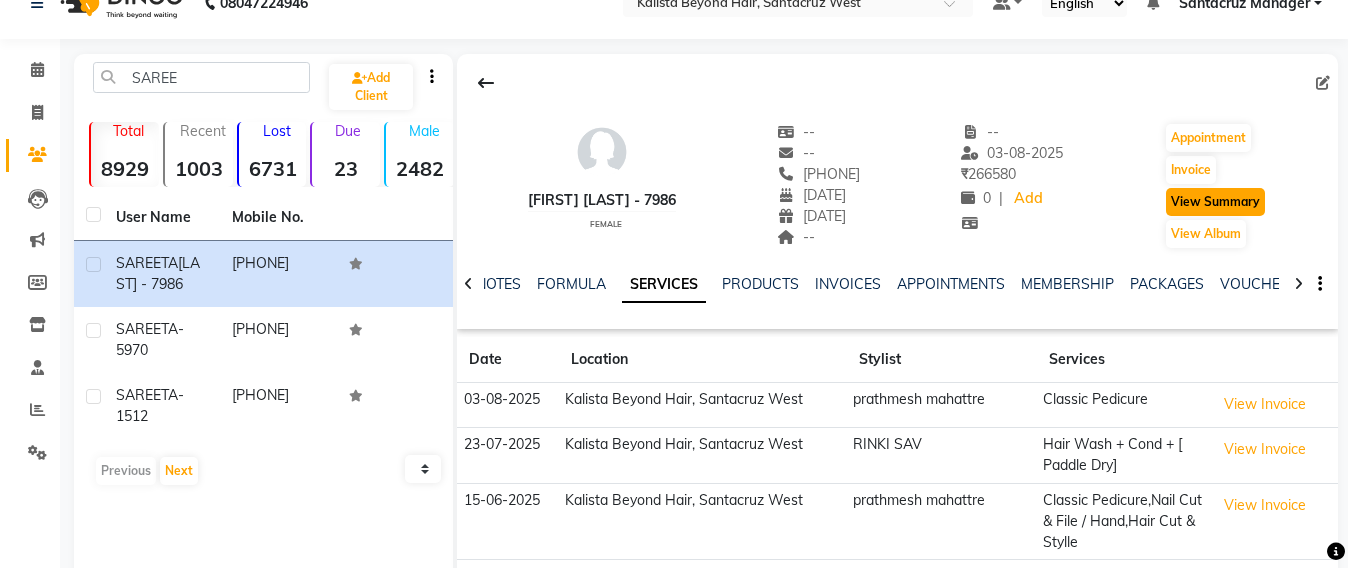 click on "View Summary" 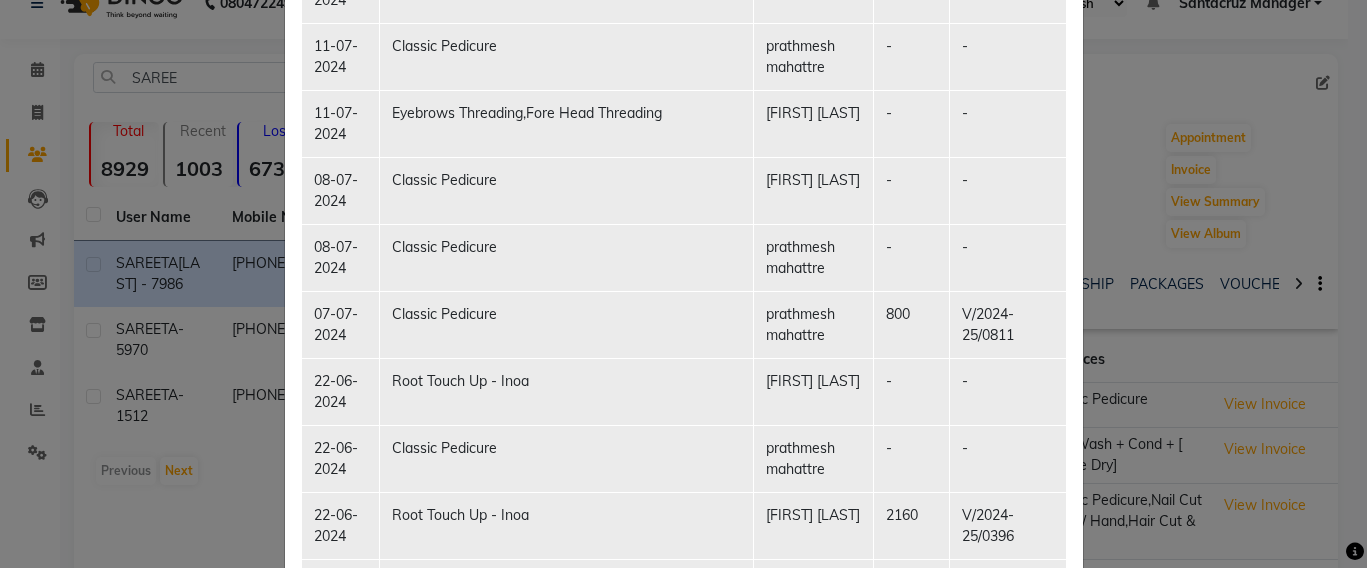 scroll, scrollTop: 2976, scrollLeft: 0, axis: vertical 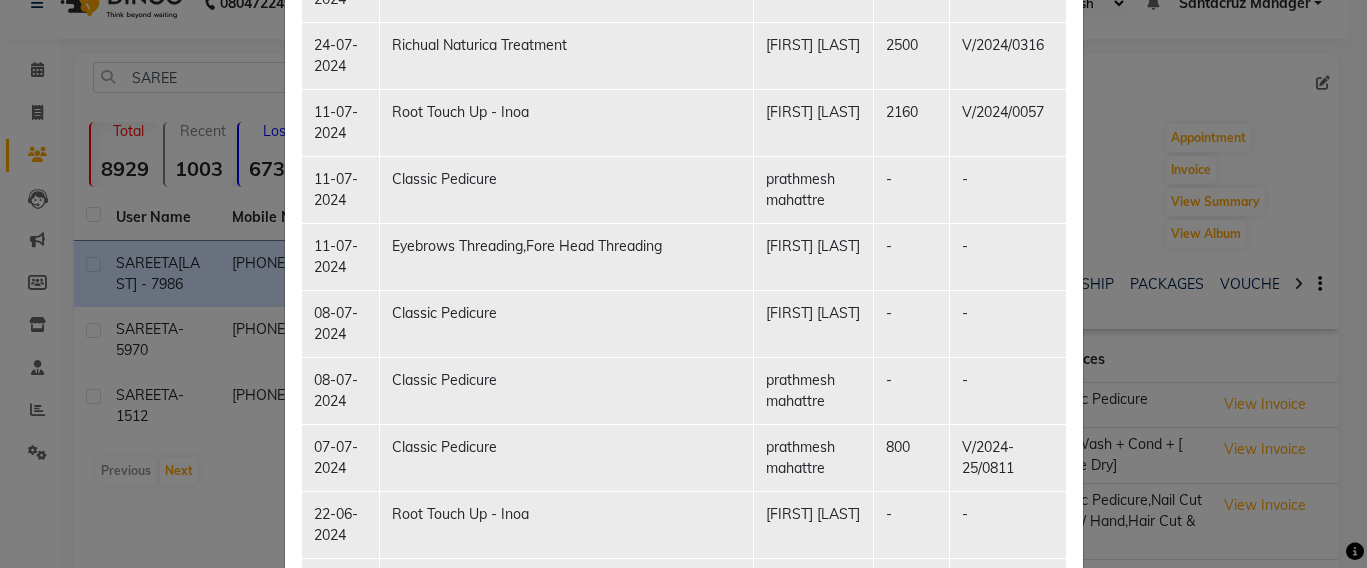 click on "Client Summary Print SAREETA SHETTY - 7986 9004397986 2025-08-03 Membership Vouchers & Prepaids Services Date Service Staff Amount Invoice No. 03-08-2025 Classic Pedicure prathmesh mahattre 800 V/2025/5603 23-07-2025 Hair Wash + Cond + [ Paddle Dry] RINKI SAV 450 V/2025/5327 15-06-2025 Classic Pedicure,Nail Cut & File / Hand,Hair Cut & Stylle prathmesh mahattre 450 V/2025/4489 14-06-2025 Hair Wash + Cond + Blast Dry [Med] Siddhi 450 V/2025/4466 15-03-2025 Face & Neck De-Tan,O3+ Whitening Facial Pramila Vinayak Mhatre - - 15-03-2025 Classic Pedicure prathmesh mahattre 4000 V/2025/2057 15-03-2025 Beard Trim SAURAV - - 15-03-2025 Blowdry [Med] Siddhi - - 15-03-2025 Blowdry [Med] SAURAV - - 15-03-2025 Tongs [Long] ALISHA 2200 V/2025/2067 11-03-2025 Classic Pedicure prathmesh mahattre - - 11-03-2025 Root Touch Up - Inoa ALISHA 3000 V/2025/1973 08-12-2024 Classic Pedicure,Nail Cut & File / Hand prathmesh mahattre 900 V/2024/3993 01-12-2024 Classic Manicure Tejasvi Bhosle - - 01-12-2024 Root Touch Up - Inoa Siddhi -" 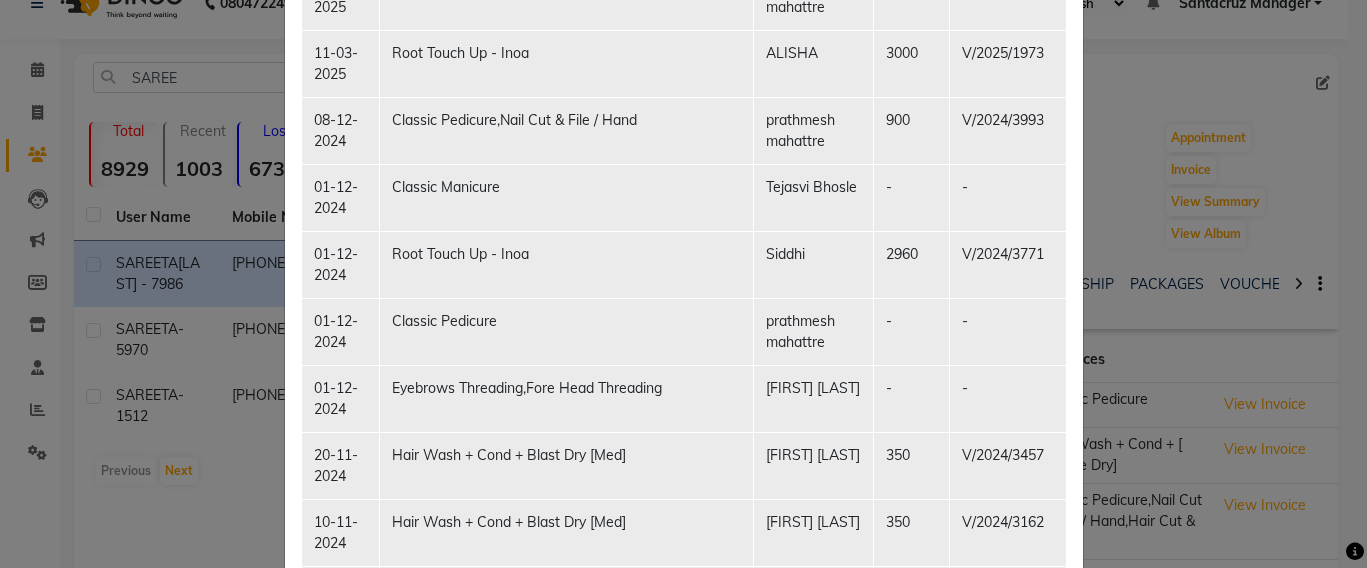 scroll, scrollTop: 1101, scrollLeft: 0, axis: vertical 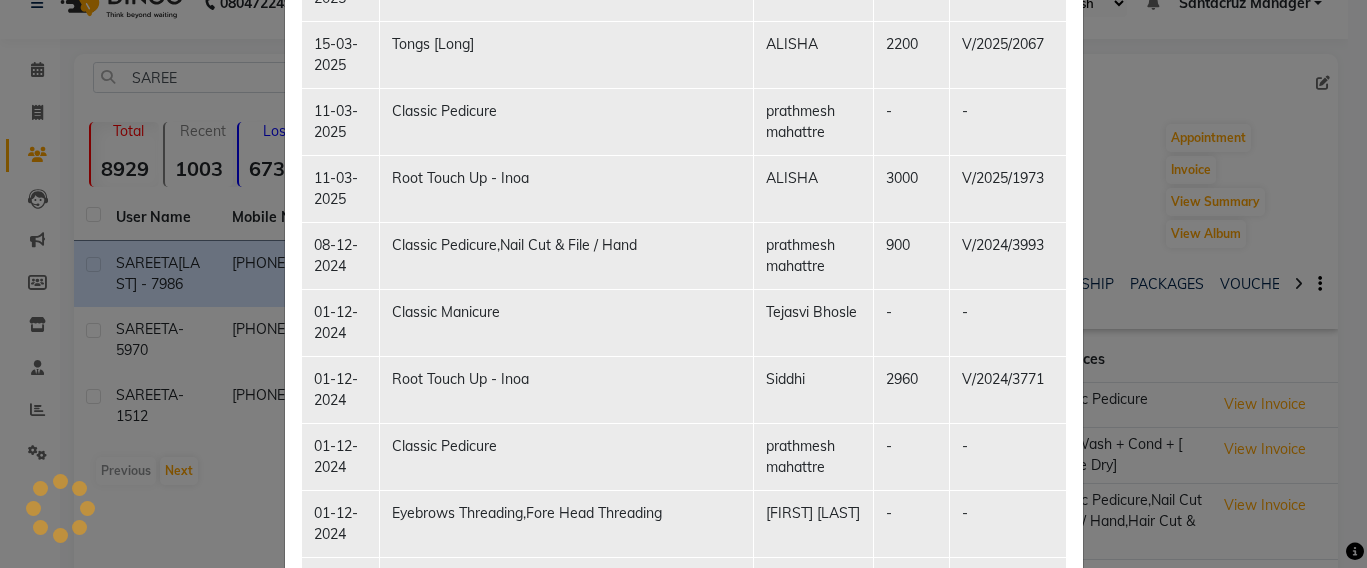 click on "Client Summary Print SAREETA SHETTY - 7986 9004397986 2025-08-03 Membership Vouchers & Prepaids Services Date Service Staff Amount Invoice No. 03-08-2025 Classic Pedicure prathmesh mahattre 800 V/2025/5603 23-07-2025 Hair Wash + Cond + [ Paddle Dry] RINKI SAV 450 V/2025/5327 15-06-2025 Classic Pedicure,Nail Cut & File / Hand,Hair Cut & Stylle prathmesh mahattre 450 V/2025/4489 14-06-2025 Hair Wash + Cond + Blast Dry [Med] Siddhi 450 V/2025/4466 15-03-2025 Face & Neck De-Tan,O3+ Whitening Facial Pramila Vinayak Mhatre - - 15-03-2025 Classic Pedicure prathmesh mahattre 4000 V/2025/2057 15-03-2025 Beard Trim SAURAV - - 15-03-2025 Blowdry [Med] Siddhi - - 15-03-2025 Blowdry [Med] SAURAV - - 15-03-2025 Tongs [Long] ALISHA 2200 V/2025/2067 11-03-2025 Classic Pedicure prathmesh mahattre - - 11-03-2025 Root Touch Up - Inoa ALISHA 3000 V/2025/1973 08-12-2024 Classic Pedicure,Nail Cut & File / Hand prathmesh mahattre 900 V/2024/3993 01-12-2024 Classic Manicure Tejasvi Bhosle - - 01-12-2024 Root Touch Up - Inoa Siddhi -" 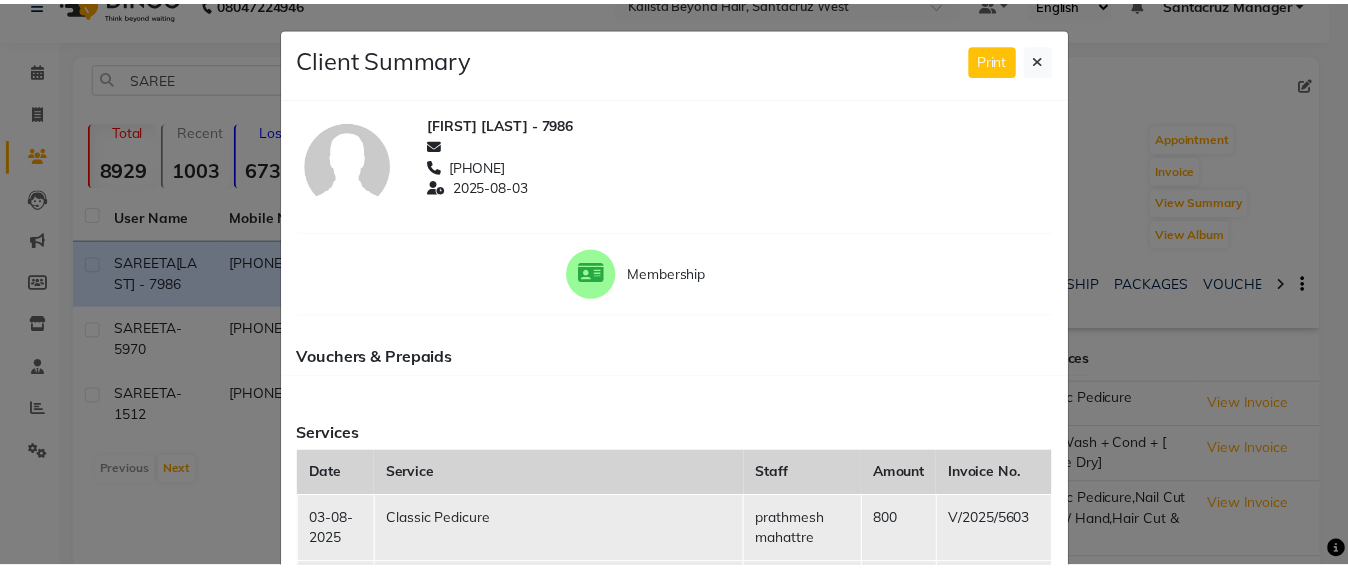 scroll, scrollTop: 0, scrollLeft: 0, axis: both 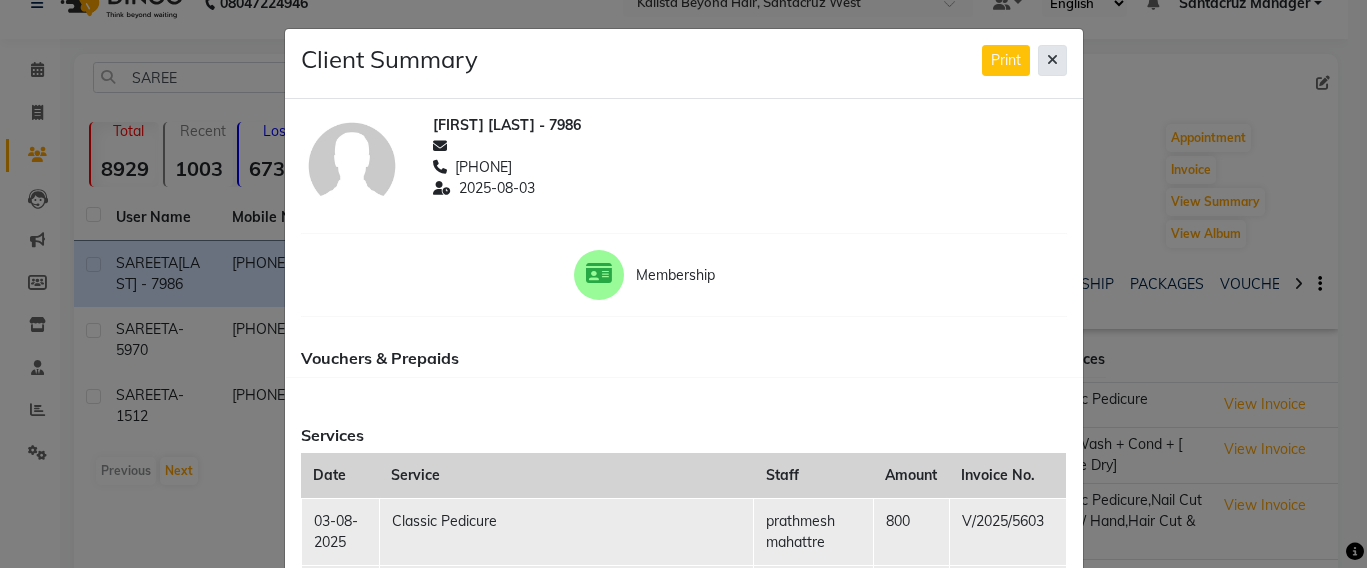 click 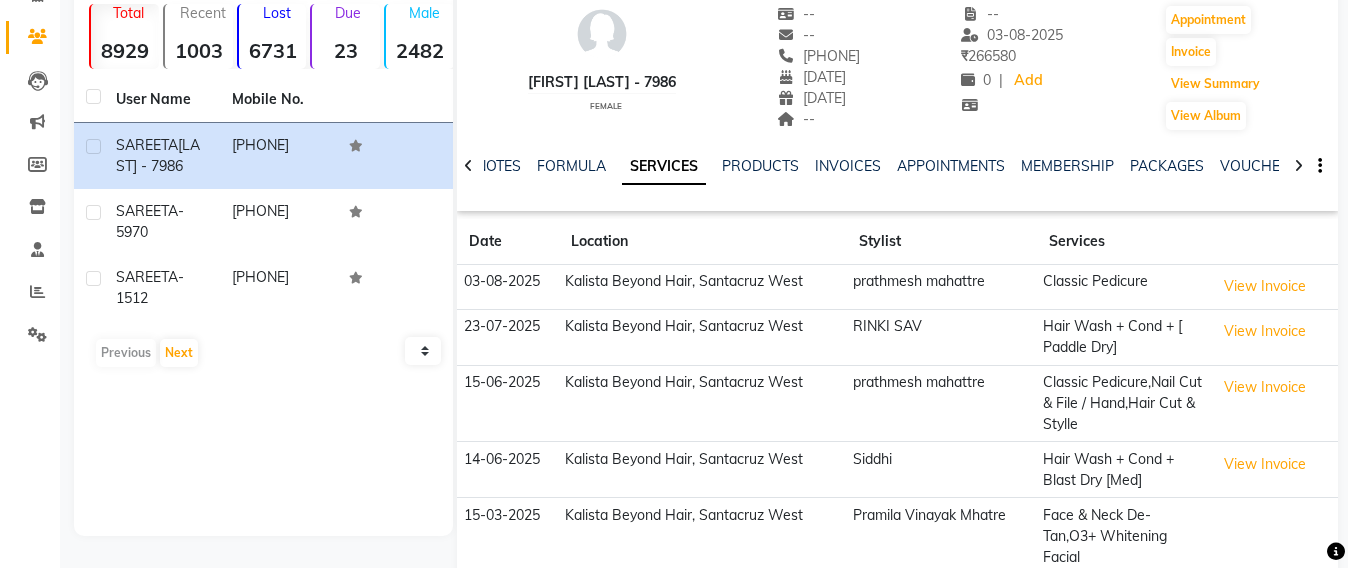 scroll, scrollTop: 244, scrollLeft: 0, axis: vertical 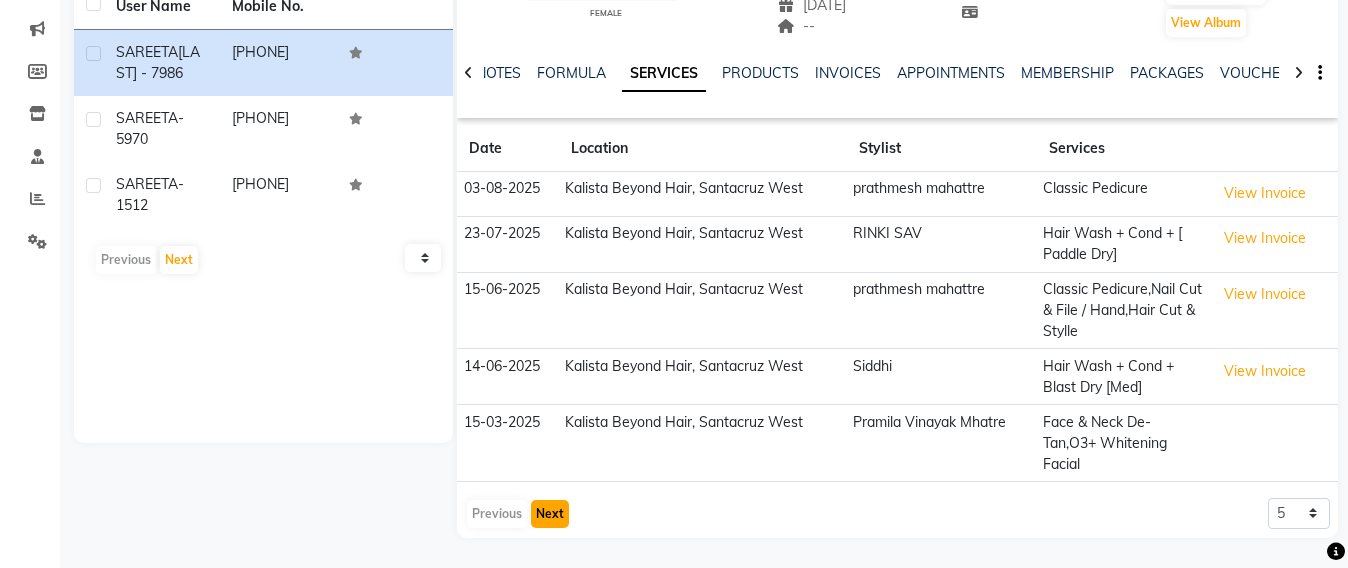click on "Next" 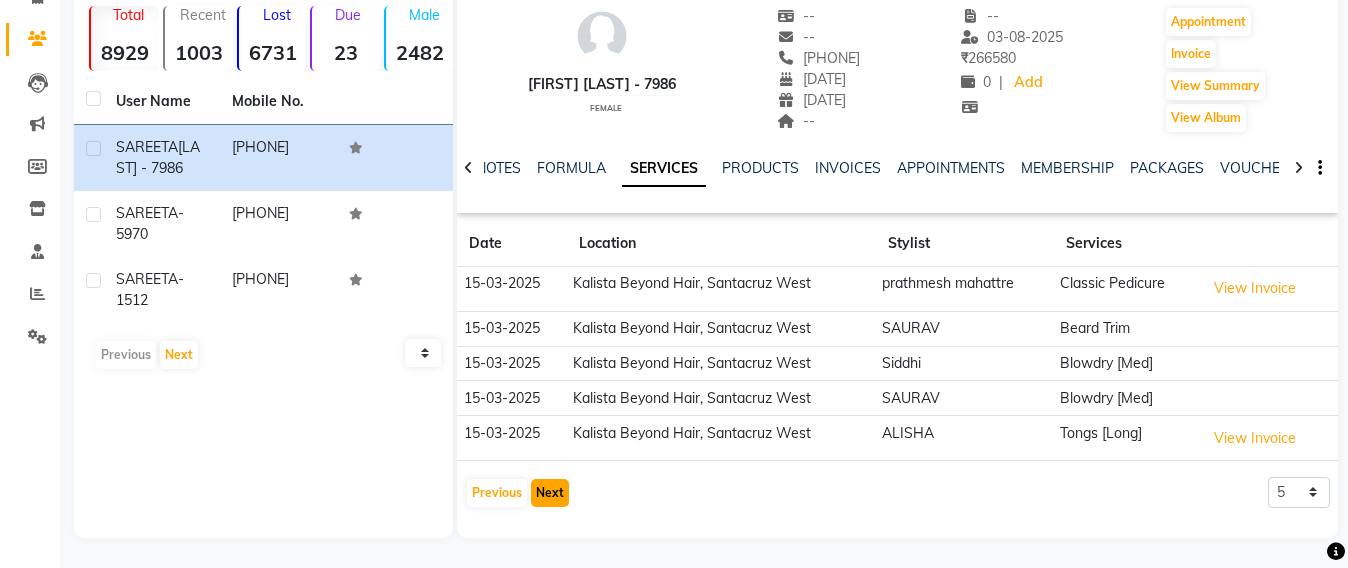 scroll, scrollTop: 149, scrollLeft: 0, axis: vertical 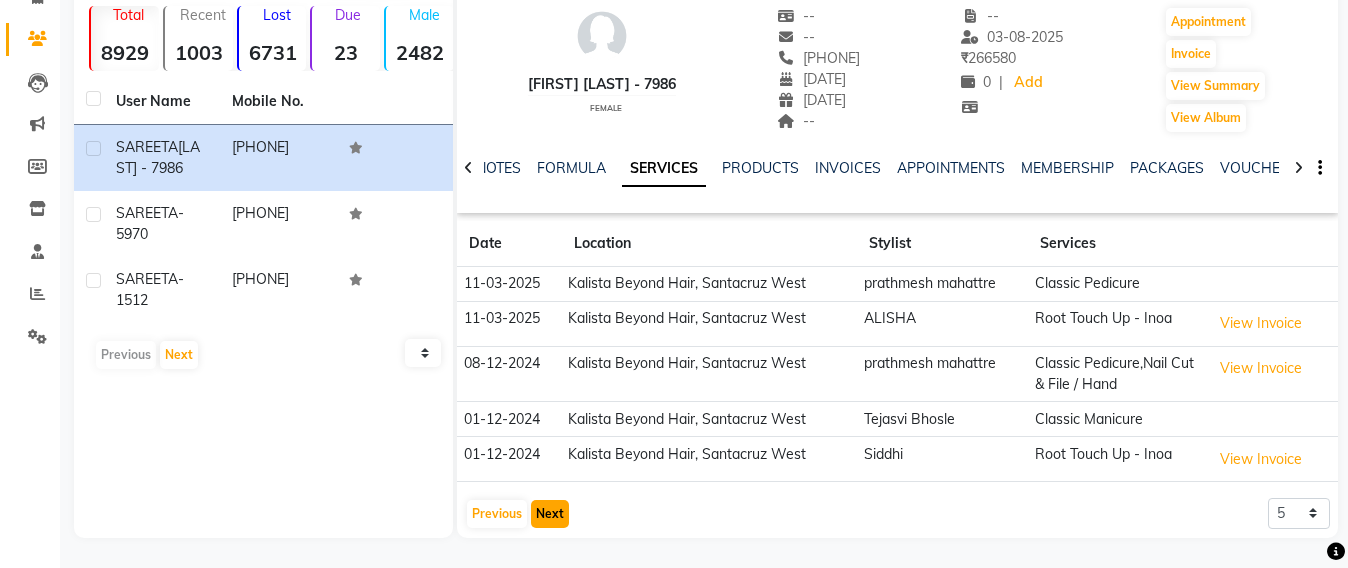 click on "Next" 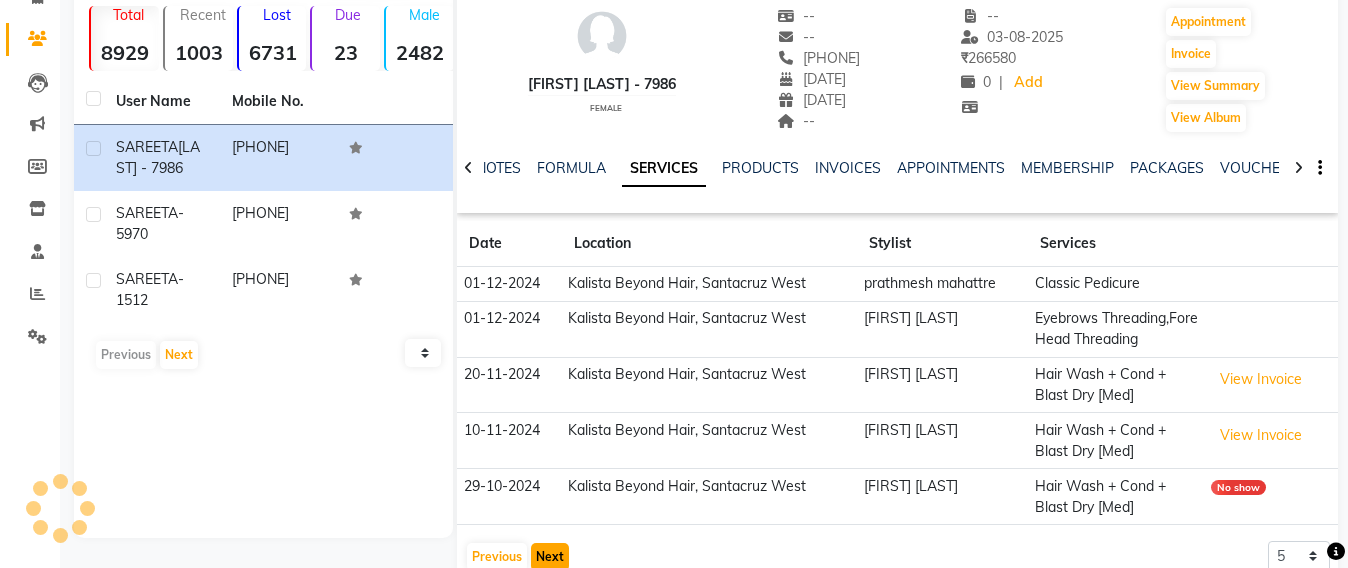 scroll, scrollTop: 213, scrollLeft: 0, axis: vertical 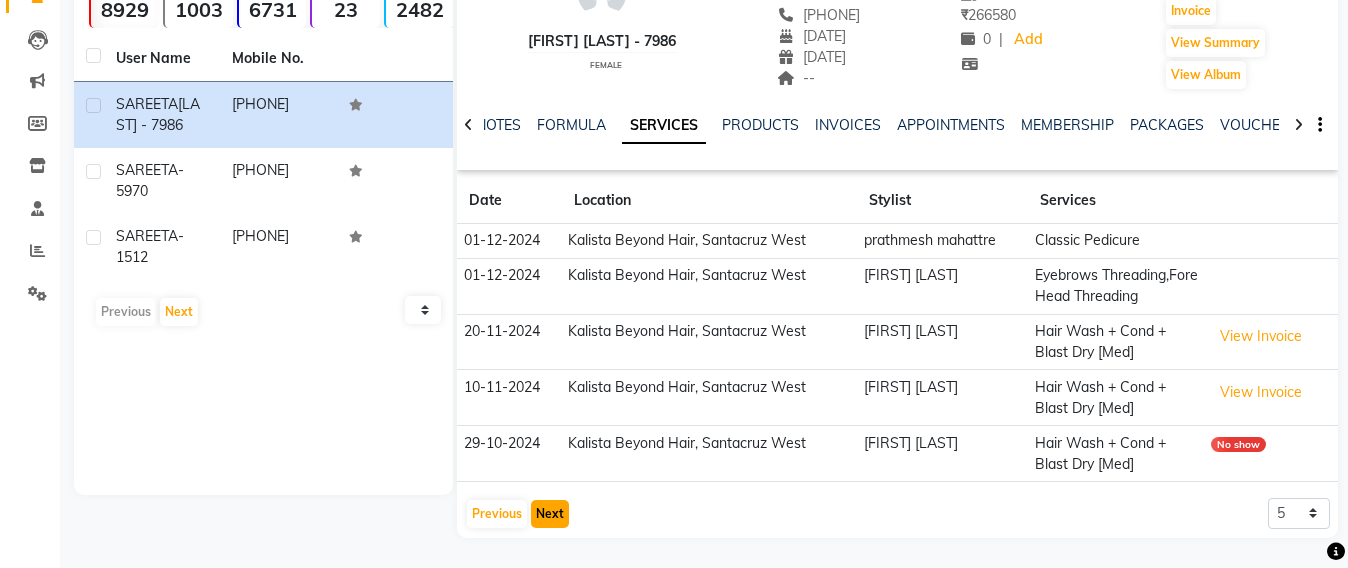 click on "Next" 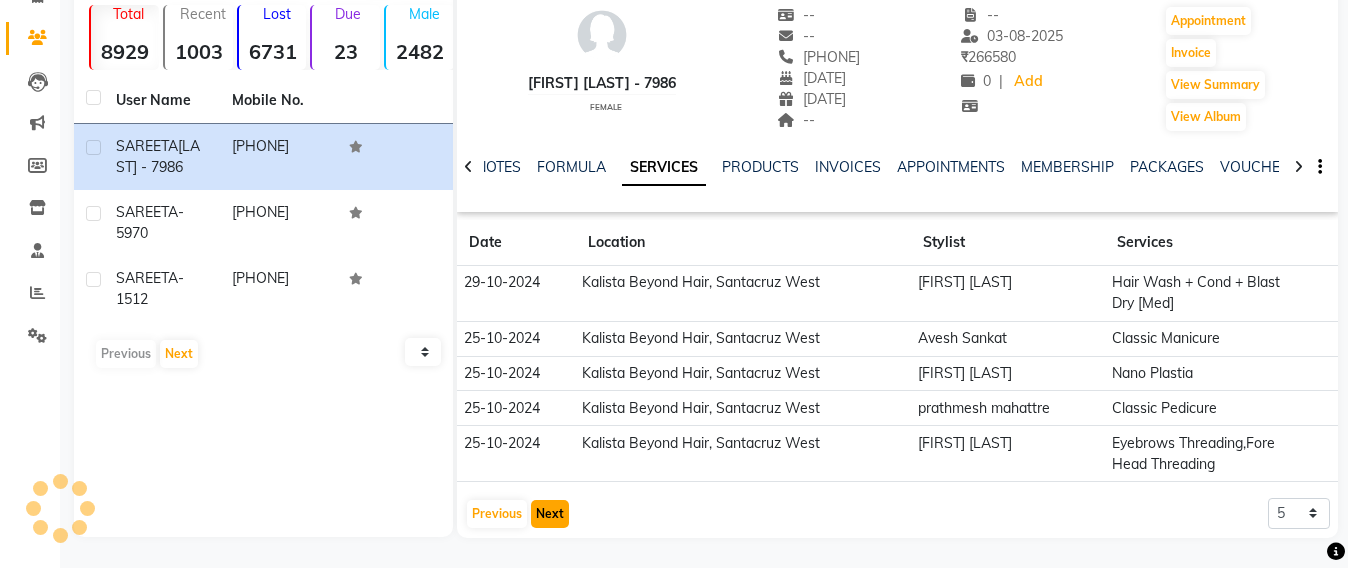 scroll, scrollTop: 150, scrollLeft: 0, axis: vertical 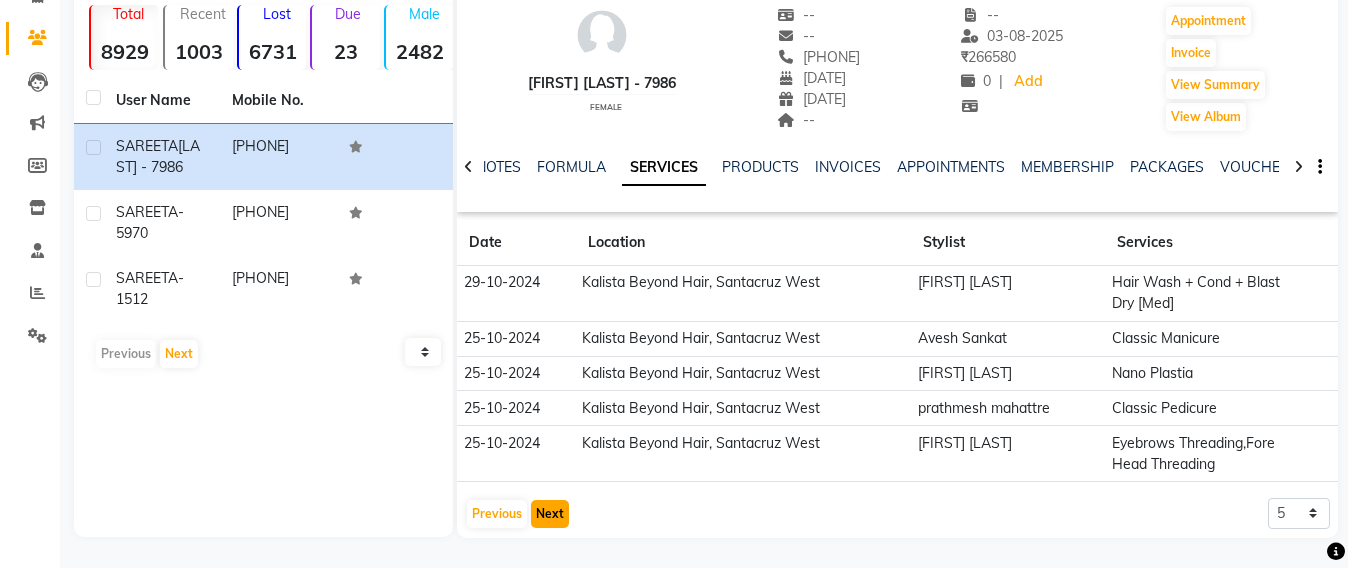 click on "Next" 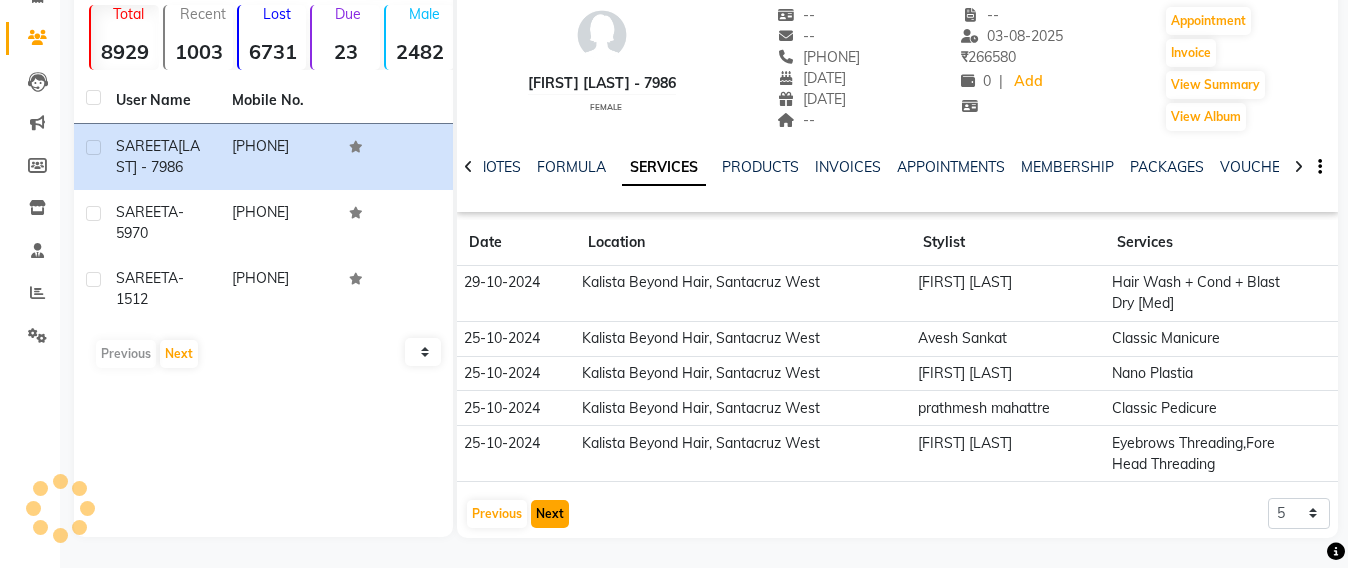 scroll, scrollTop: 149, scrollLeft: 0, axis: vertical 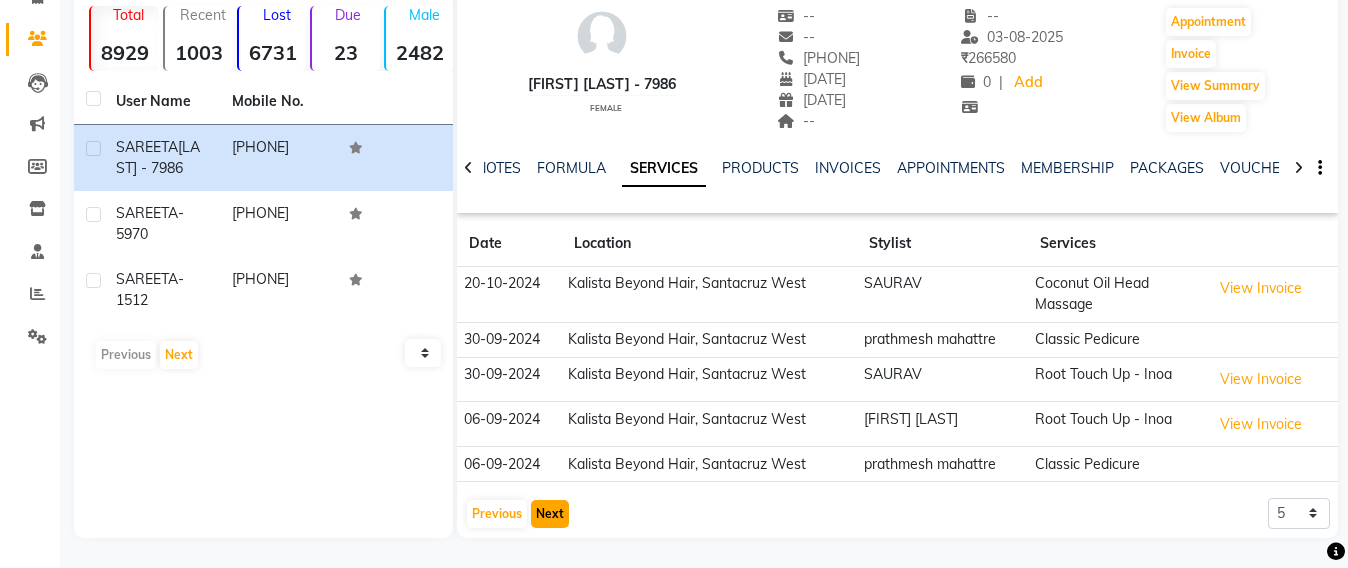 click on "Next" 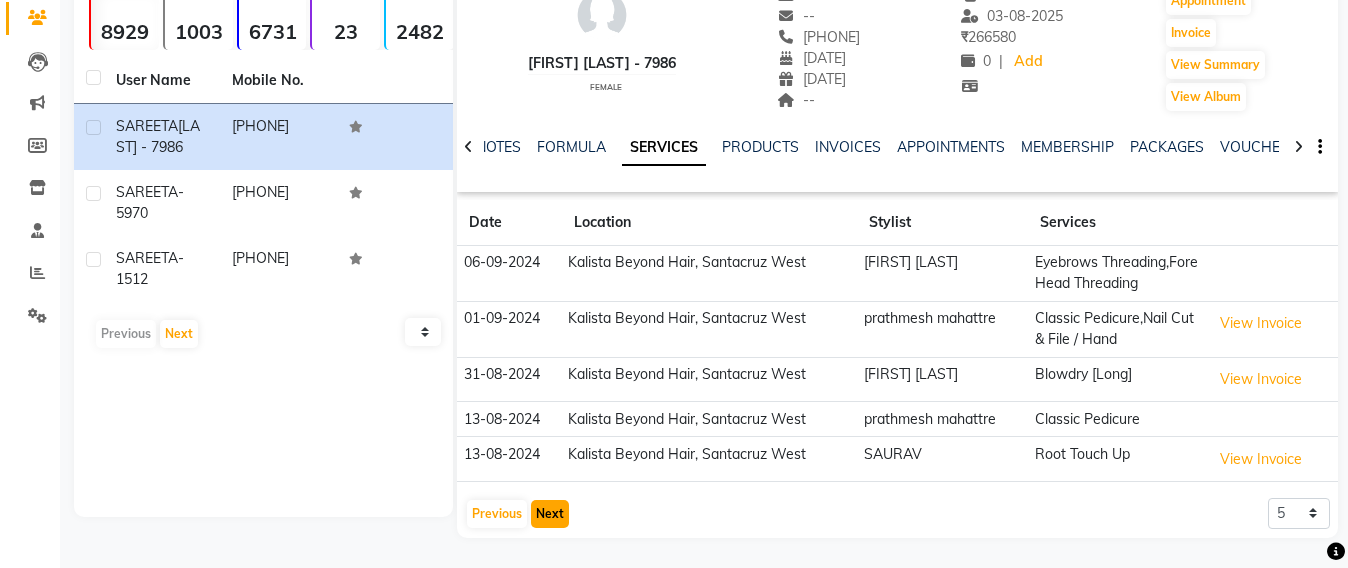 click on "Next" 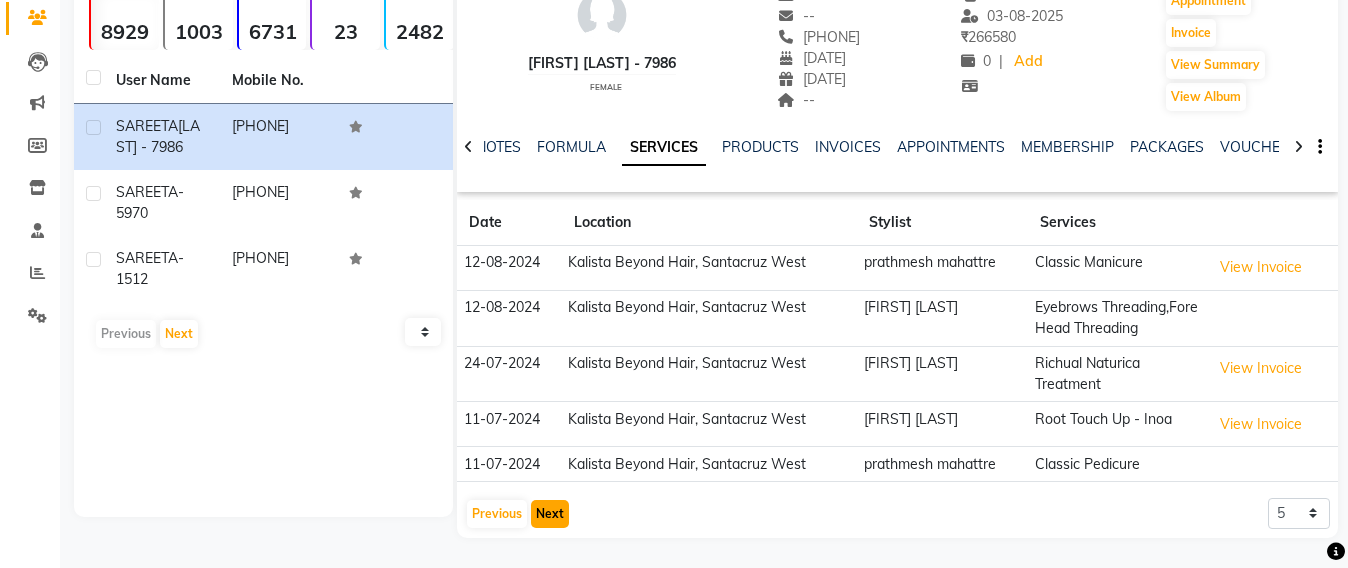 click on "Next" 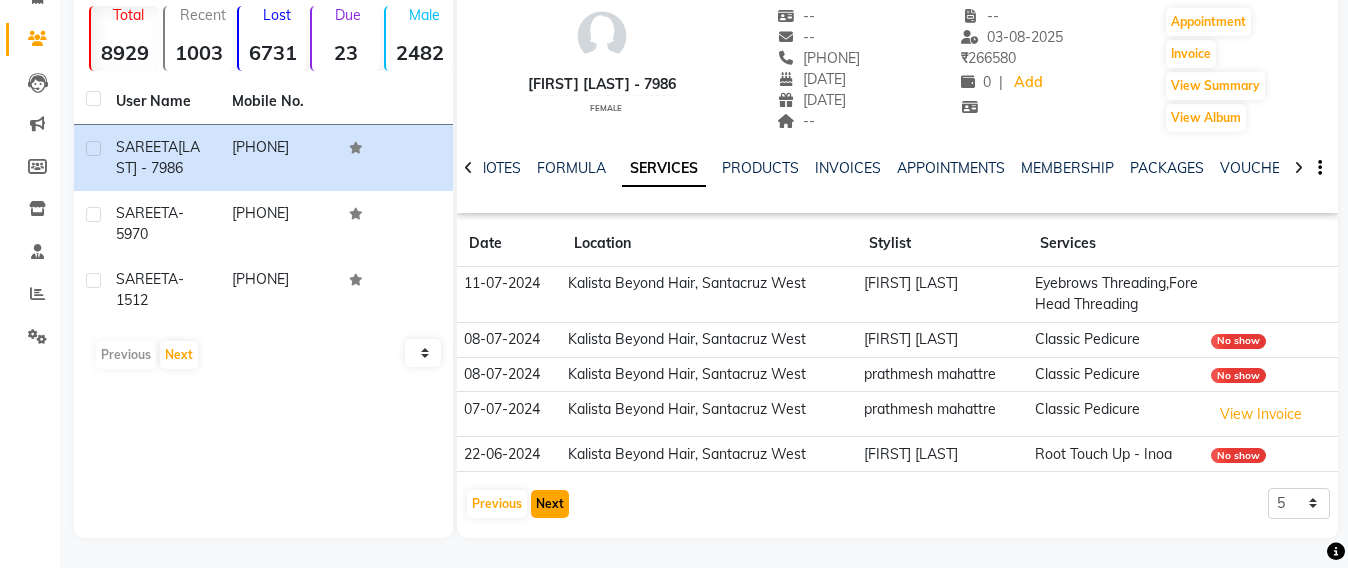 scroll, scrollTop: 160, scrollLeft: 0, axis: vertical 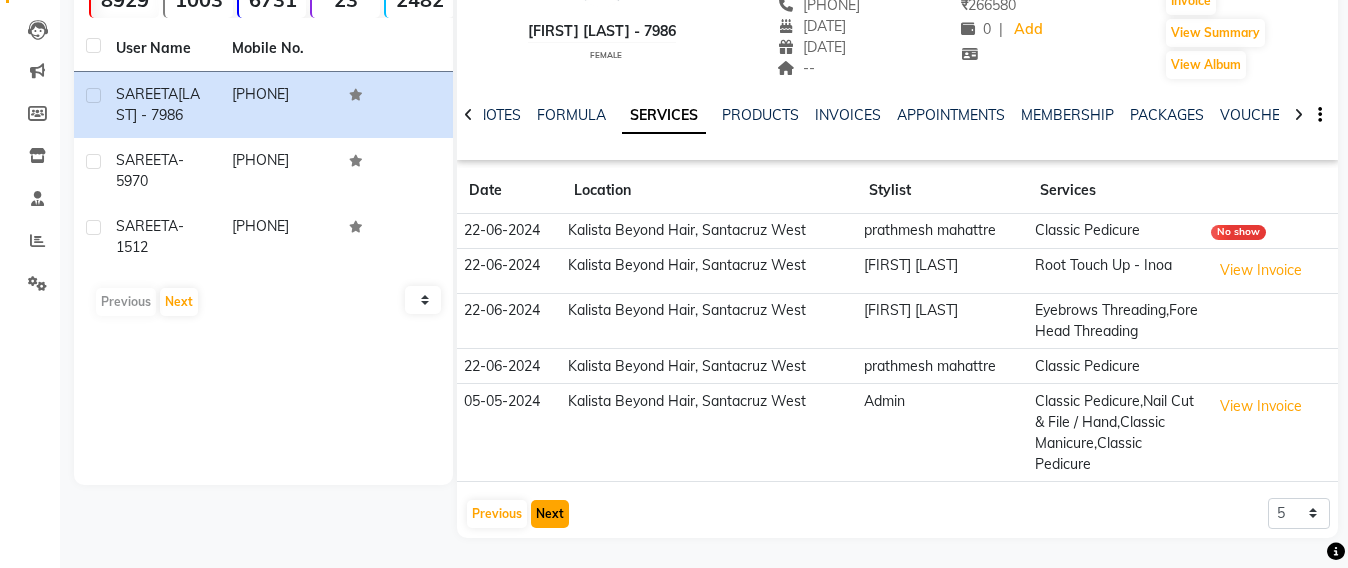 click on "Next" 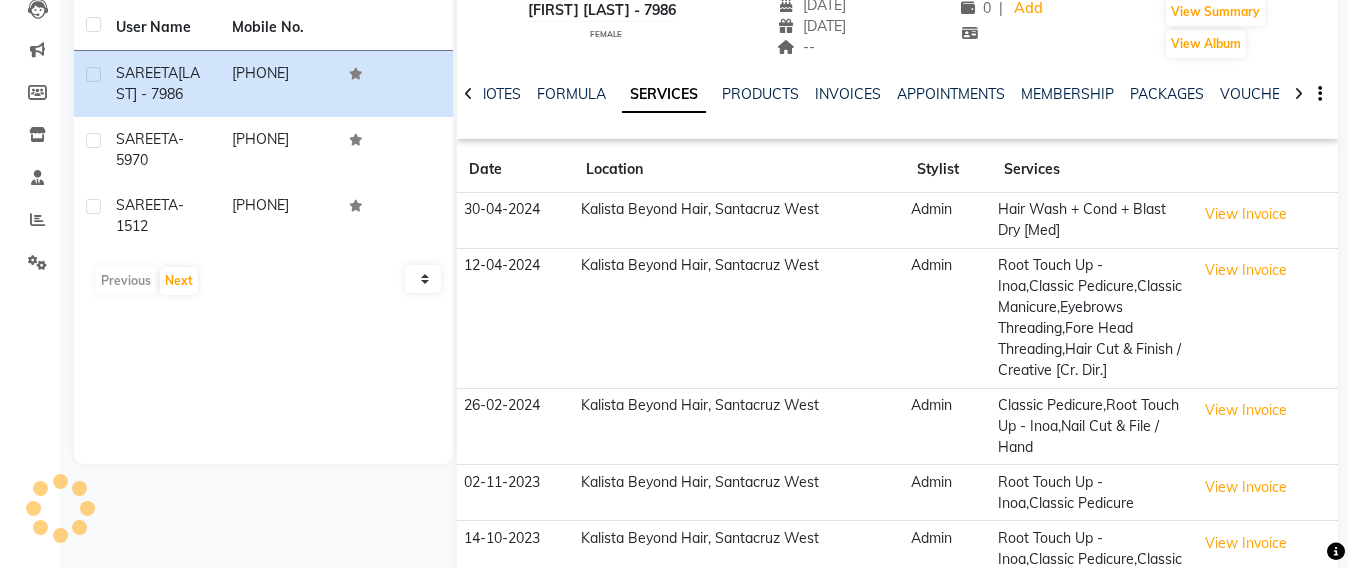 scroll, scrollTop: 244, scrollLeft: 0, axis: vertical 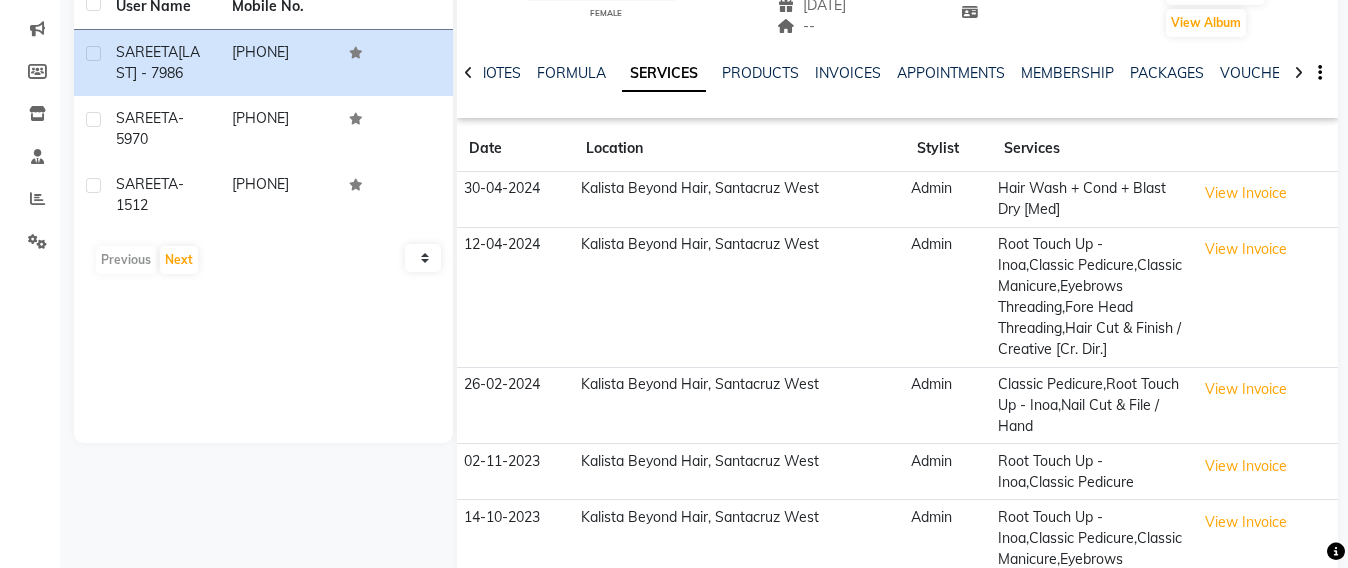 click on "14-10-2023" 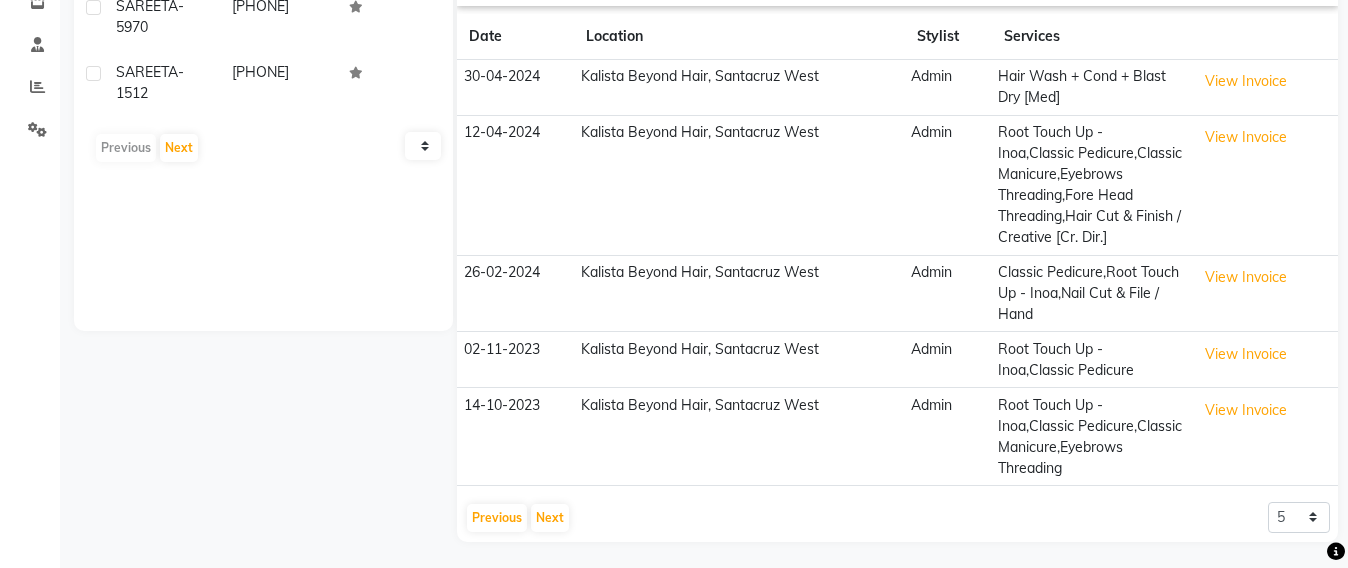 scroll, scrollTop: 360, scrollLeft: 0, axis: vertical 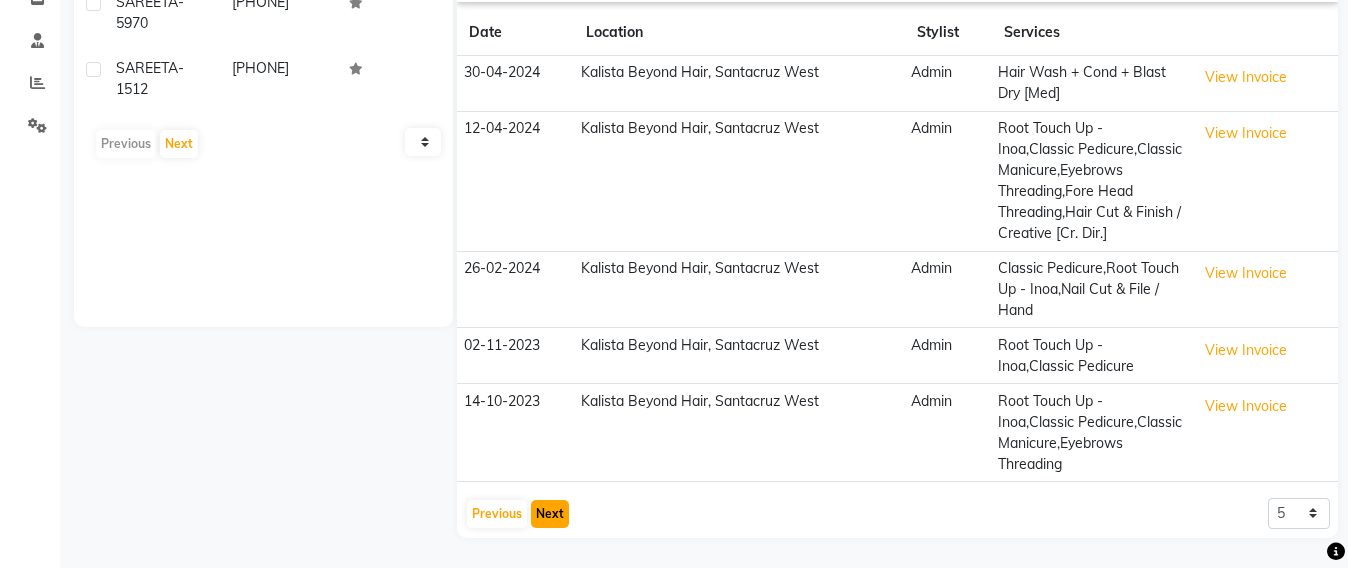 click on "Next" 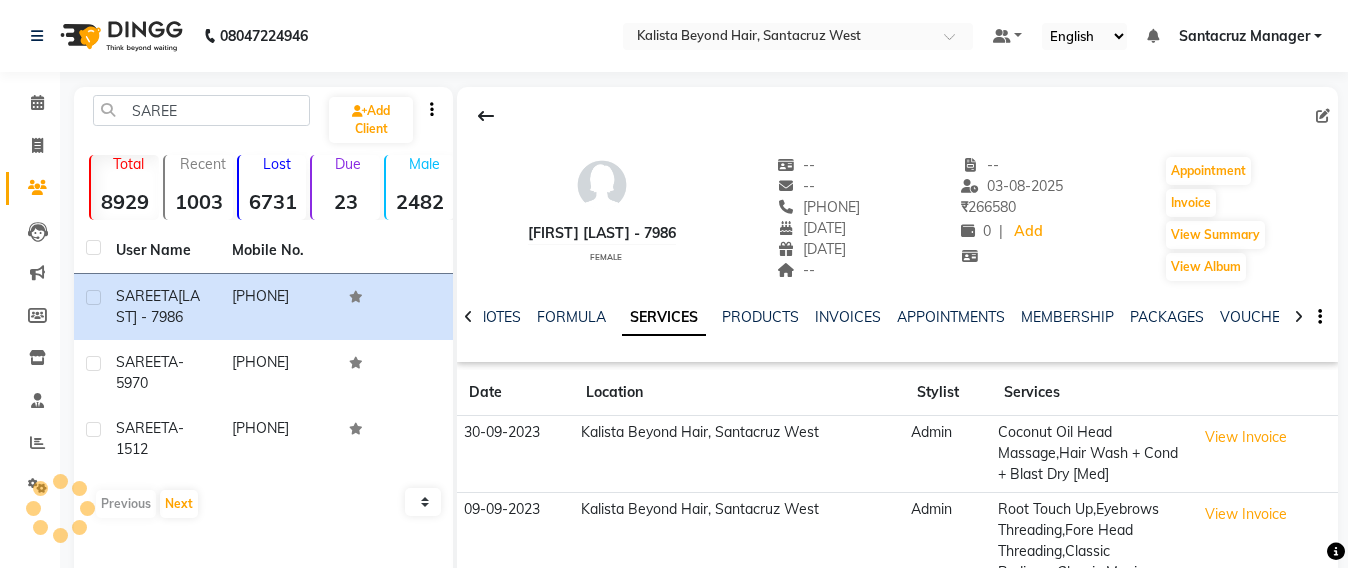 scroll, scrollTop: 243, scrollLeft: 0, axis: vertical 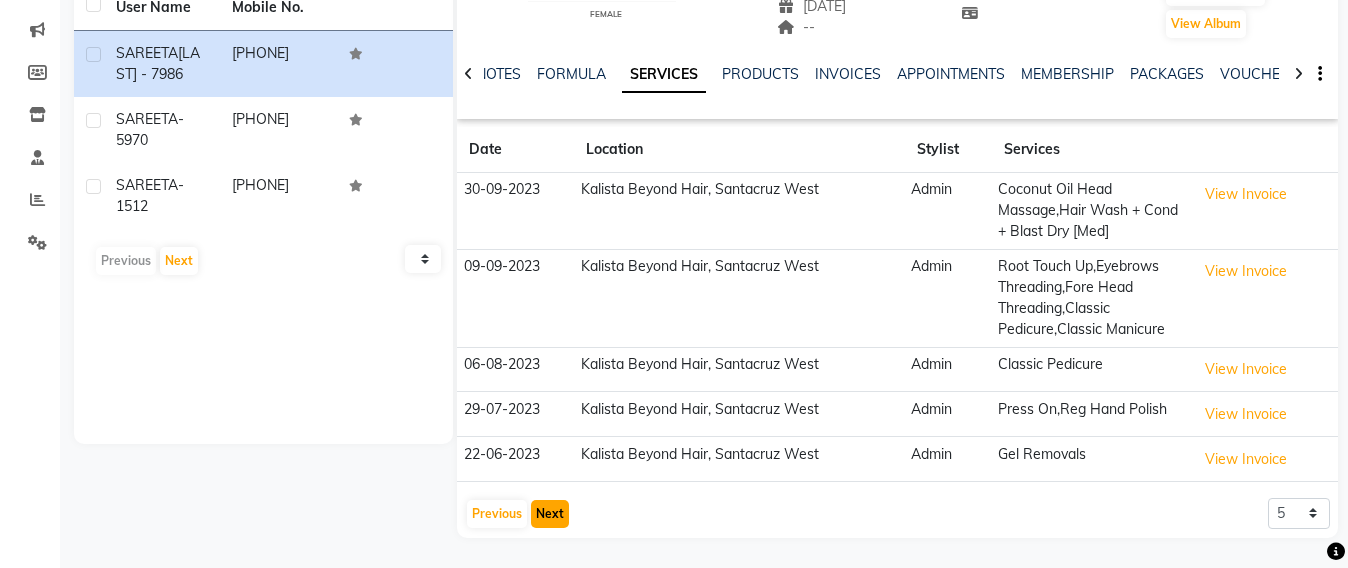 click on "Next" 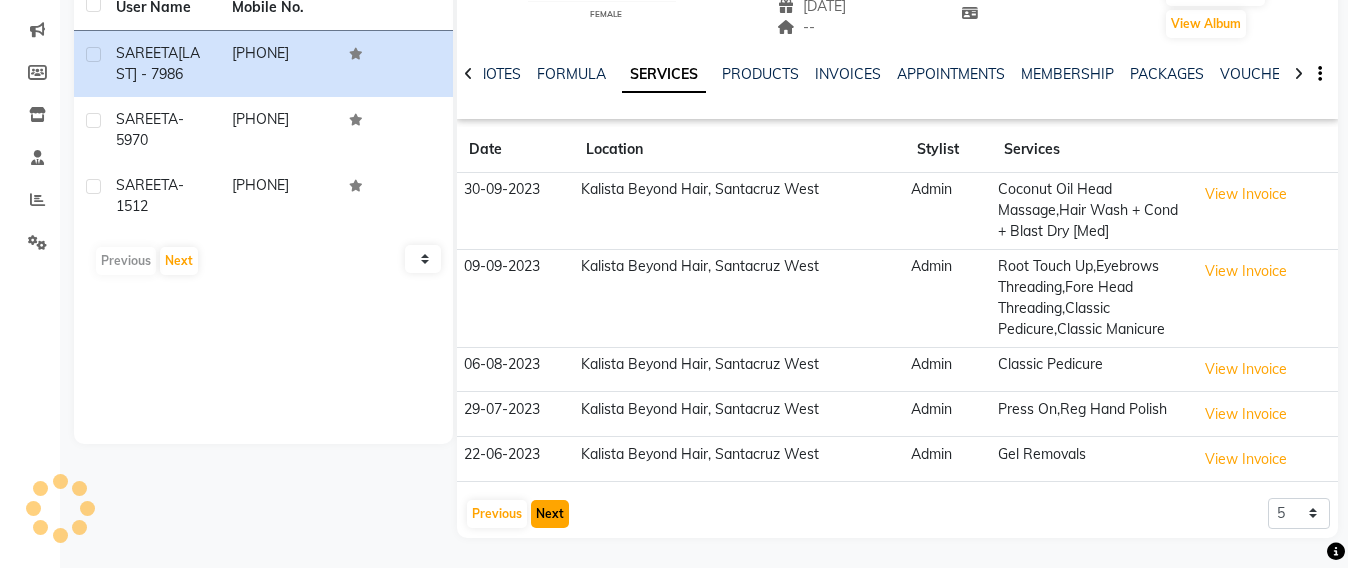 click on "Next" 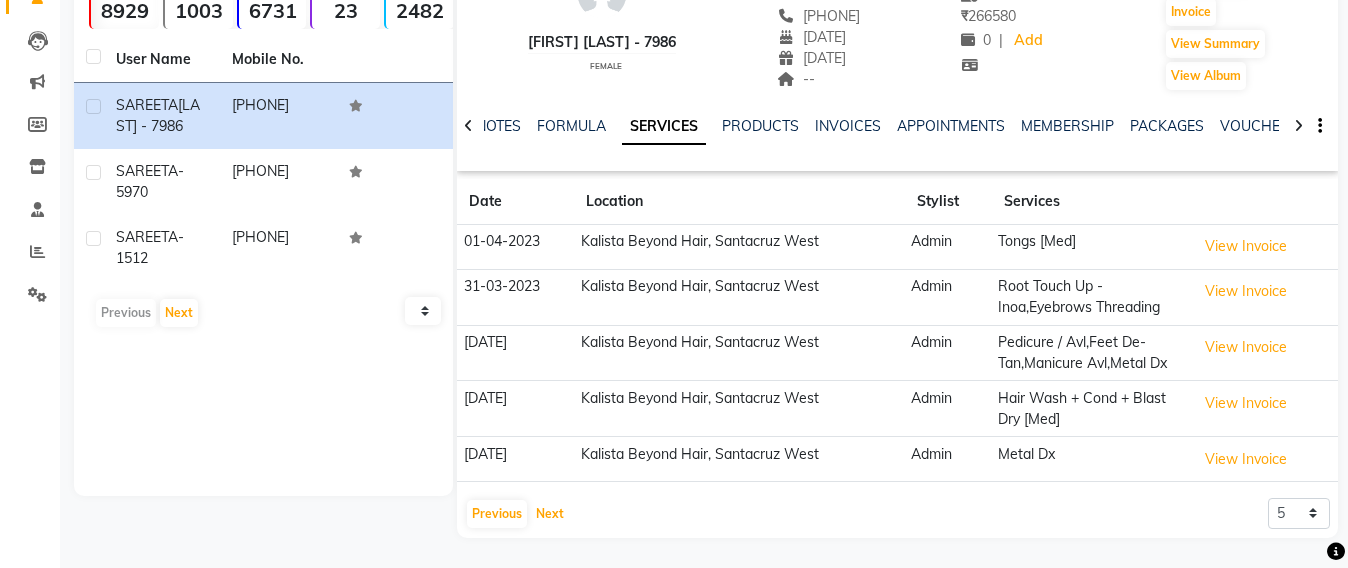 scroll, scrollTop: 191, scrollLeft: 0, axis: vertical 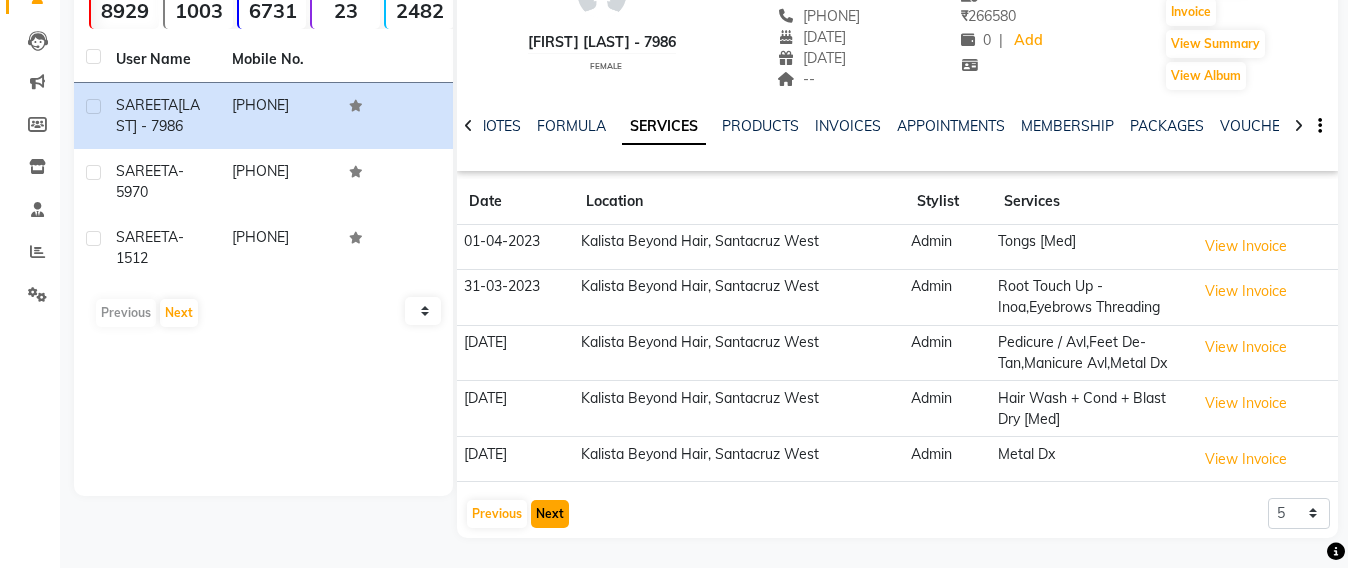 click on "Next" 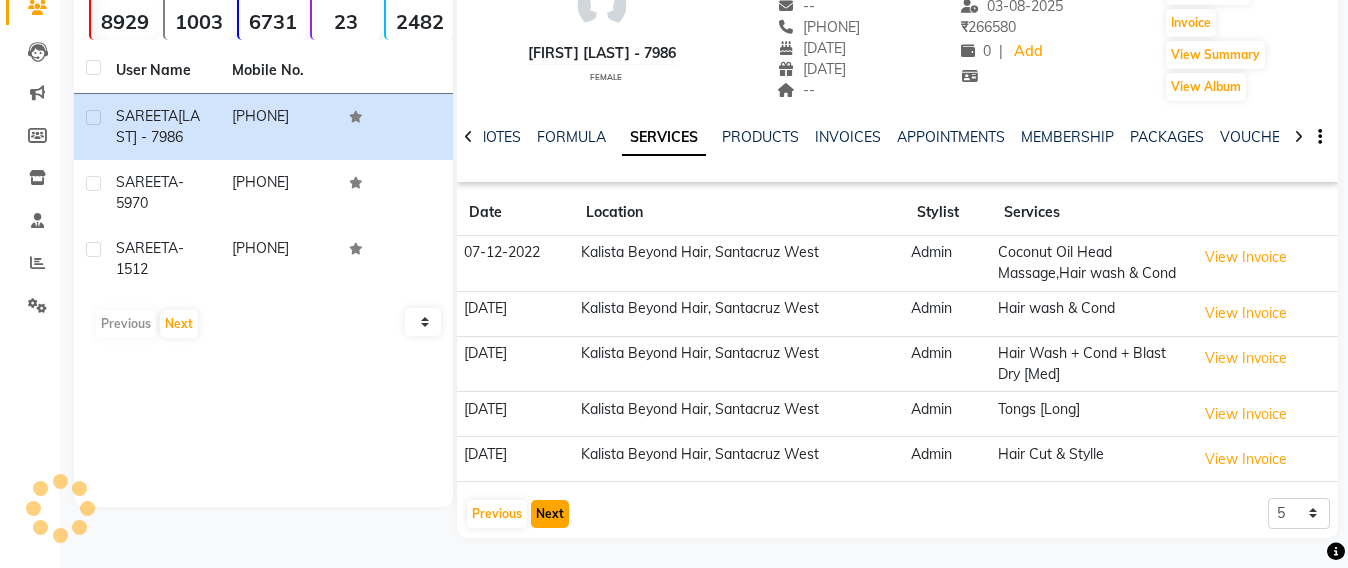 scroll, scrollTop: 180, scrollLeft: 0, axis: vertical 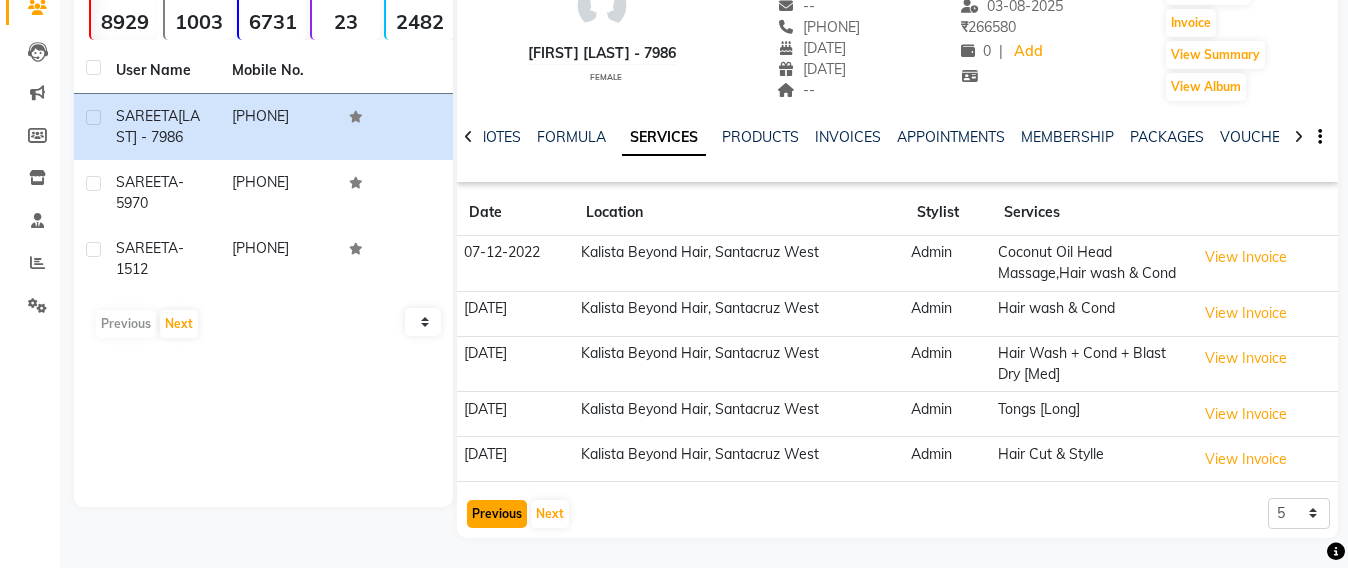 click on "Previous" 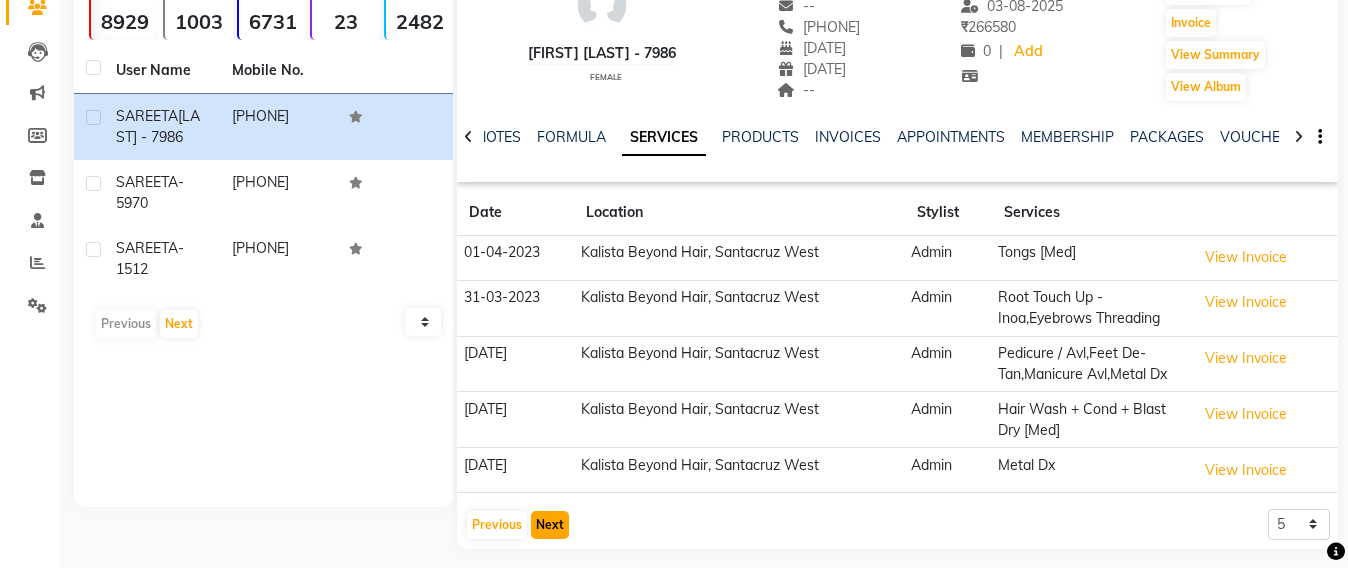 click on "Next" 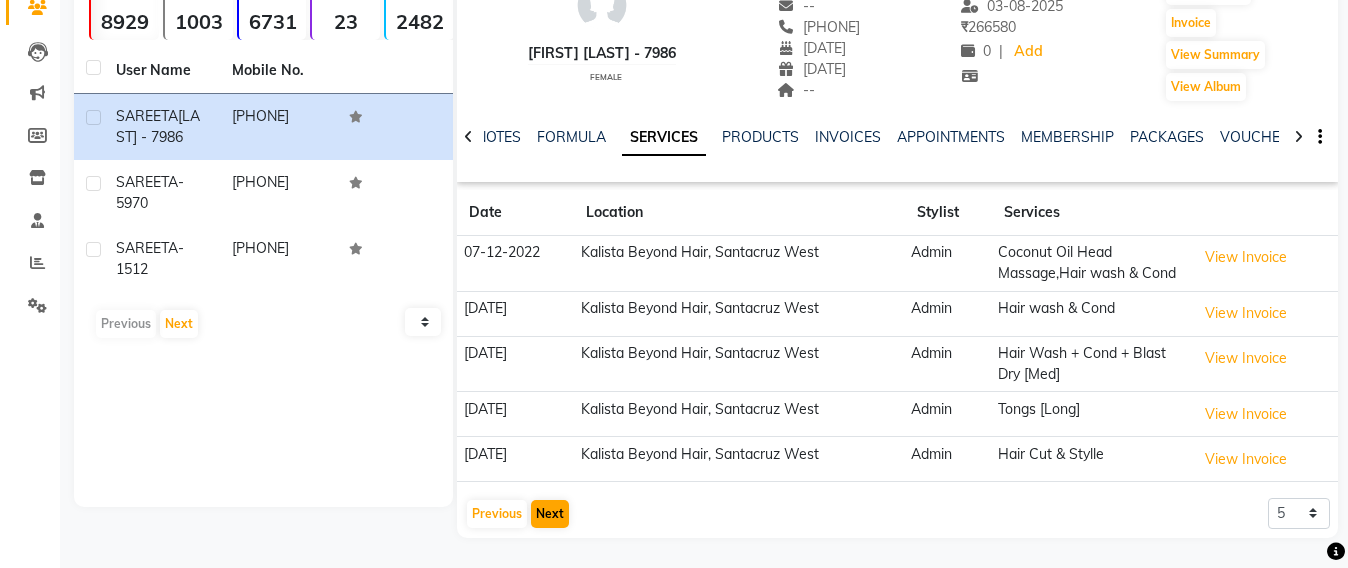 click on "Previous   Next" 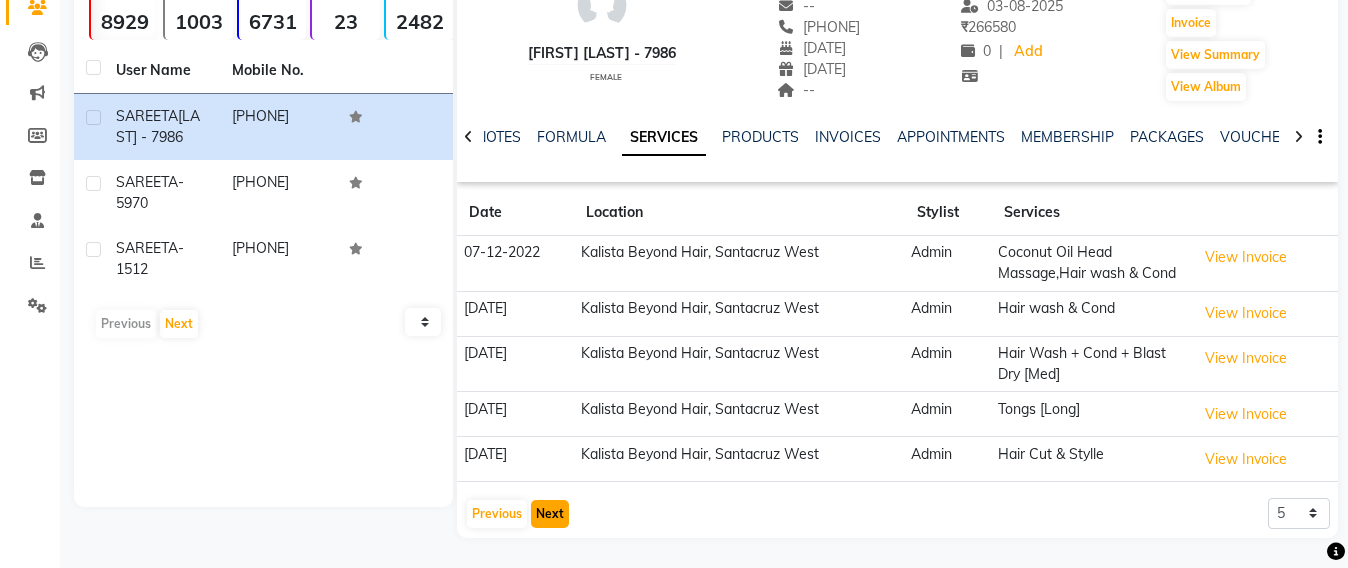 click on "Next" 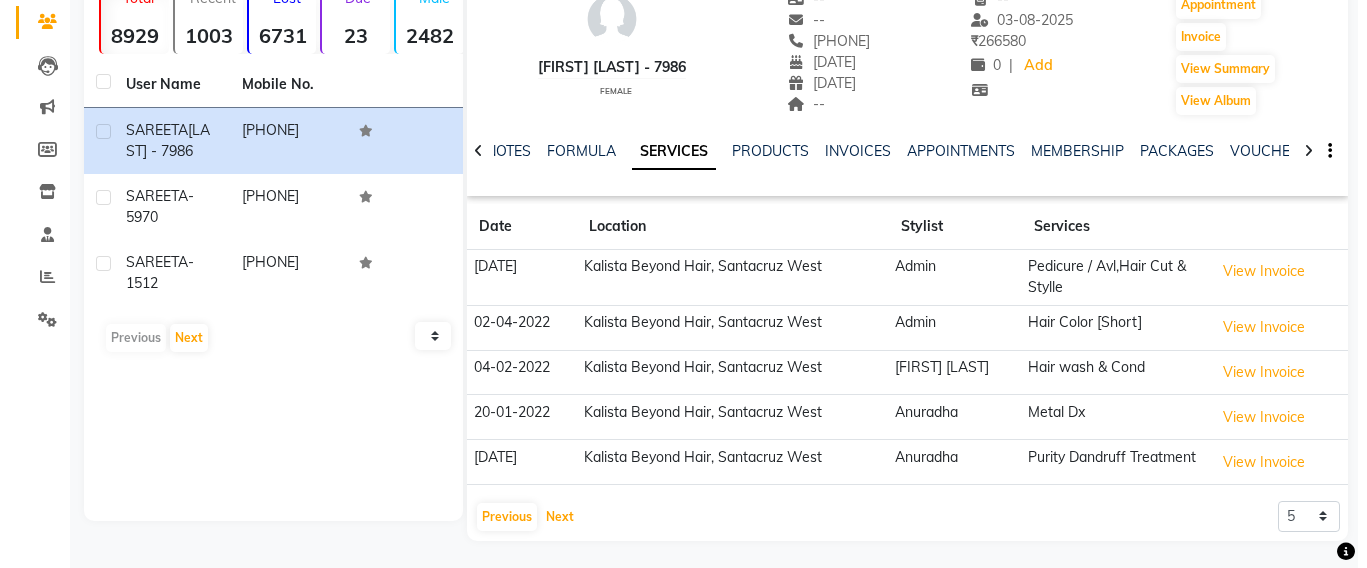 scroll, scrollTop: 169, scrollLeft: 0, axis: vertical 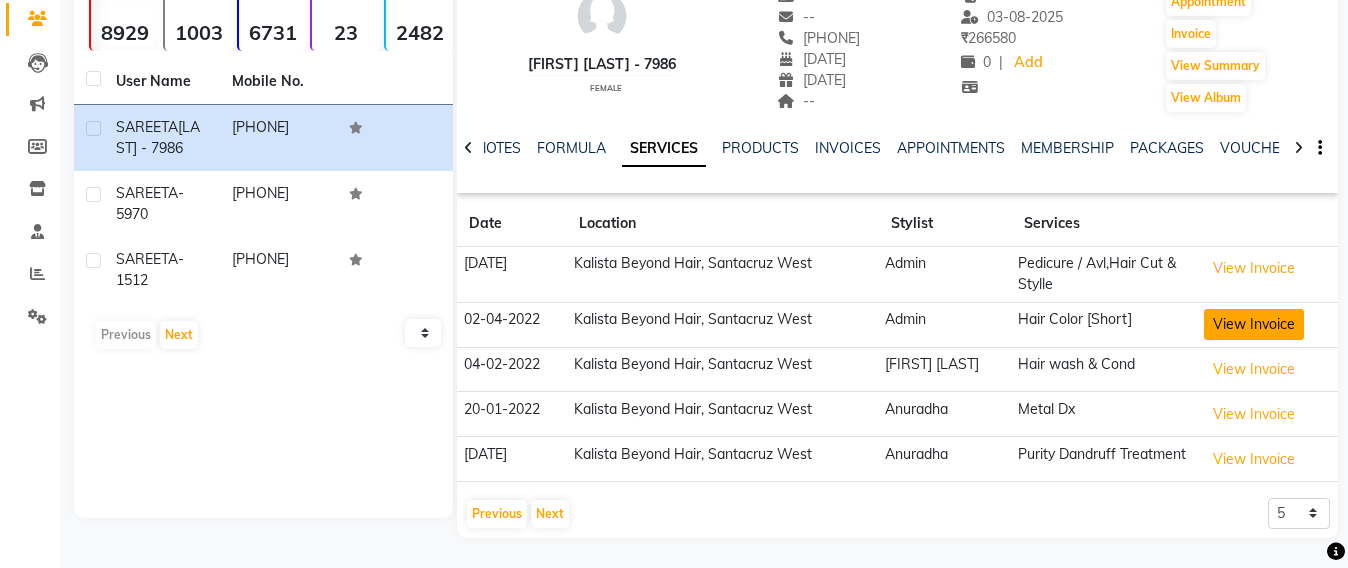 click on "View Invoice" 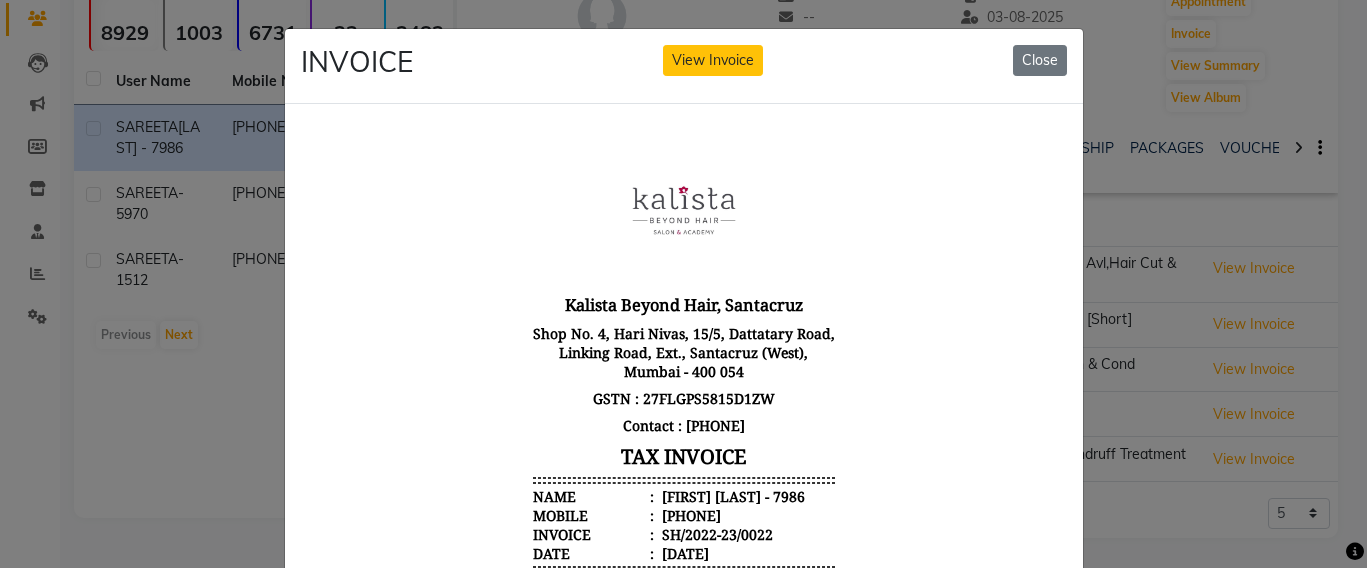 scroll, scrollTop: 16, scrollLeft: 0, axis: vertical 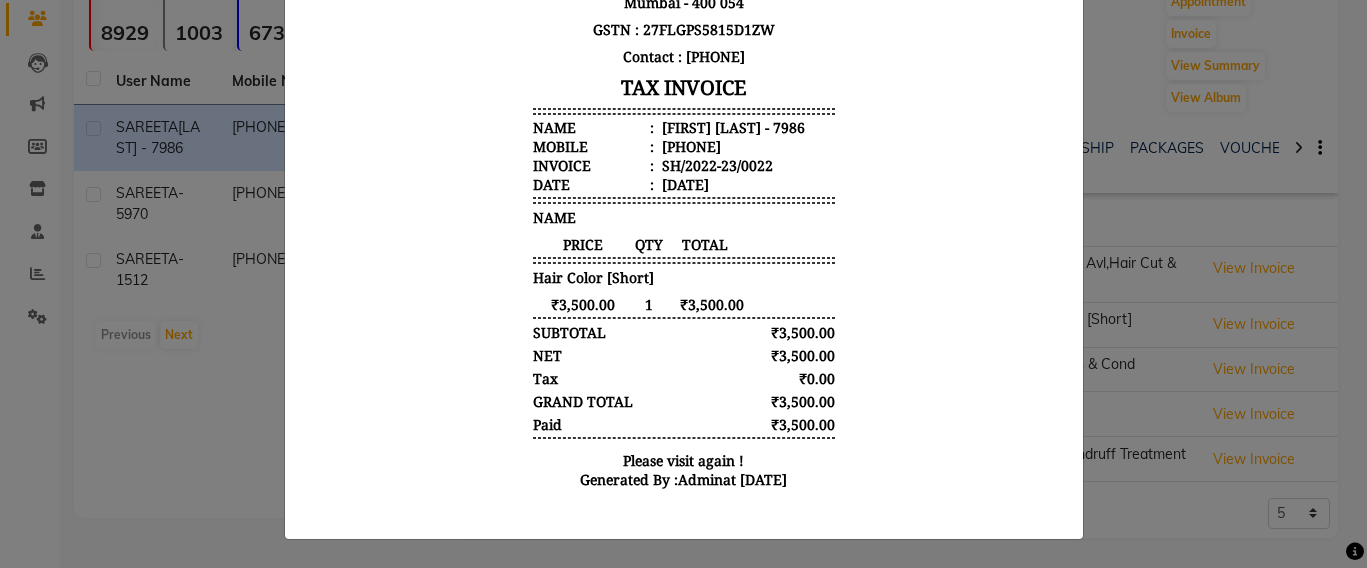 click on "INVOICE View Invoice Close" 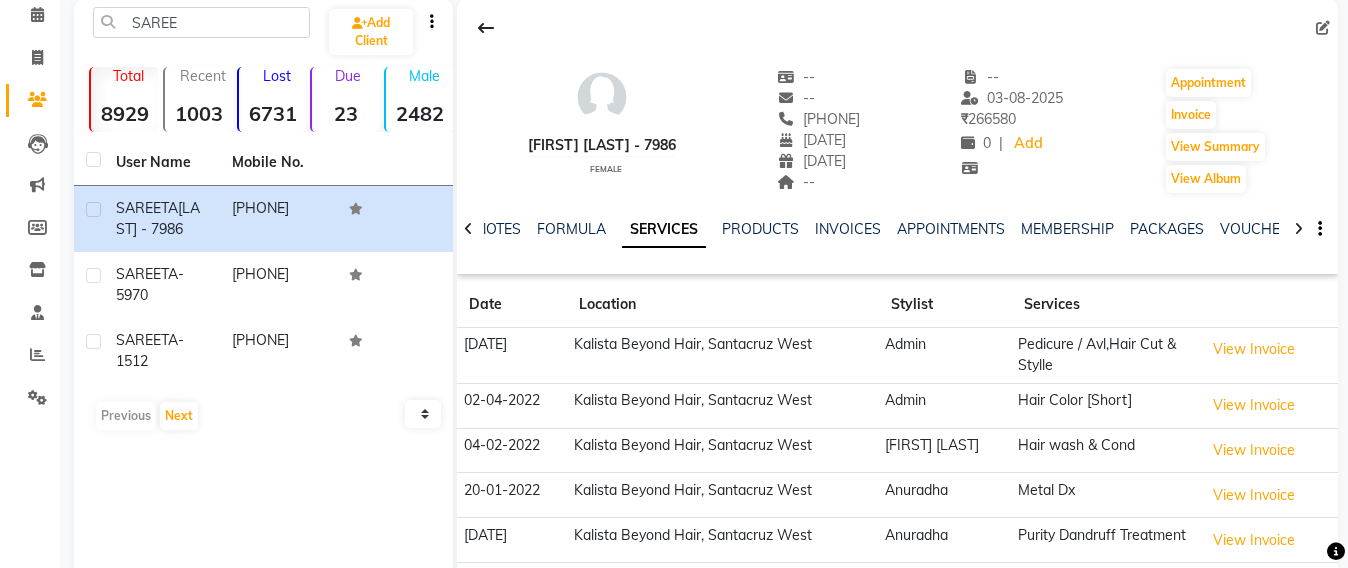 scroll, scrollTop: 0, scrollLeft: 0, axis: both 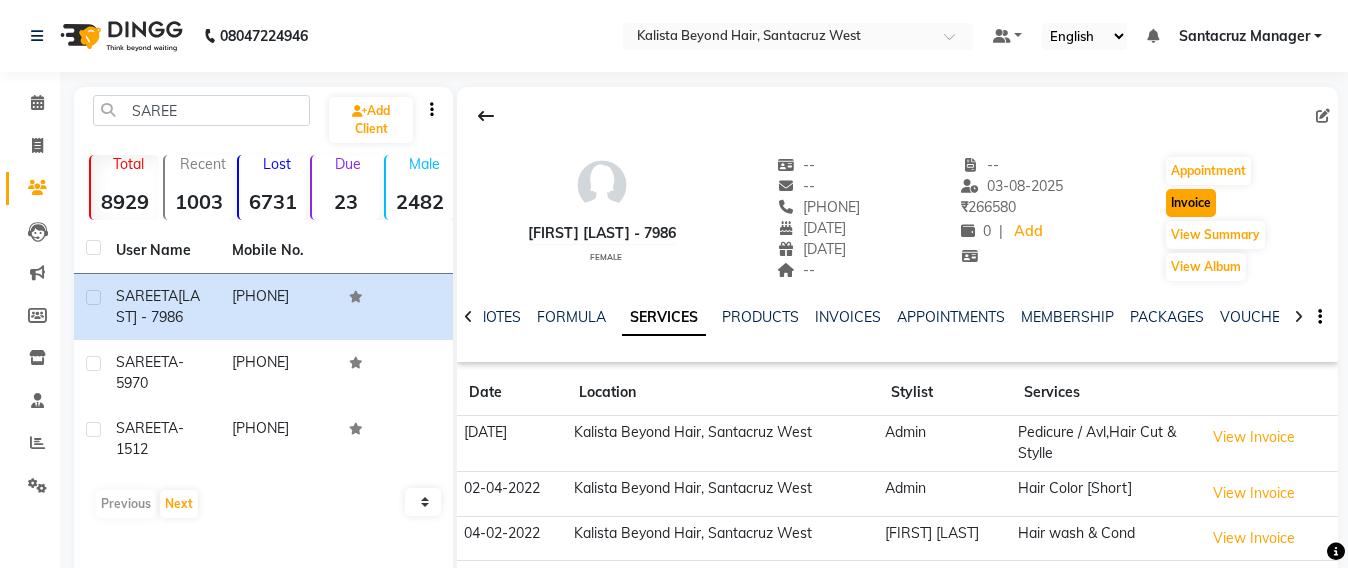 click on "Invoice" 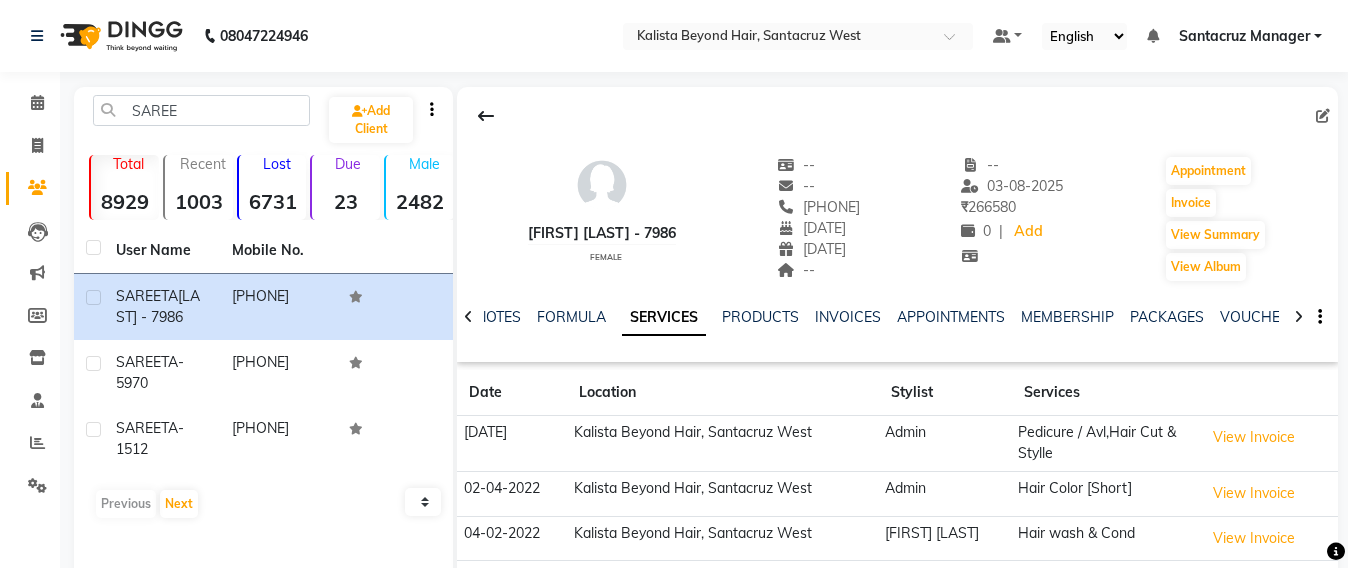 select on "service" 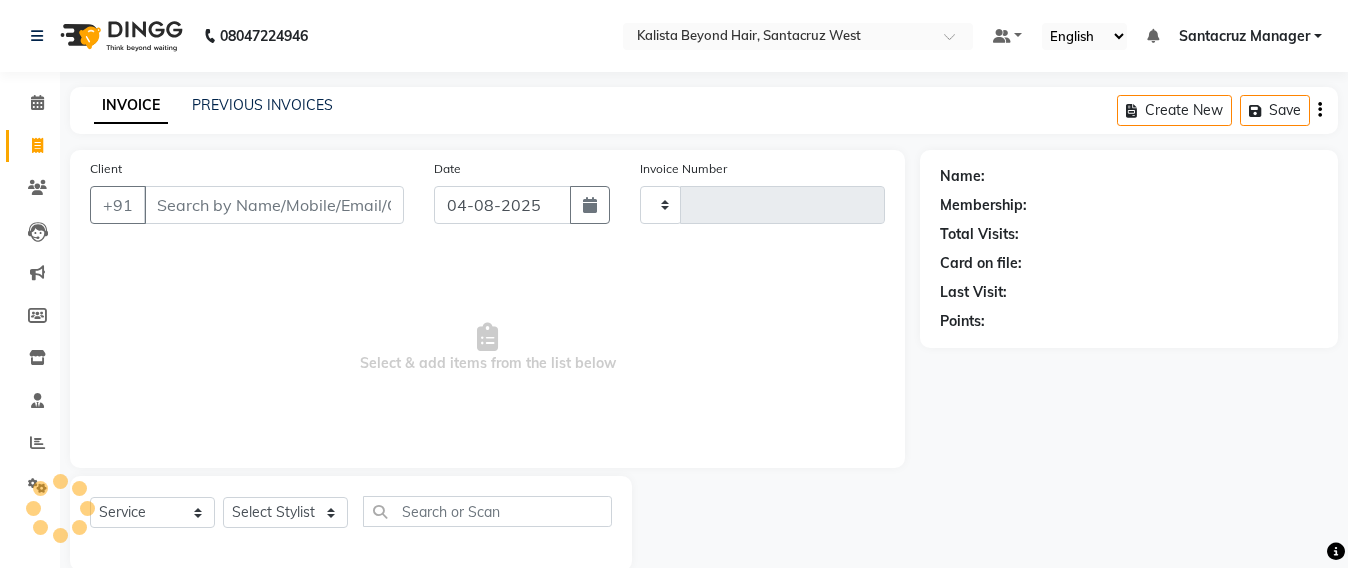 scroll, scrollTop: 33, scrollLeft: 0, axis: vertical 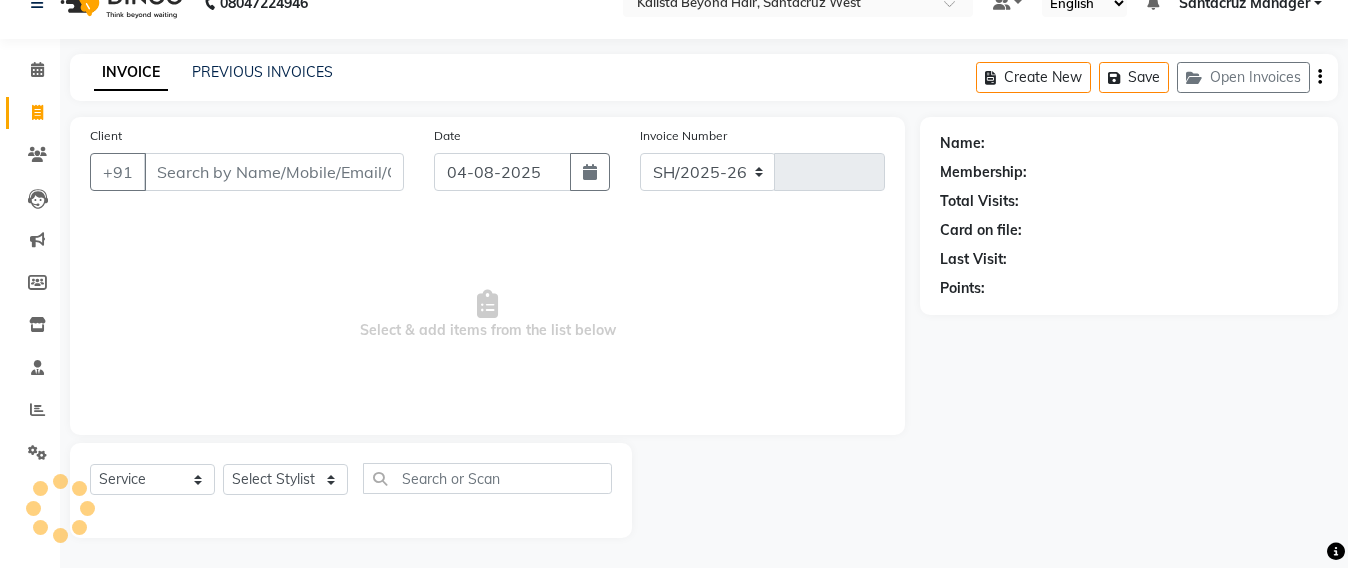 select on "6357" 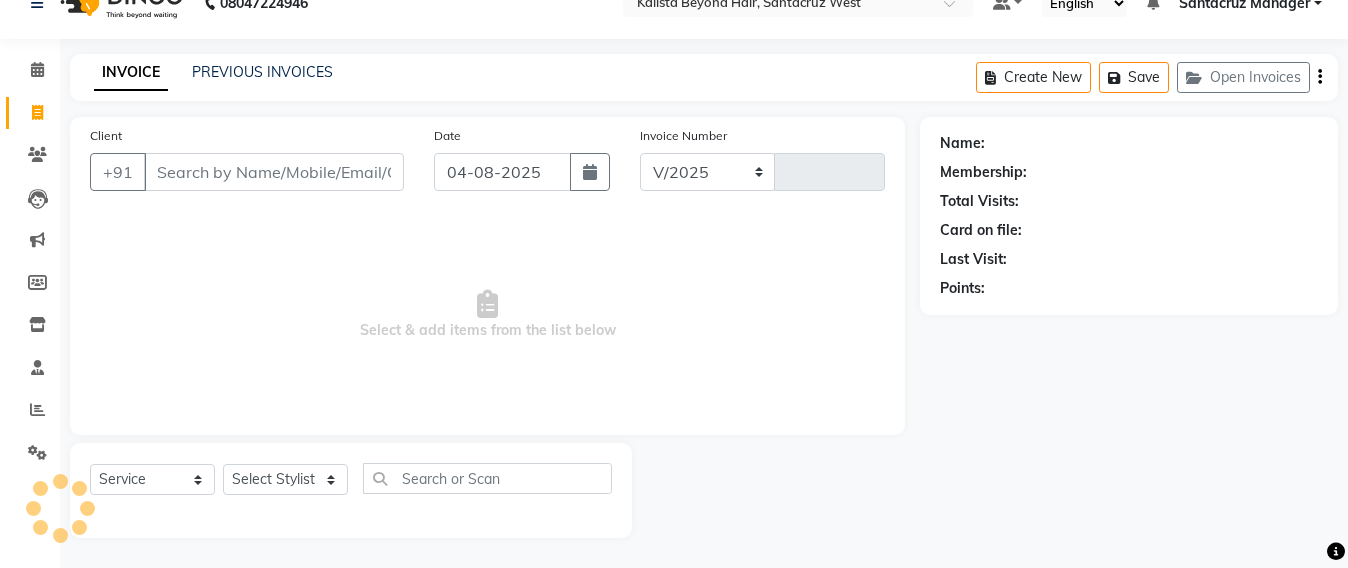 type on "5634" 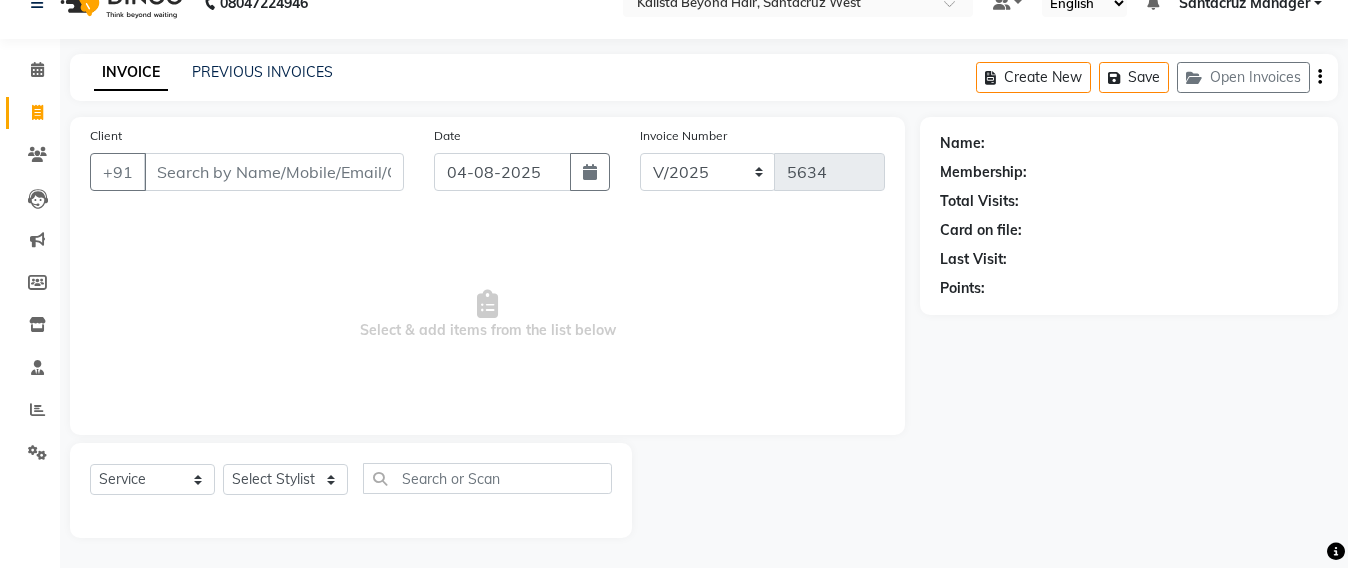 type on "[PHONE]" 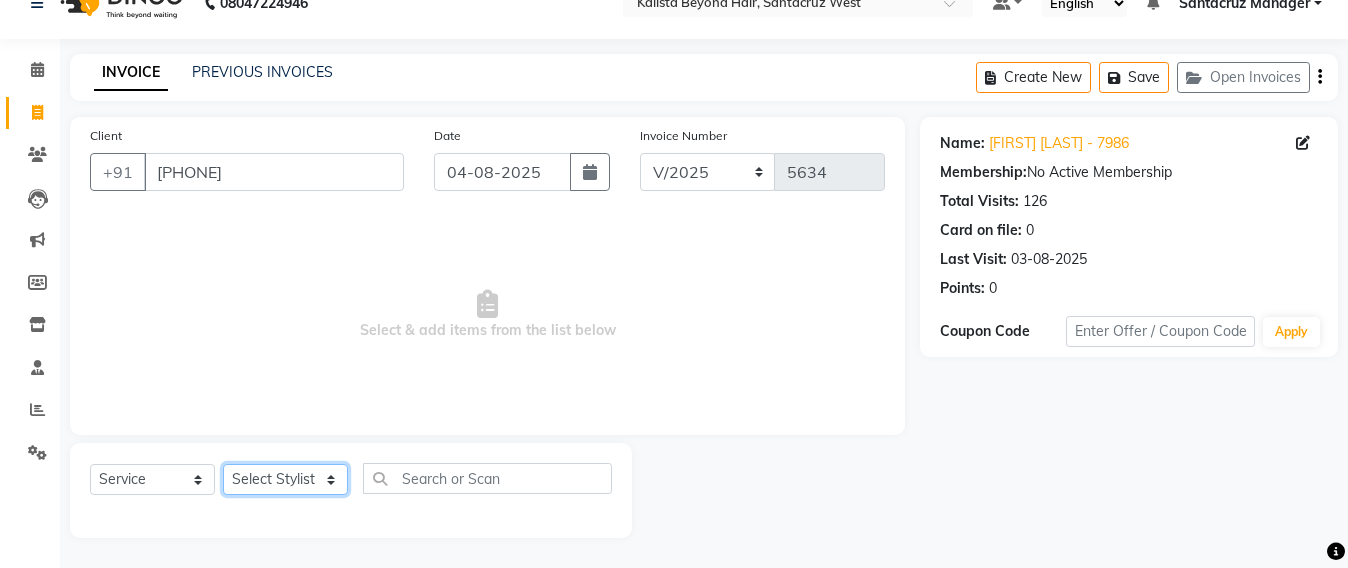 click on "Select Stylist Admin Avesh Sankat AZHER SHAIKH Jayeshree Mahtre Manisha Subodh Shedge Muskaan Pramila Vinayak Mhatre prathmesh mahattre Pratibha Nilesh Sharma RINKI SAV Rosy Sunil Jadhav Sameer shah admin Santacruz Manager SAURAV Siddhi SOMAYANG VASHUM Tejasvi Bhosle" 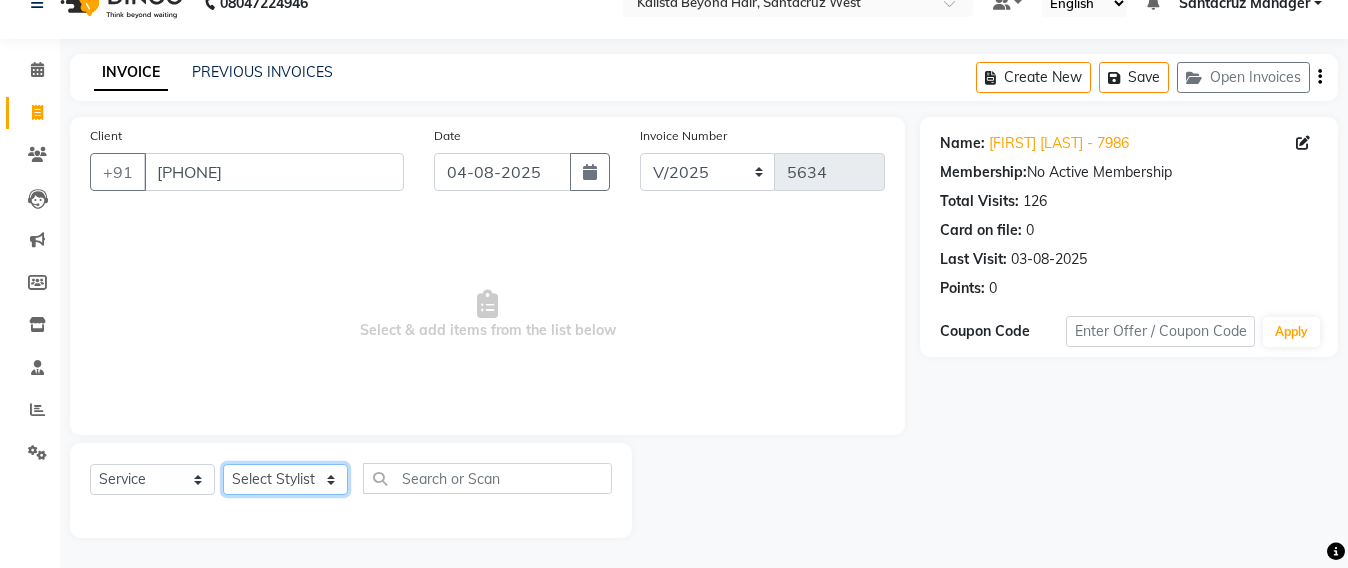 select on "51588" 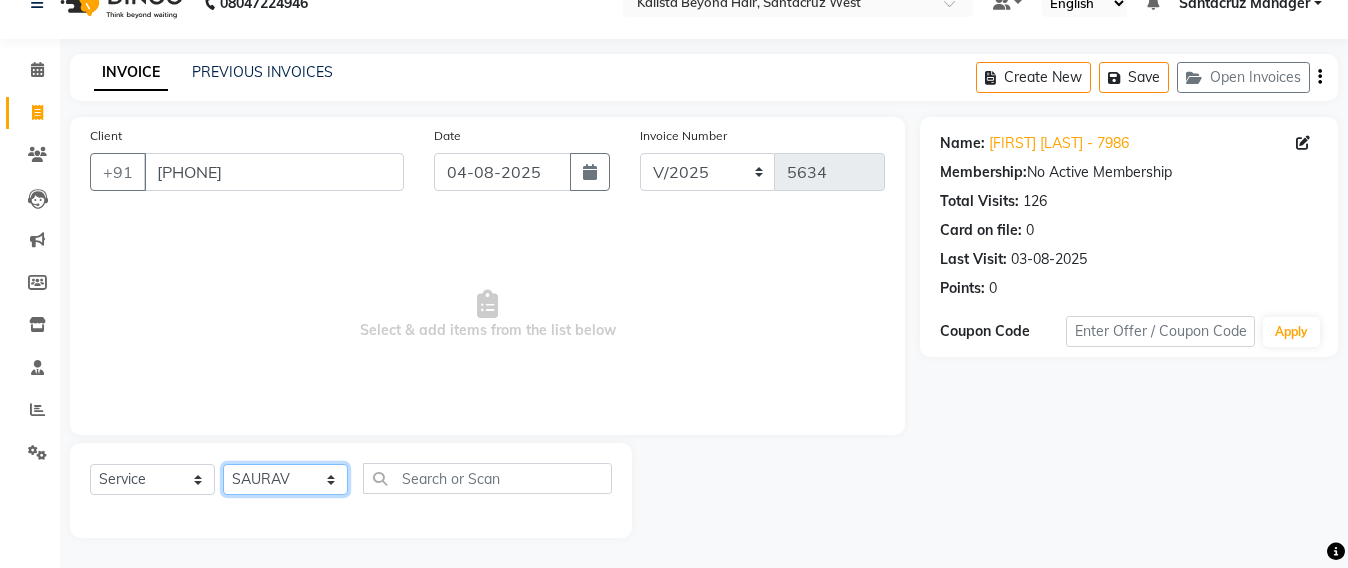 click on "Select Stylist Admin Avesh Sankat AZHER SHAIKH Jayeshree Mahtre Manisha Subodh Shedge Muskaan Pramila Vinayak Mhatre prathmesh mahattre Pratibha Nilesh Sharma RINKI SAV Rosy Sunil Jadhav Sameer shah admin Santacruz Manager SAURAV Siddhi SOMAYANG VASHUM Tejasvi Bhosle" 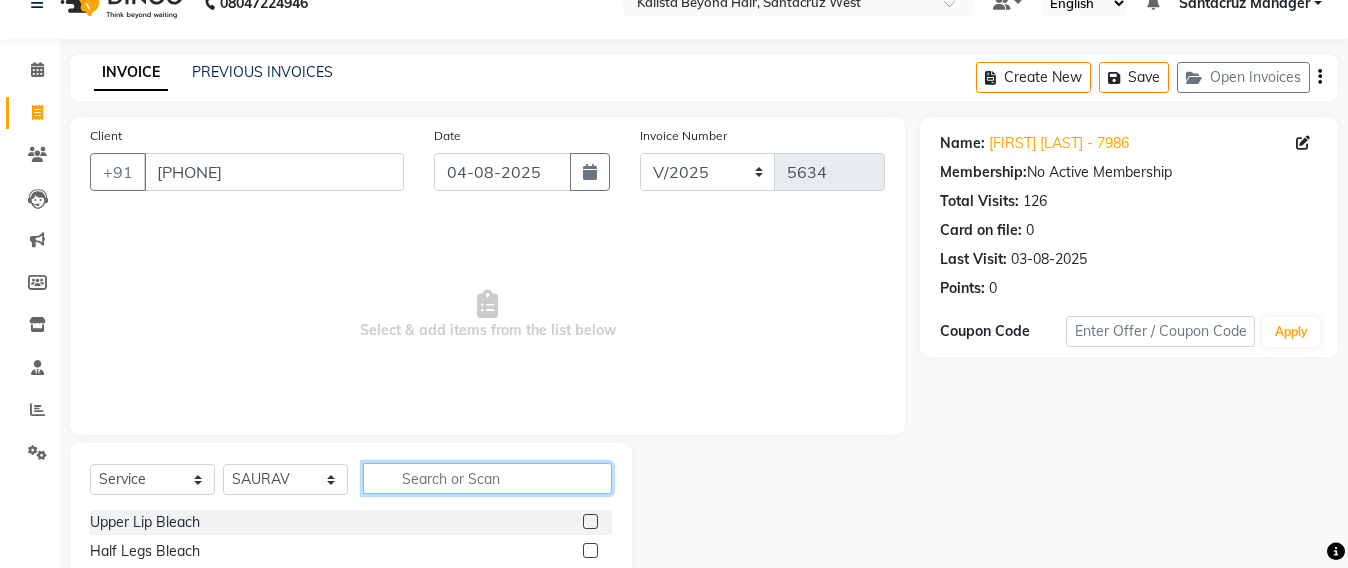 click 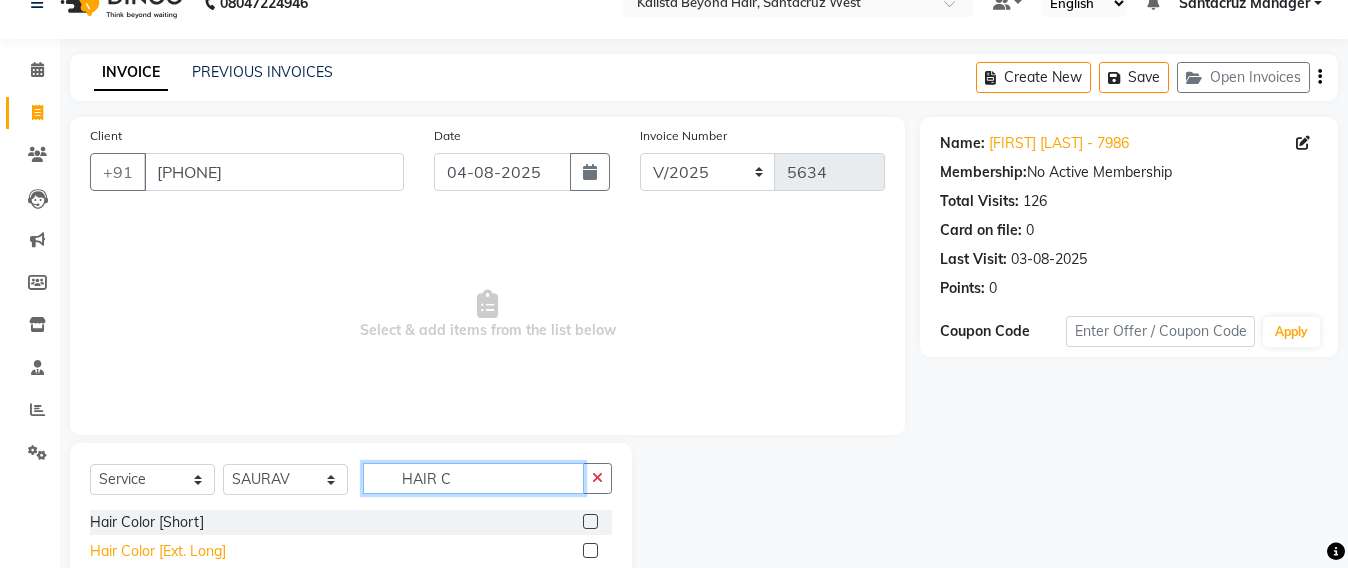 type on "HAIR C" 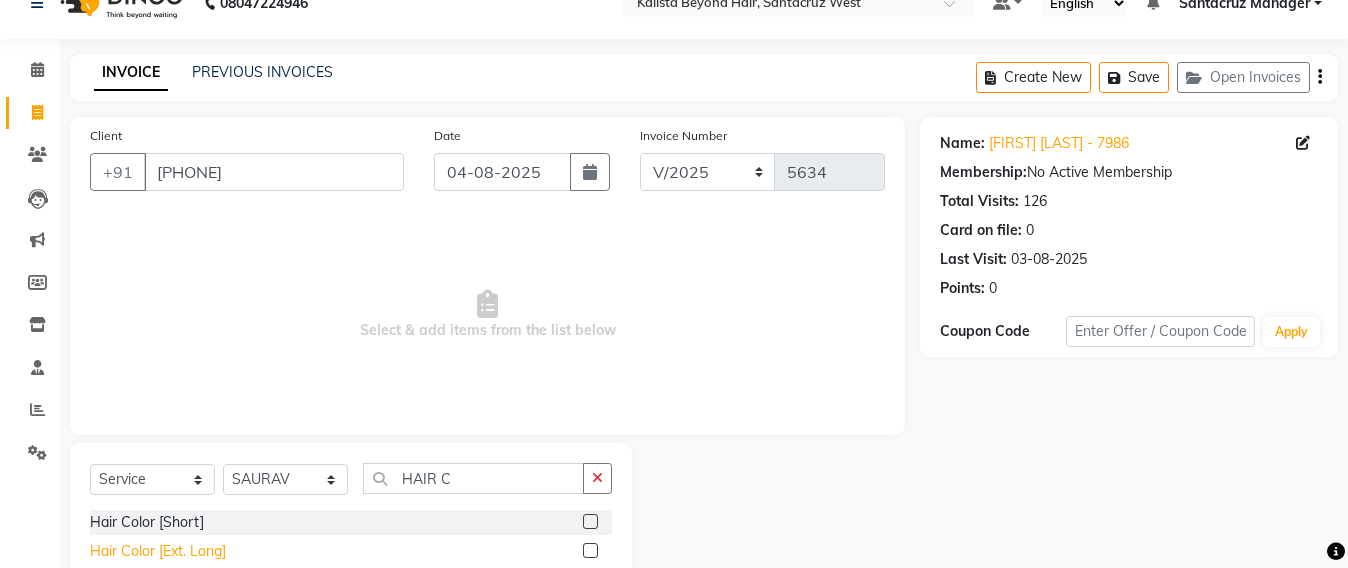 click on "Hair Color [Ext. Long]" 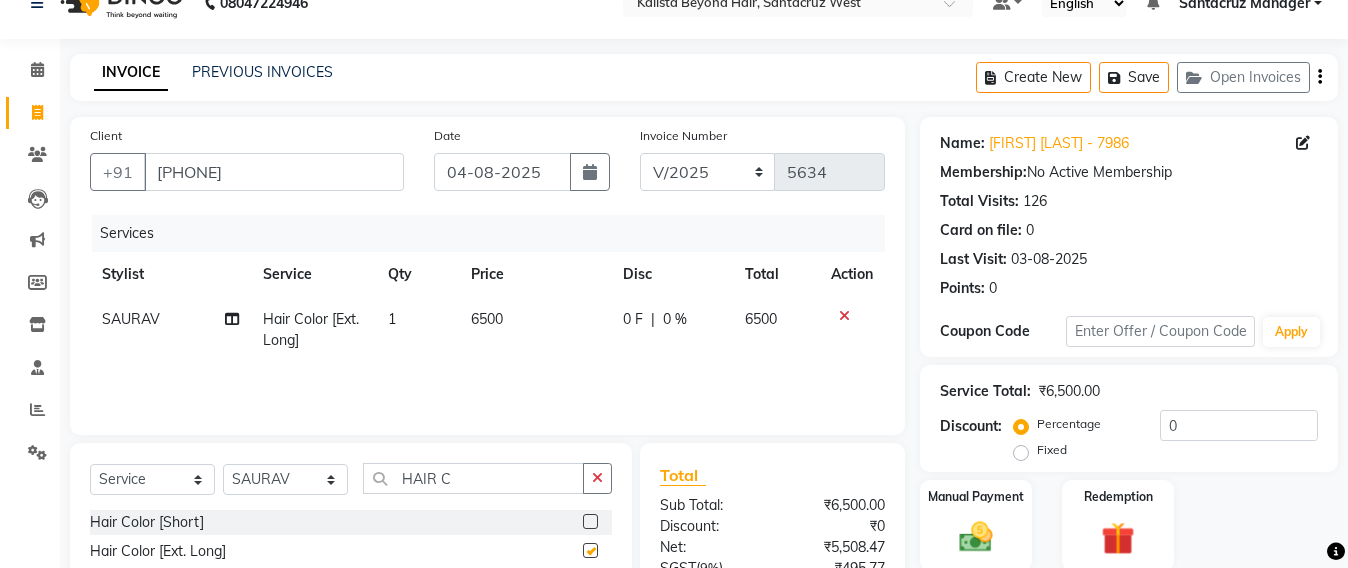 checkbox on "false" 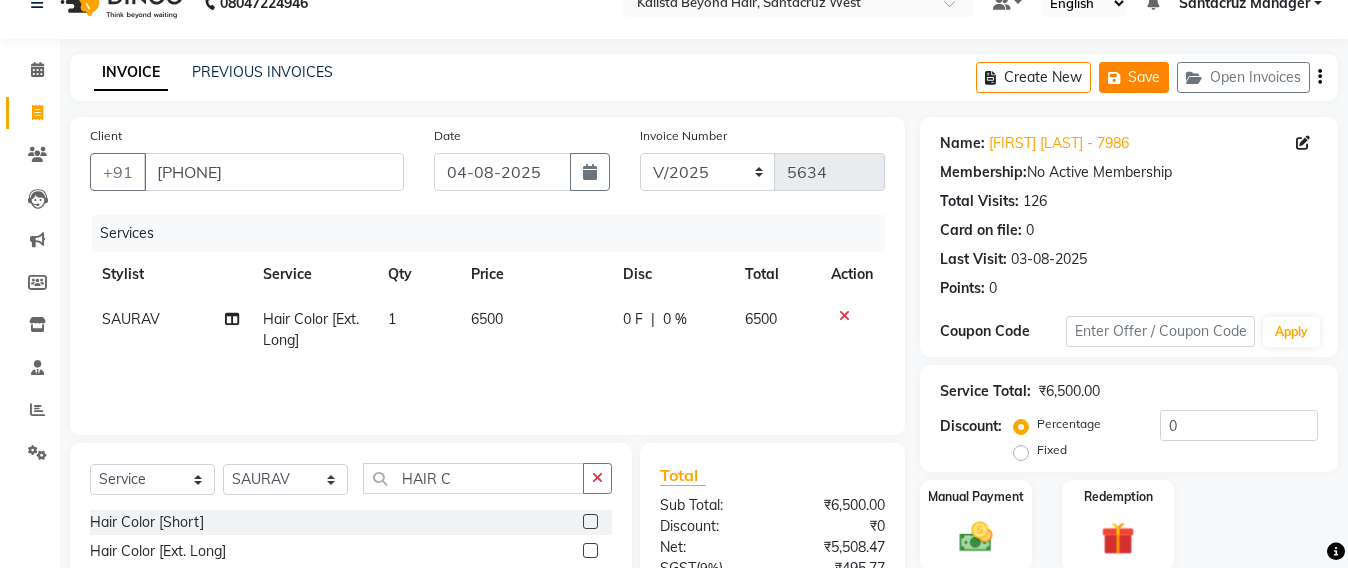 click on "Save" 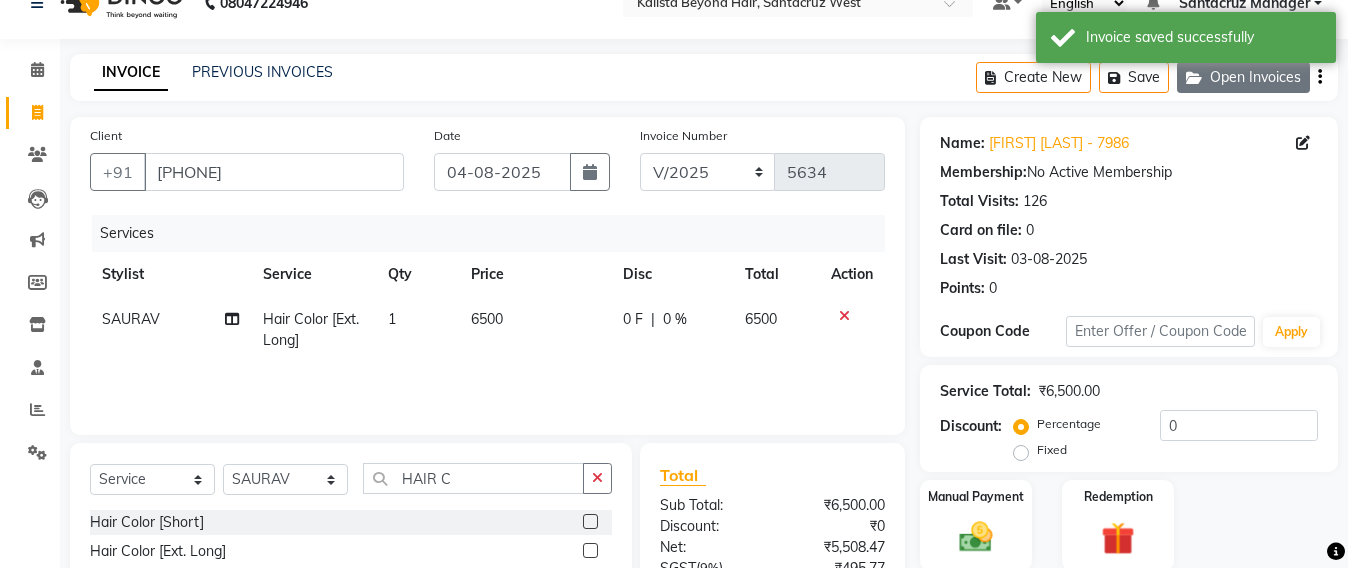 click on "Open Invoices" 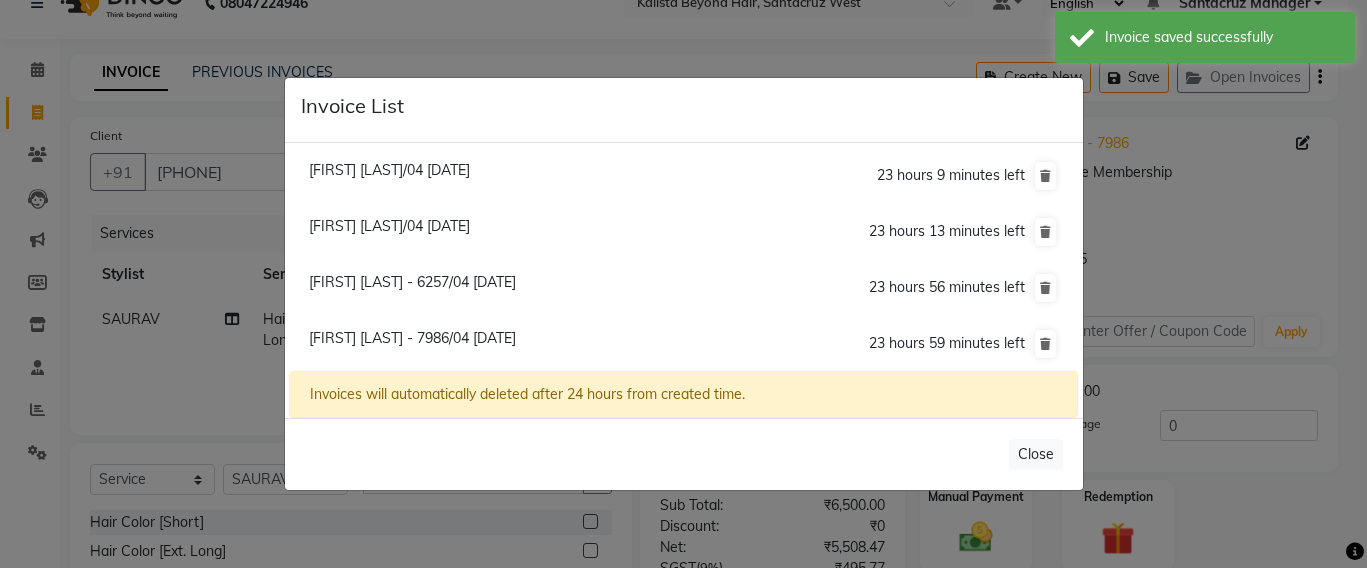 click on "[FIRST] [LAST] - [NUMBER]/[DD] [MONTH] [YEAR]" 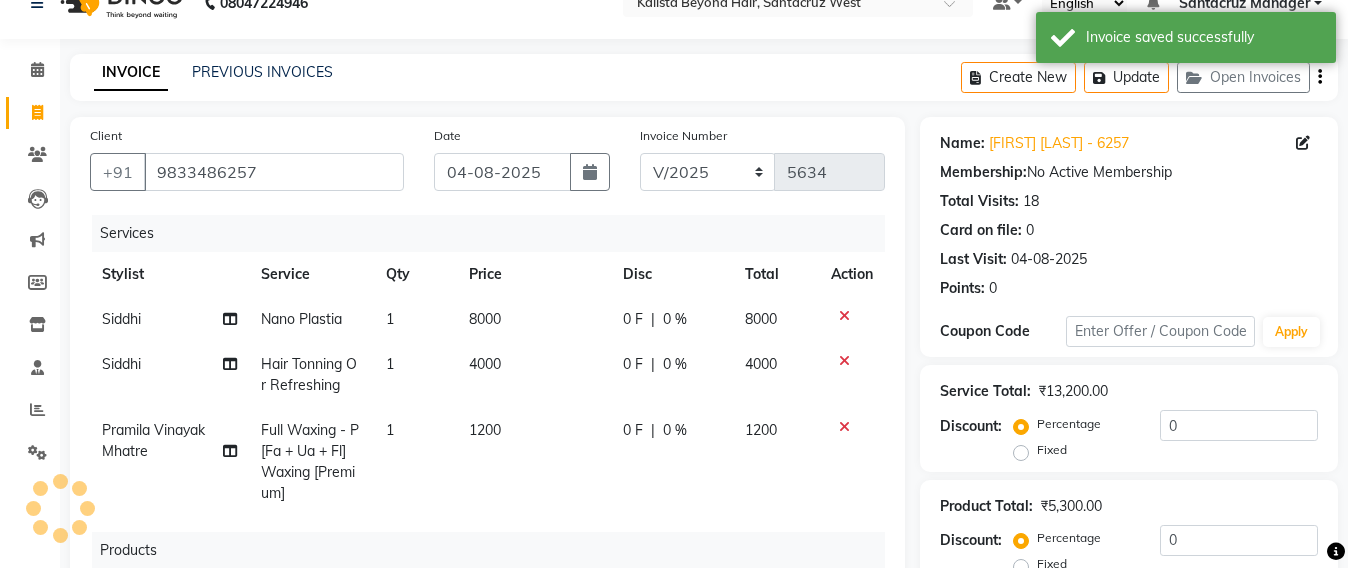 select 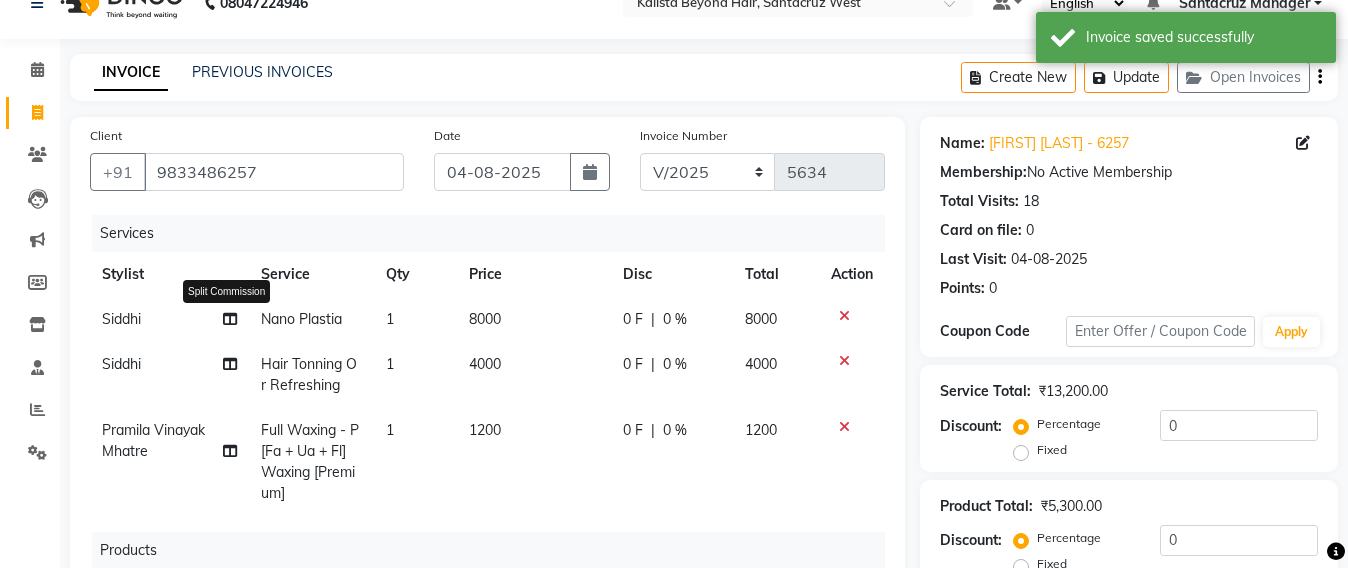click 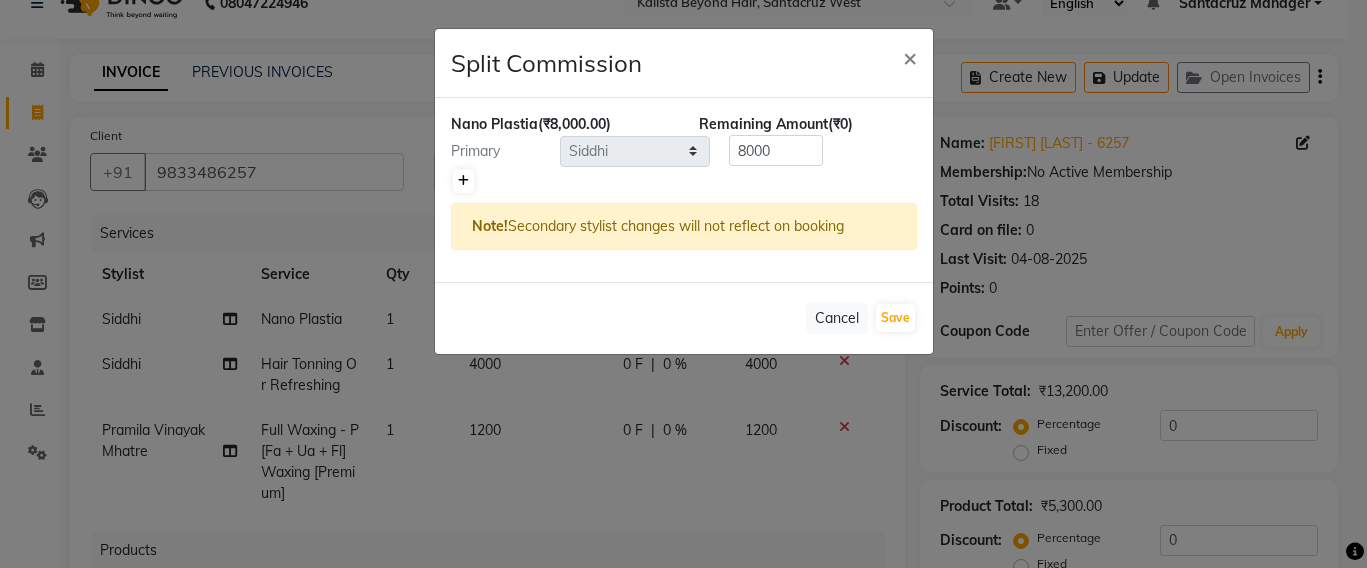 click 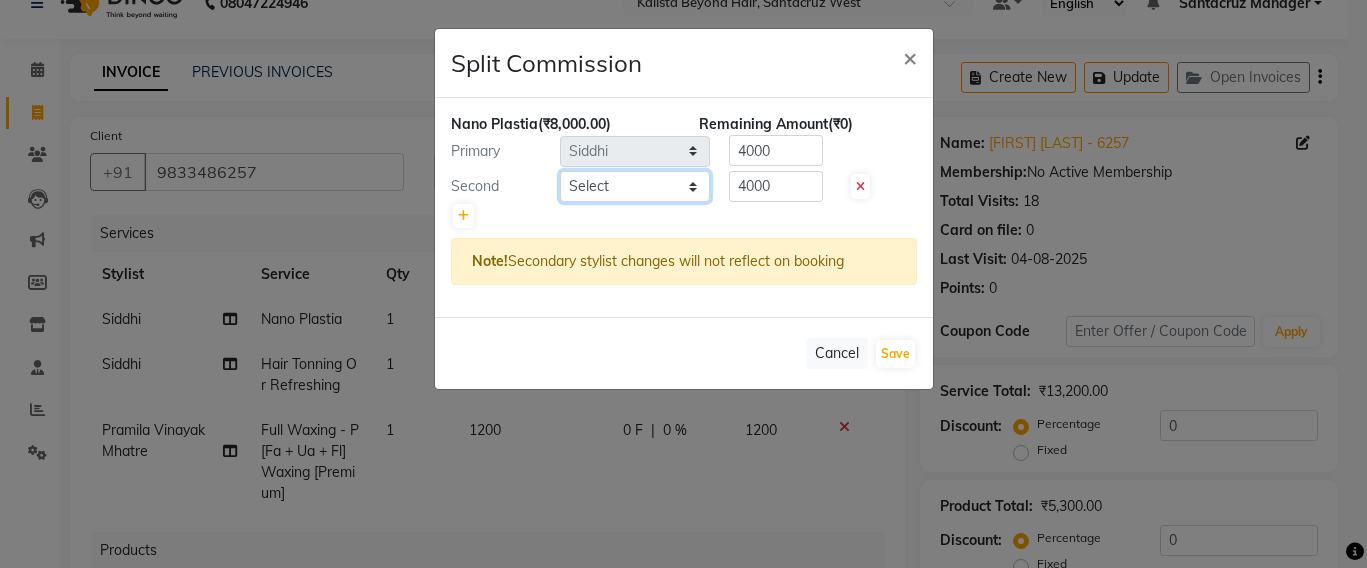 click on "Select Admin [FIRST] [LAST] [FIRST] [LAST] [FIRST] [LAST] [FIRST] [LAST] [FIRST] [LAST] [FIRST] [LAST] [FIRST] [LAST] [FIRST] [LAST] [FIRST] [LAST] [FIRST] [LAST] [FIRST] [LAST] [FIRST] [LAST] [FIRST] [LAST] [FIRST] [LAST] [FIRST] [LAST] [FIRST] [LAST] [FIRST] [LAST]" 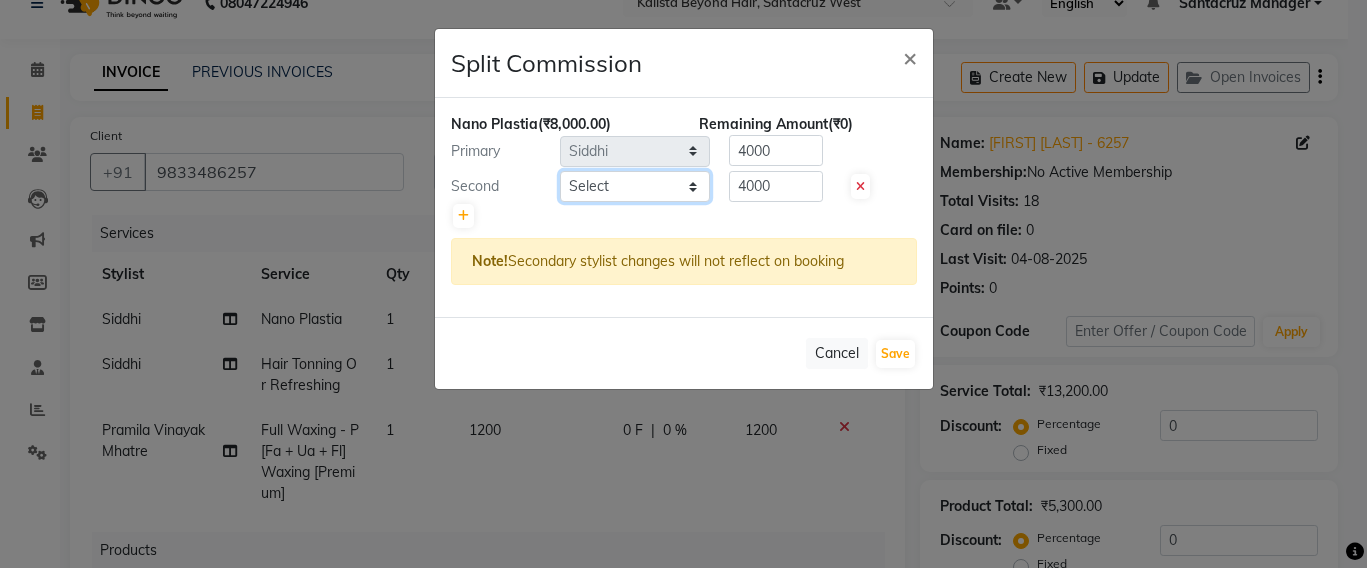 select on "86876" 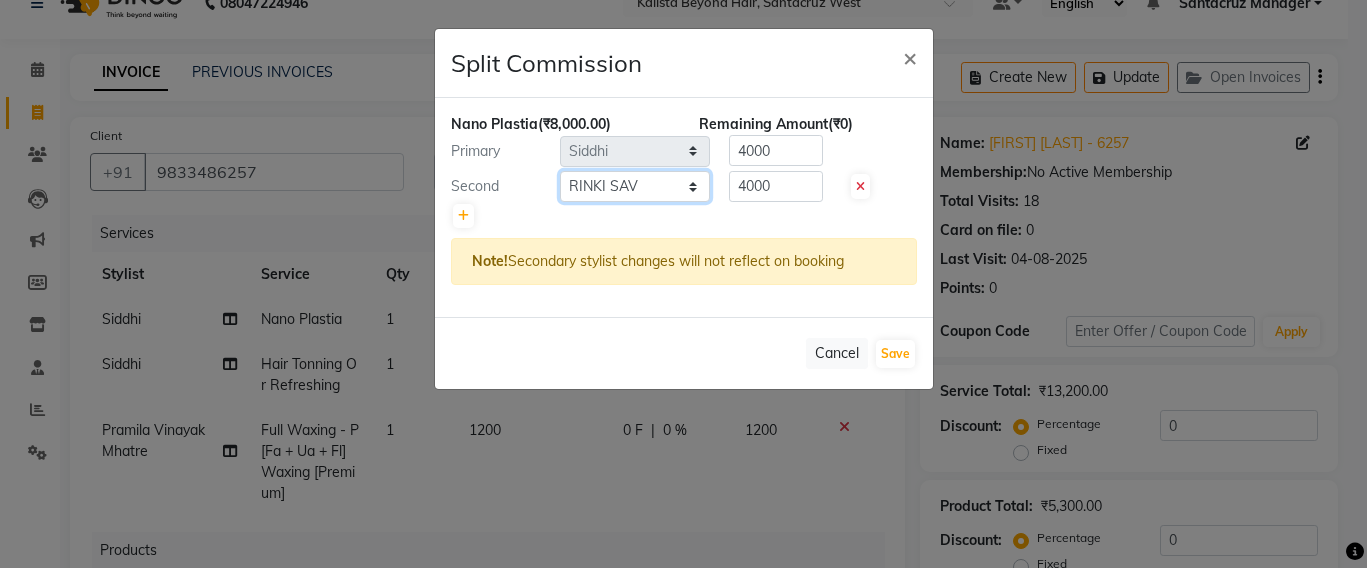 click on "Select Admin [FIRST] [LAST] [FIRST] [LAST] [FIRST] [LAST] [FIRST] [LAST] [FIRST] [LAST] [FIRST] [LAST] [FIRST] [LAST] [FIRST] [LAST] [FIRST] [LAST] [FIRST] [LAST] [FIRST] [LAST] [FIRST] [LAST] [FIRST] [LAST] [FIRST] [LAST] [FIRST] [LAST] [FIRST] [LAST] [FIRST] [LAST]" 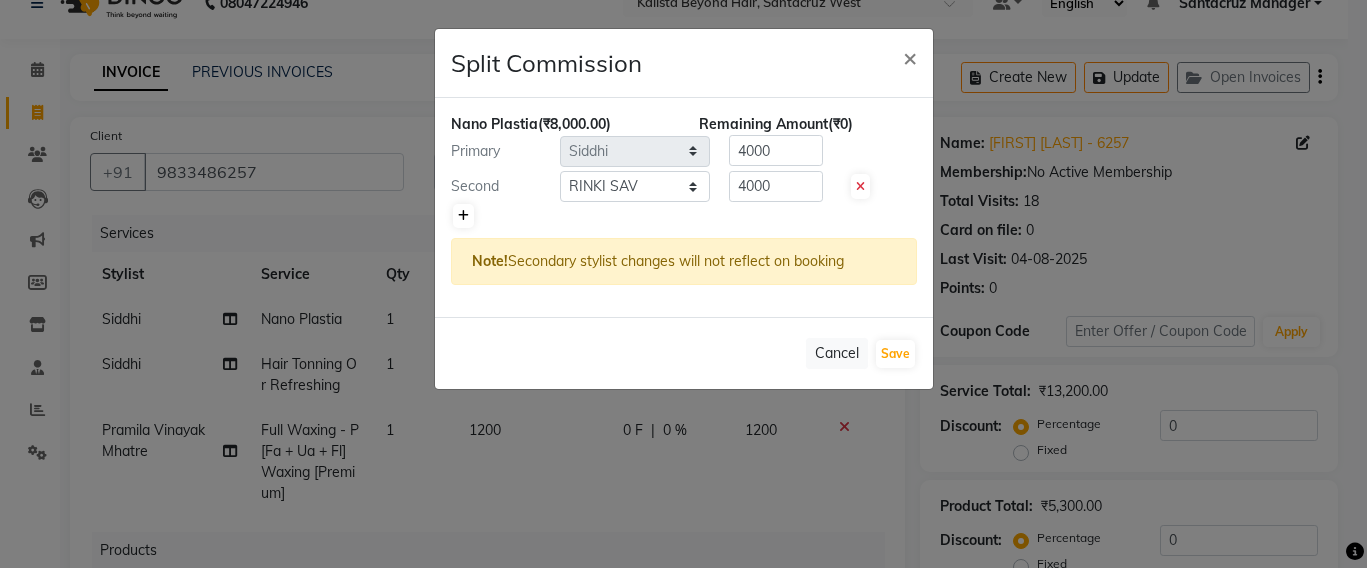 click 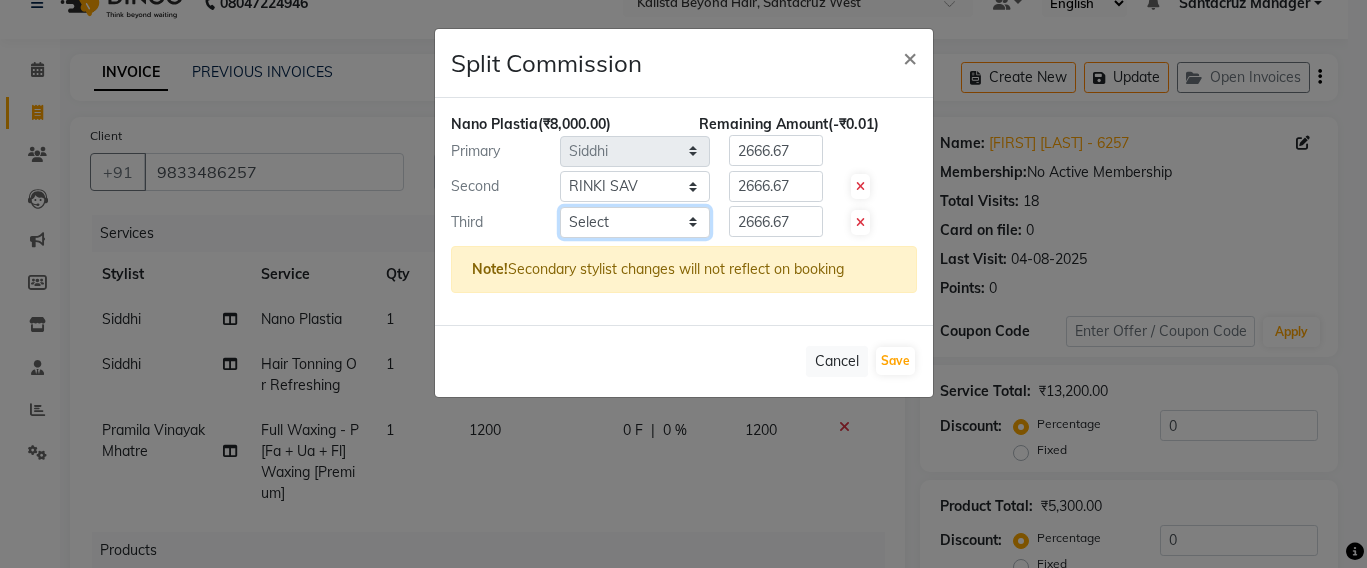 click on "Select Admin [FIRST] [LAST] [FIRST] [LAST] [FIRST] [LAST] [FIRST] [LAST] [FIRST] [LAST] [FIRST] [LAST] [FIRST] [LAST] [FIRST] [LAST] [FIRST] [LAST] [FIRST] [LAST] [FIRST] [LAST] [FIRST] [LAST] [FIRST] [LAST] [FIRST] [LAST] [FIRST] [LAST] [FIRST] [LAST] [FIRST] [LAST]" 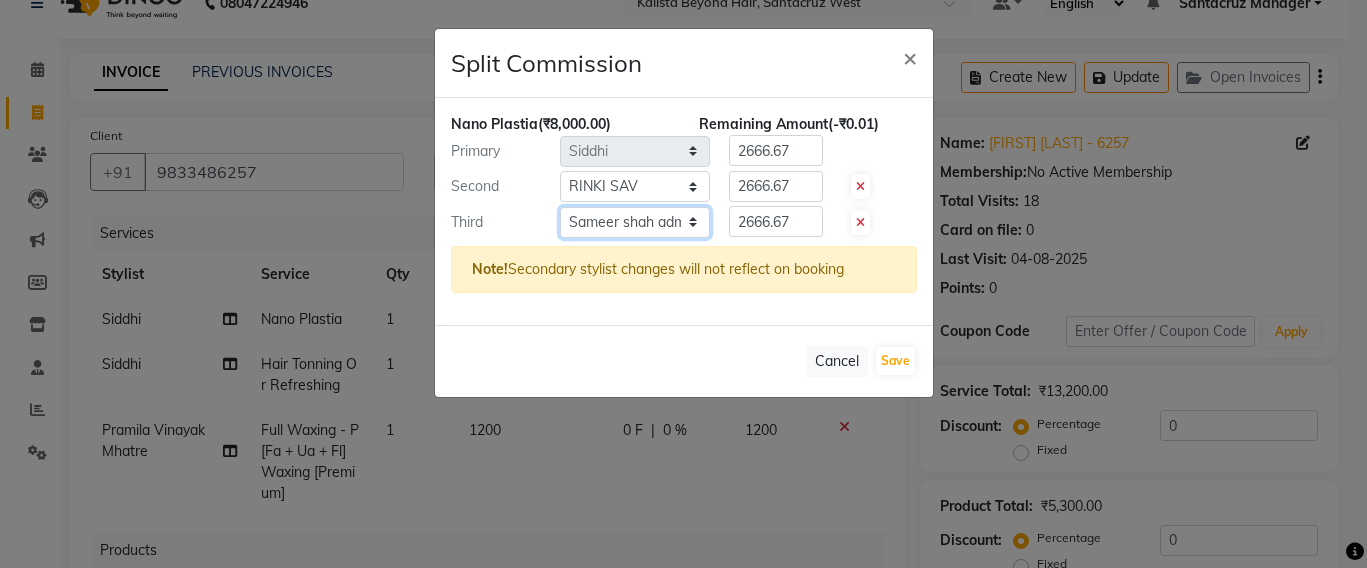 click on "Select Admin [FIRST] [LAST] [FIRST] [LAST] [FIRST] [LAST] [FIRST] [LAST] [FIRST] [LAST] [FIRST] [LAST] [FIRST] [LAST] [FIRST] [LAST] [FIRST] [LAST] [FIRST] [LAST] [FIRST] [LAST] [FIRST] [LAST] [FIRST] [LAST] [FIRST] [LAST] [FIRST] [LAST] [FIRST] [LAST] [FIRST] [LAST]" 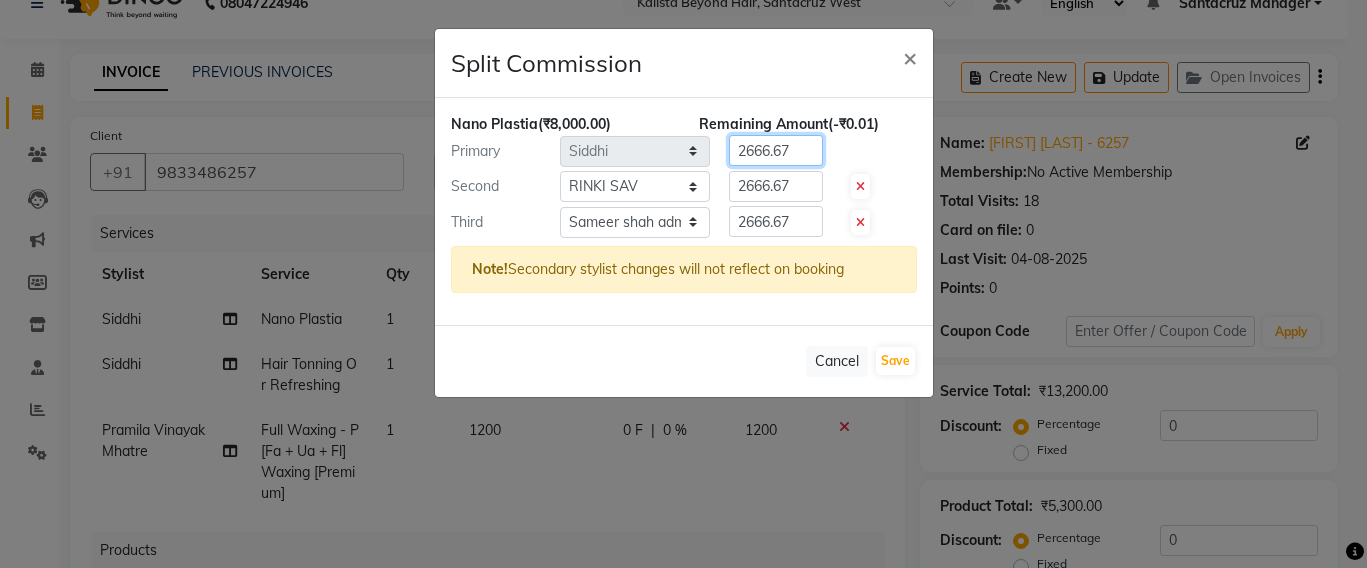 click on "2666.67" 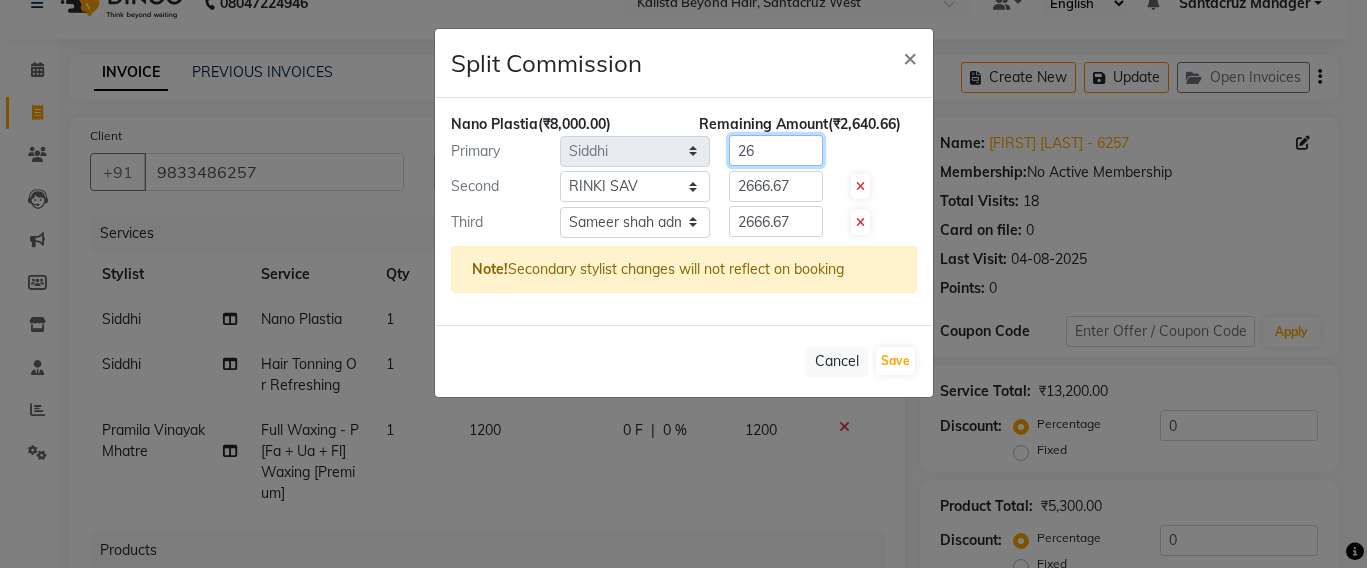 type on "2" 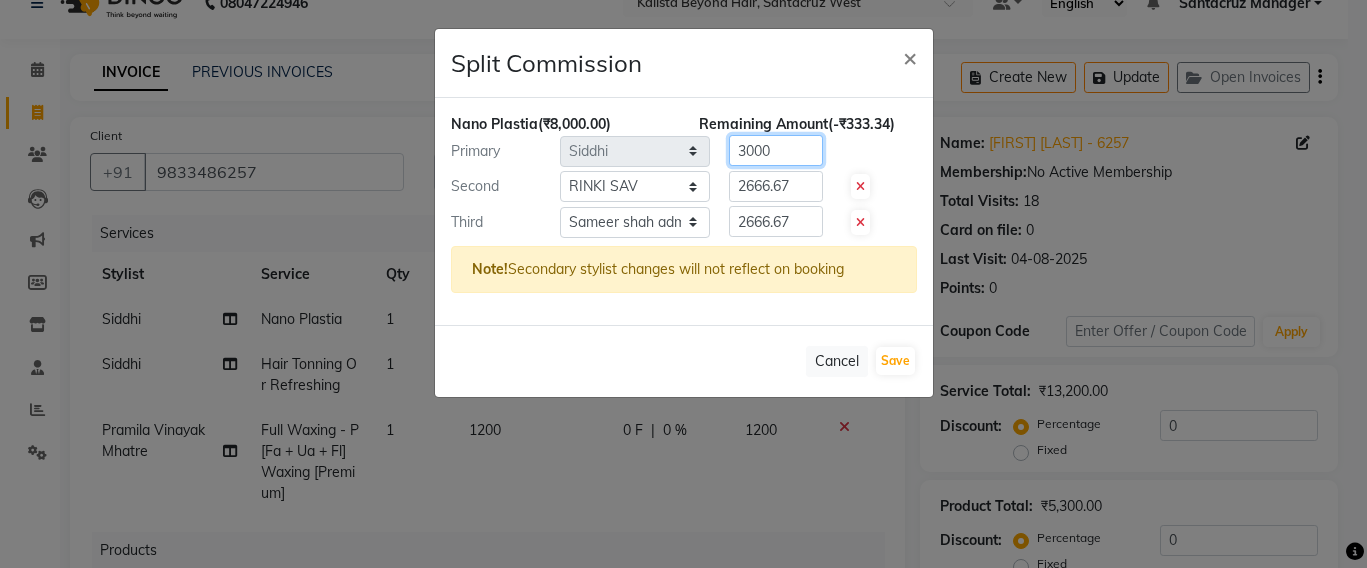 type on "3000" 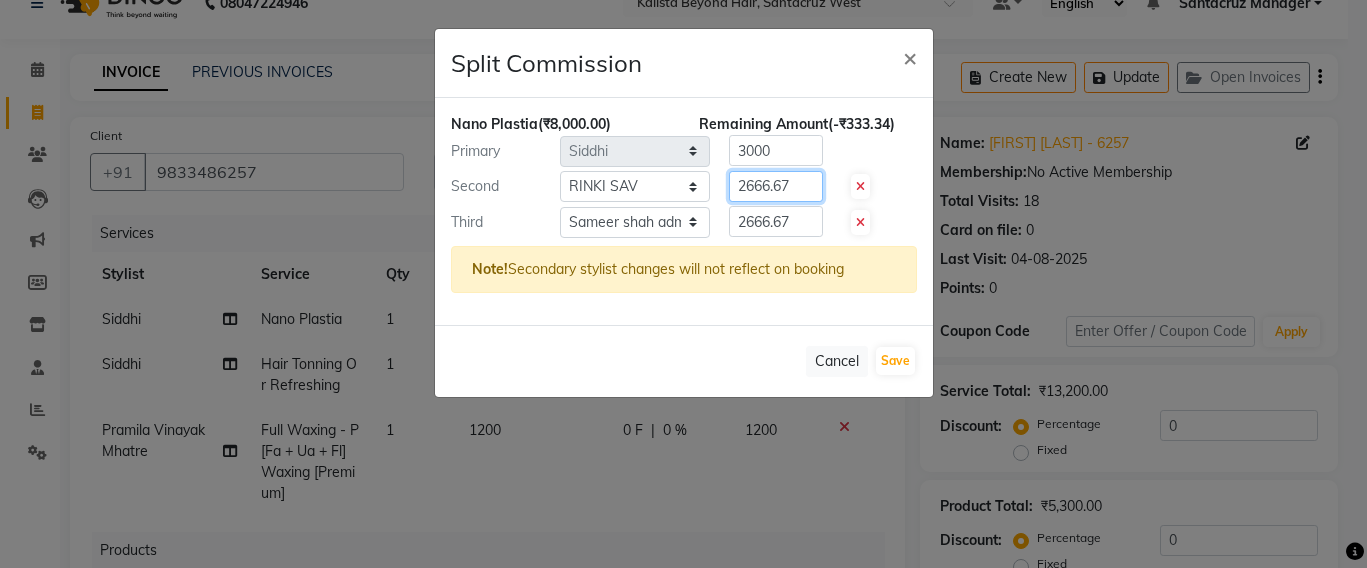 click on "2666.67" 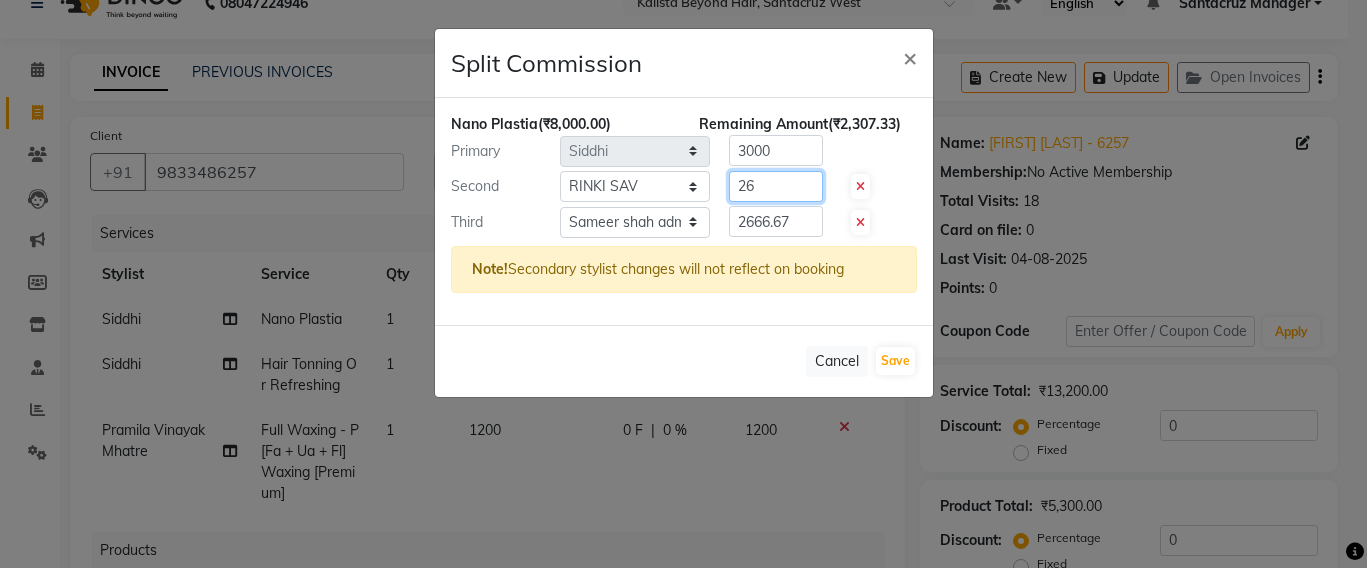 type on "2" 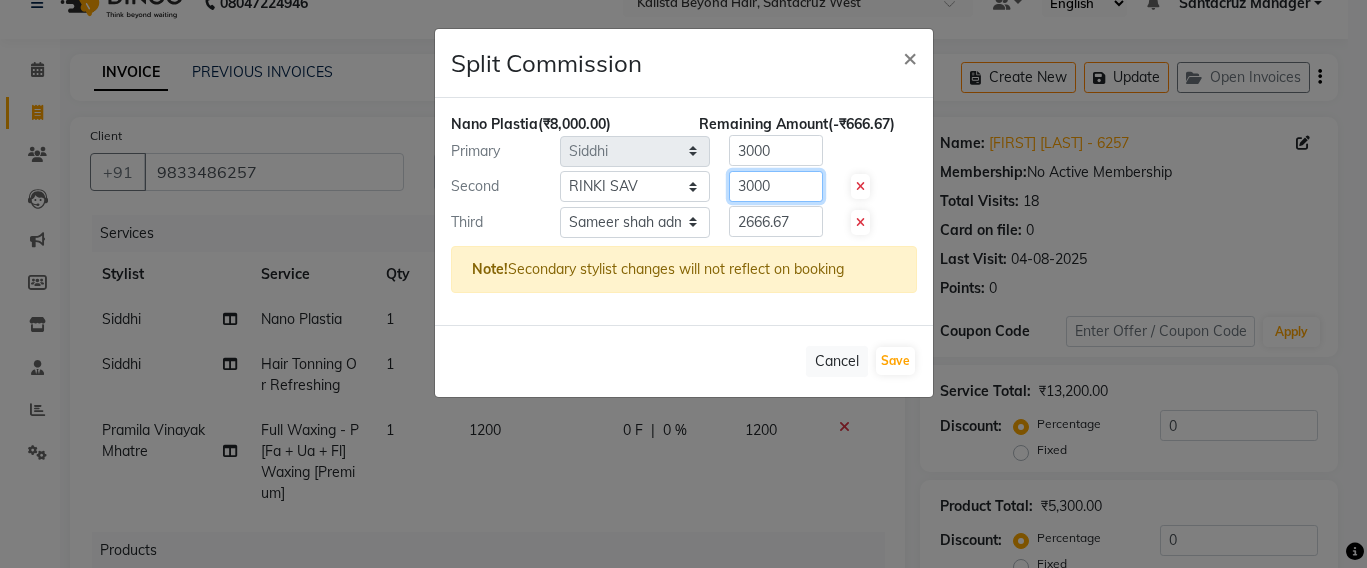 type on "3000" 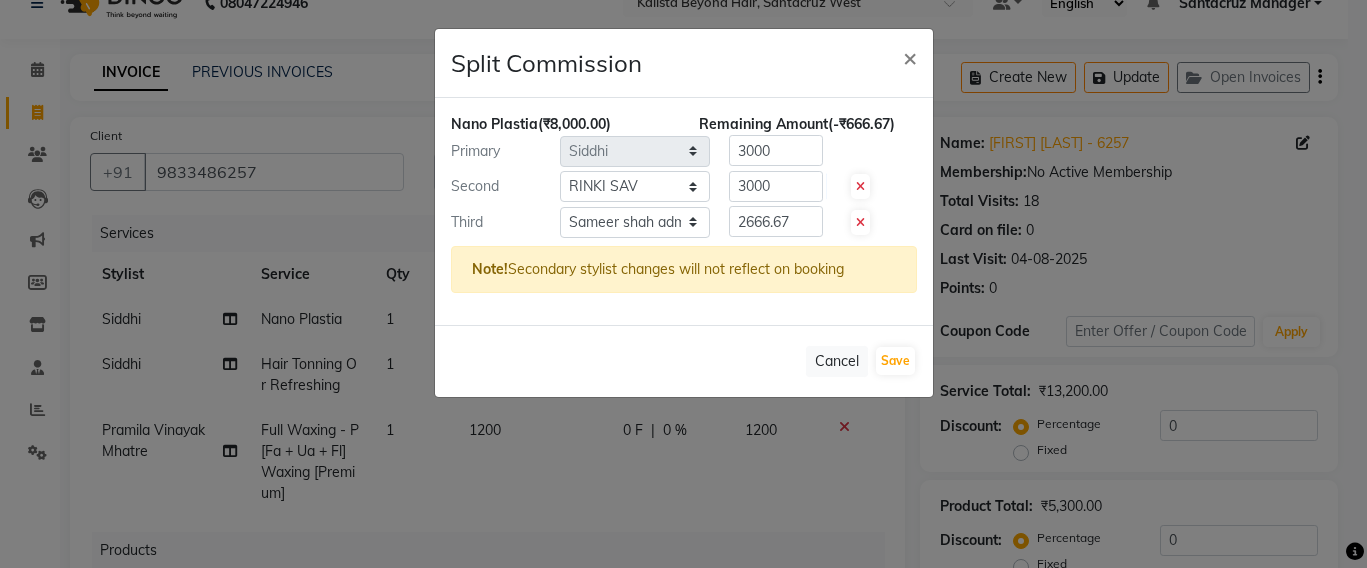 click on "Nano Plastia  (₹8,000.00) Remaining Amount  (-₹666.67) Primary Select  Admin   Avesh Sankat   AZHER SHAIKH   Jayeshree Mahtre   Manisha Subodh Shedge   Muskaan   Pramila Vinayak Mhatre   prathmesh mahattre   Pratibha Nilesh Sharma   RINKI SAV   Rosy Sunil Jadhav   Sameer shah admin   Santacruz Manager   SAURAV   Siddhi   SOMAYANG VASHUM   Tejasvi Bhosle  3000 Second Select  Admin   Avesh Sankat   AZHER SHAIKH   Jayeshree Mahtre   Manisha Subodh Shedge   Muskaan   Pramila Vinayak Mhatre   prathmesh mahattre   Pratibha Nilesh Sharma   RINKI SAV   Rosy Sunil Jadhav   Sameer shah admin   Santacruz Manager   SAURAV   Siddhi   SOMAYANG VASHUM   Tejasvi Bhosle  3000 Third Select  Admin   Avesh Sankat   AZHER SHAIKH   Jayeshree Mahtre   Manisha Subodh Shedge   Muskaan   Pramila Vinayak Mhatre   prathmesh mahattre   Pratibha Nilesh Sharma   RINKI SAV   Rosy Sunil Jadhav   Sameer shah admin   Santacruz Manager   SAURAV   Siddhi   SOMAYANG VASHUM   Tejasvi Bhosle  2666.67 Note!" 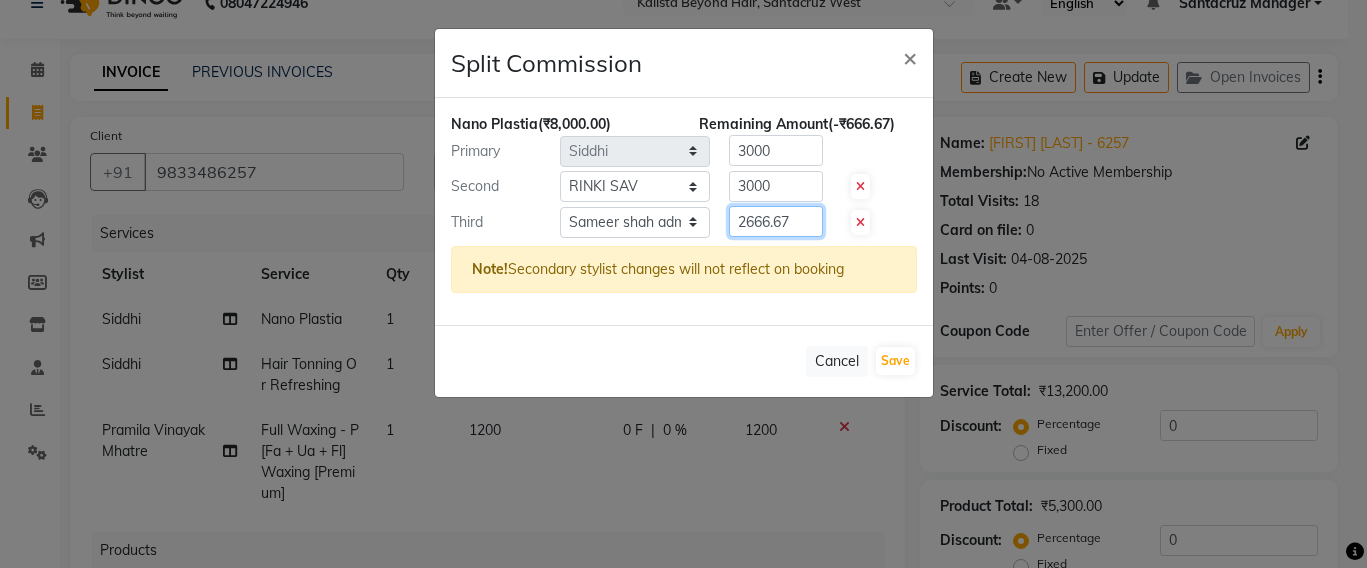 click on "2666.67" 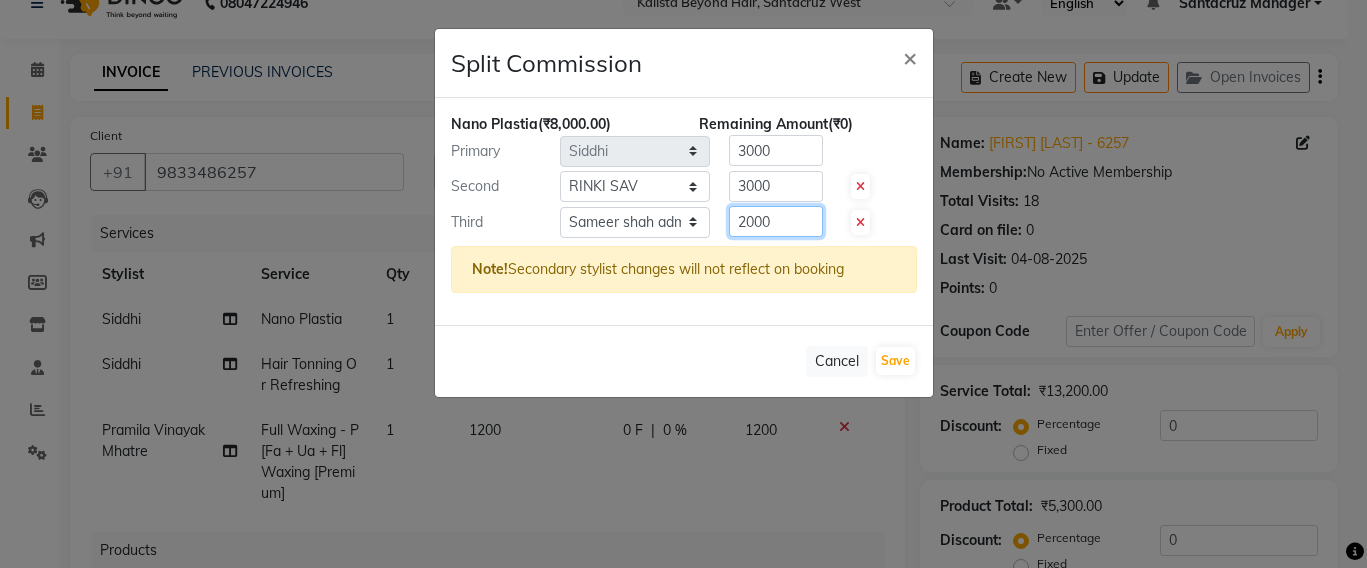 type on "2000" 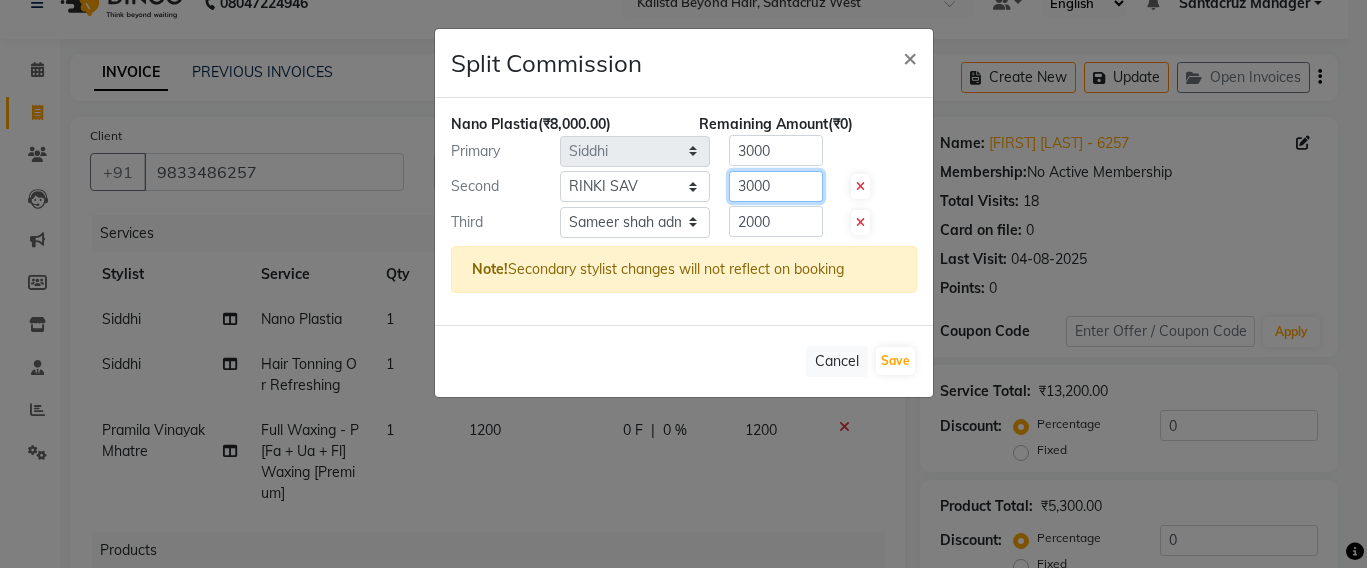click on "3000" 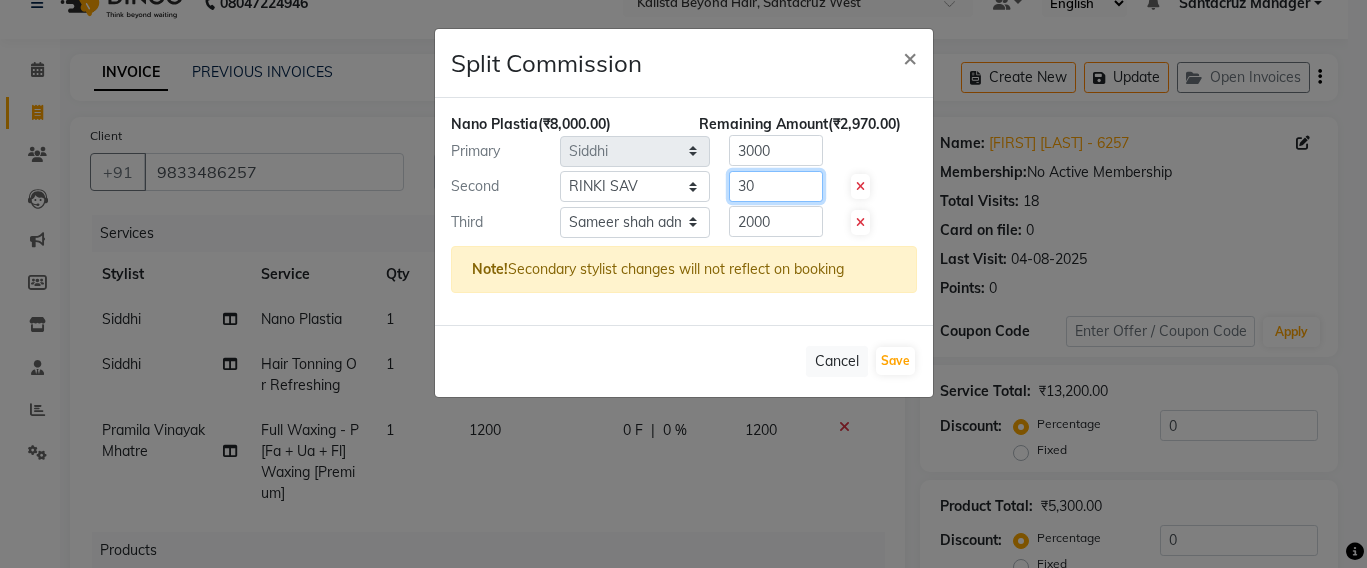 type on "3" 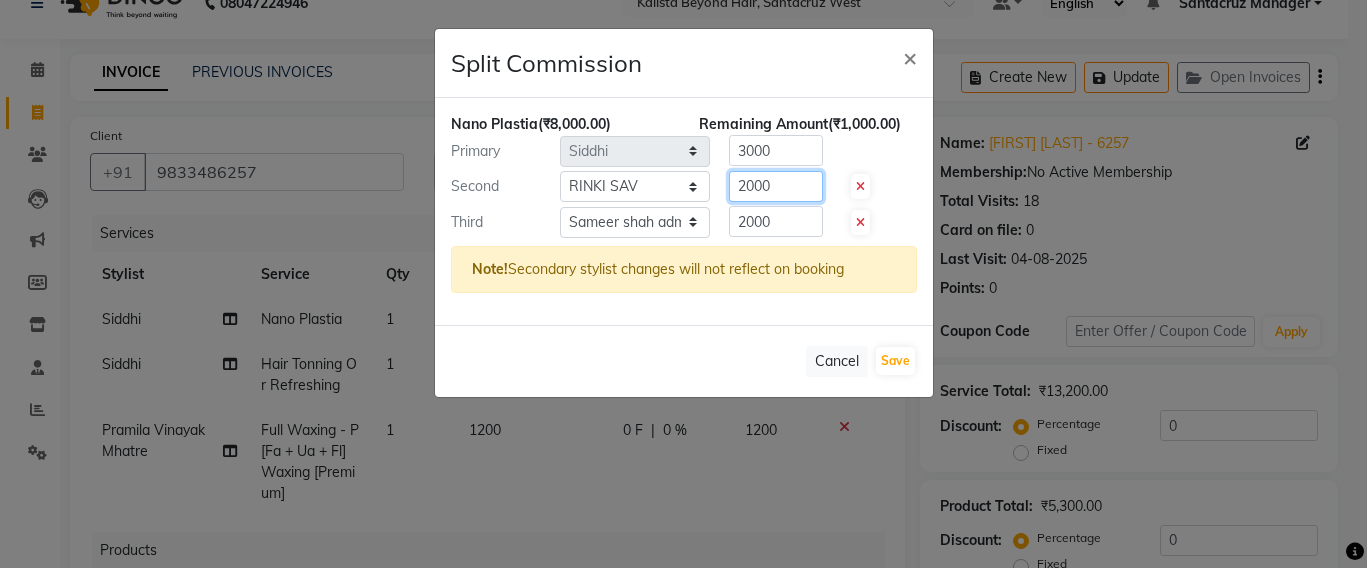 type on "2000" 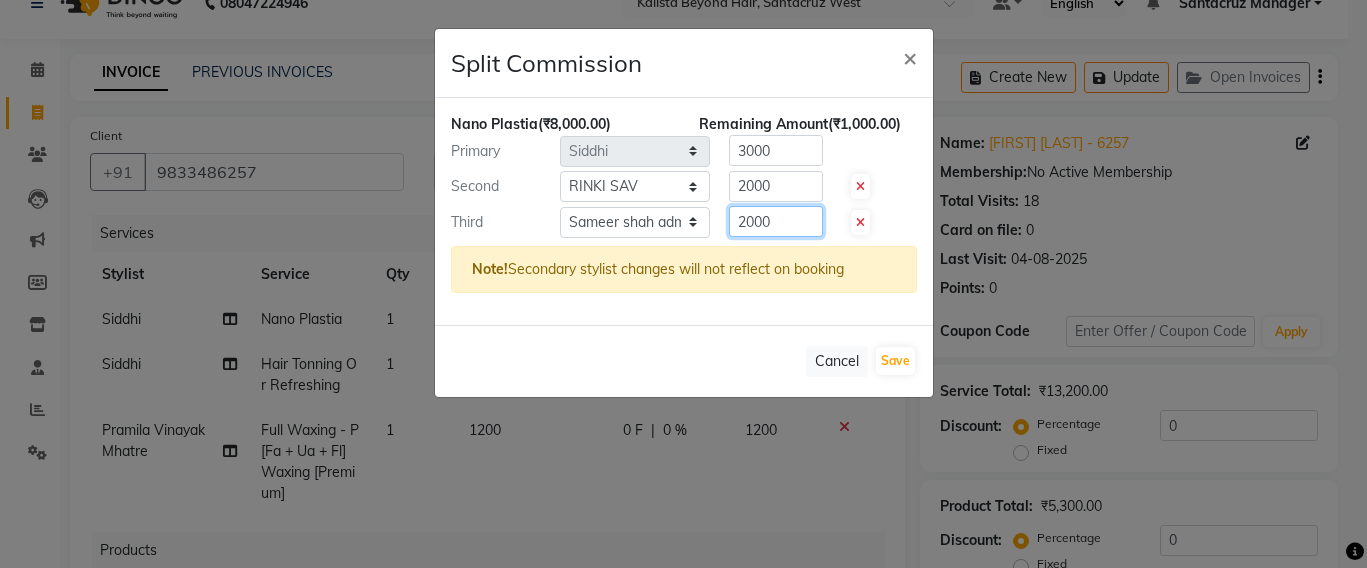 click on "2000" 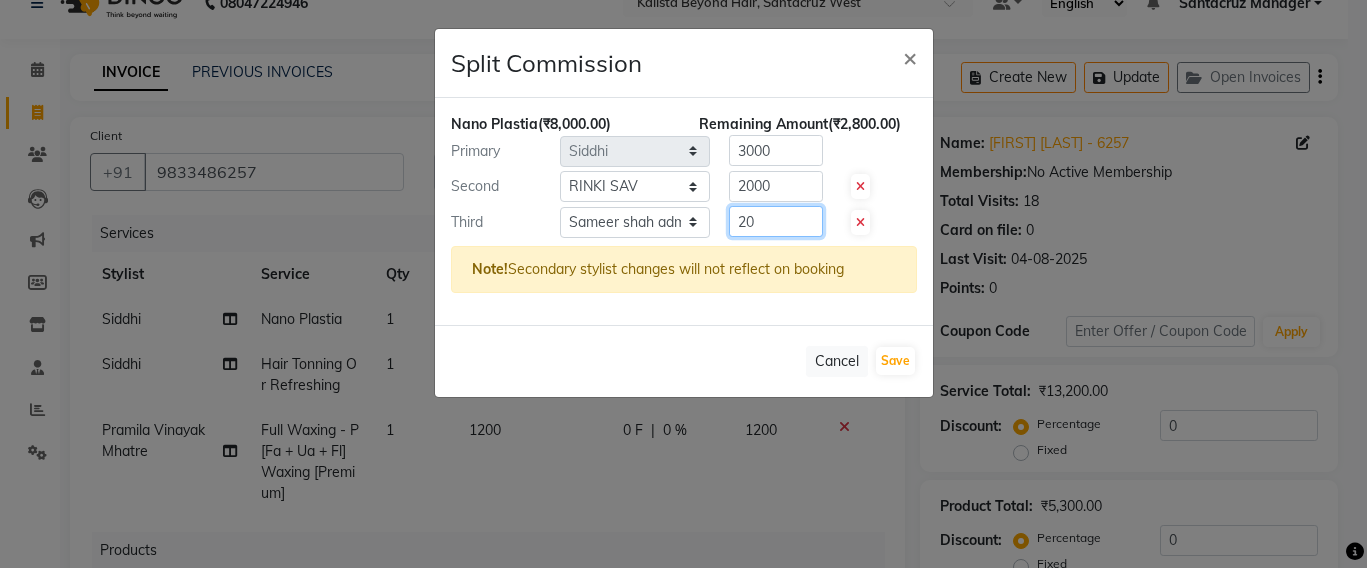 type on "2" 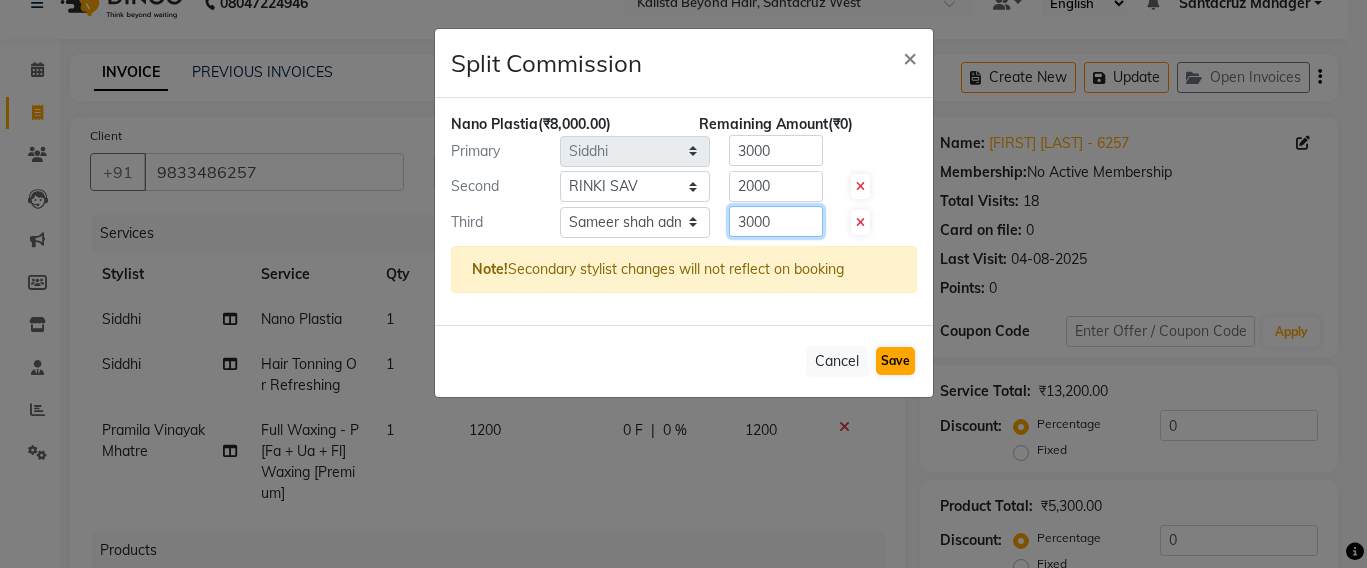 type on "3000" 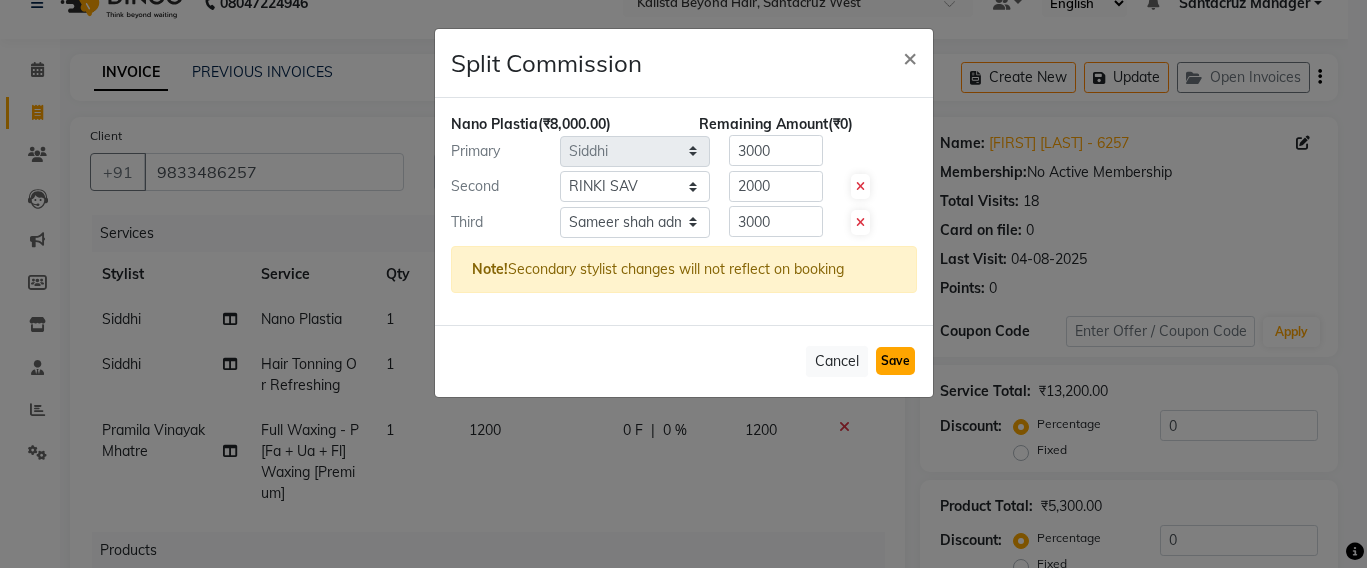 click on "Save" 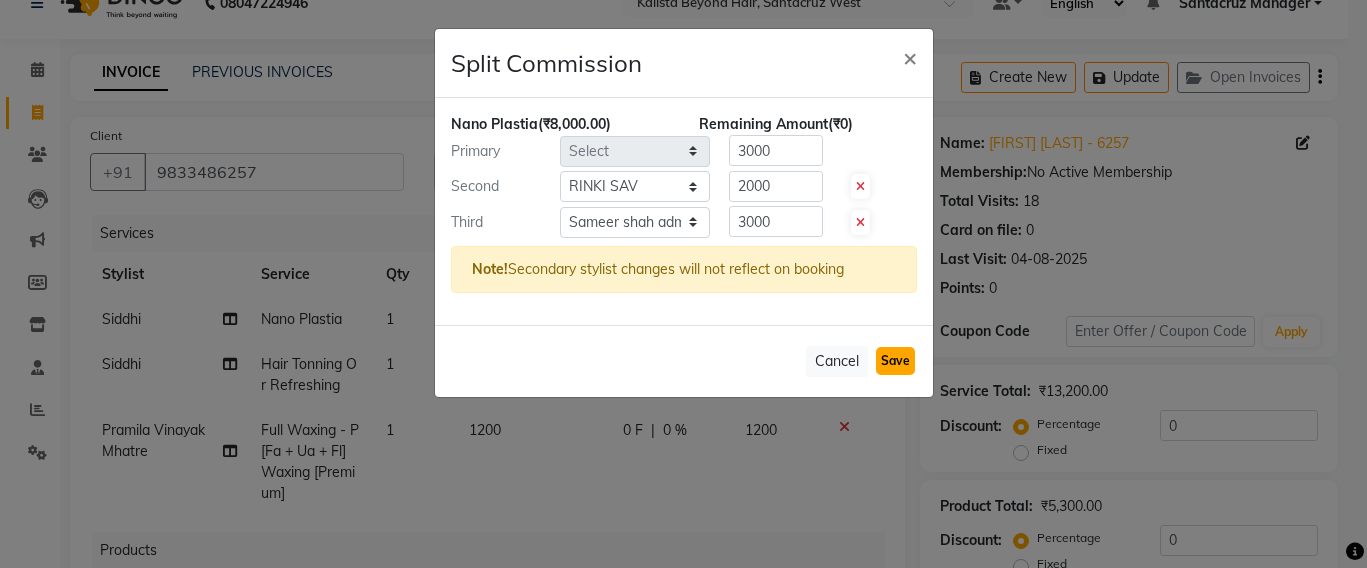 type 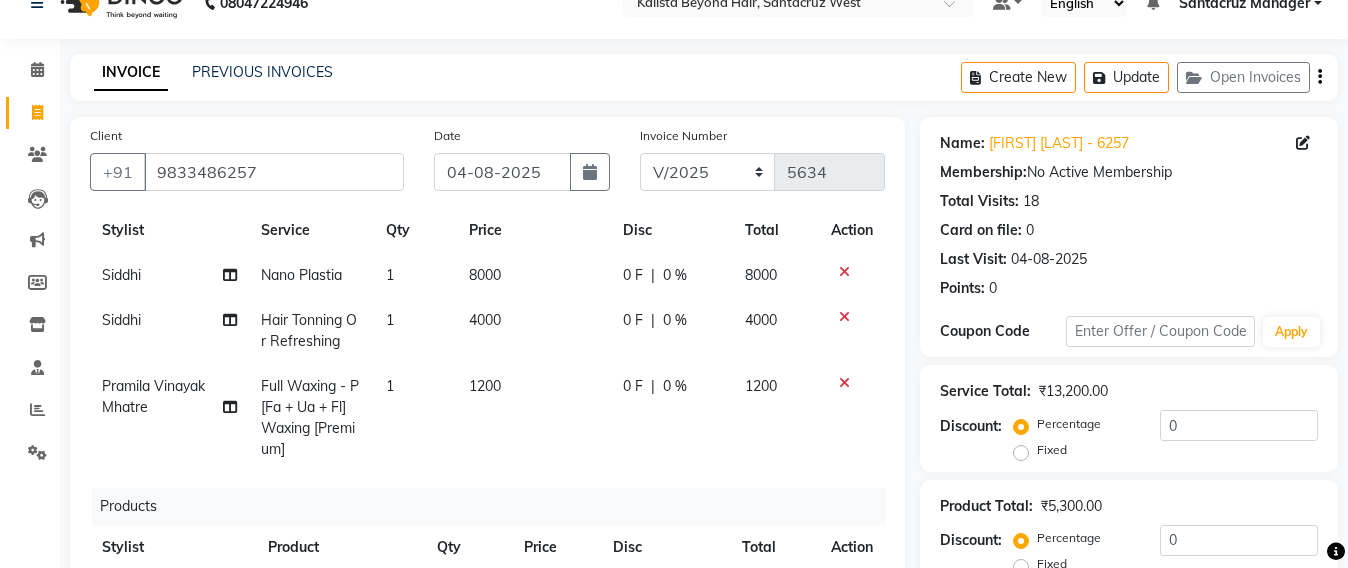 scroll, scrollTop: 66, scrollLeft: 0, axis: vertical 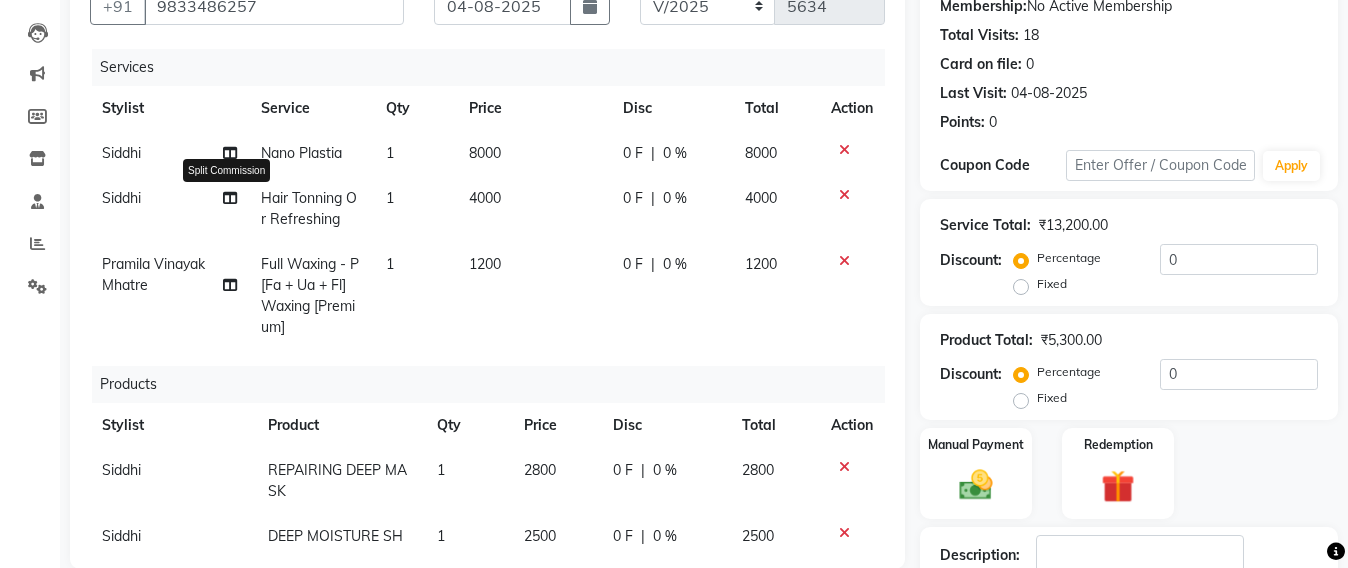 click 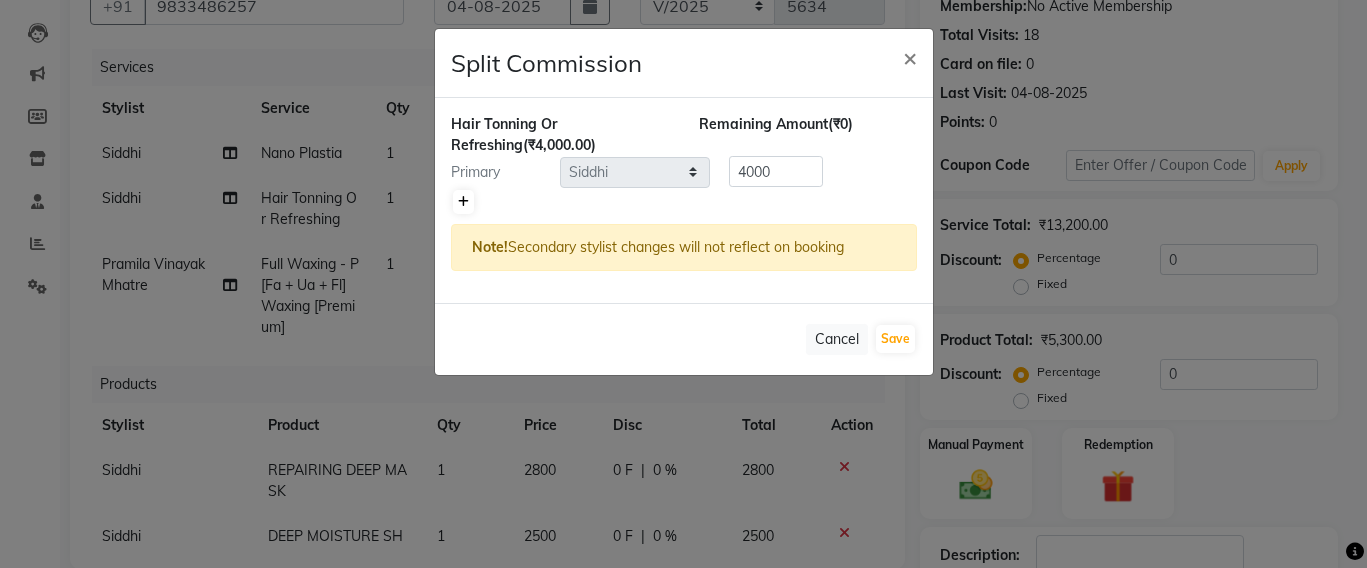 click 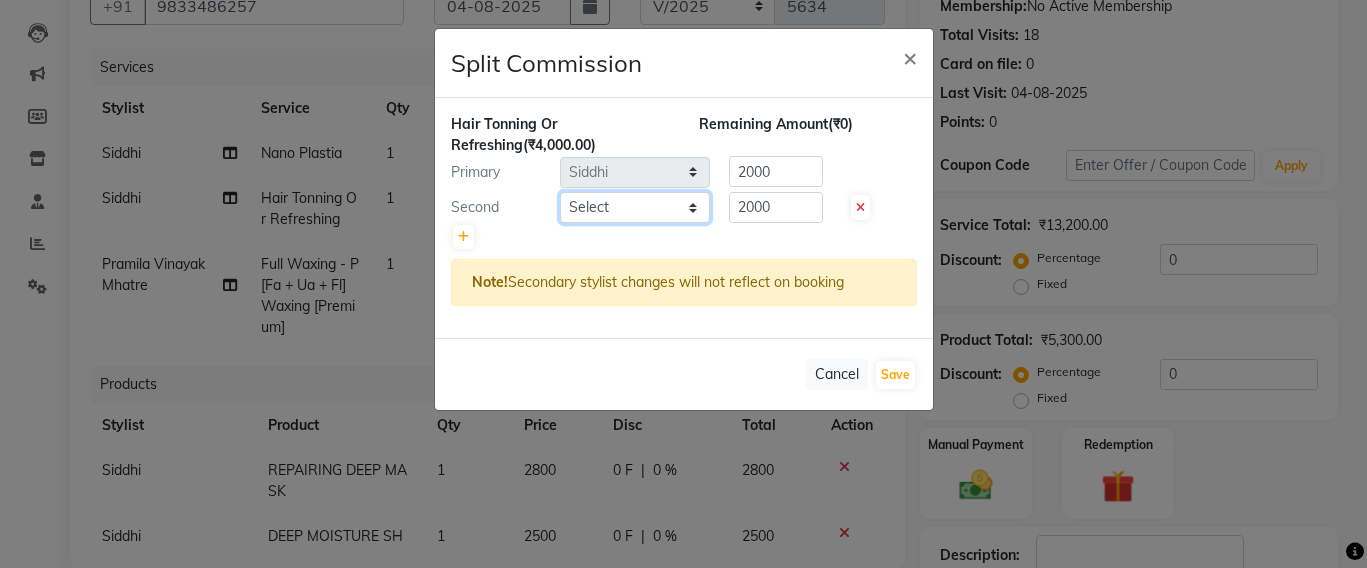 click on "Select Admin [FIRST] [LAST] [FIRST] [LAST] [FIRST] [LAST] [FIRST] [LAST] [FIRST] [LAST] [FIRST] [LAST] [FIRST] [LAST] [FIRST] [LAST] [FIRST] [LAST] [FIRST] [LAST] [FIRST] [LAST] [FIRST] [LAST] [FIRST] [LAST] [FIRST] [LAST] [FIRST] [LAST] [FIRST] [LAST] [FIRST] [LAST]" 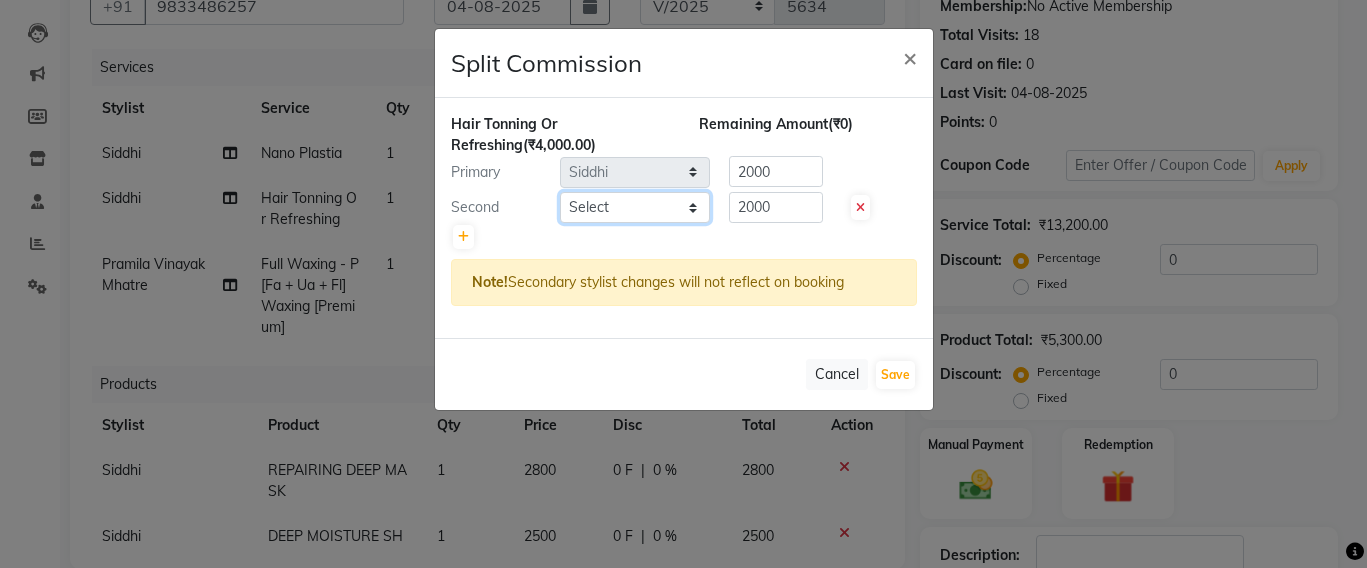 select on "48409" 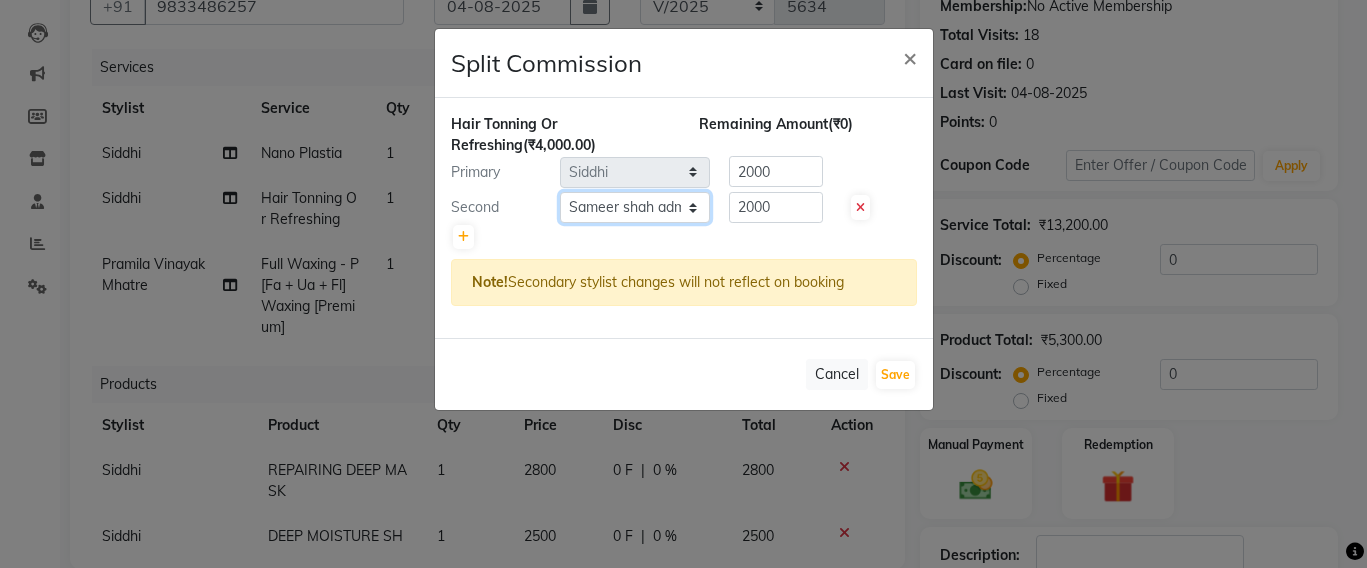 click on "Select Admin [FIRST] [LAST] [FIRST] [LAST] [FIRST] [LAST] [FIRST] [LAST] [FIRST] [LAST] [FIRST] [LAST] [FIRST] [LAST] [FIRST] [LAST] [FIRST] [LAST] [FIRST] [LAST] [FIRST] [LAST] [FIRST] [LAST] [FIRST] [LAST] [FIRST] [LAST] [FIRST] [LAST] [FIRST] [LAST] [FIRST] [LAST]" 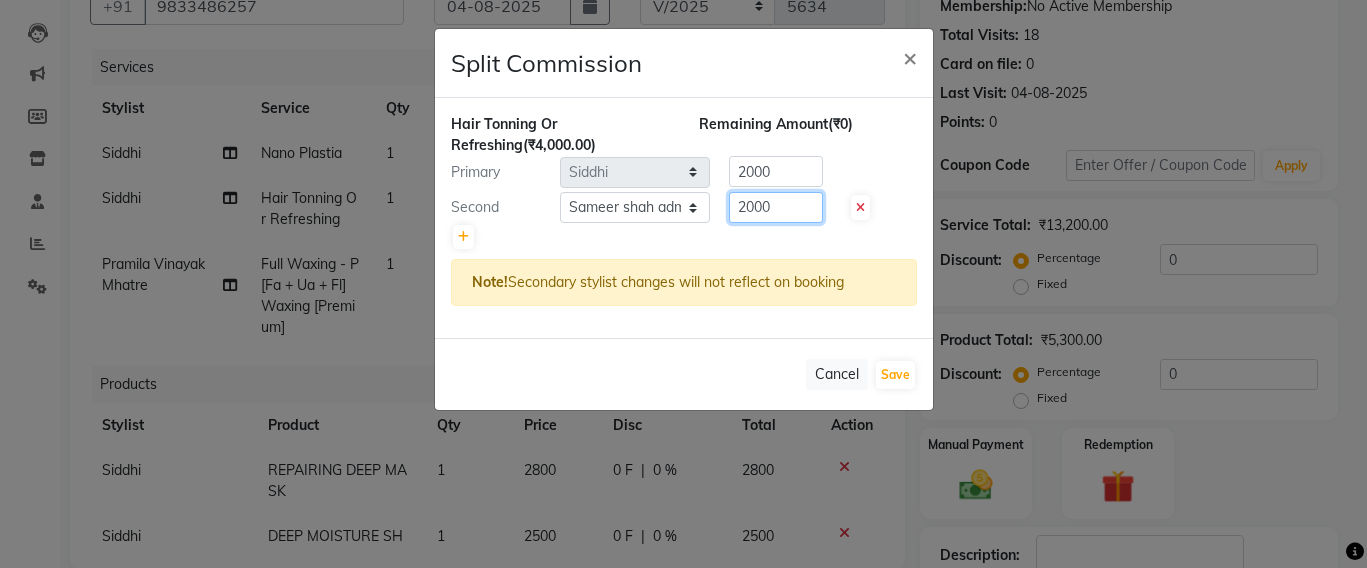 click on "2000" 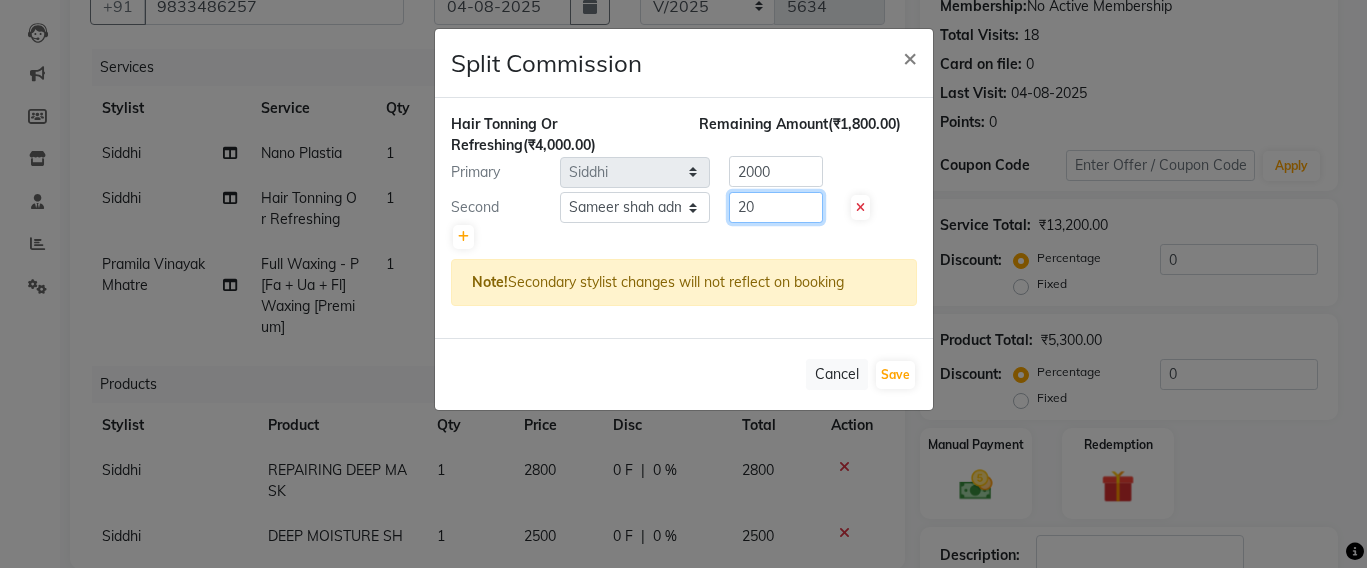 type on "2" 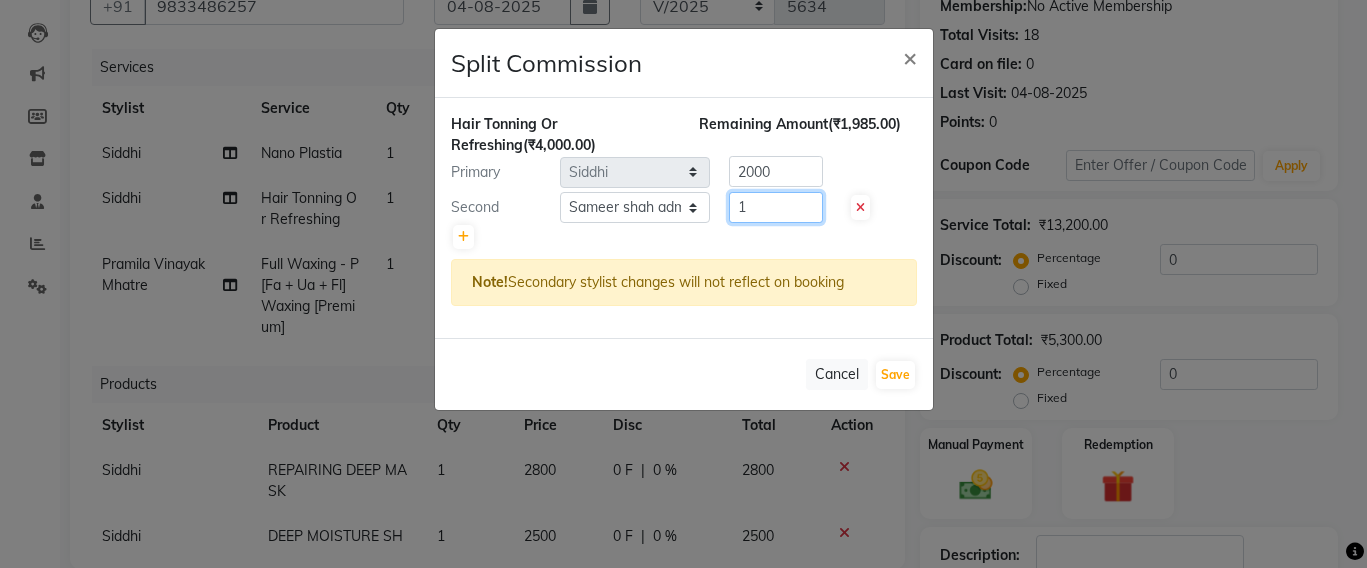 type on "15" 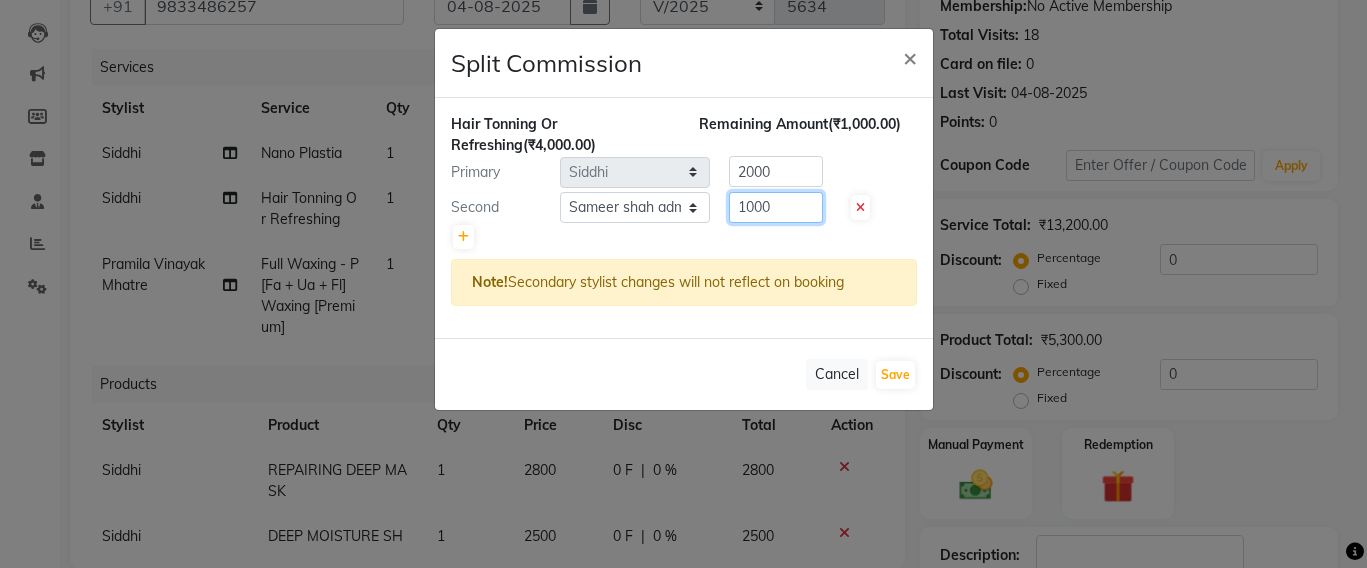 type on "1000" 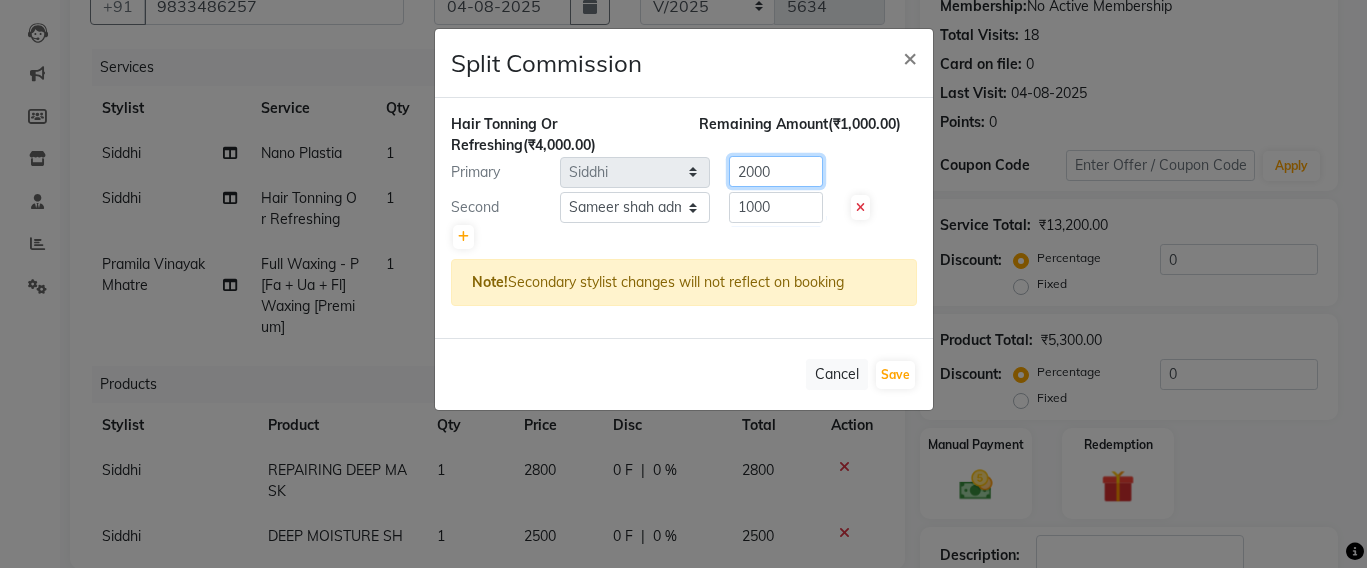 click on "2000" 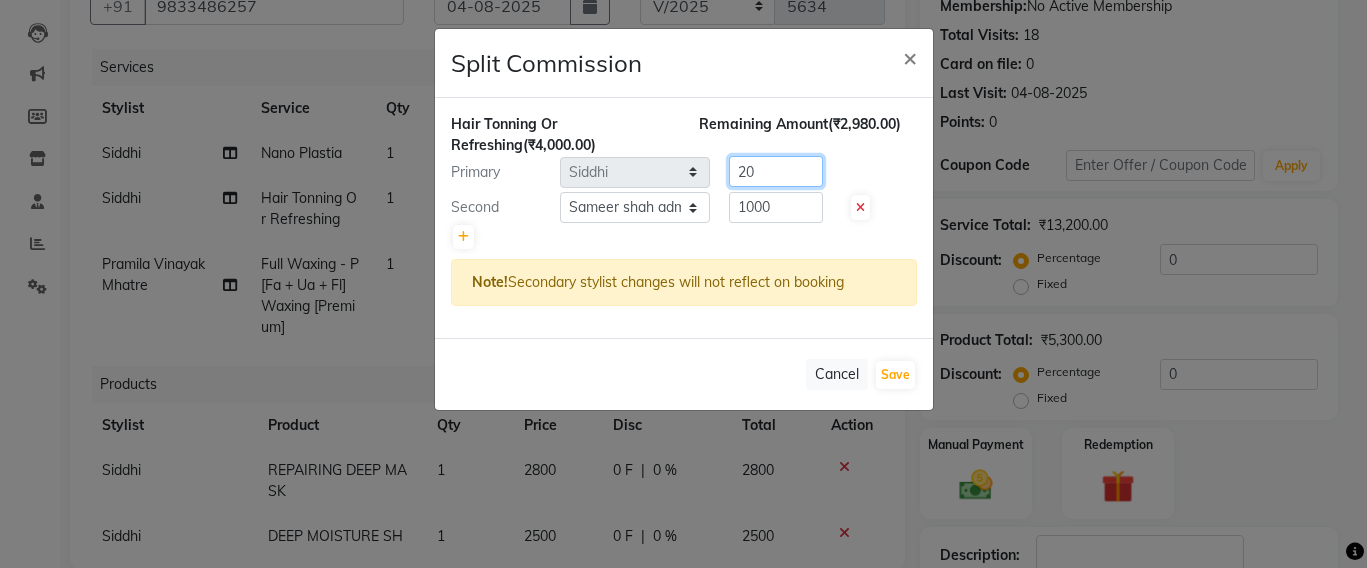 type on "2" 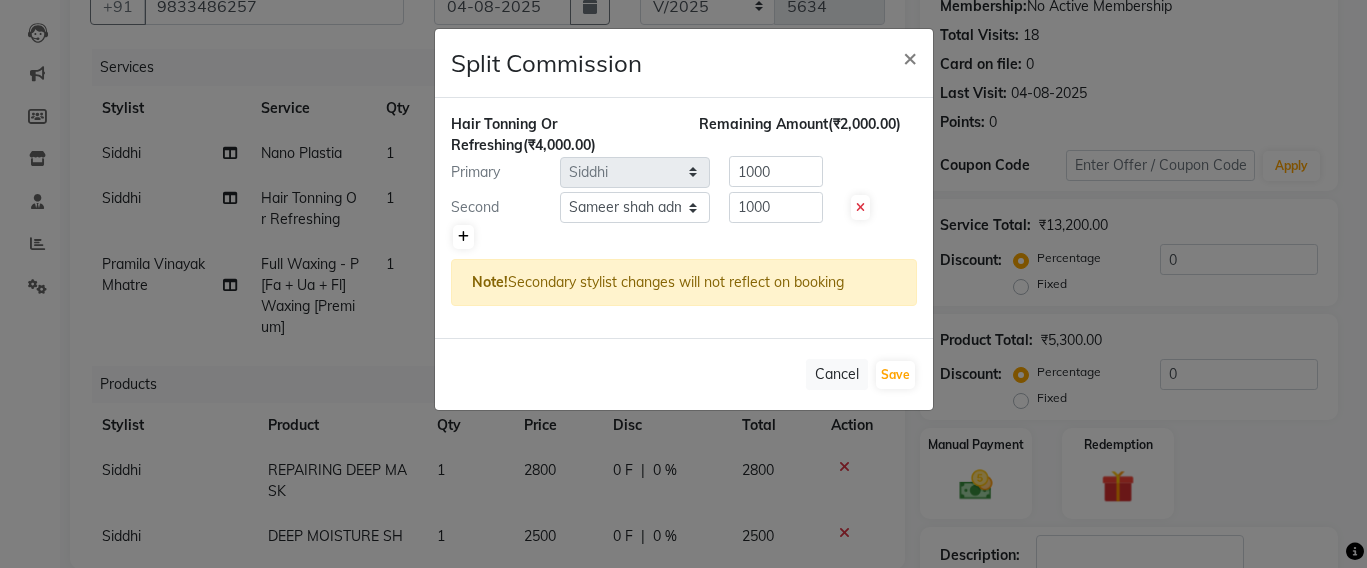 click 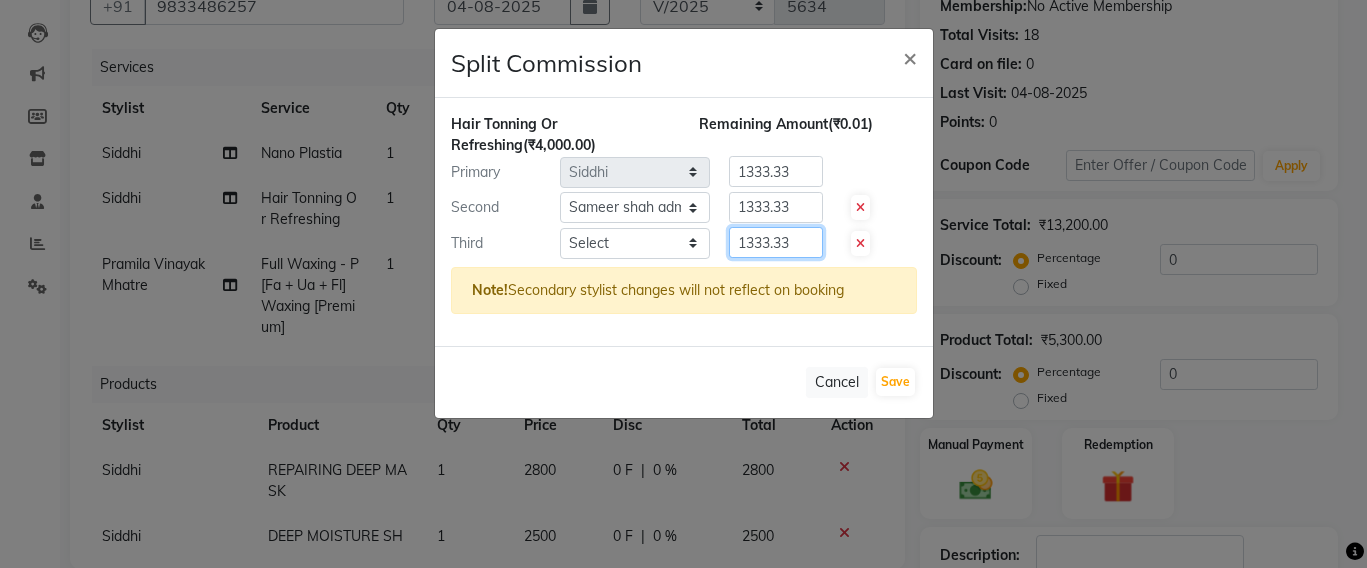 click on "1333.33" 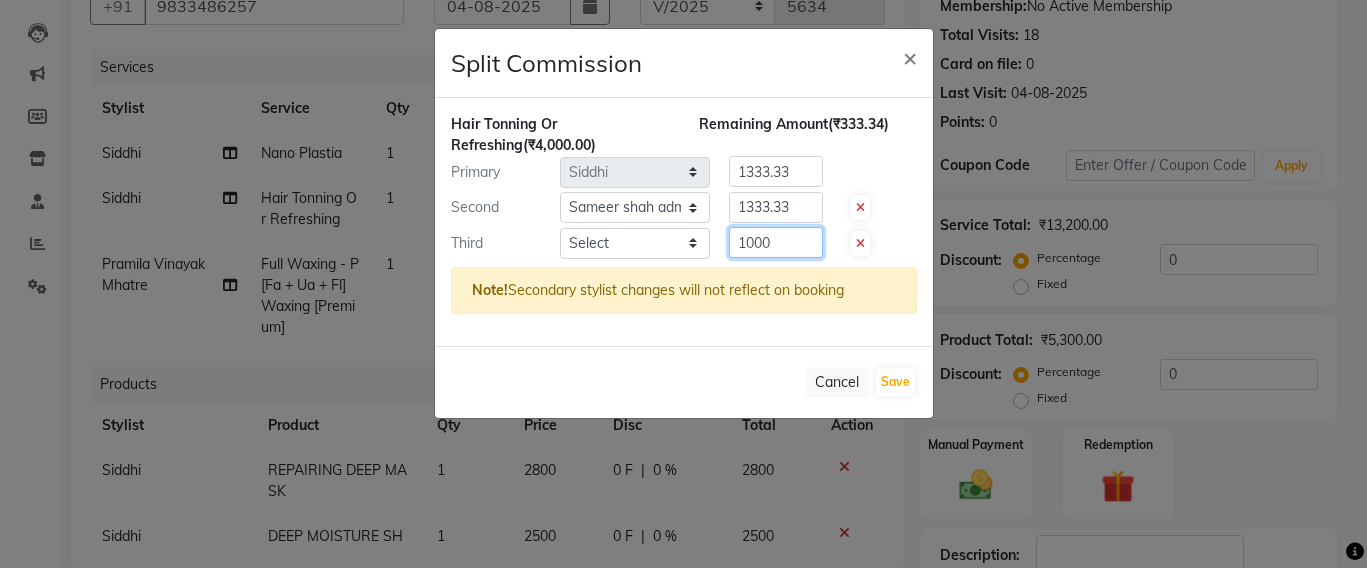 type on "1000" 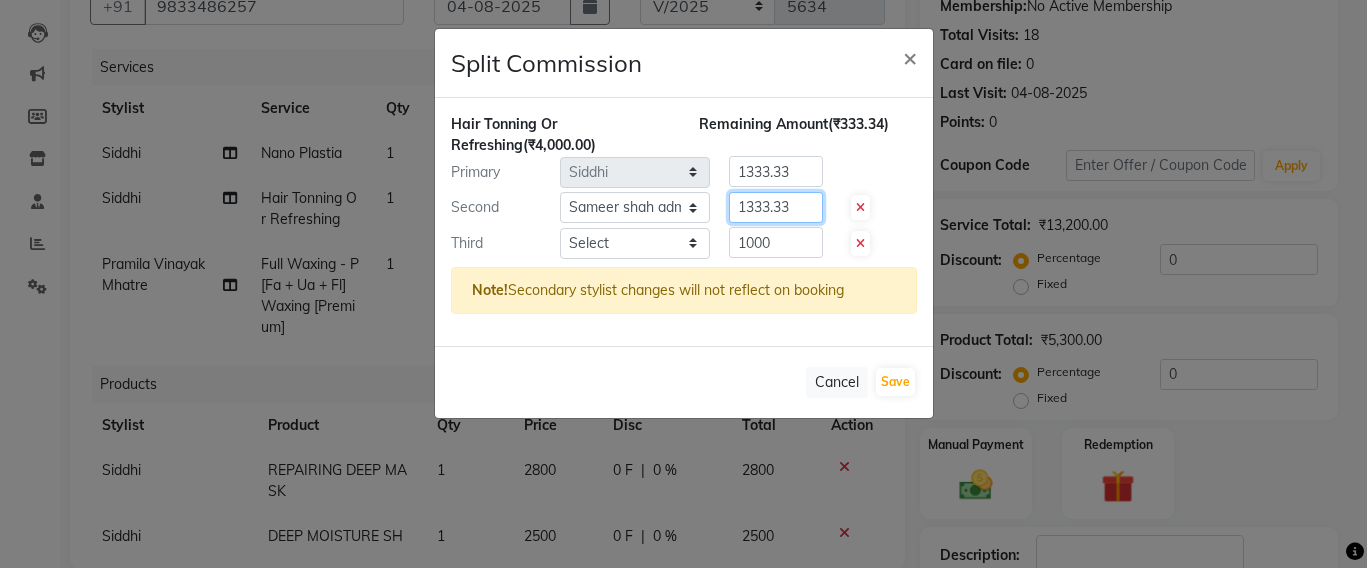 click on "1333.33" 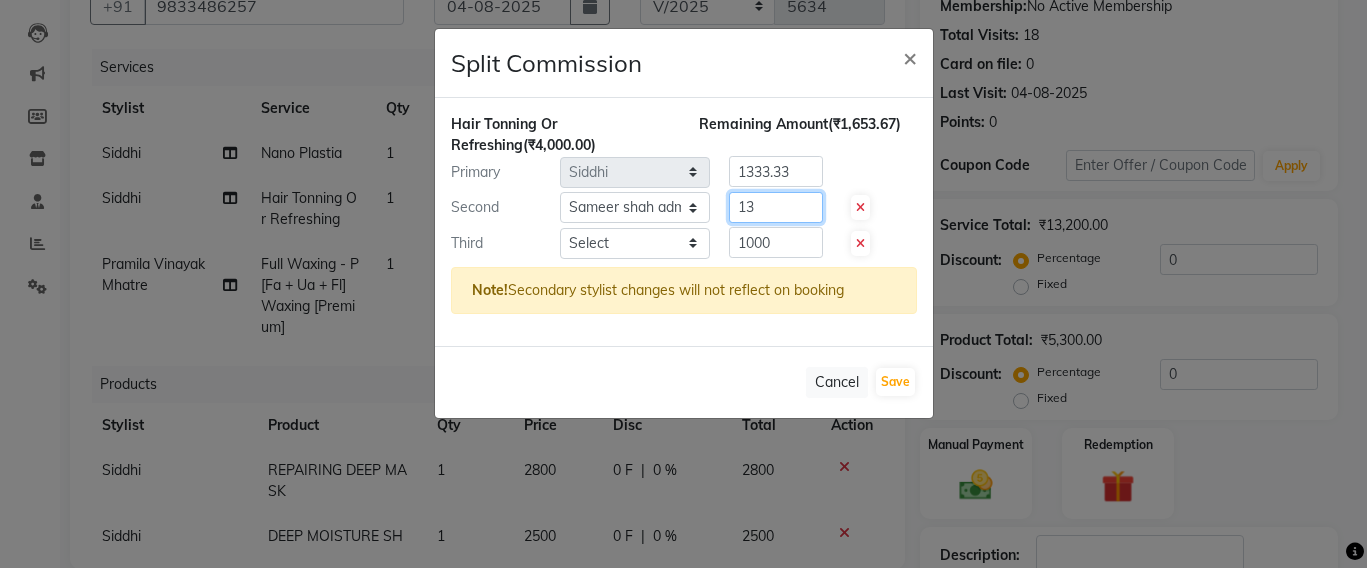type on "1" 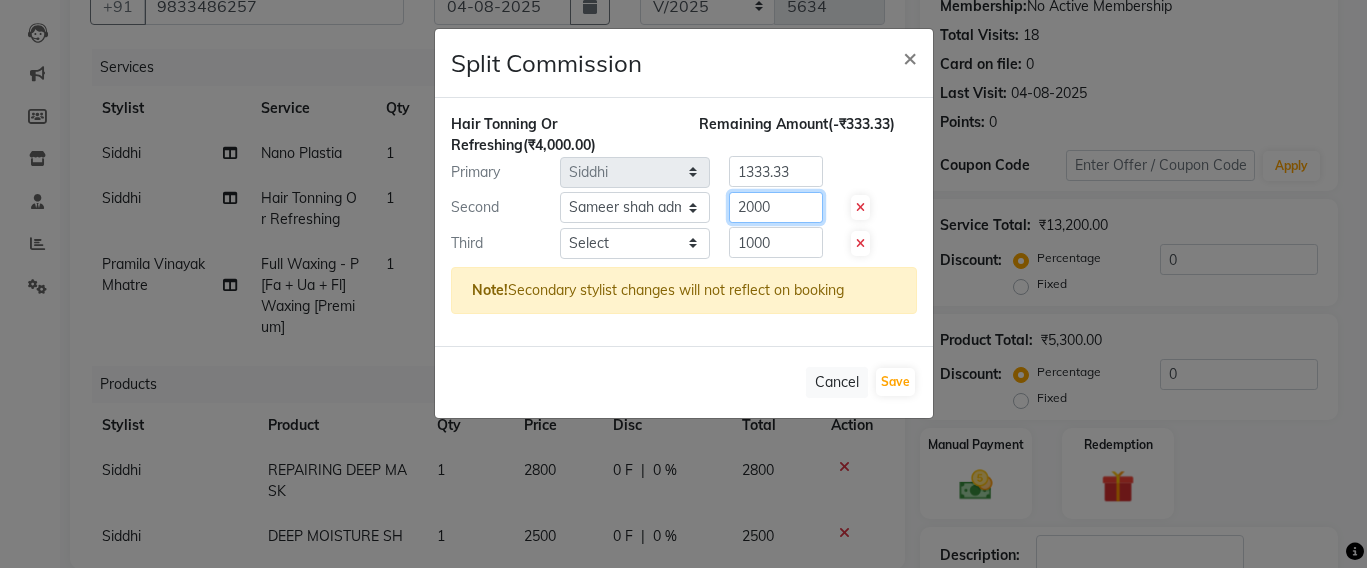 type on "2000" 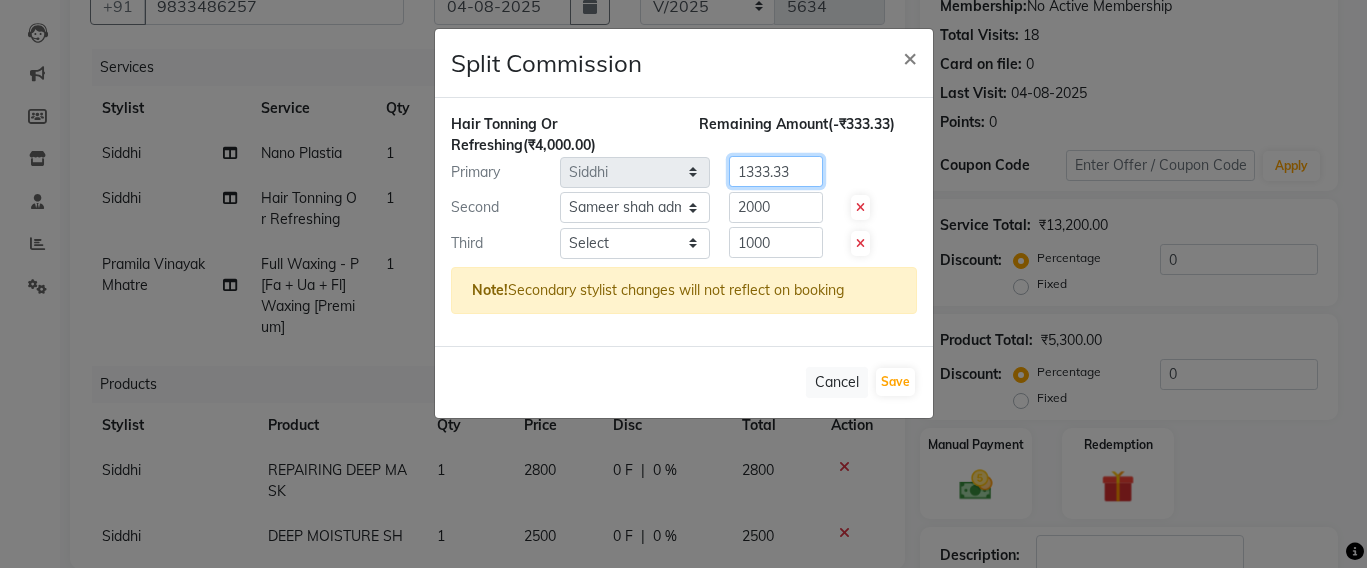 click on "1333.33" 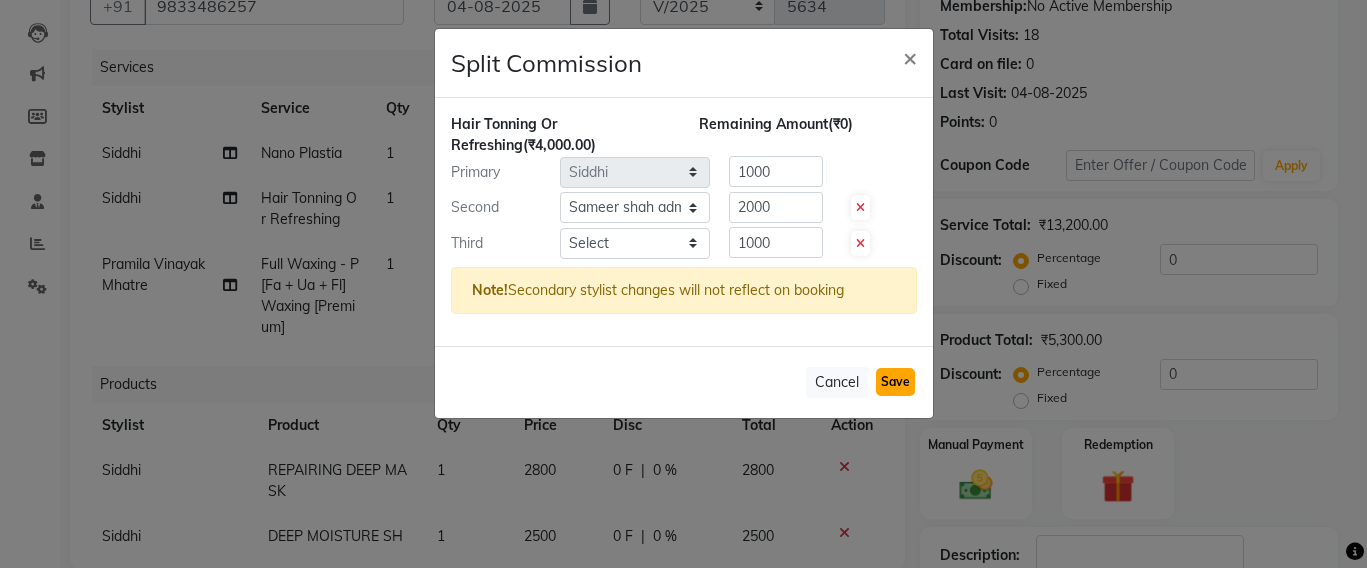 click on "Save" 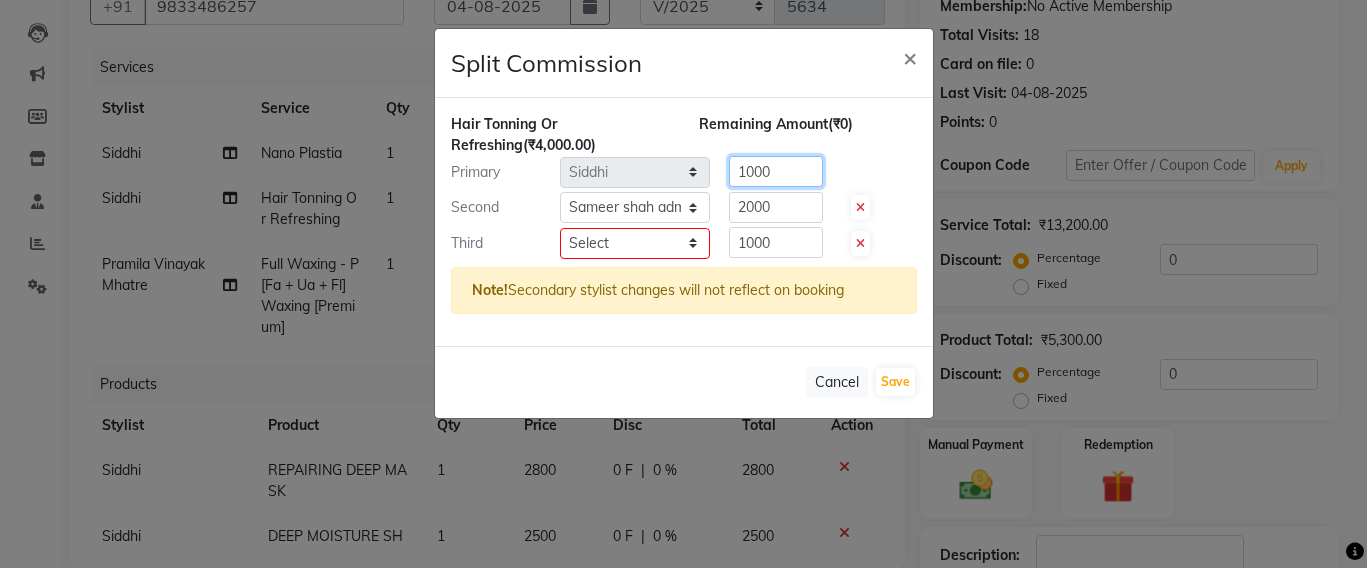 click on "1000" 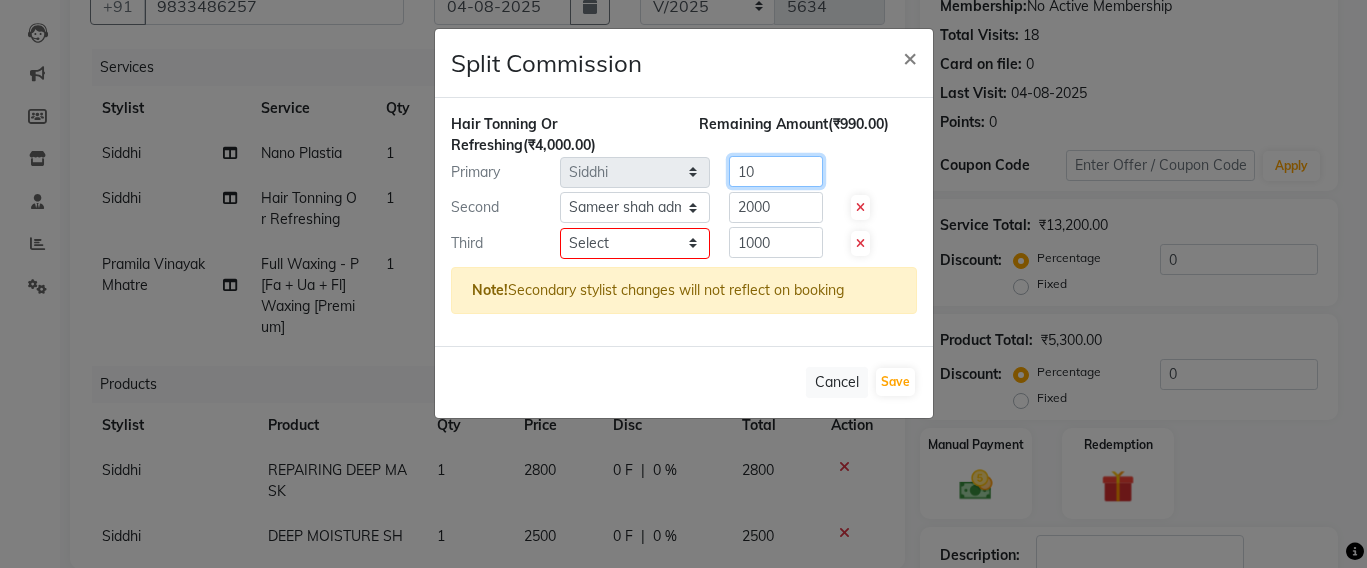 type on "1" 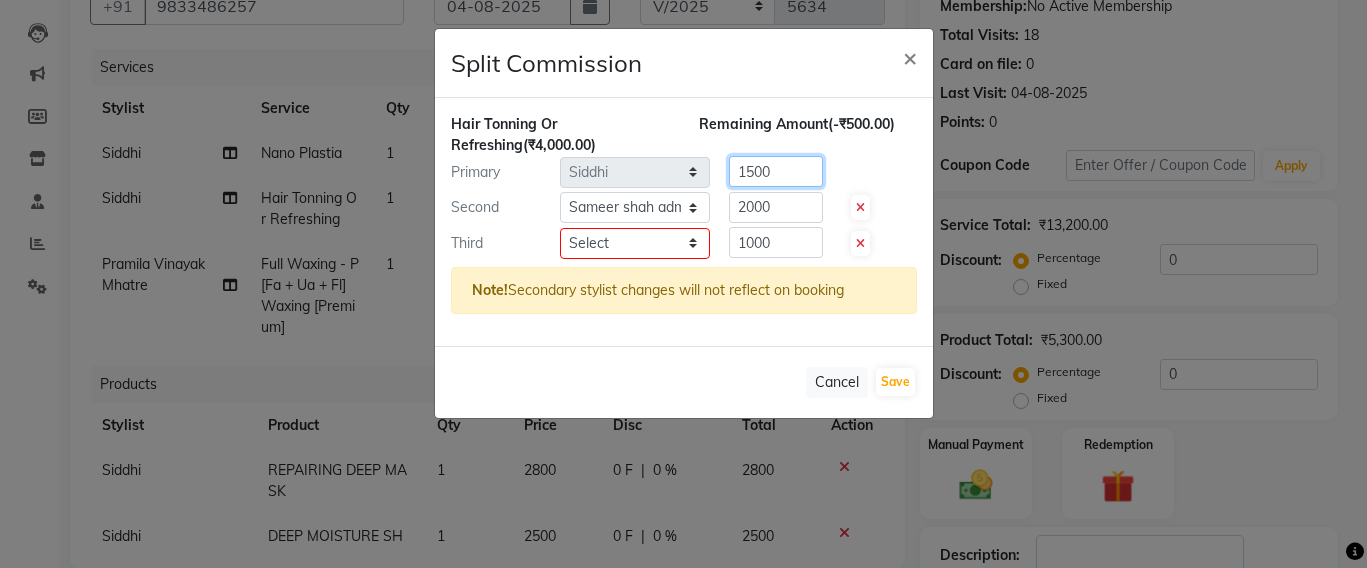 type on "1500" 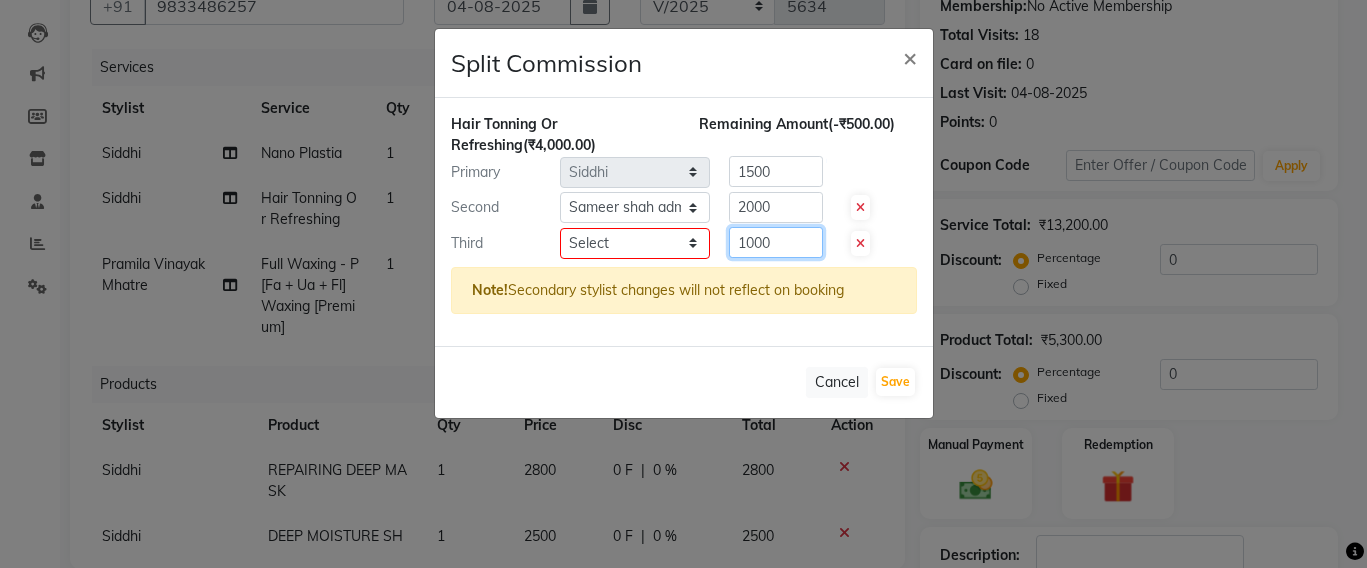 click on "1000" 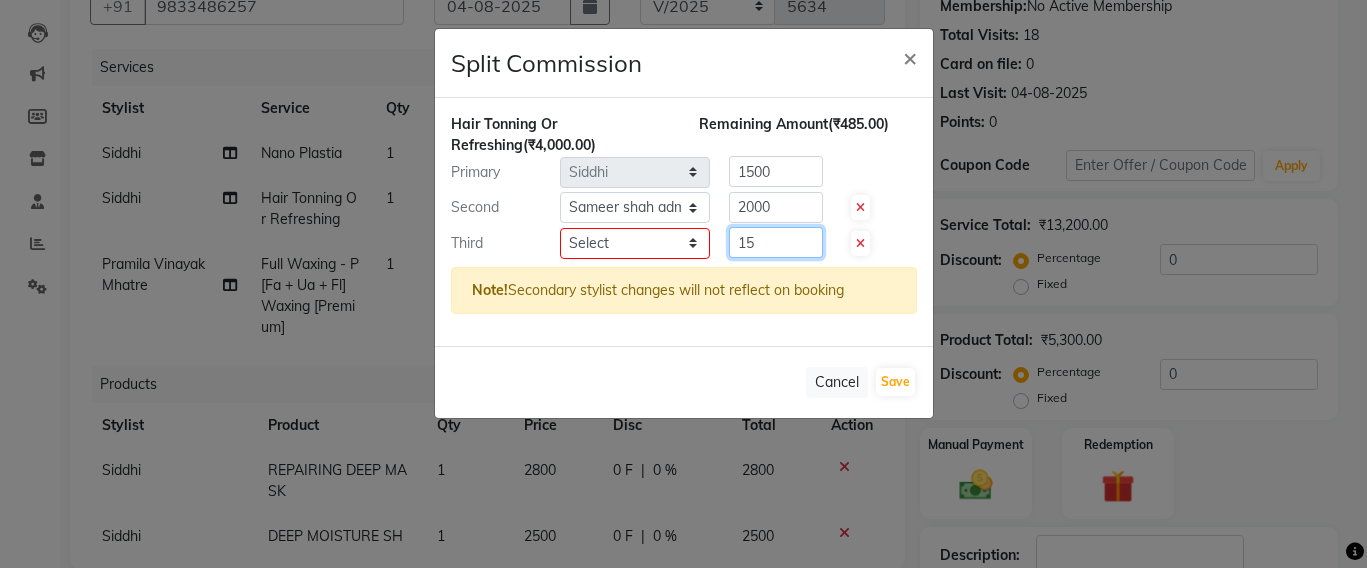 type on "15" 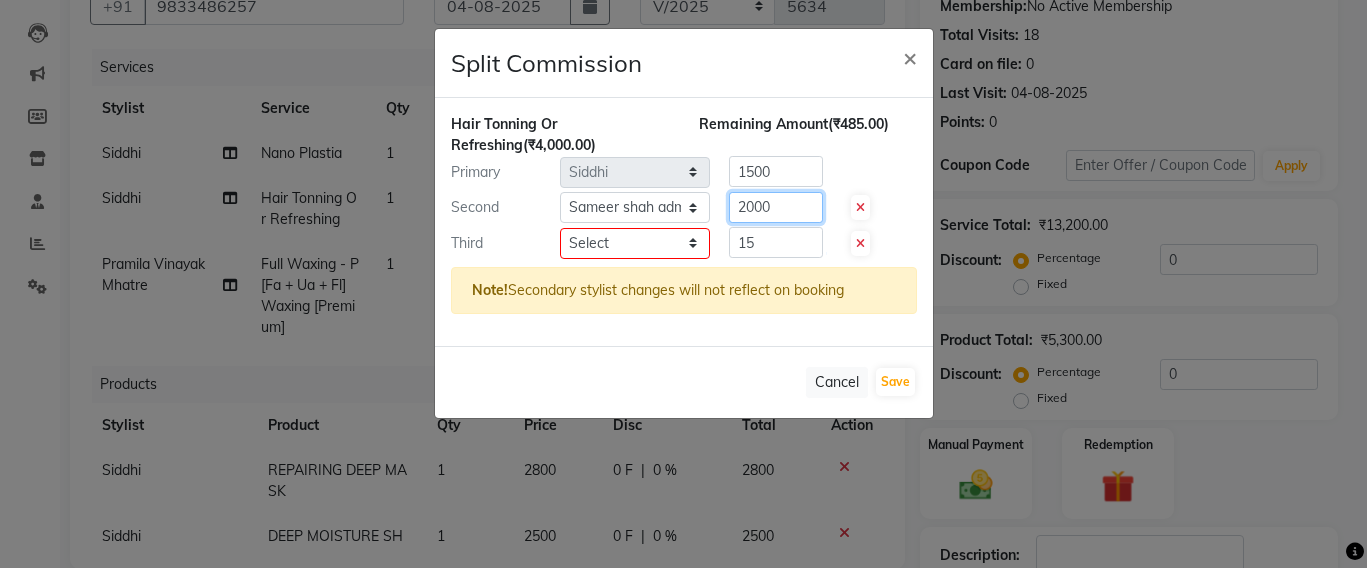 click on "2000" 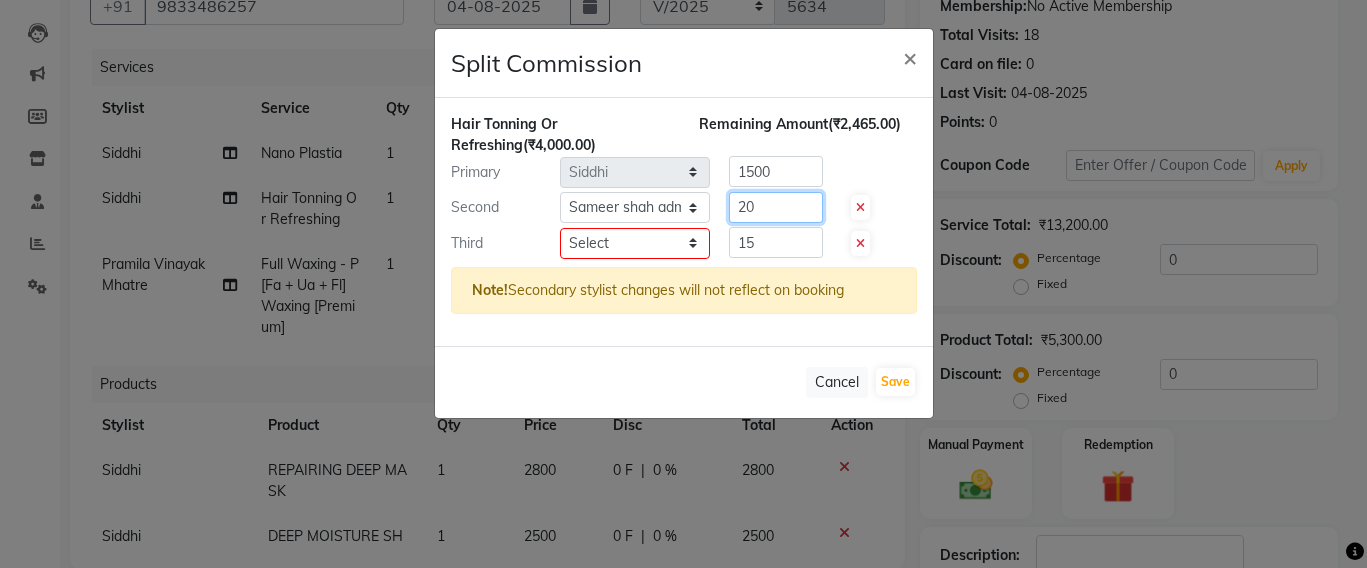 type on "2" 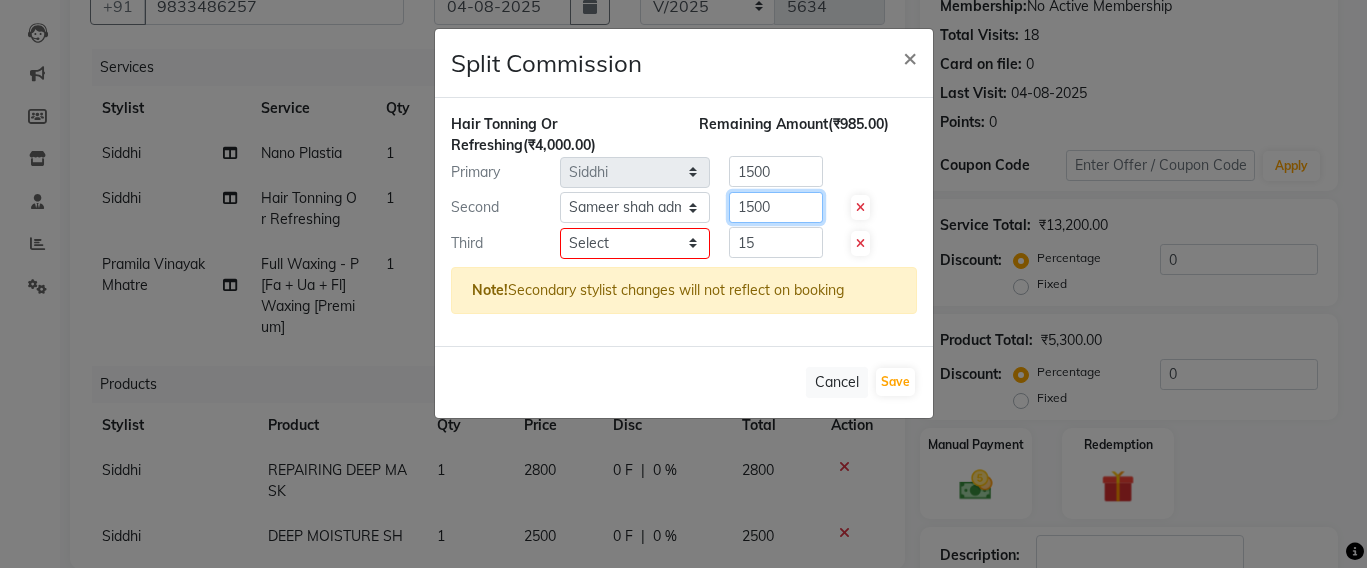 type on "1500" 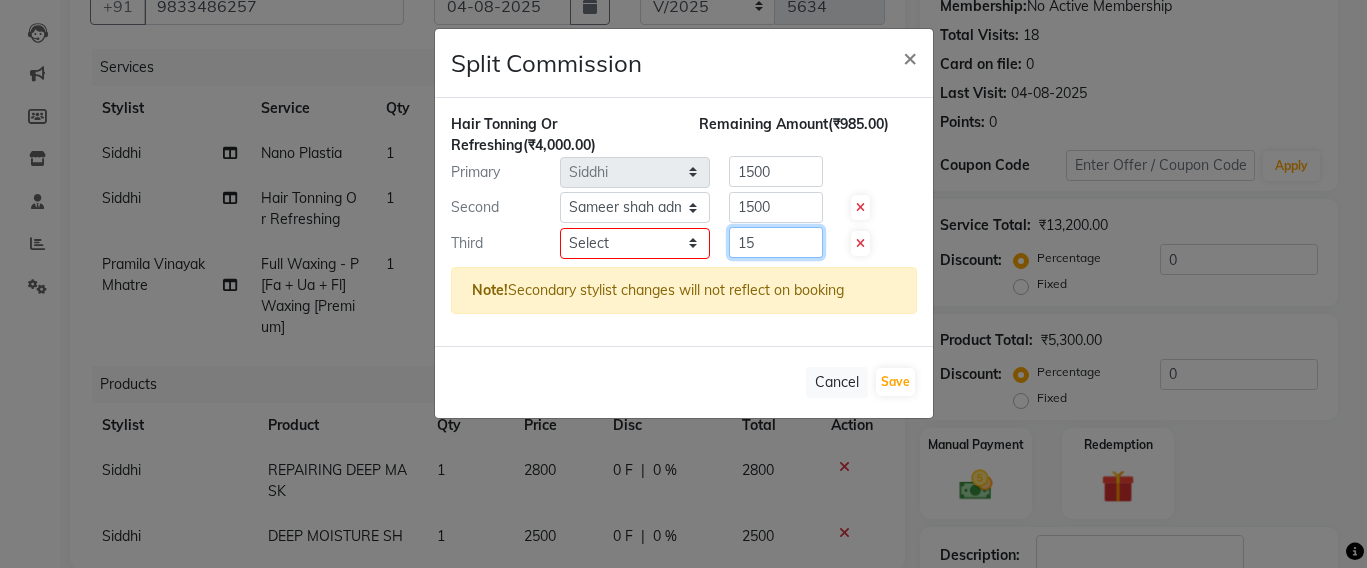 click on "15" 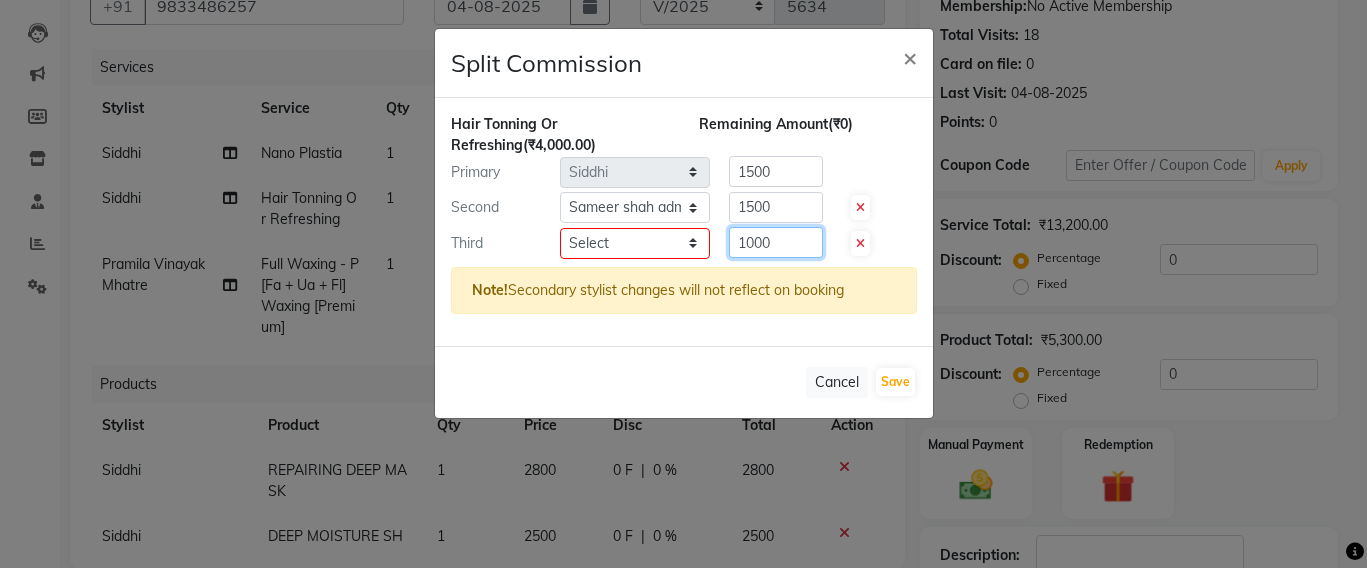type on "1000" 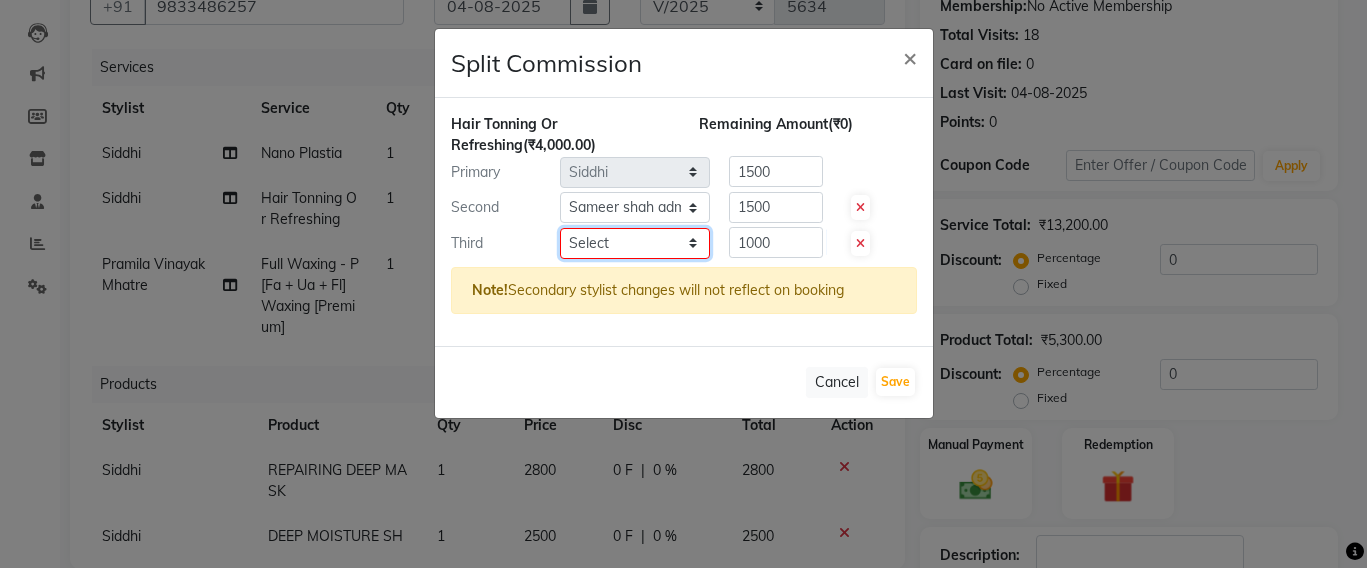 click on "Select Admin [FIRST] [LAST] [FIRST] [LAST] [FIRST] [LAST] [FIRST] [LAST] [FIRST] [LAST] [FIRST] [LAST] [FIRST] [LAST] [FIRST] [LAST] [FIRST] [LAST] [FIRST] [LAST] [FIRST] [LAST] [FIRST] [LAST] [FIRST] [LAST] [FIRST] [LAST] [FIRST] [LAST] [FIRST] [LAST] [FIRST] [LAST]" 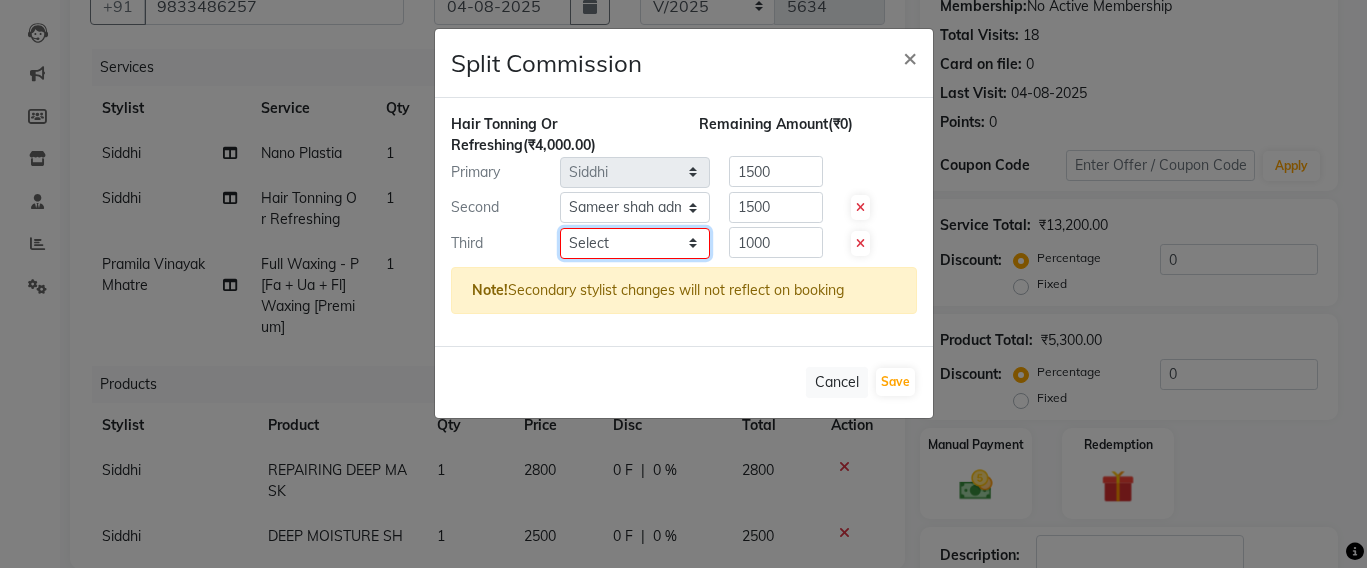 select on "86876" 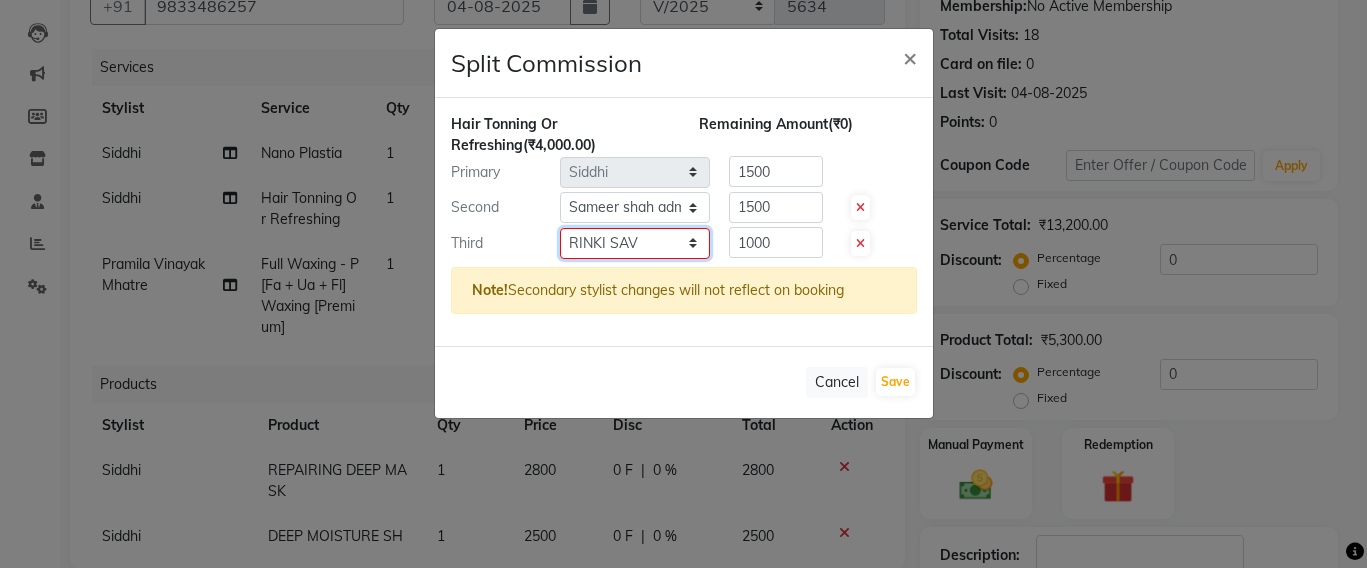 click on "Select Admin [FIRST] [LAST] [FIRST] [LAST] [FIRST] [LAST] [FIRST] [LAST] [FIRST] [LAST] [FIRST] [LAST] [FIRST] [LAST] [FIRST] [LAST] [FIRST] [LAST] [FIRST] [LAST] [FIRST] [LAST] [FIRST] [LAST] [FIRST] [LAST] [FIRST] [LAST] [FIRST] [LAST] [FIRST] [LAST] [FIRST] [LAST]" 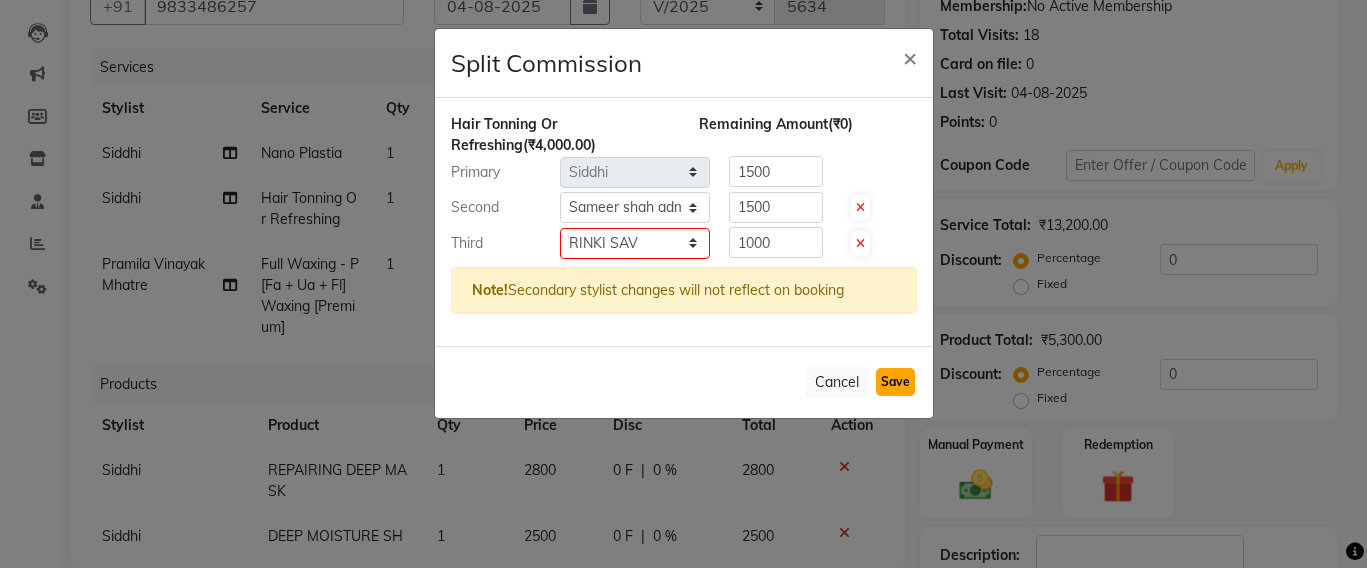 click on "Save" 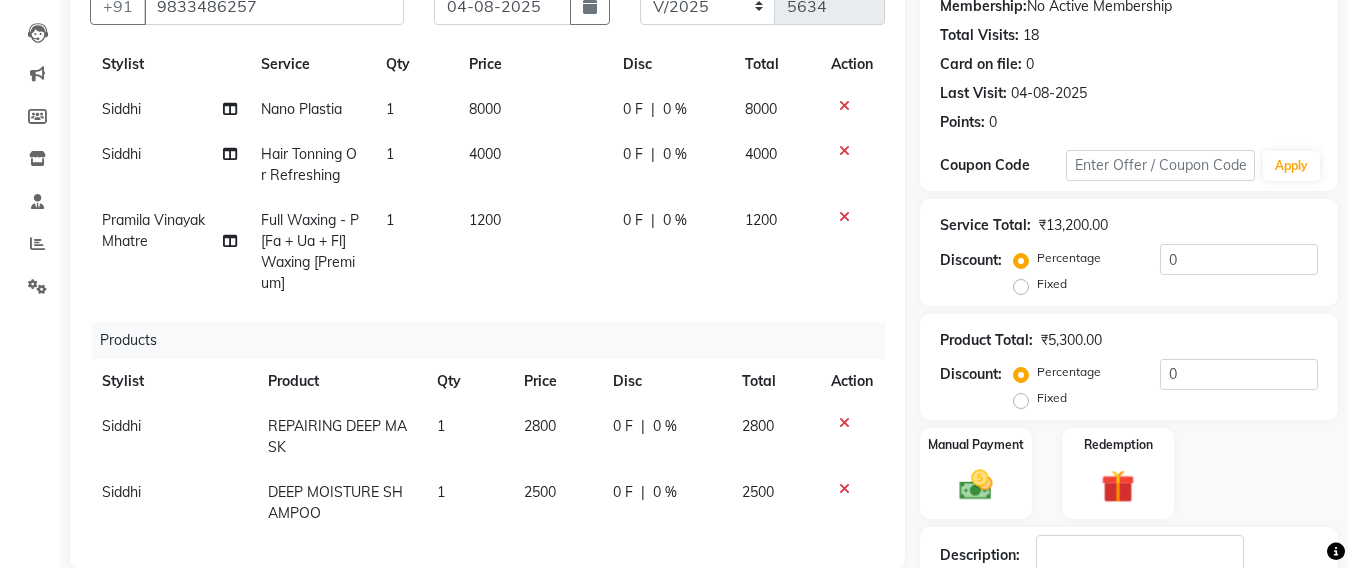 scroll, scrollTop: 66, scrollLeft: 0, axis: vertical 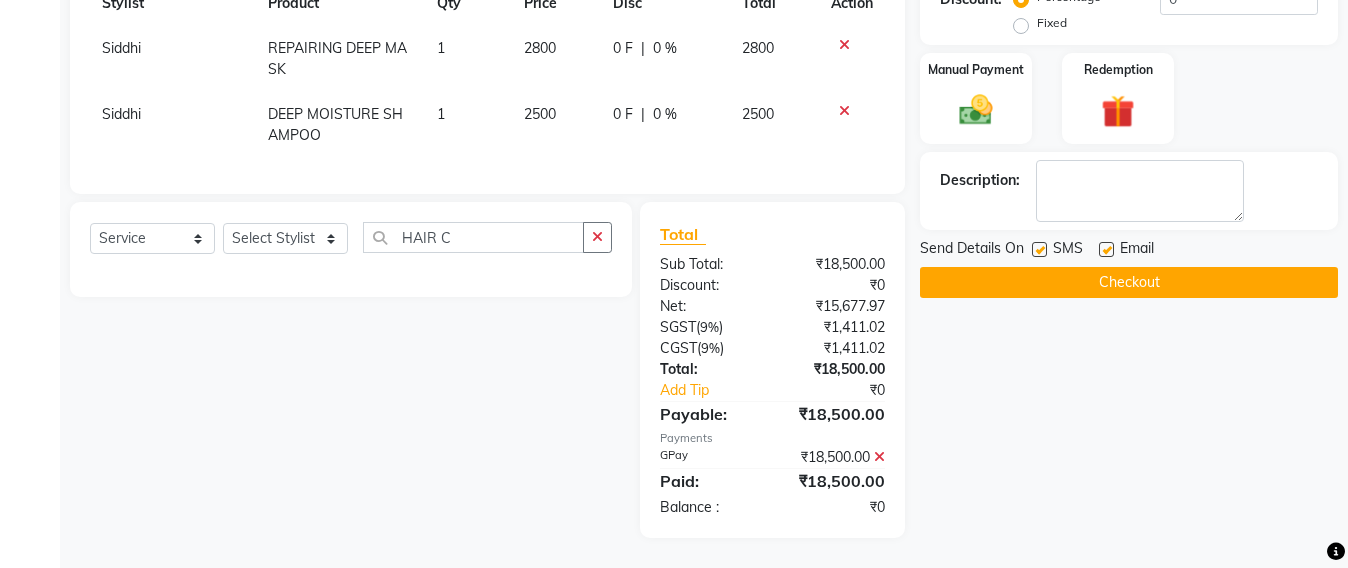 click on "Checkout" 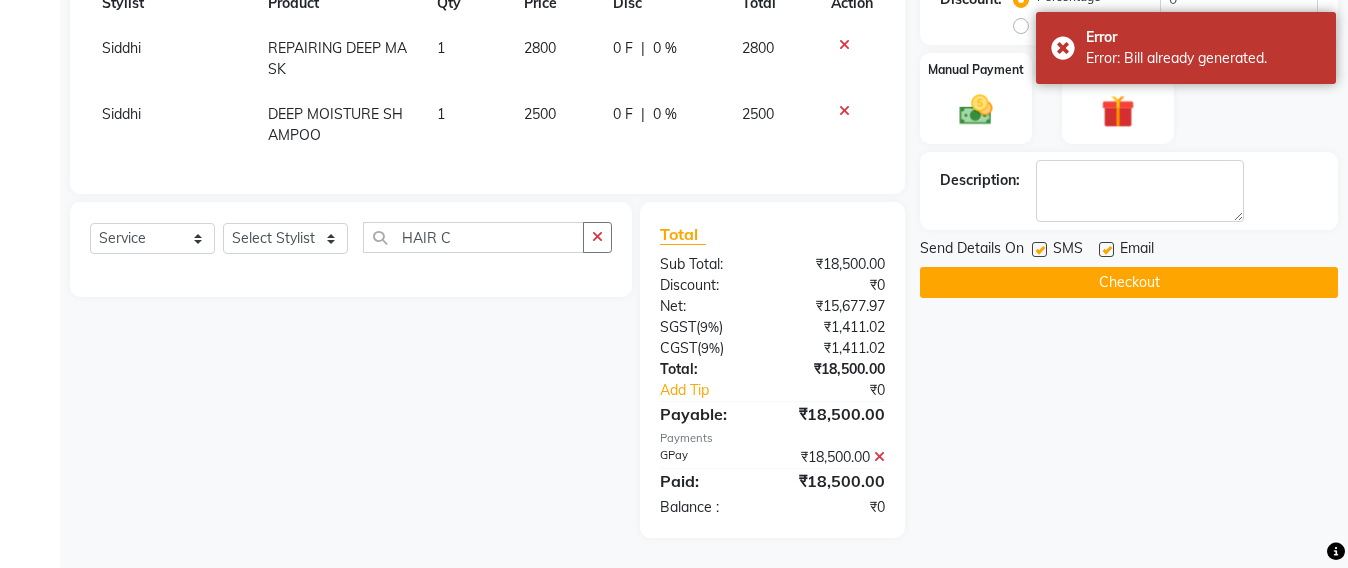 click on "Checkout" 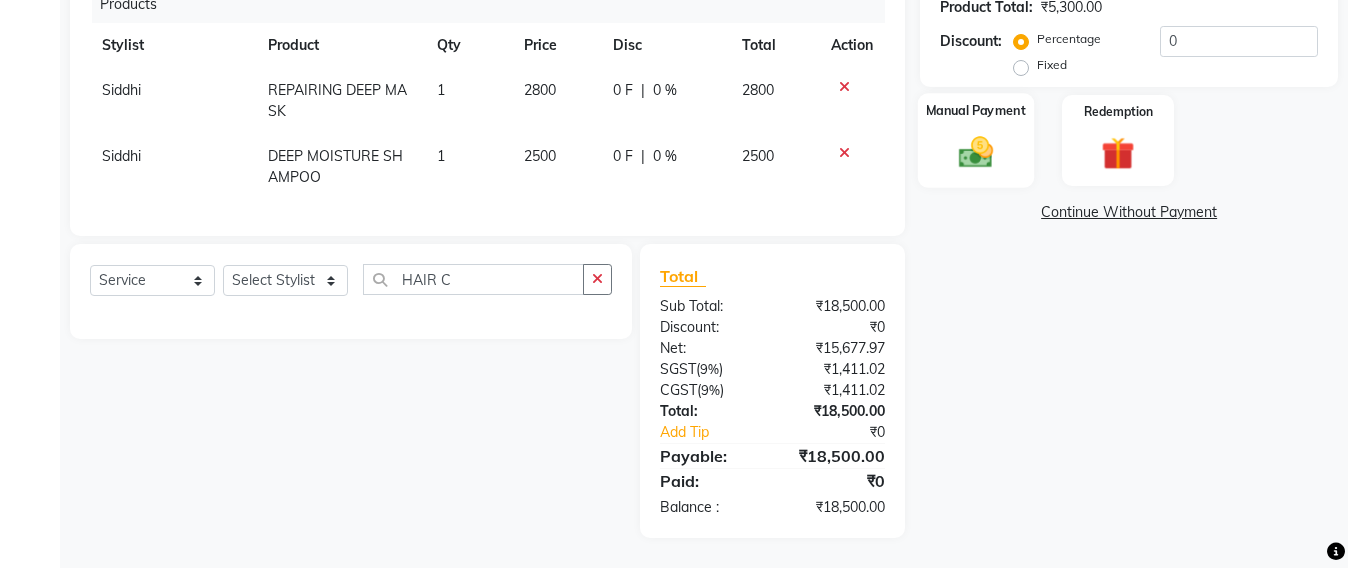 click 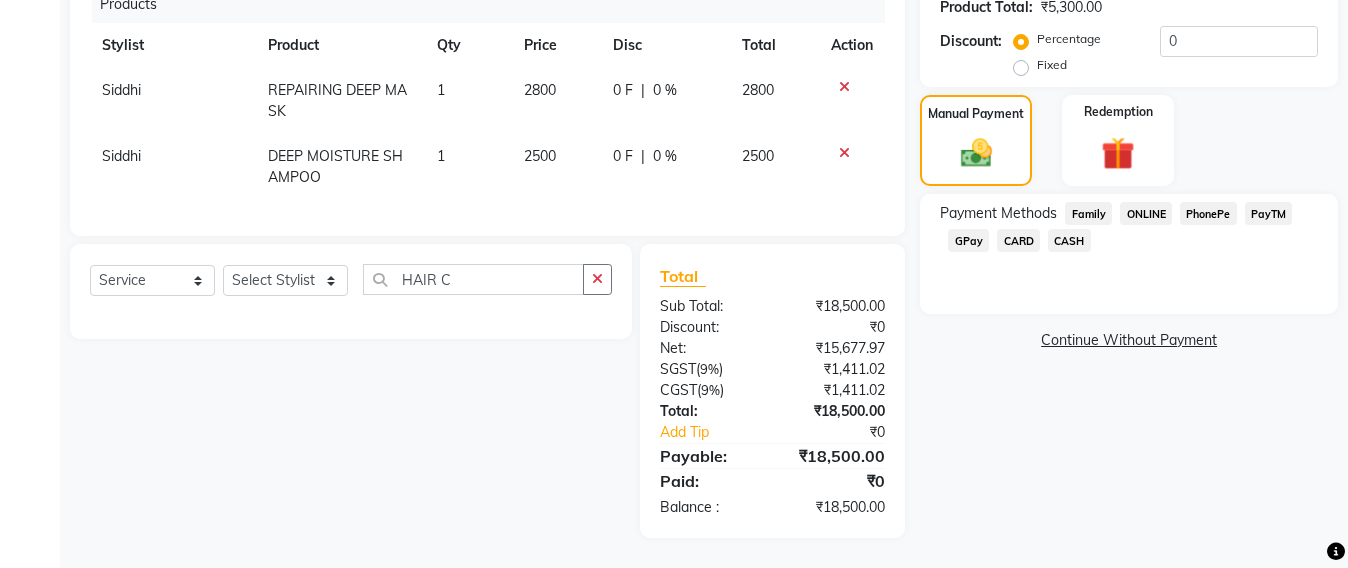 click on "GPay" 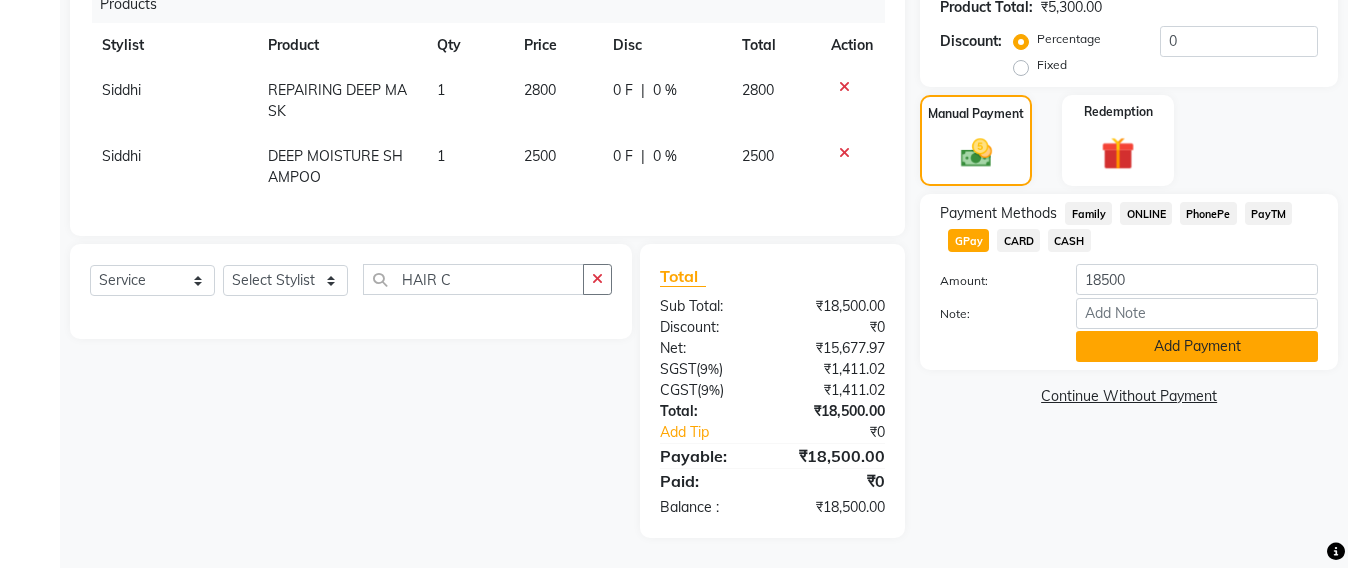 click on "Add Payment" 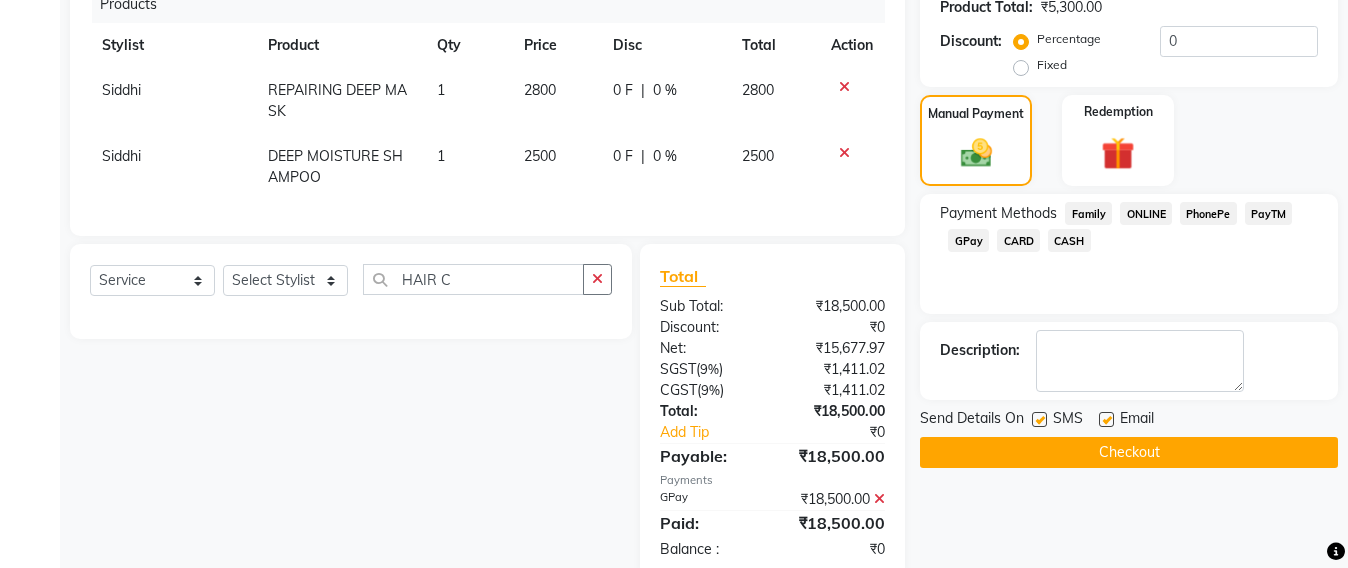 click on "Checkout" 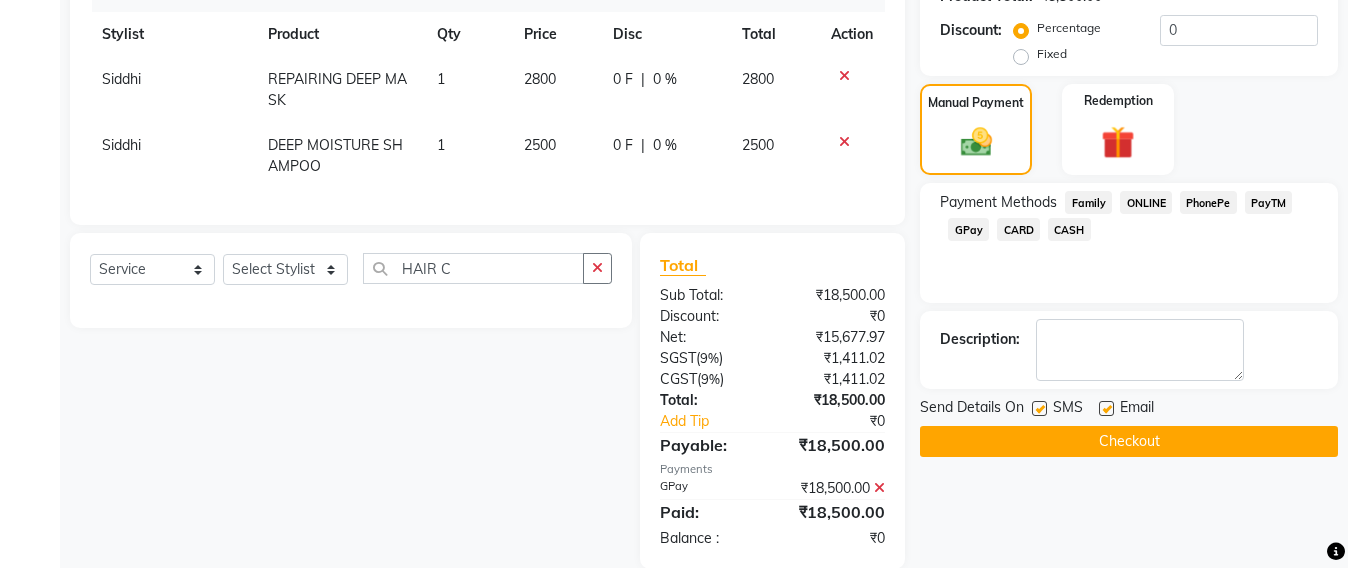 scroll, scrollTop: 574, scrollLeft: 0, axis: vertical 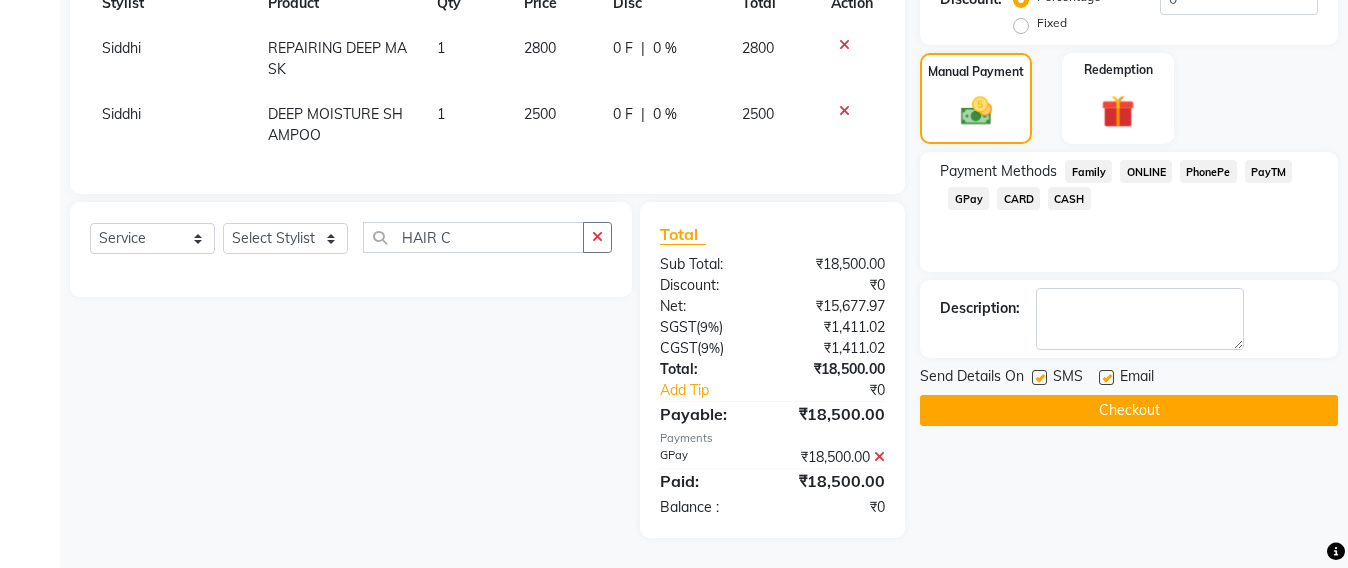click on "Checkout" 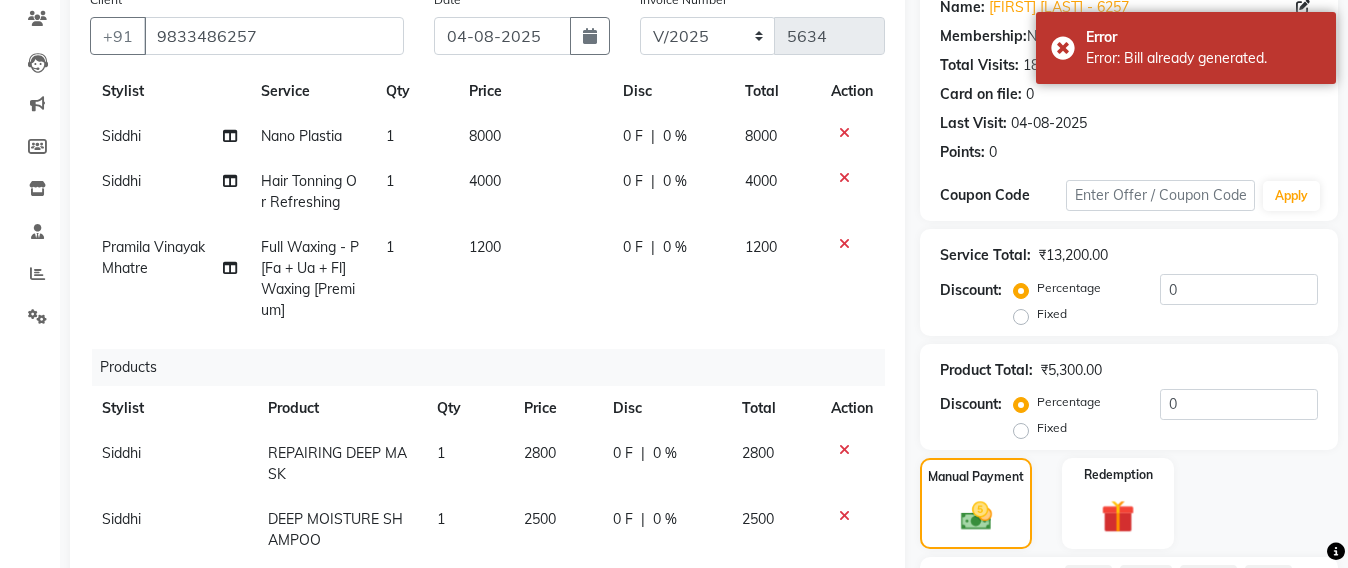 scroll, scrollTop: 0, scrollLeft: 0, axis: both 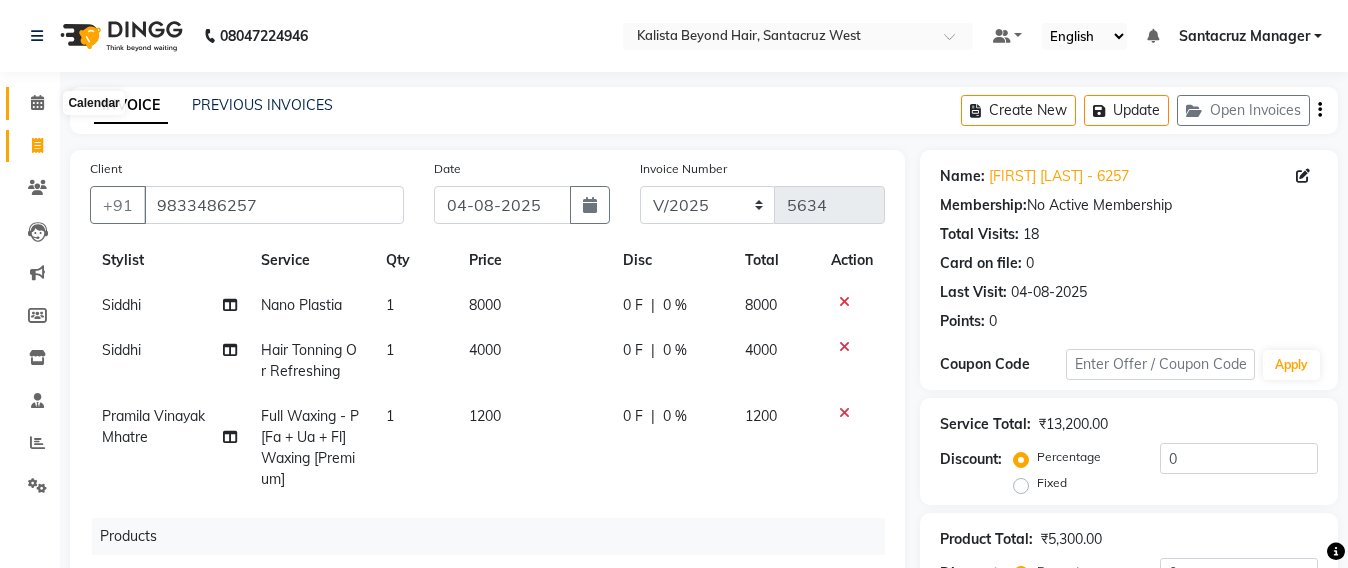 click 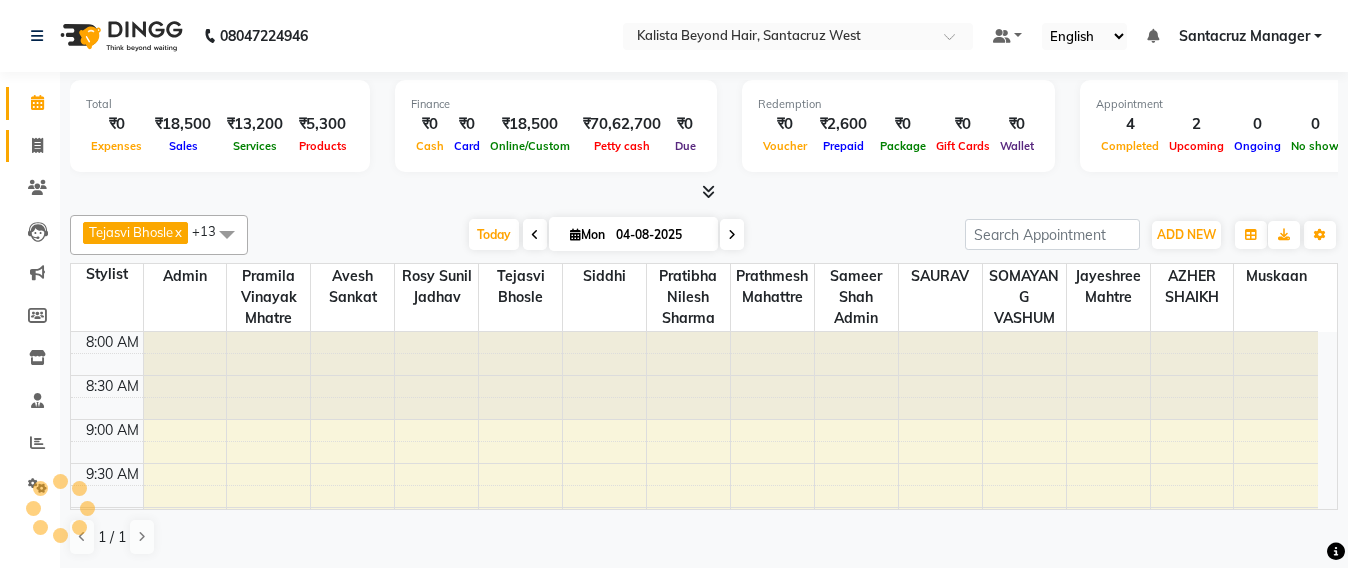 click on "Invoice" 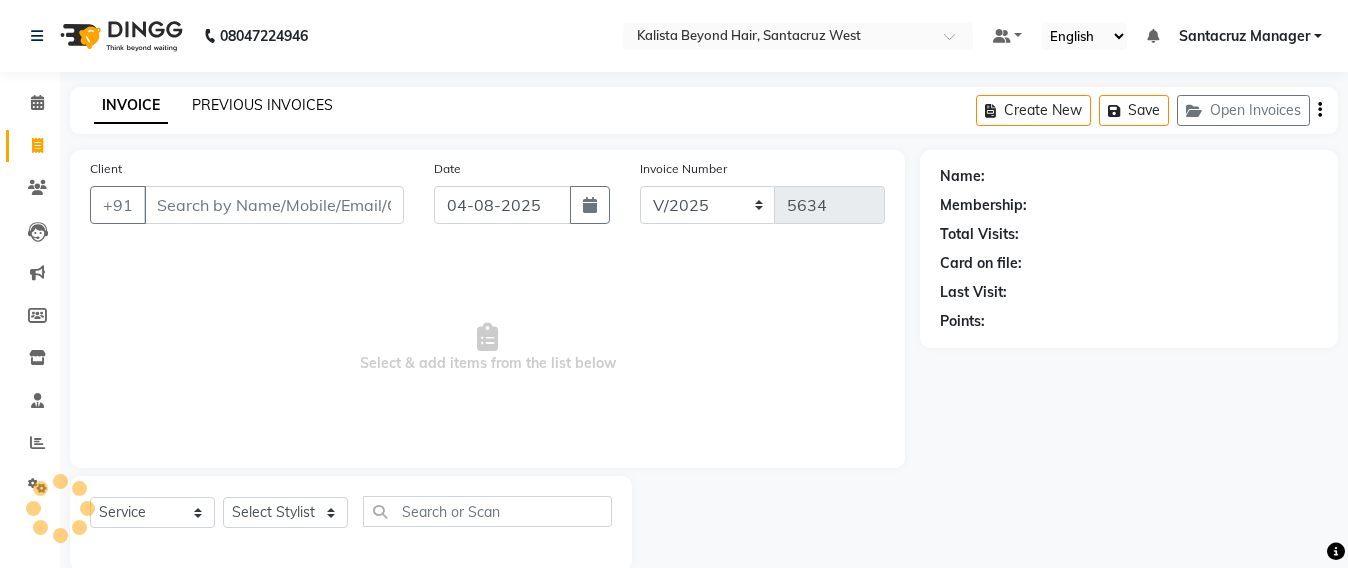 click on "PREVIOUS INVOICES" 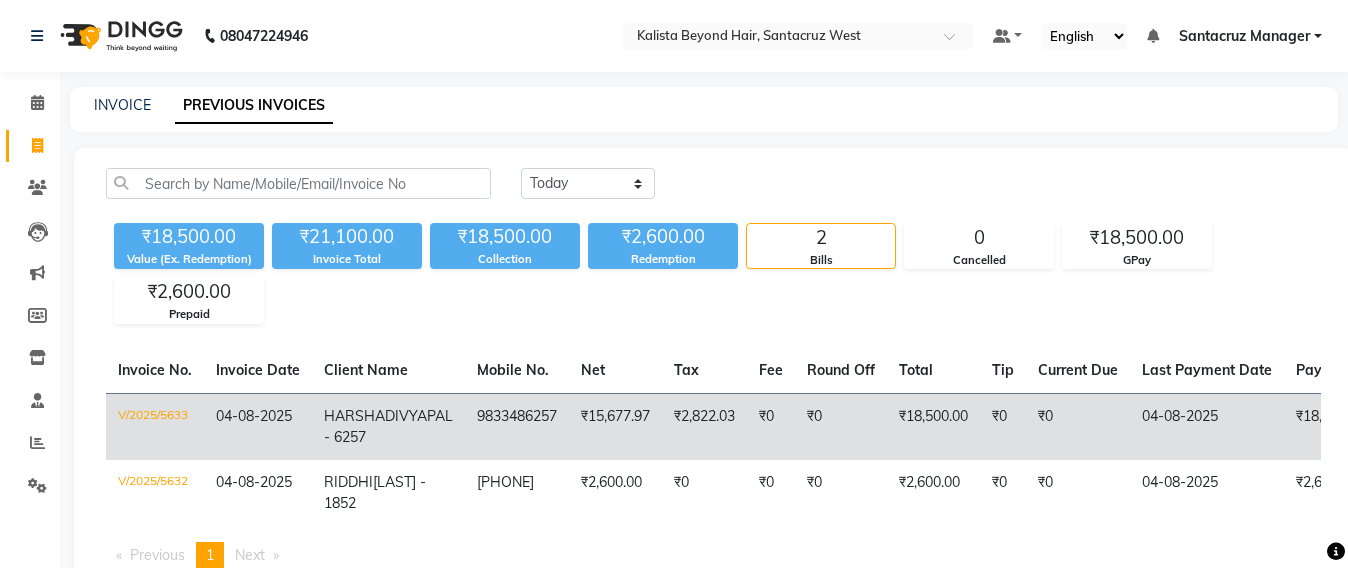 click on "₹15,677.97" 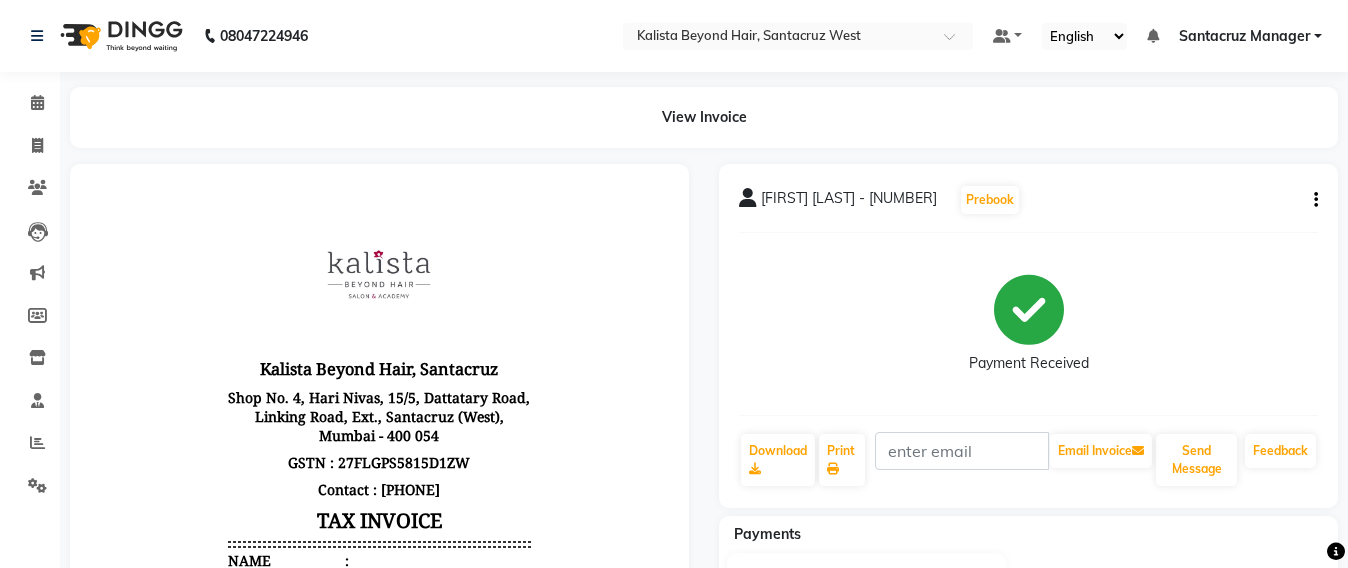scroll, scrollTop: 0, scrollLeft: 0, axis: both 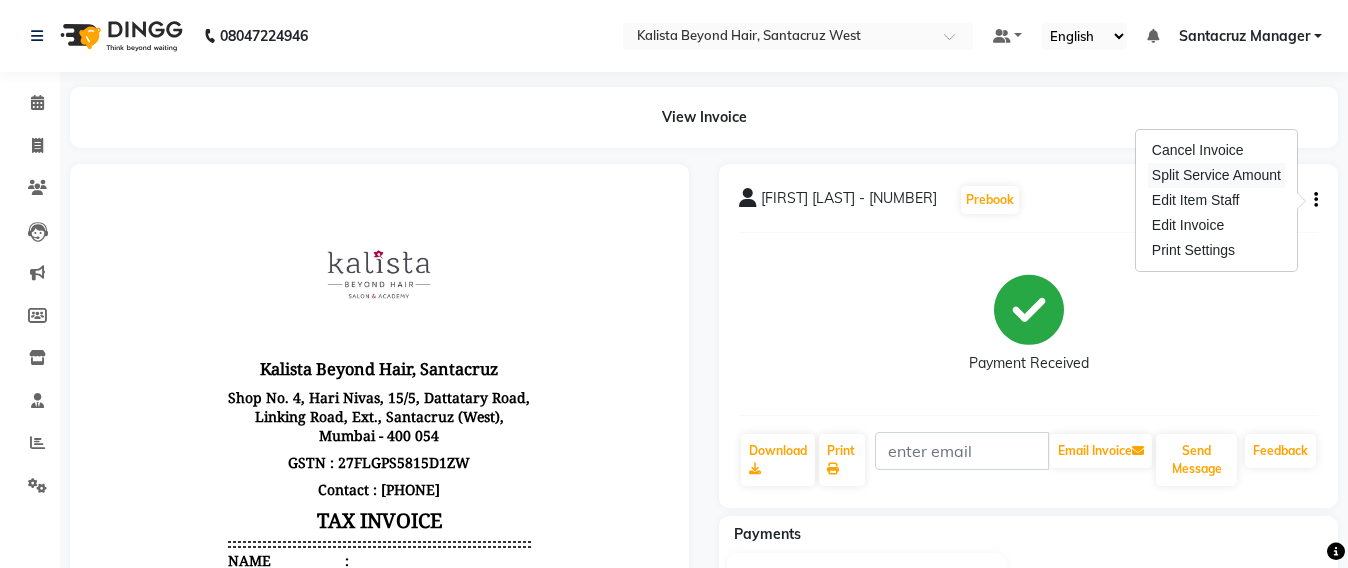 click on "Split Service Amount" at bounding box center (1216, 175) 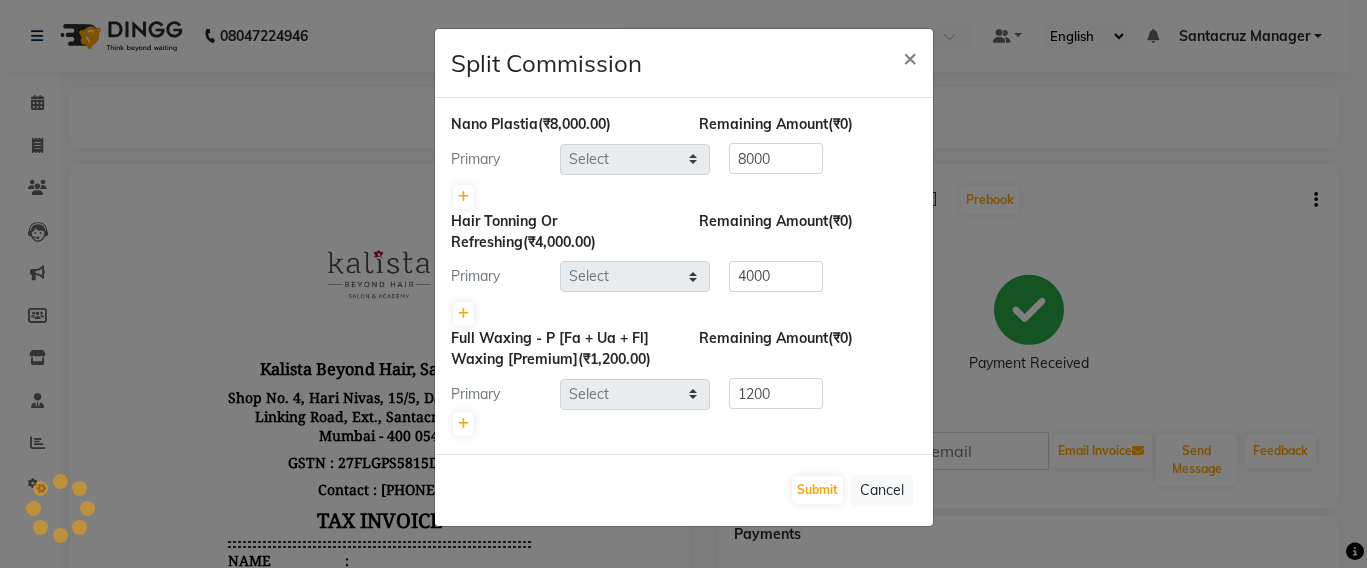 select on "47914" 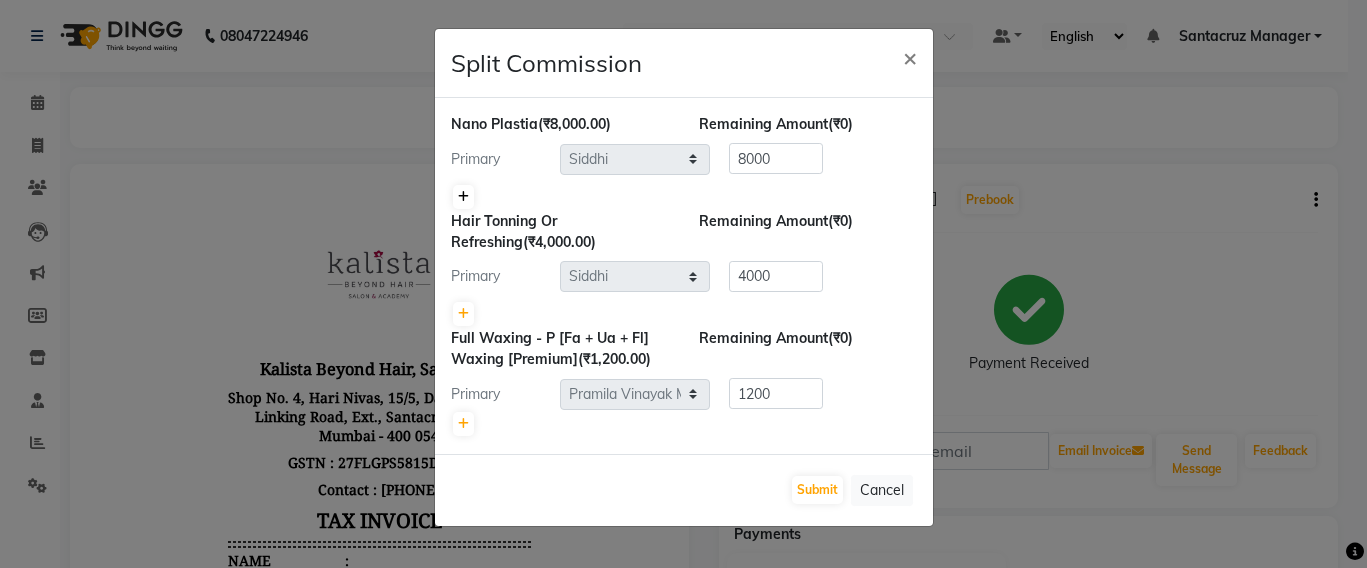 click 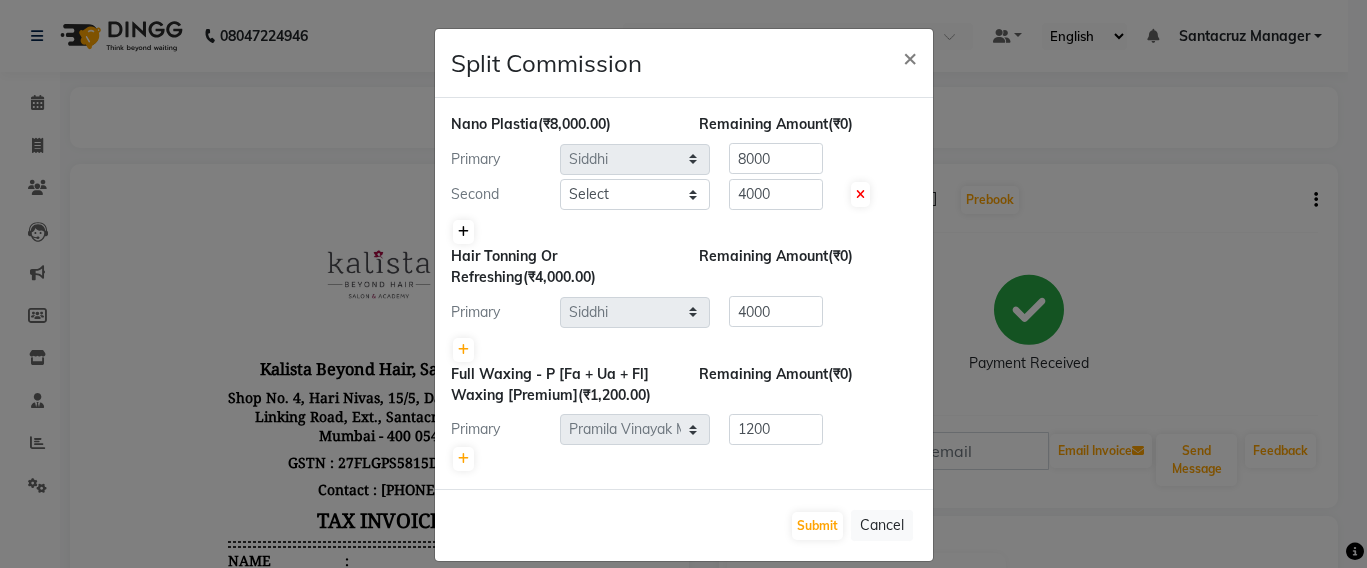 type on "4000" 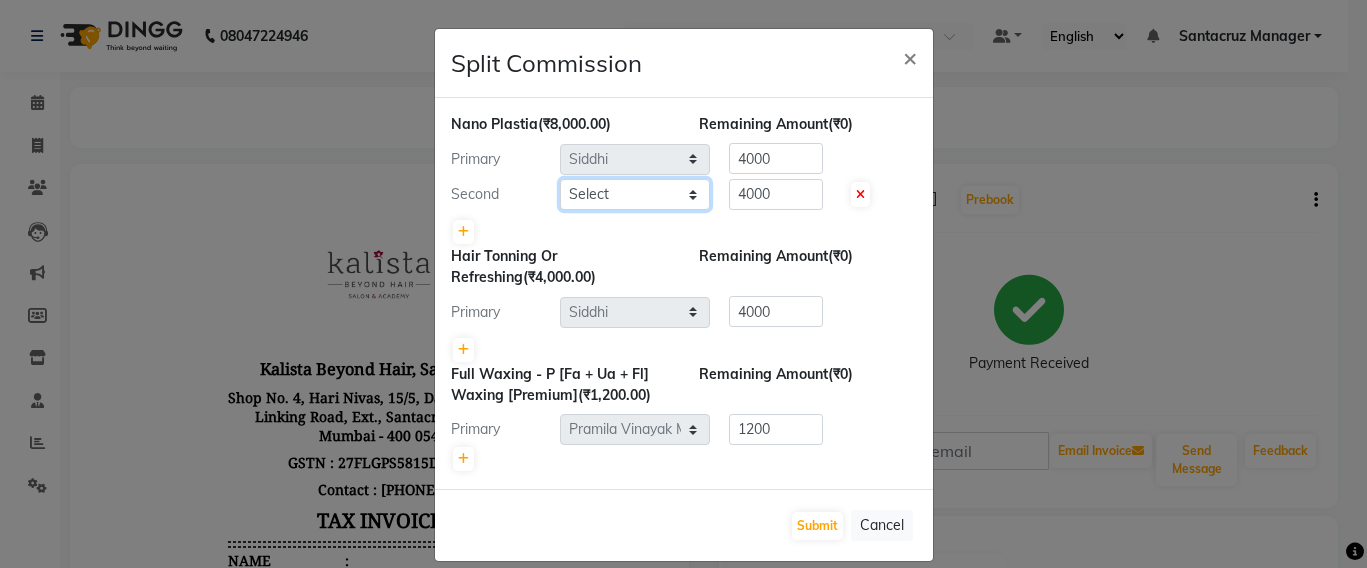 click on "Select Admin [FIRST] [LAST] [FIRST] [LAST] [FIRST] [LAST] [FIRST] [LAST] [FIRST] [LAST] [FIRST] [LAST] [FIRST] [LAST] [FIRST] [LAST] [FIRST] [LAST] [FIRST] [LAST] [FIRST] [LAST] [FIRST] [LAST] [FIRST] [LAST] [FIRST] [LAST] [FIRST] [LAST] [FIRST] [LAST] [FIRST] [LAST]" 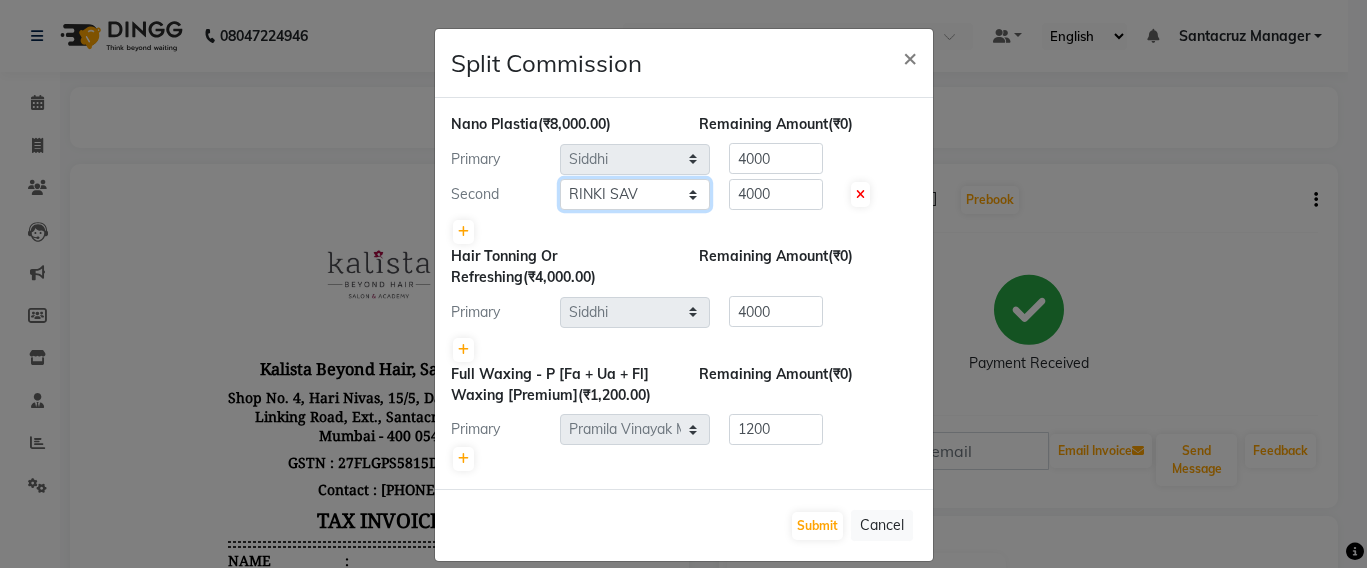 click on "Select Admin [FIRST] [LAST] [FIRST] [LAST] [FIRST] [LAST] [FIRST] [LAST] [FIRST] [LAST] [FIRST] [LAST] [FIRST] [LAST] [FIRST] [LAST] [FIRST] [LAST] [FIRST] [LAST] [FIRST] [LAST] [FIRST] [LAST] [FIRST] [LAST] [FIRST] [LAST] [FIRST] [LAST] [FIRST] [LAST] [FIRST] [LAST]" 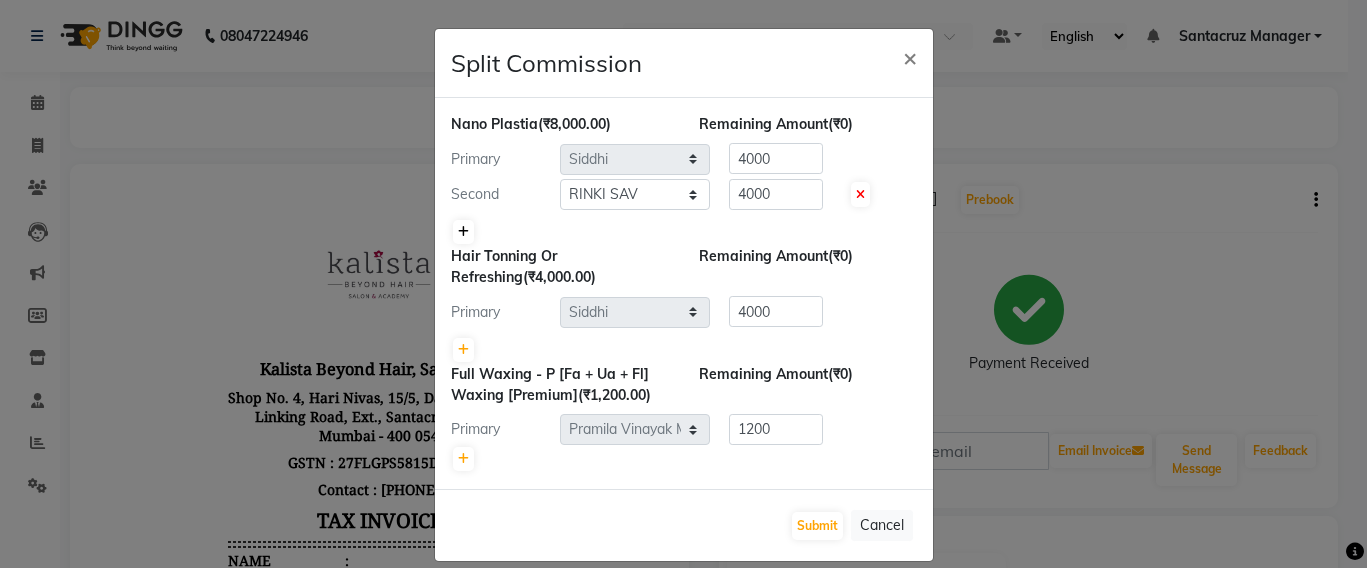click 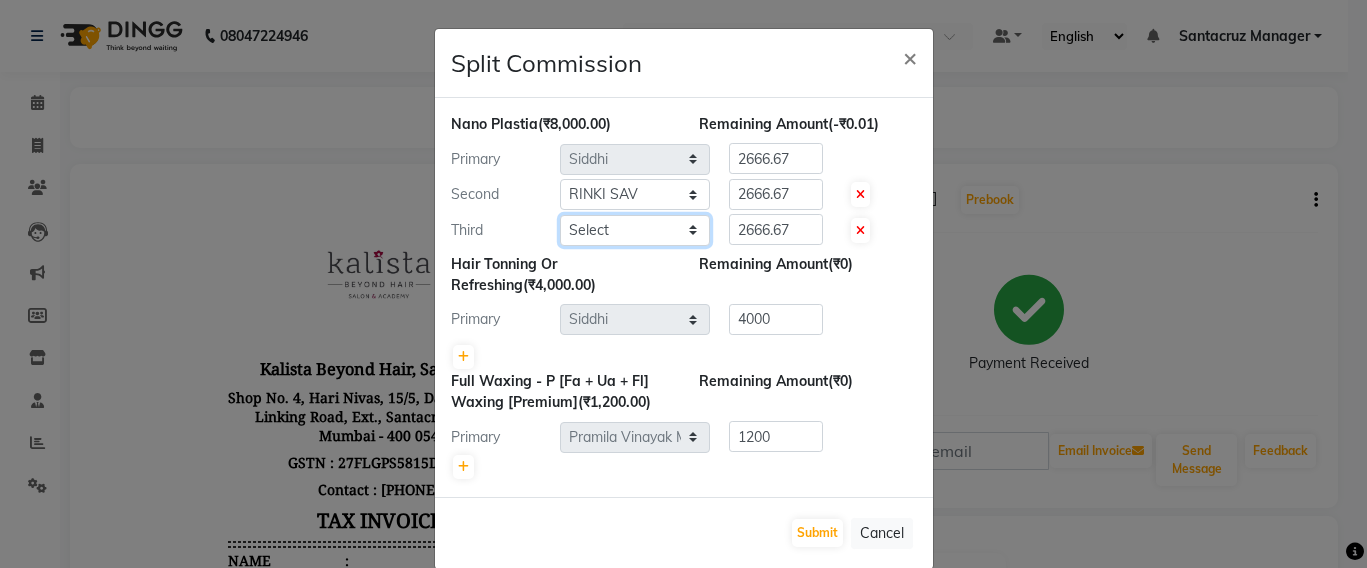 click on "Select Admin [FIRST] [LAST] [FIRST] [LAST] [FIRST] [LAST] [FIRST] [LAST] [FIRST] [LAST] [FIRST] [LAST] [FIRST] [LAST] [FIRST] [LAST] [FIRST] [LAST] [FIRST] [LAST] [FIRST] [LAST] [FIRST] [LAST] [FIRST] [LAST] [FIRST] [LAST] [FIRST] [LAST] [FIRST] [LAST] [FIRST] [LAST]" 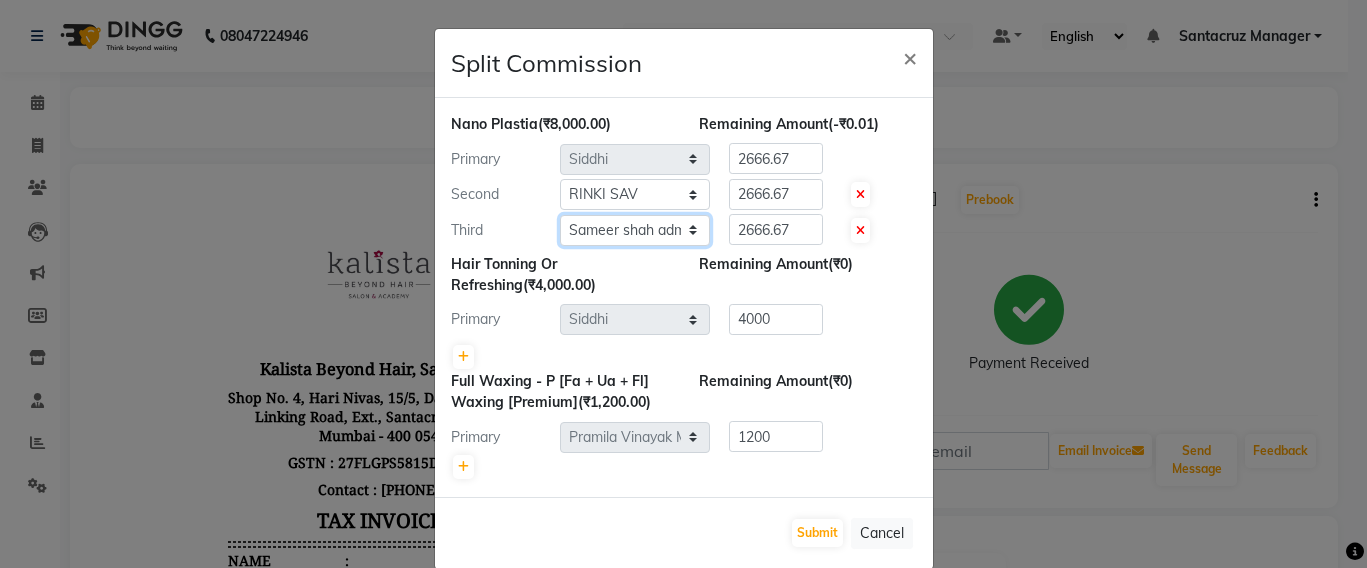 click on "Select Admin [FIRST] [LAST] [FIRST] [LAST] [FIRST] [LAST] [FIRST] [LAST] [FIRST] [LAST] [FIRST] [LAST] [FIRST] [LAST] [FIRST] [LAST] [FIRST] [LAST] [FIRST] [LAST] [FIRST] [LAST] [FIRST] [LAST] [FIRST] [LAST] [FIRST] [LAST] [FIRST] [LAST] [FIRST] [LAST] [FIRST] [LAST]" 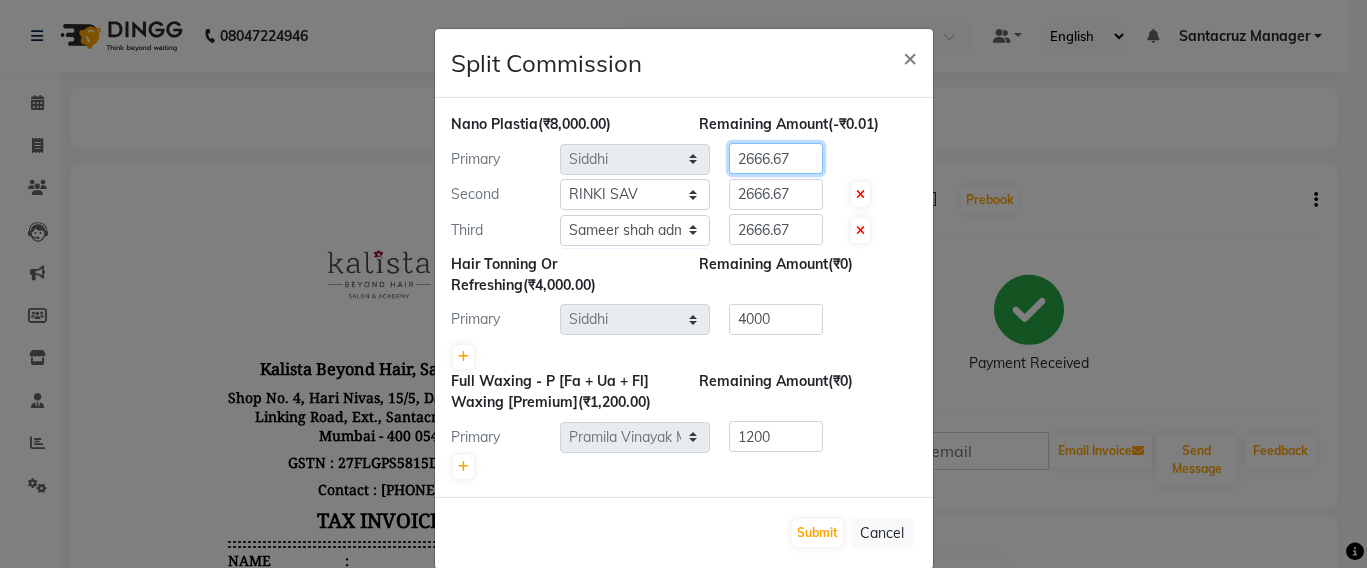 click on "2666.67" 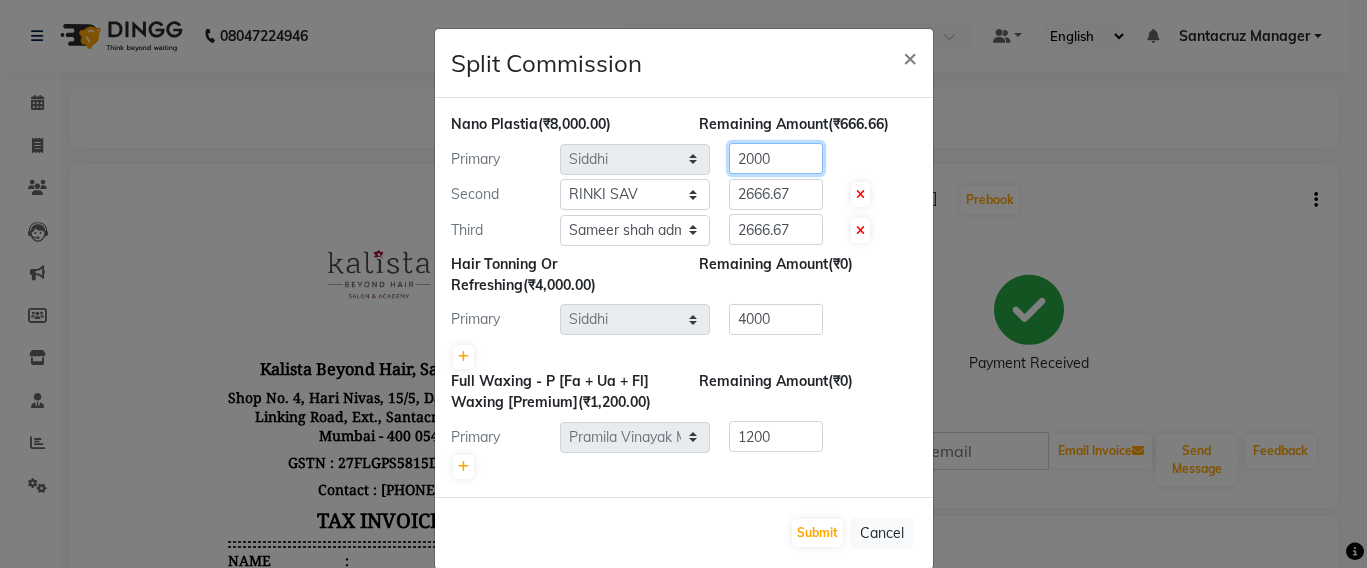 type on "2000" 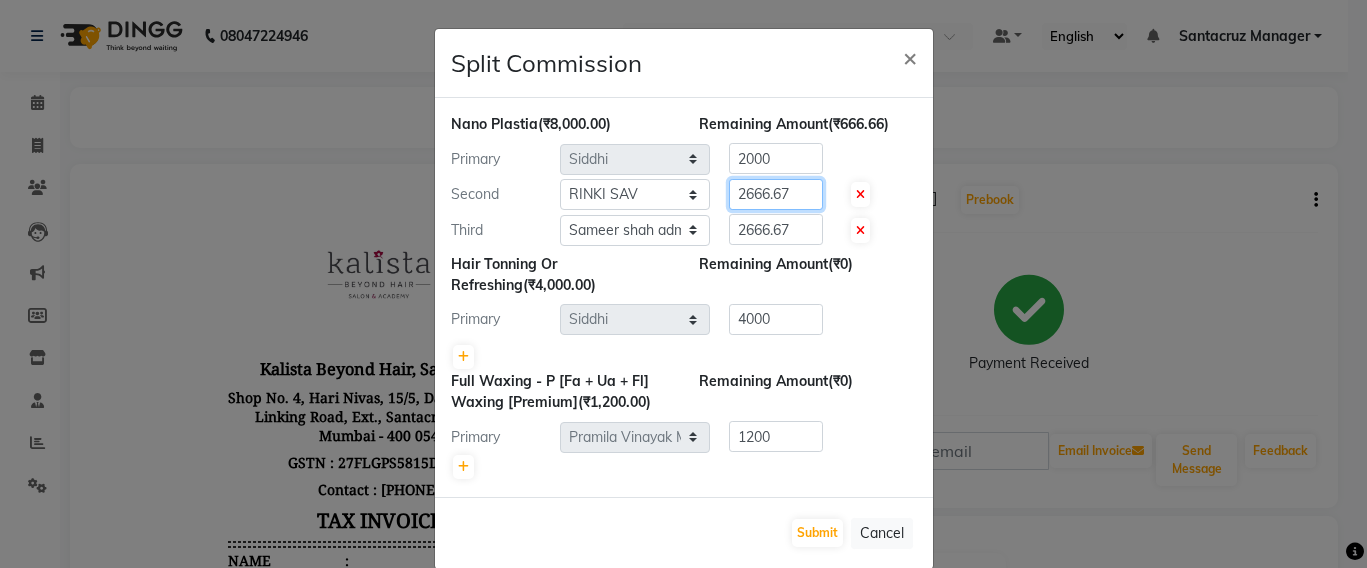 click on "2666.67" 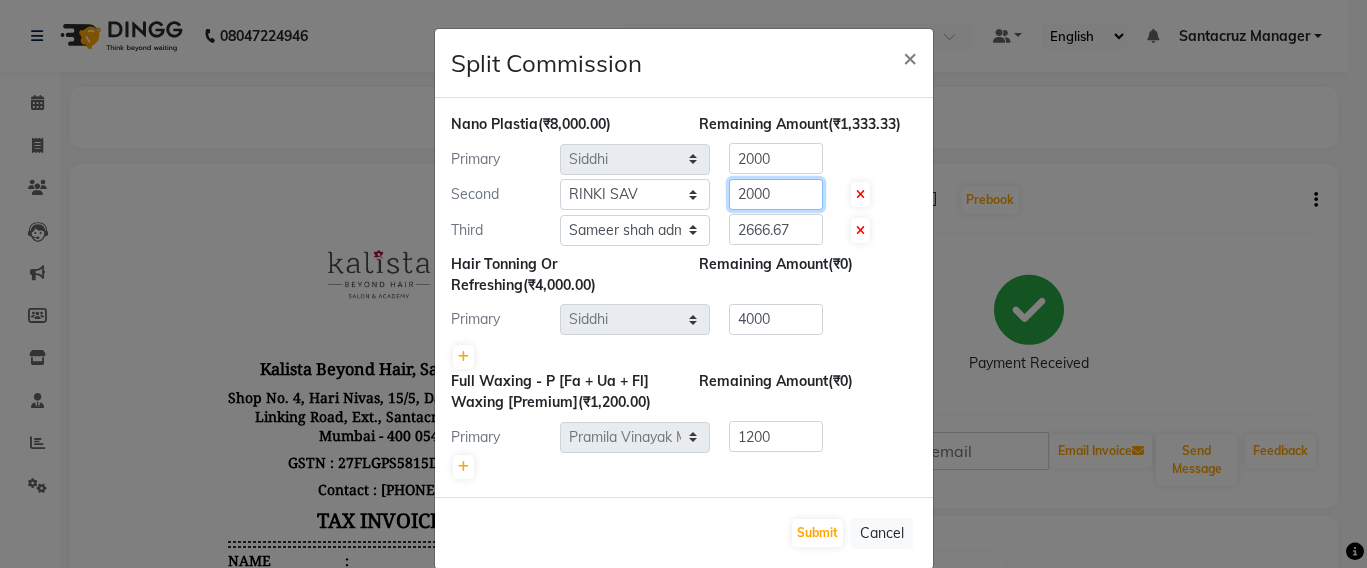 type on "2000" 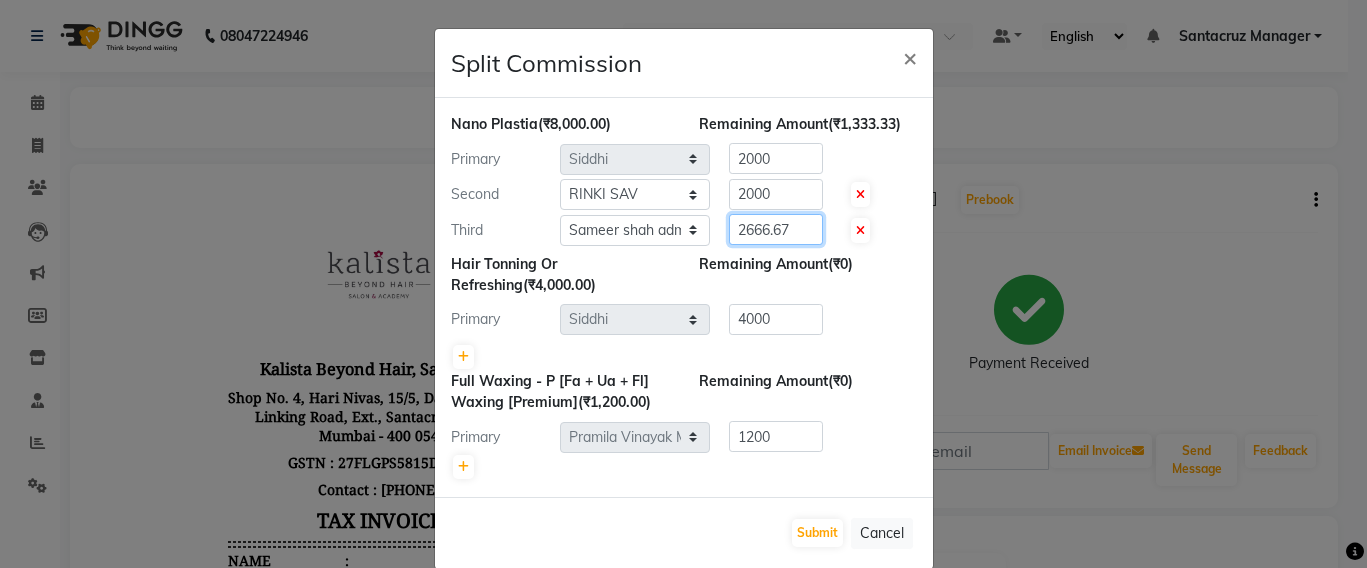 click on "2666.67" 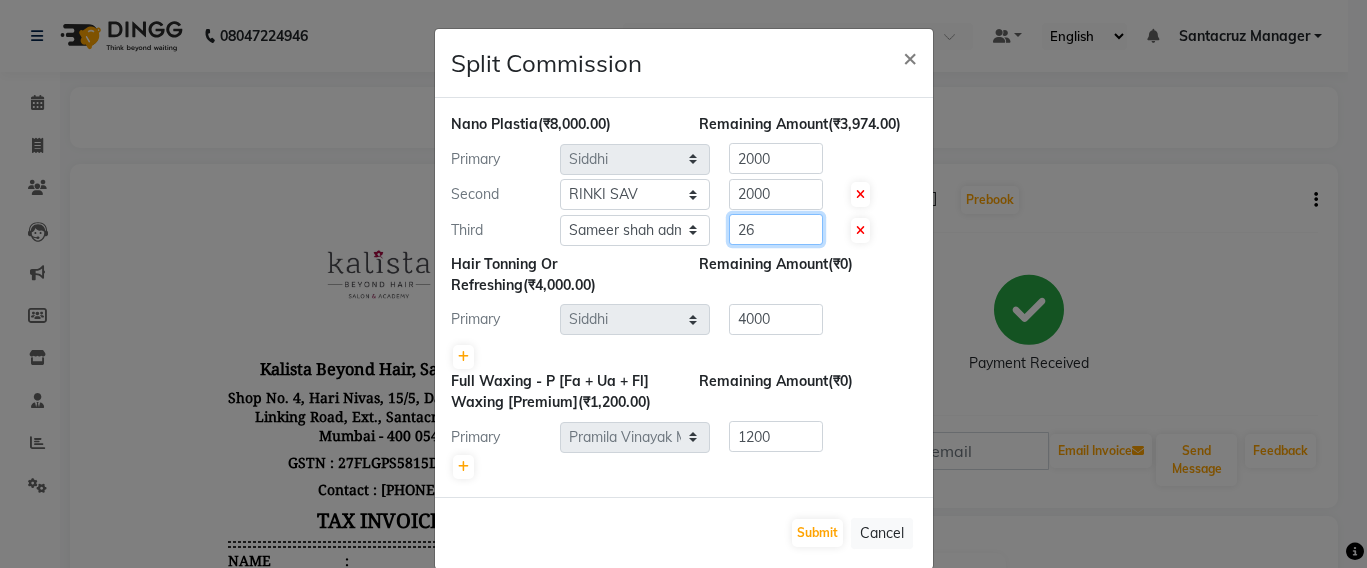 type on "2" 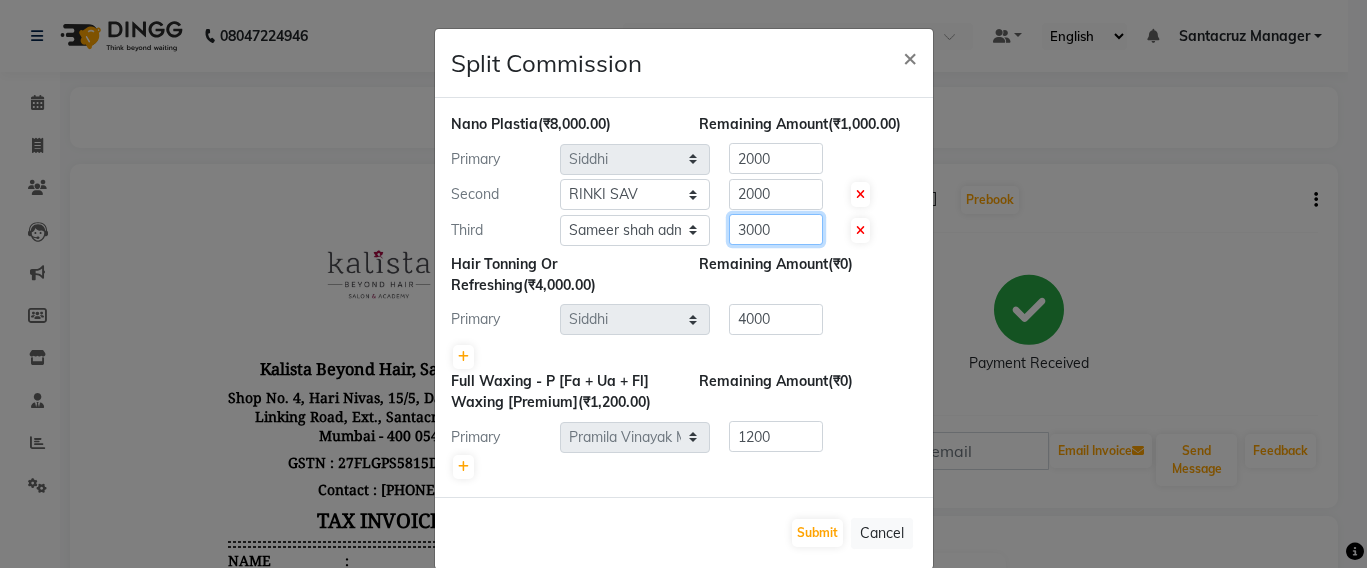 type on "3000" 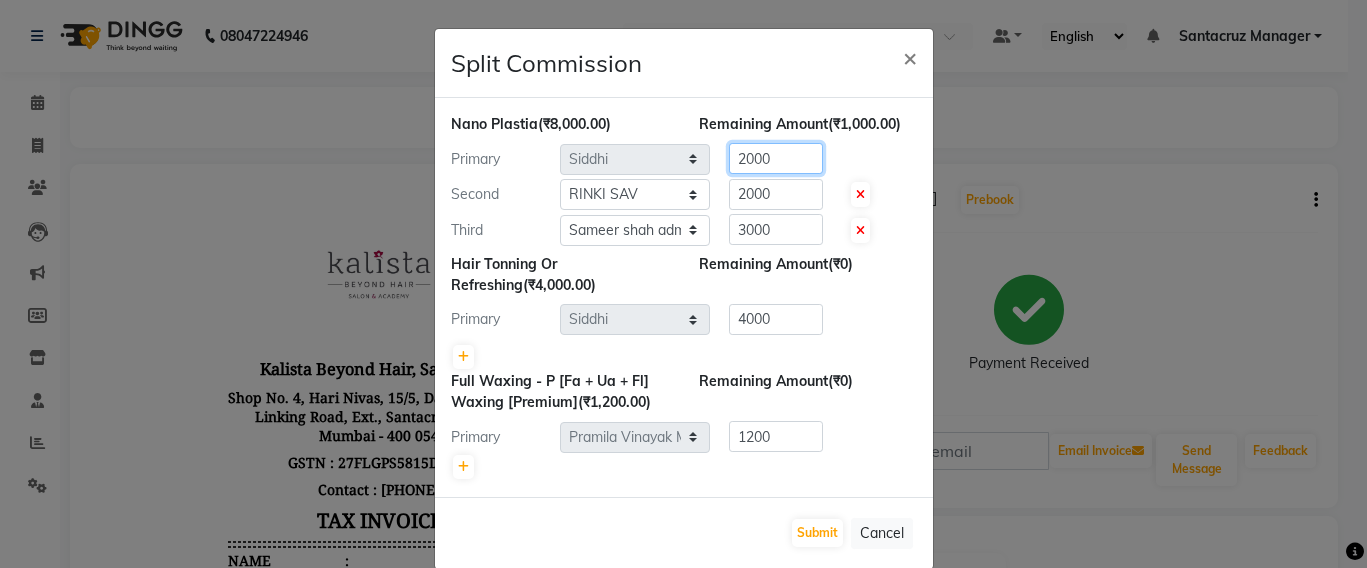 click on "2000" 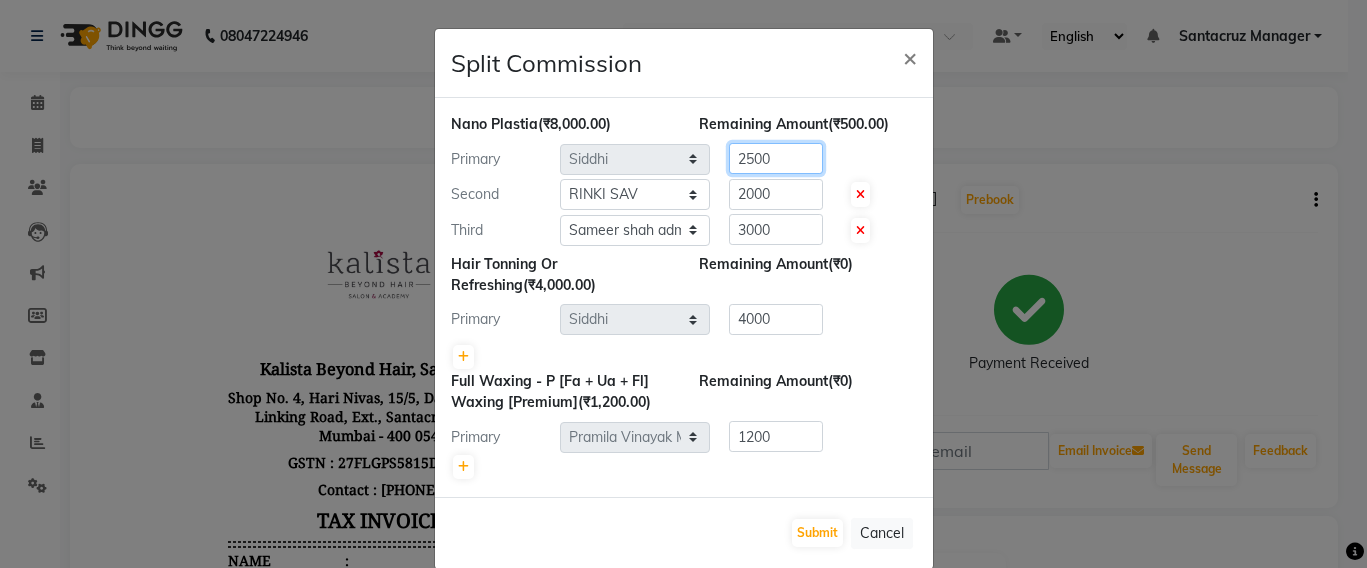 type on "2500" 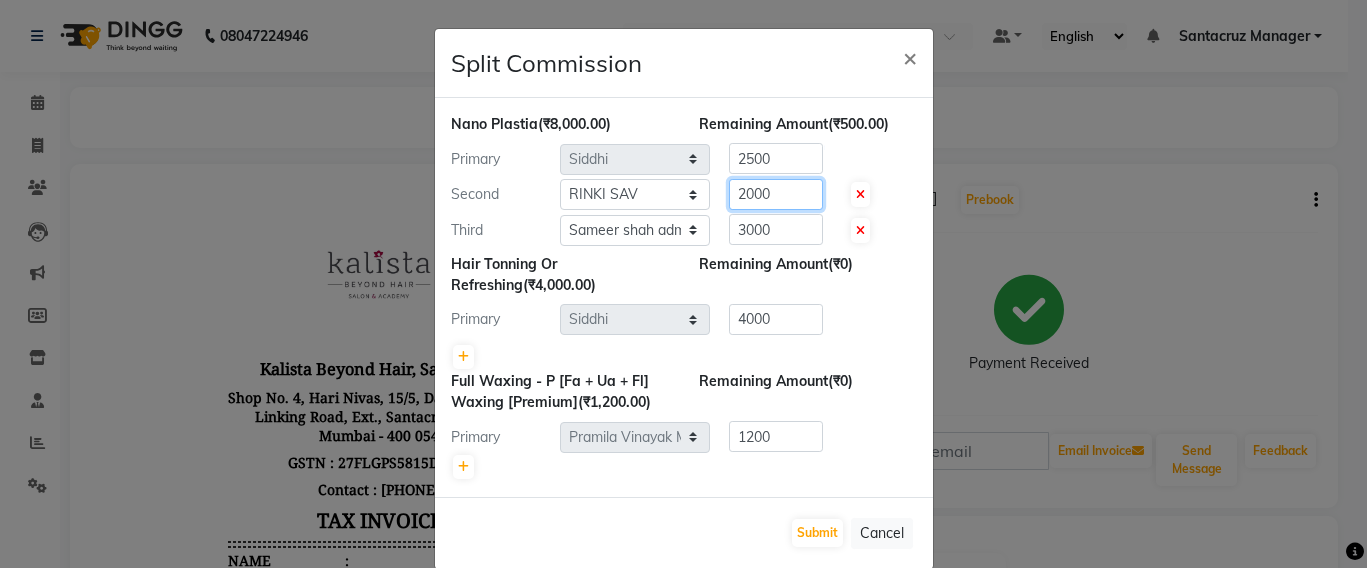 click on "2000" 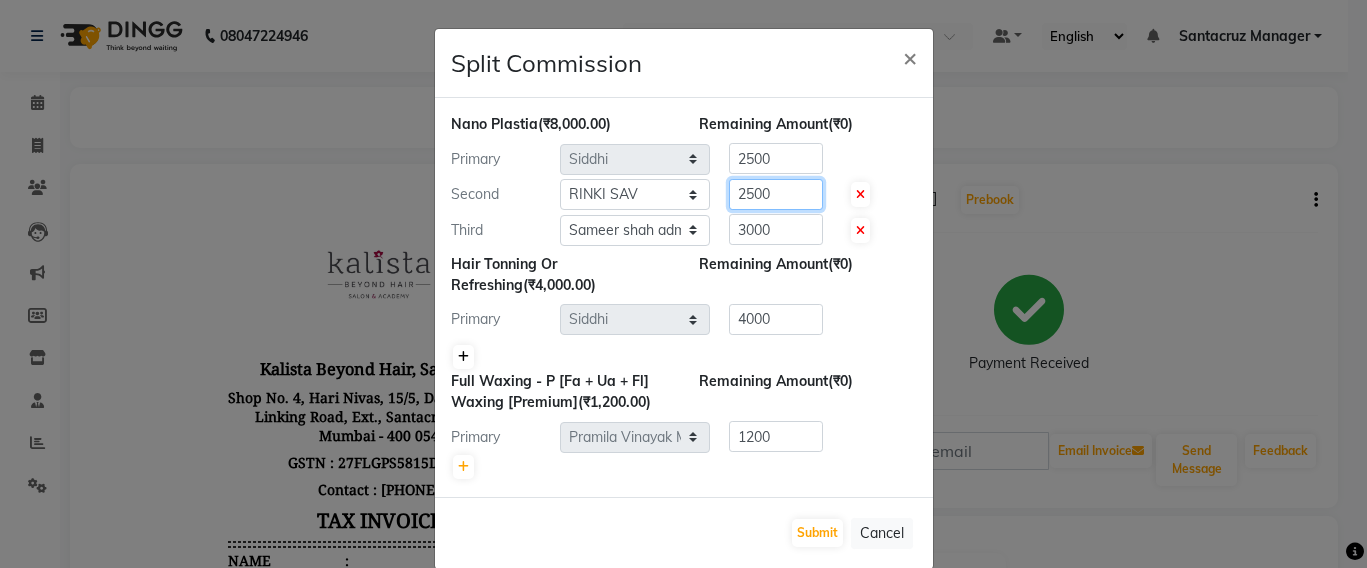 type on "2500" 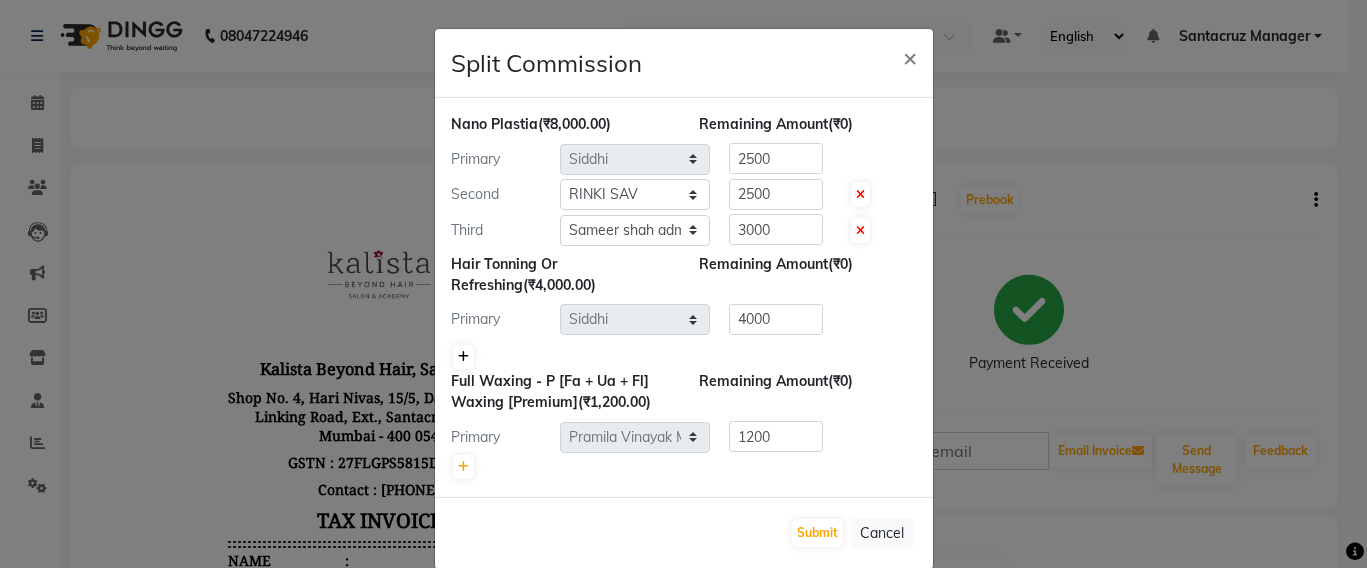 click 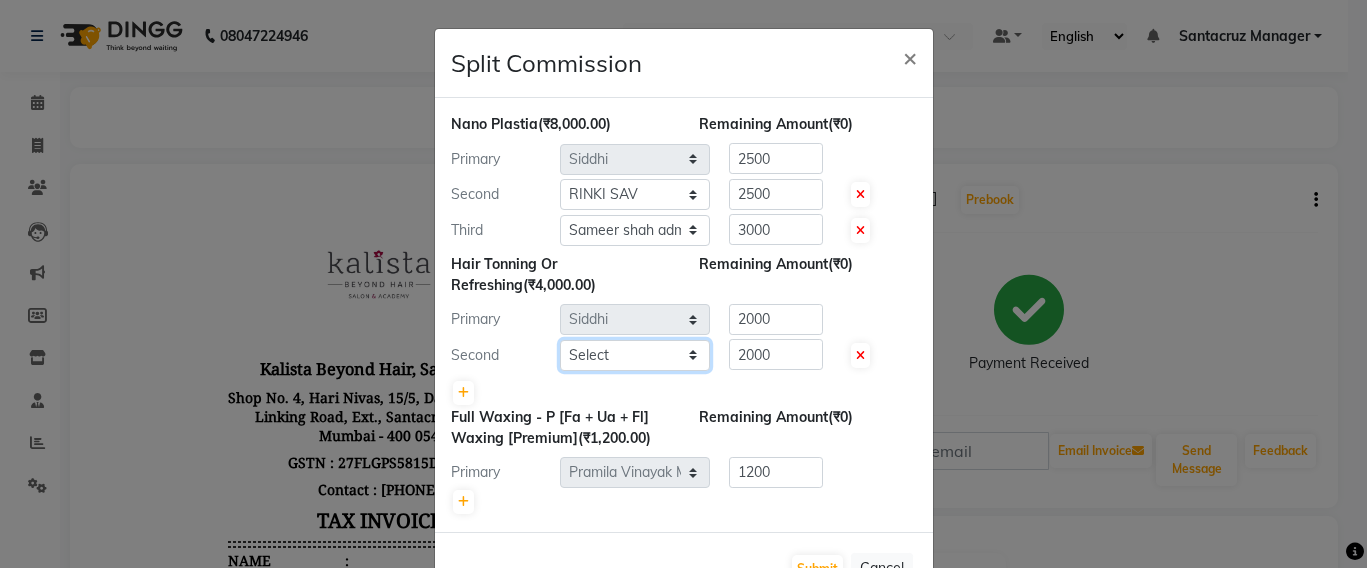 click on "Select Admin [FIRST] [LAST] [FIRST] [LAST] [FIRST] [LAST] [FIRST] [LAST] [FIRST] [LAST] [FIRST] [LAST] [FIRST] [LAST] [FIRST] [LAST] [FIRST] [LAST] [FIRST] [LAST] [FIRST] [LAST] [FIRST] [LAST] [FIRST] [LAST] [FIRST] [LAST] [FIRST] [LAST] [FIRST] [LAST] [FIRST] [LAST]" 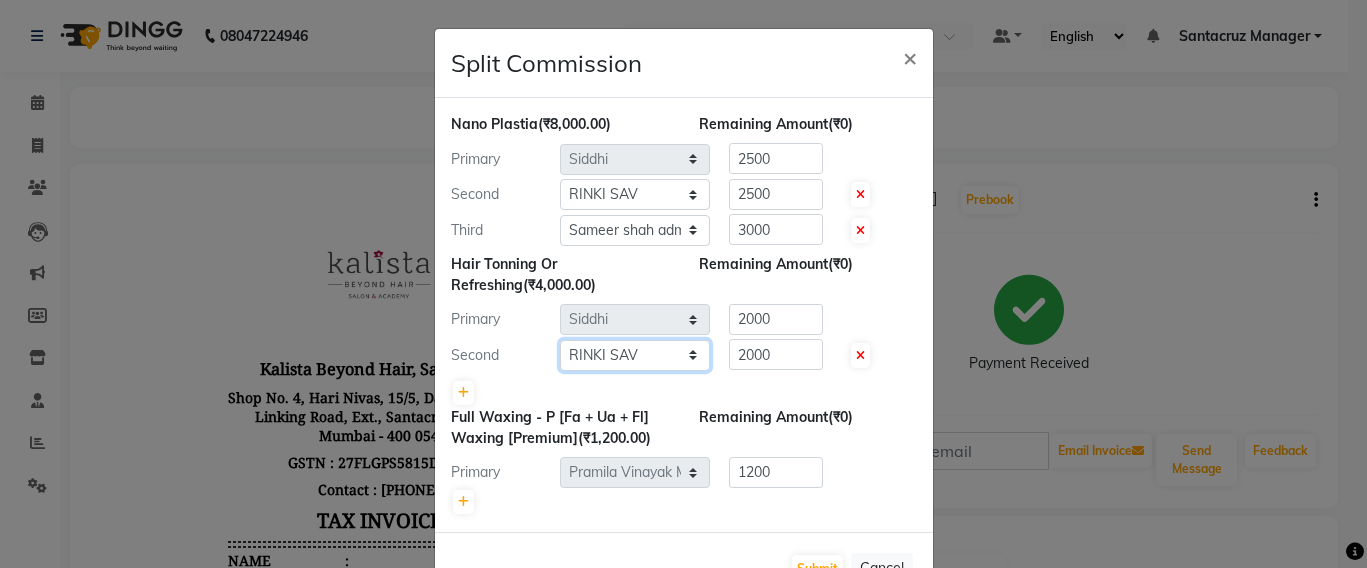 click on "Select Admin [FIRST] [LAST] [FIRST] [LAST] [FIRST] [LAST] [FIRST] [LAST] [FIRST] [LAST] [FIRST] [LAST] [FIRST] [LAST] [FIRST] [LAST] [FIRST] [LAST] [FIRST] [LAST] [FIRST] [LAST] [FIRST] [LAST] [FIRST] [LAST] [FIRST] [LAST] [FIRST] [LAST] [FIRST] [LAST] [FIRST] [LAST]" 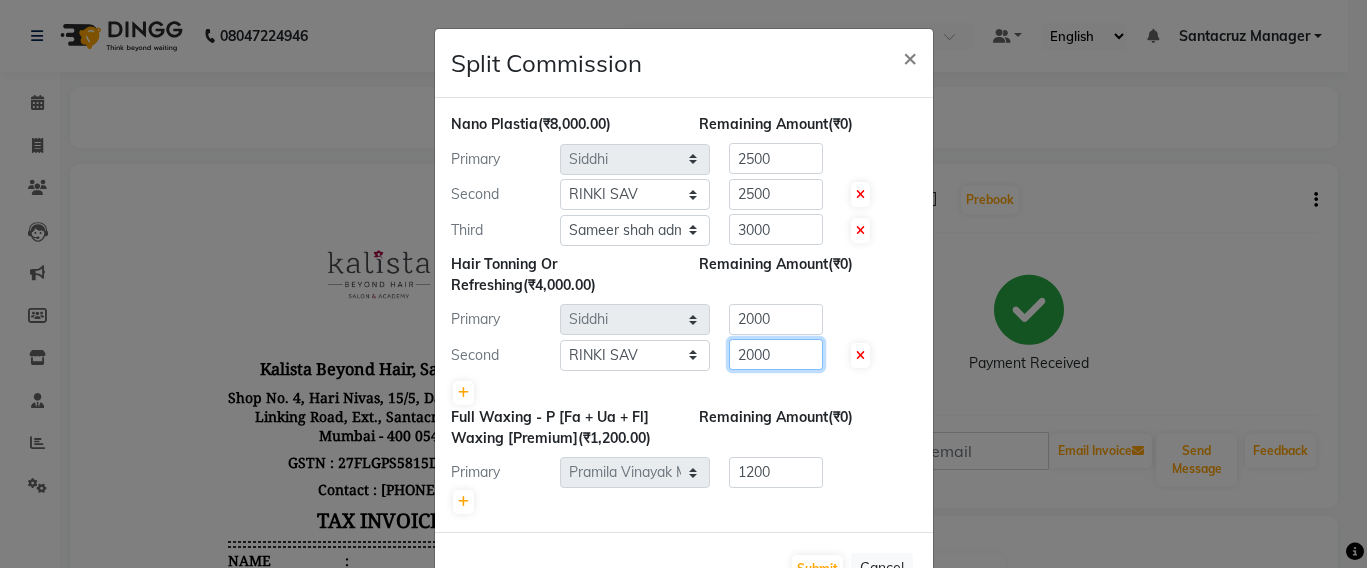 click on "2000" 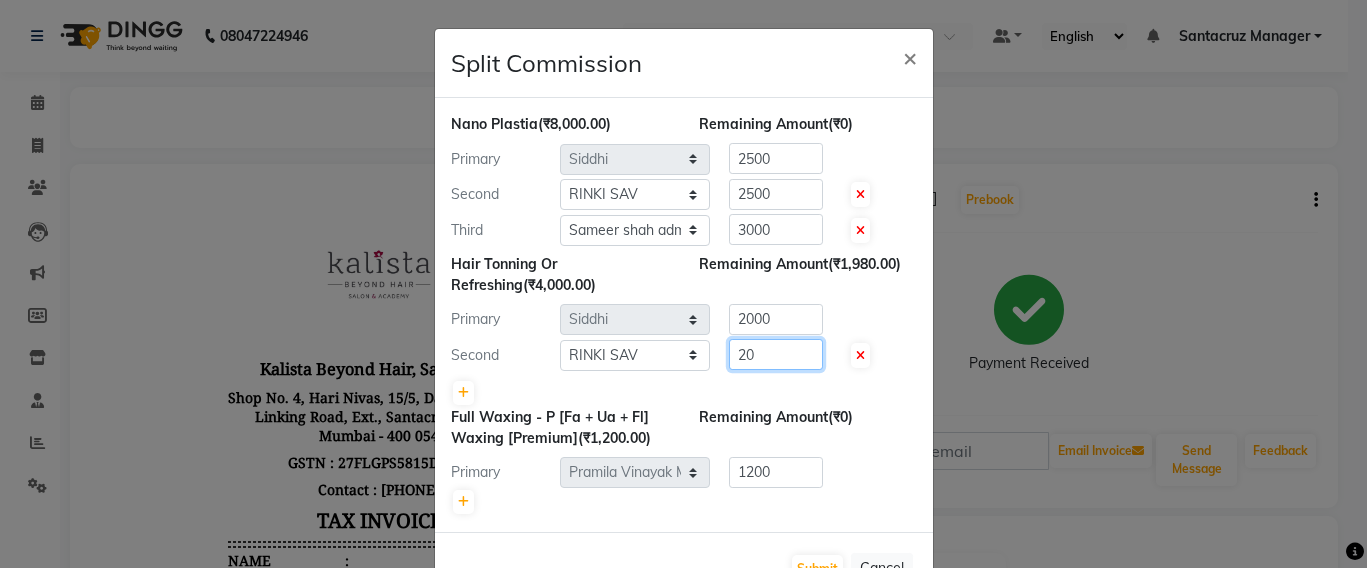 type on "2" 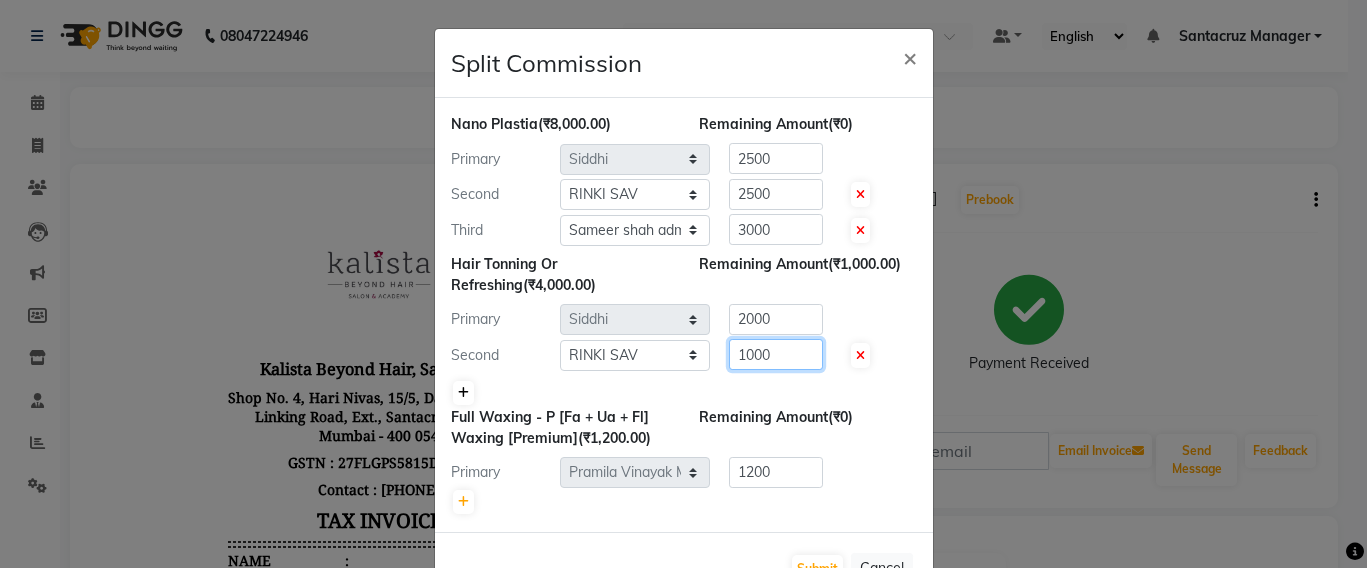 type on "1000" 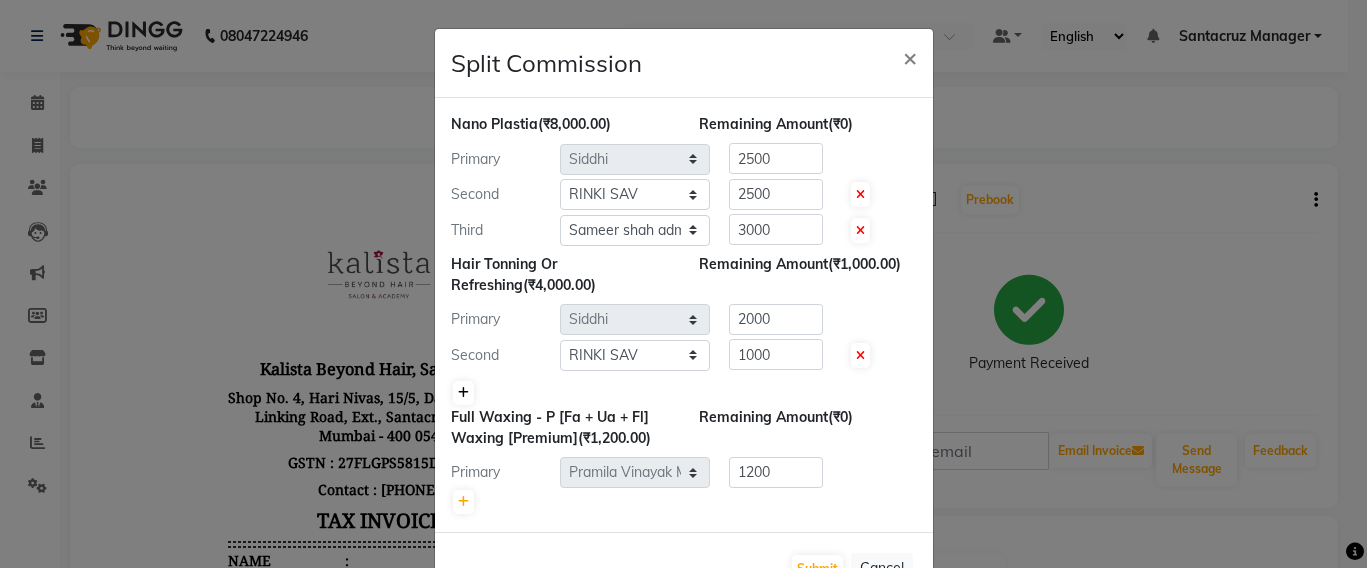 click 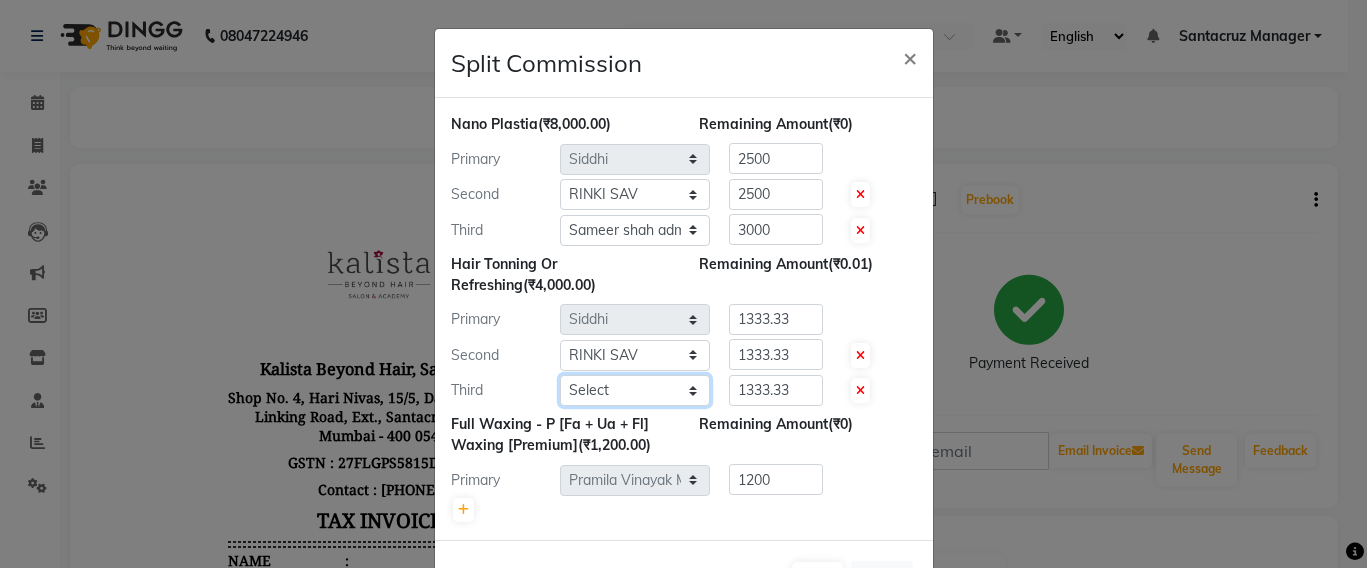 click on "Select Admin [FIRST] [LAST] [FIRST] [LAST] [FIRST] [LAST] [FIRST] [LAST] [FIRST] [LAST] [FIRST] [LAST] [FIRST] [LAST] [FIRST] [LAST] [FIRST] [LAST] [FIRST] [LAST] [FIRST] [LAST] [FIRST] [LAST] [FIRST] [LAST] [FIRST] [LAST] [FIRST] [LAST] [FIRST] [LAST] [FIRST] [LAST]" 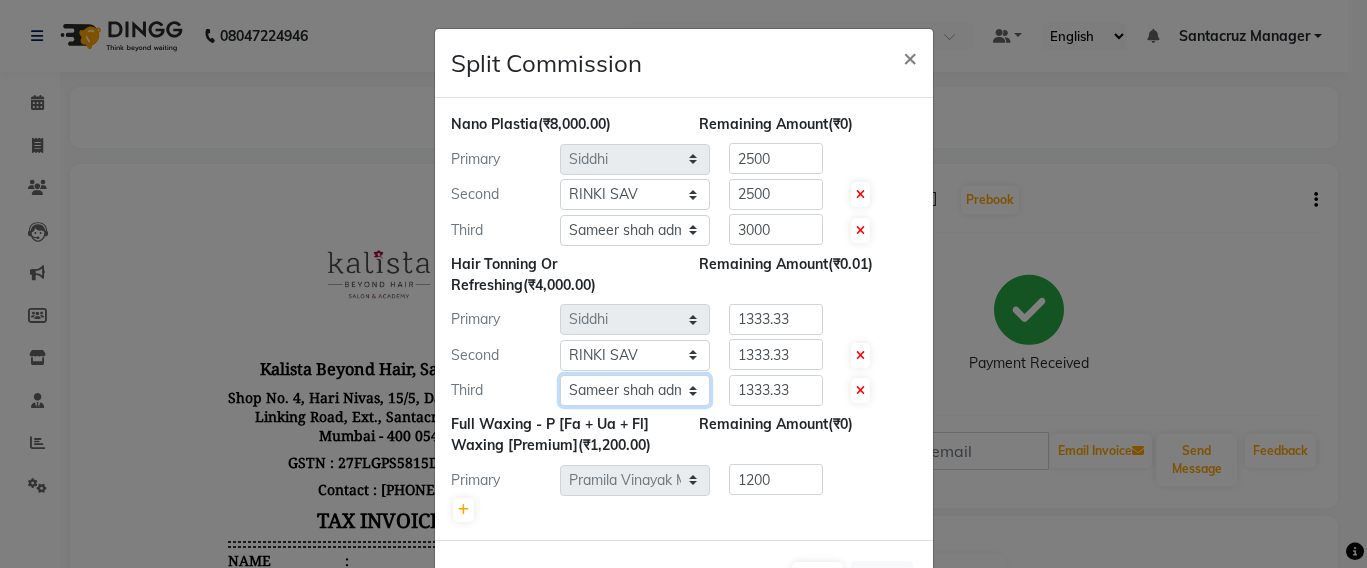 click on "Select Admin [FIRST] [LAST] [FIRST] [LAST] [FIRST] [LAST] [FIRST] [LAST] [FIRST] [LAST] [FIRST] [LAST] [FIRST] [LAST] [FIRST] [LAST] [FIRST] [LAST] [FIRST] [LAST] [FIRST] [LAST] [FIRST] [LAST] [FIRST] [LAST] [FIRST] [LAST] [FIRST] [LAST] [FIRST] [LAST] [FIRST] [LAST]" 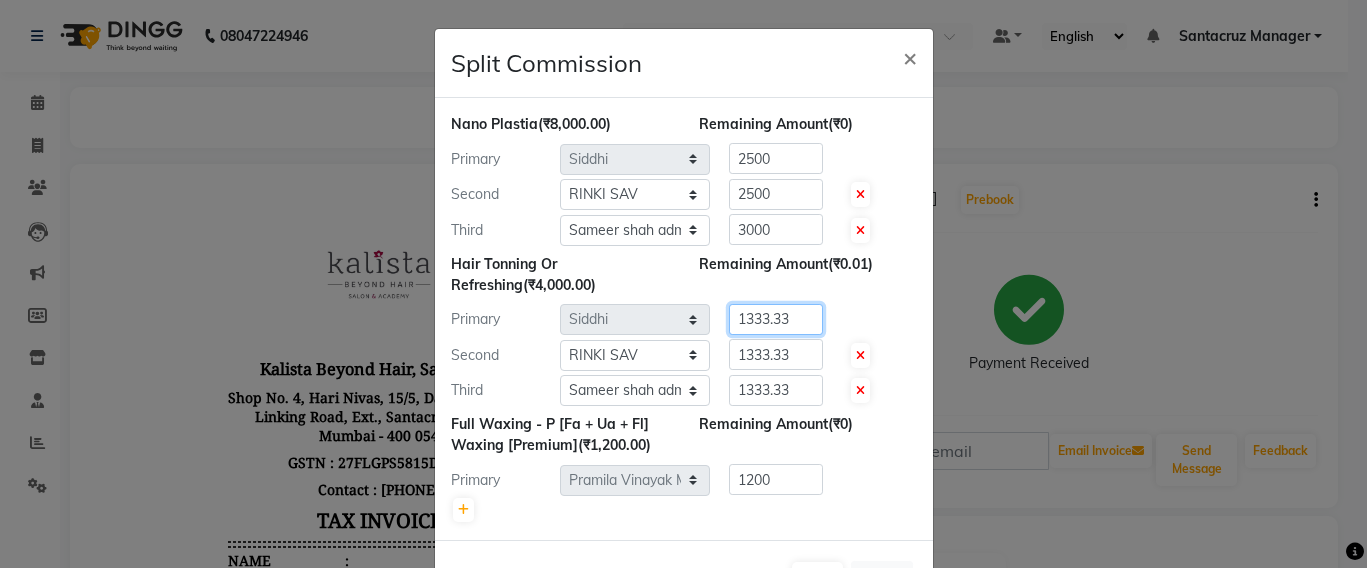 click on "1333.33" 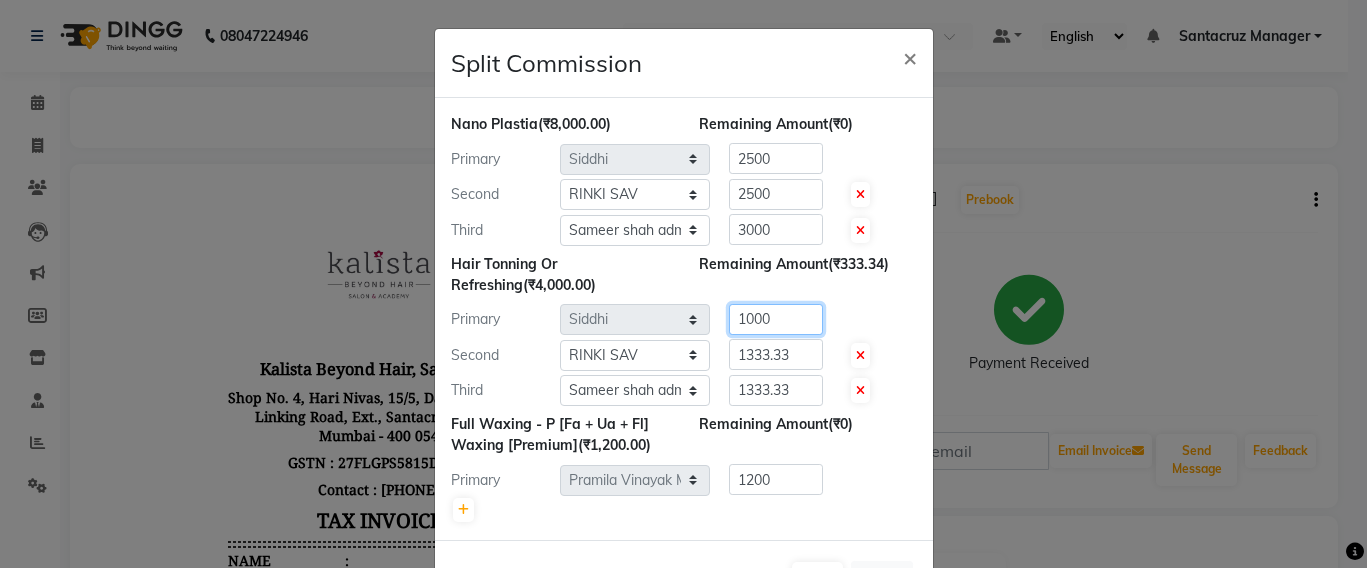 type on "1000" 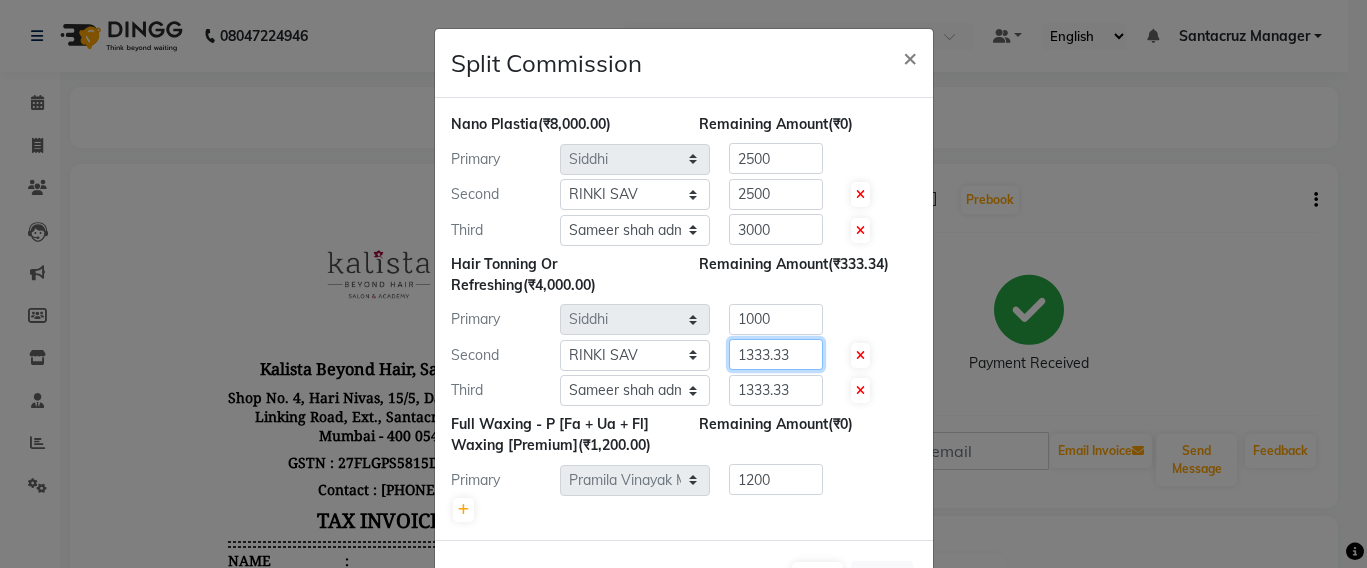 click on "1333.33" 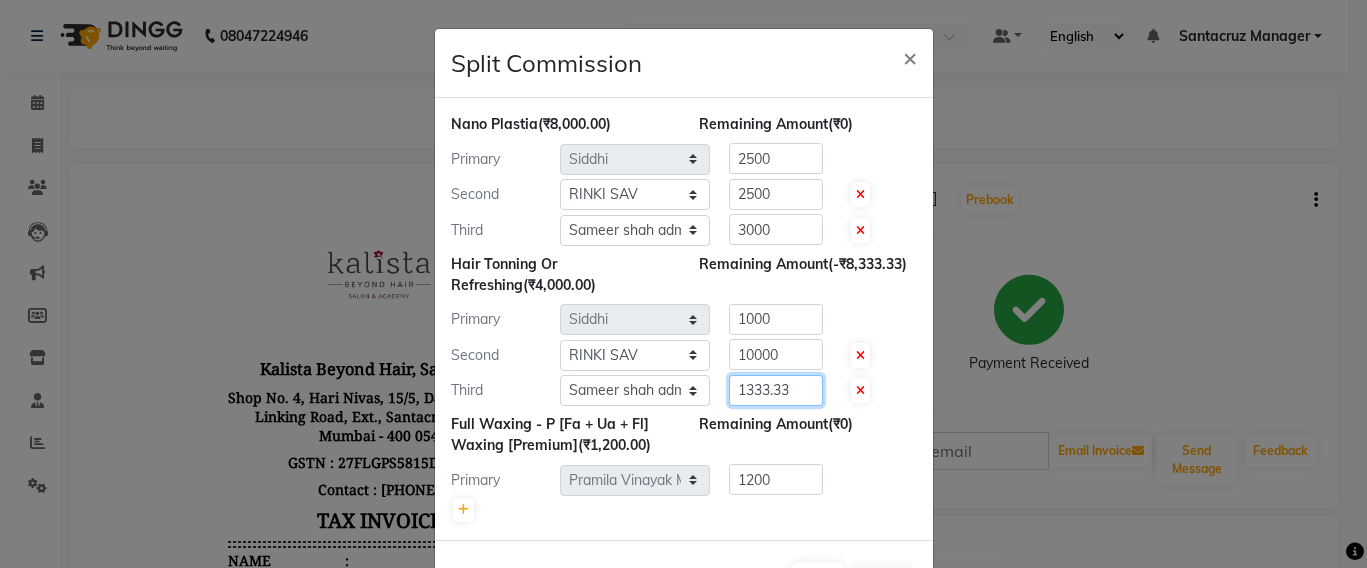 click on "1333.33" 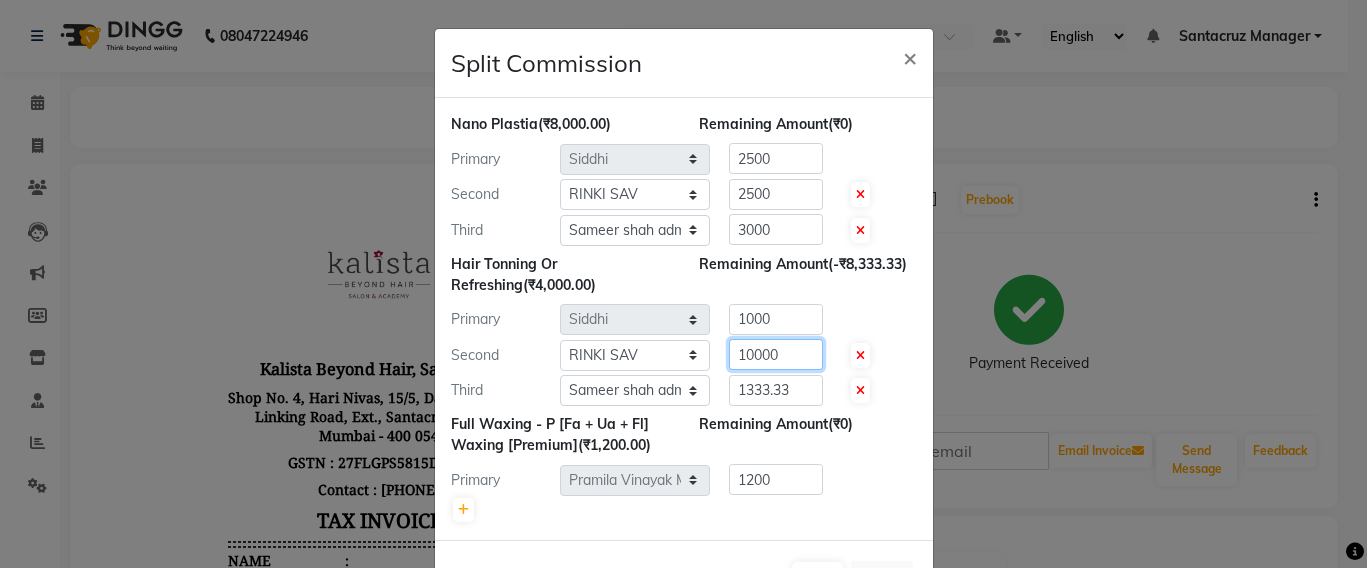 click on "10000" 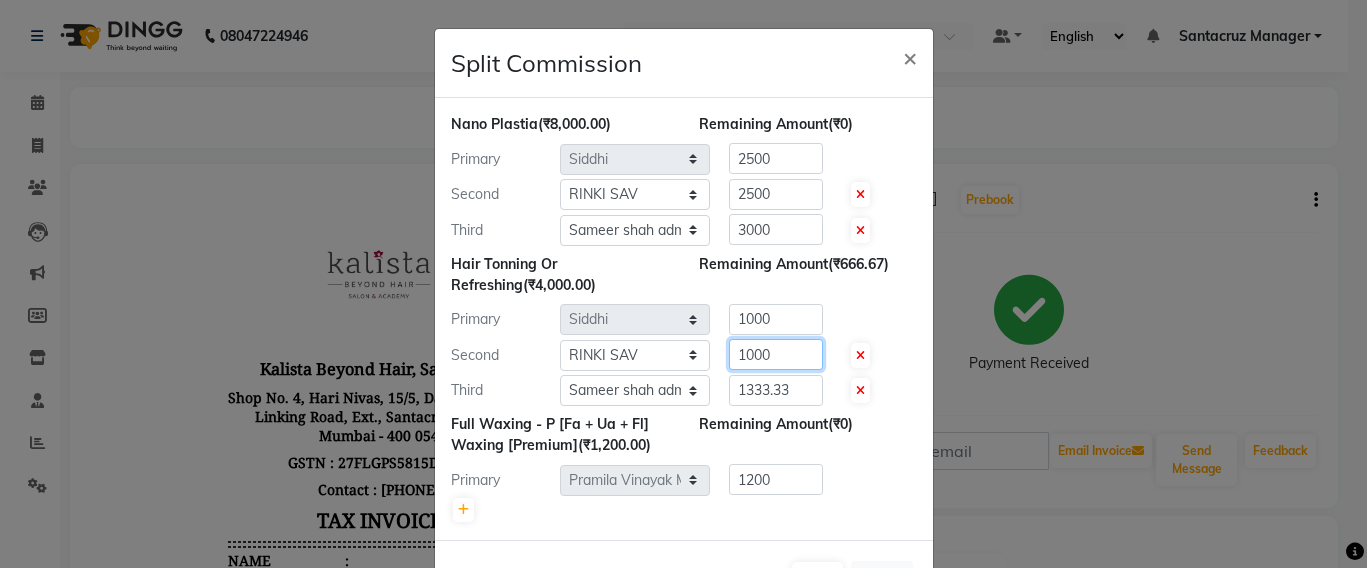 type on "1000" 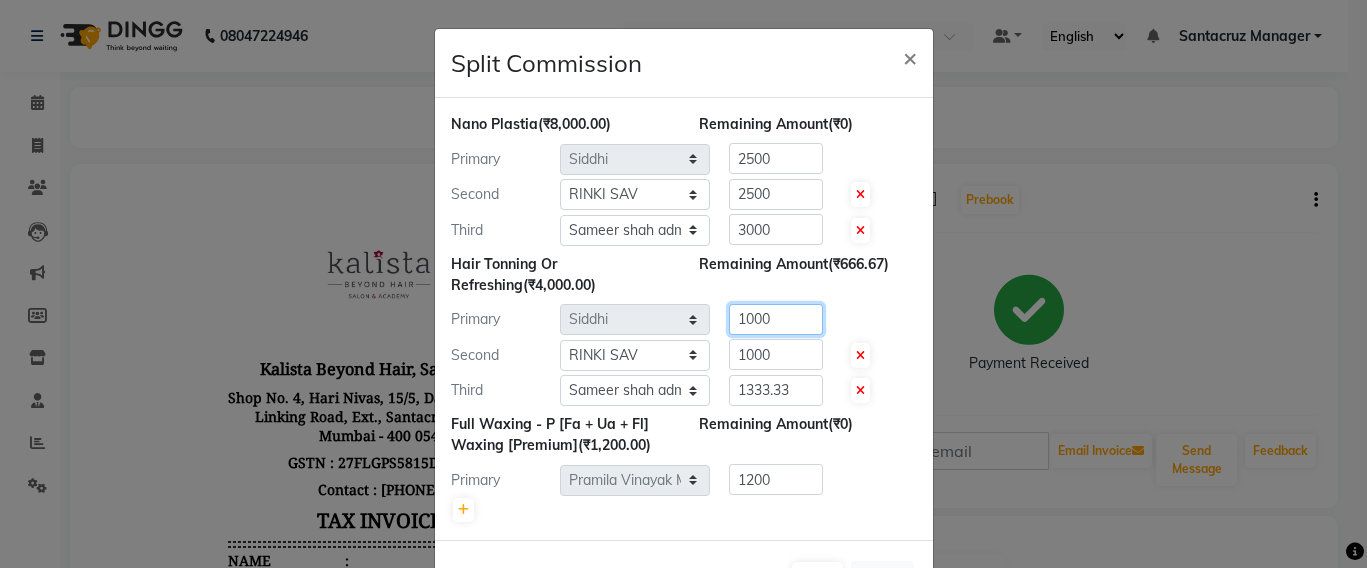click on "1000" 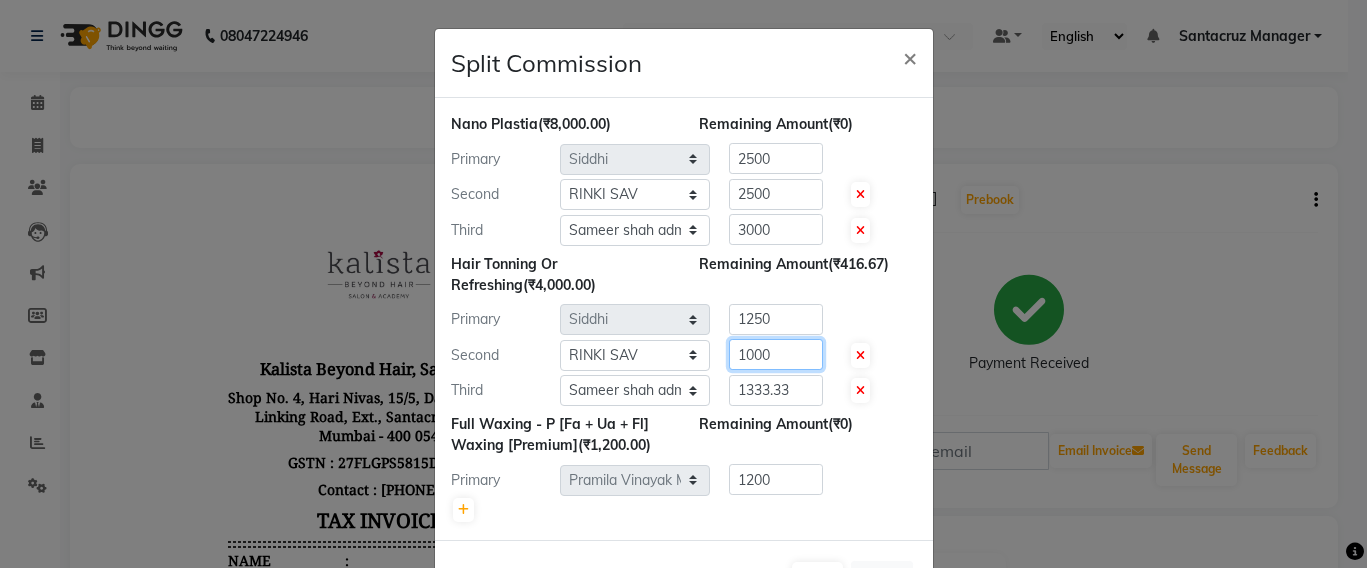 click on "1000" 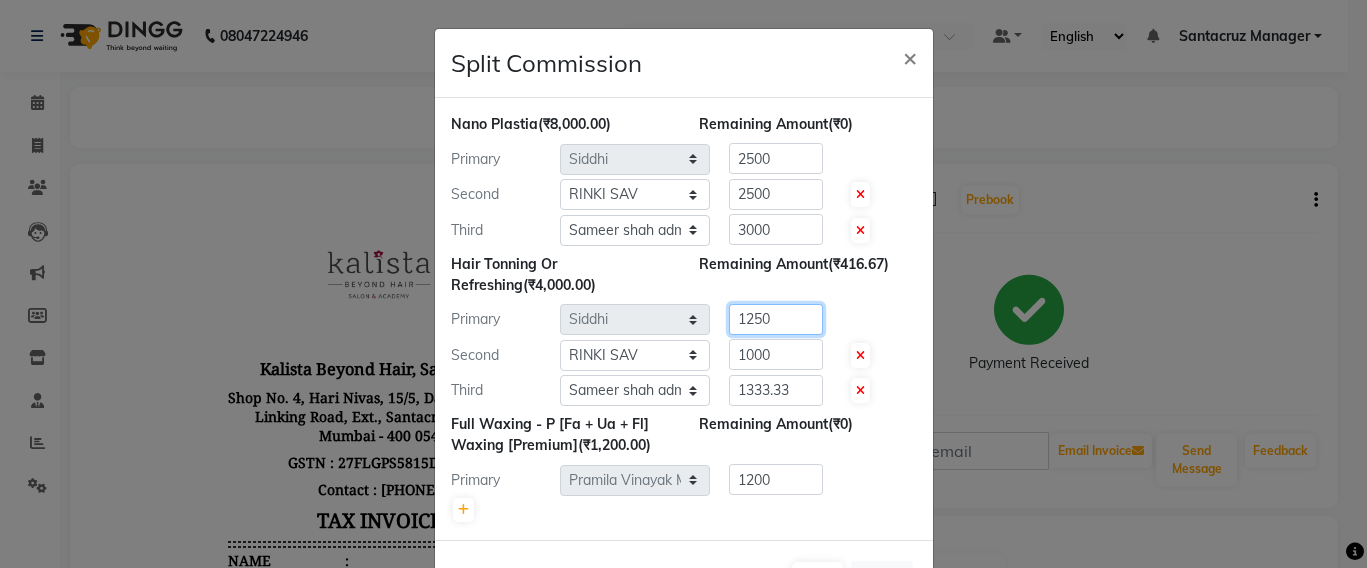 click on "1250" 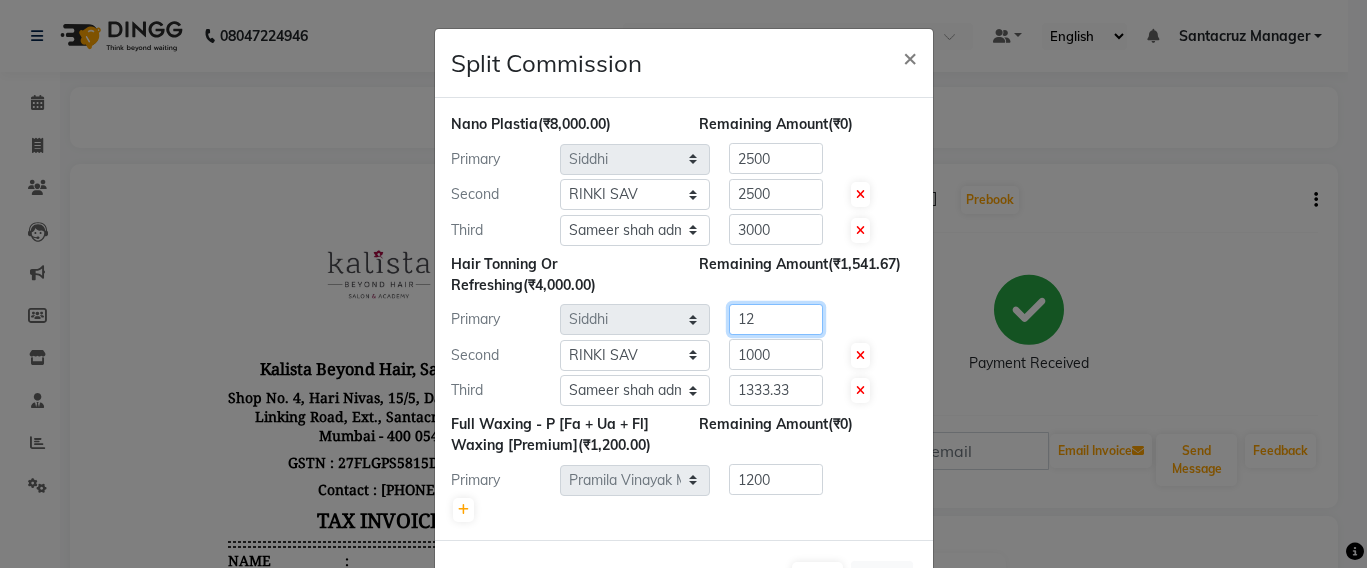 type on "1" 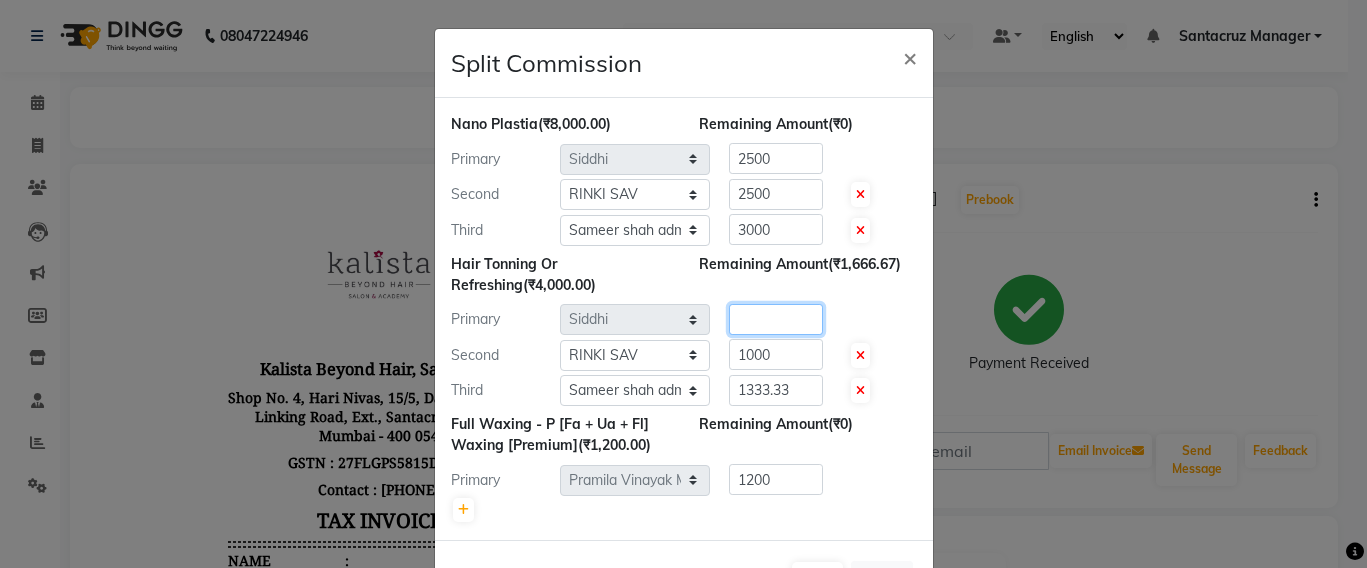 type 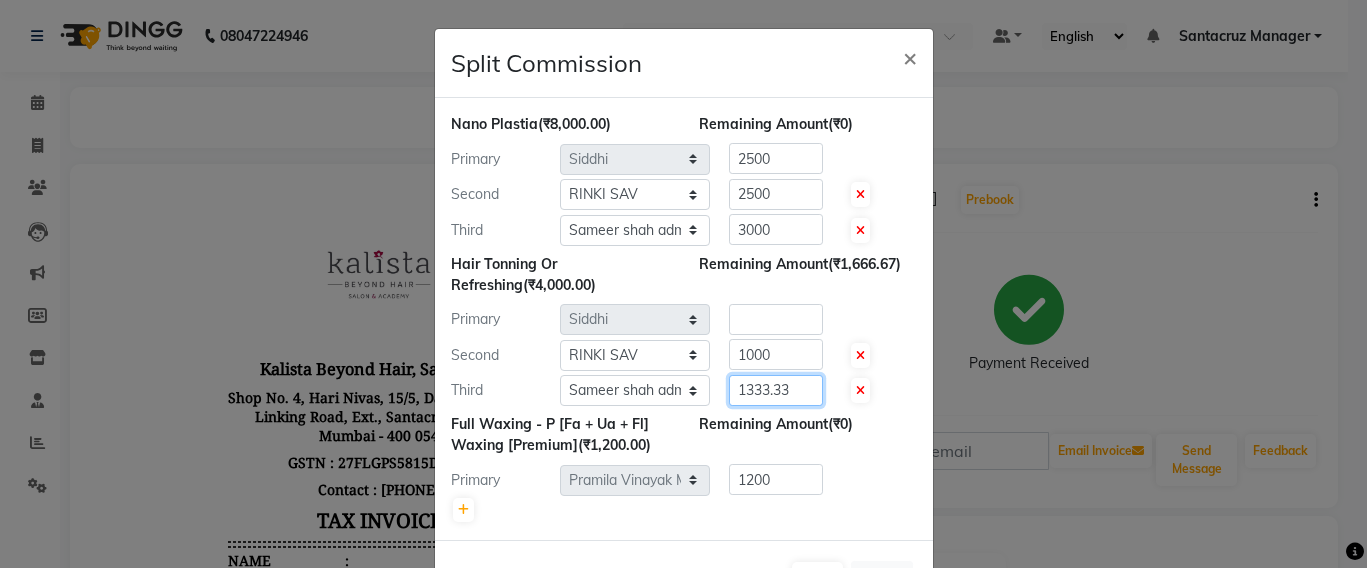 click on "1333.33" 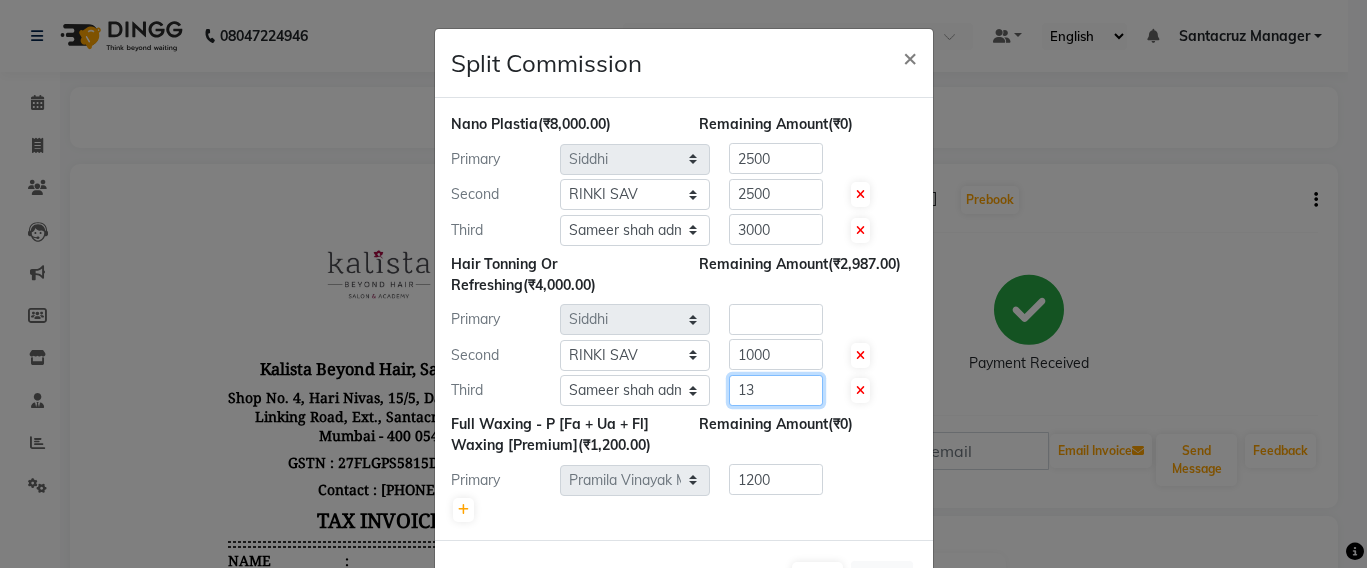 type on "1" 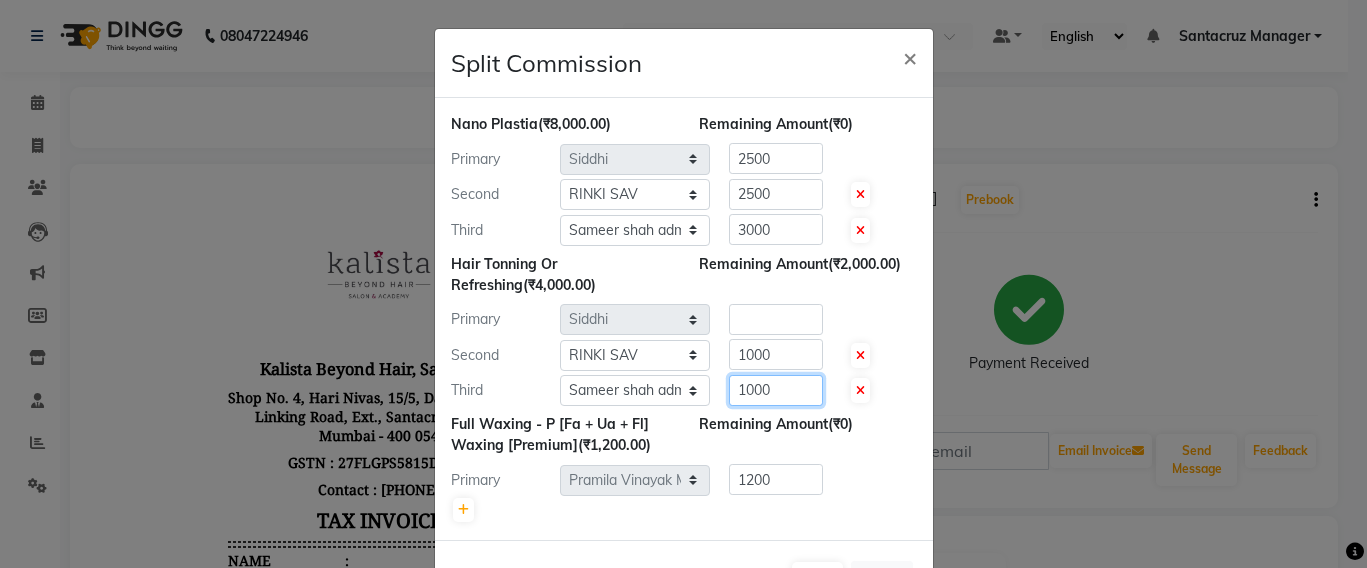 type on "1000" 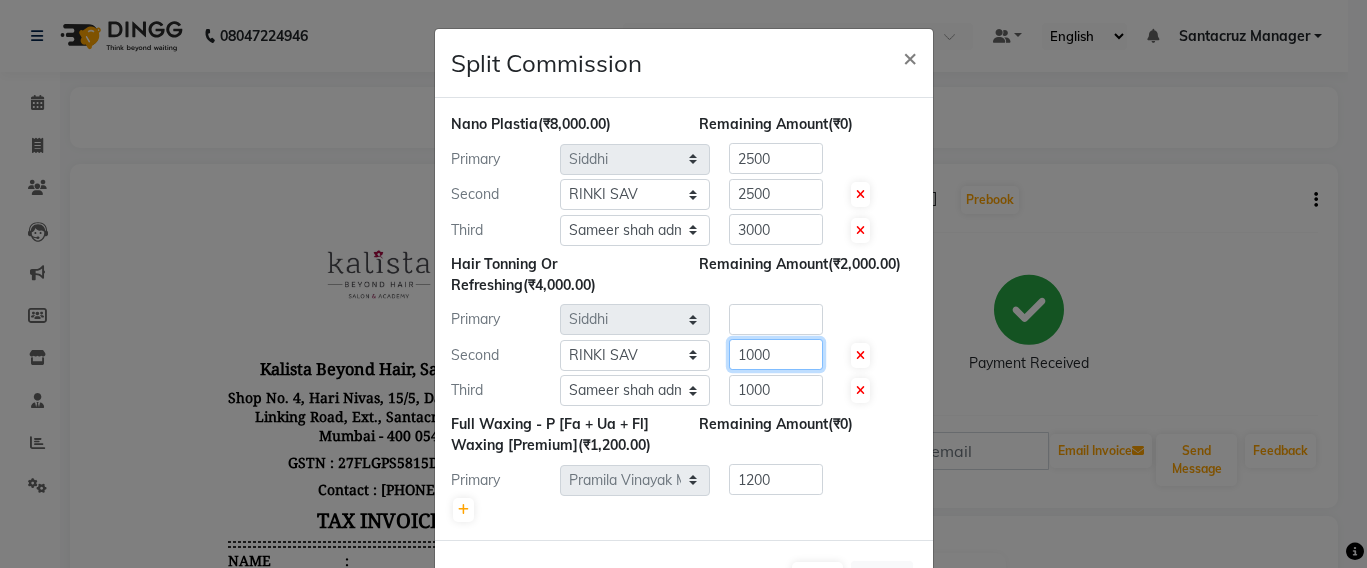 click on "1000" 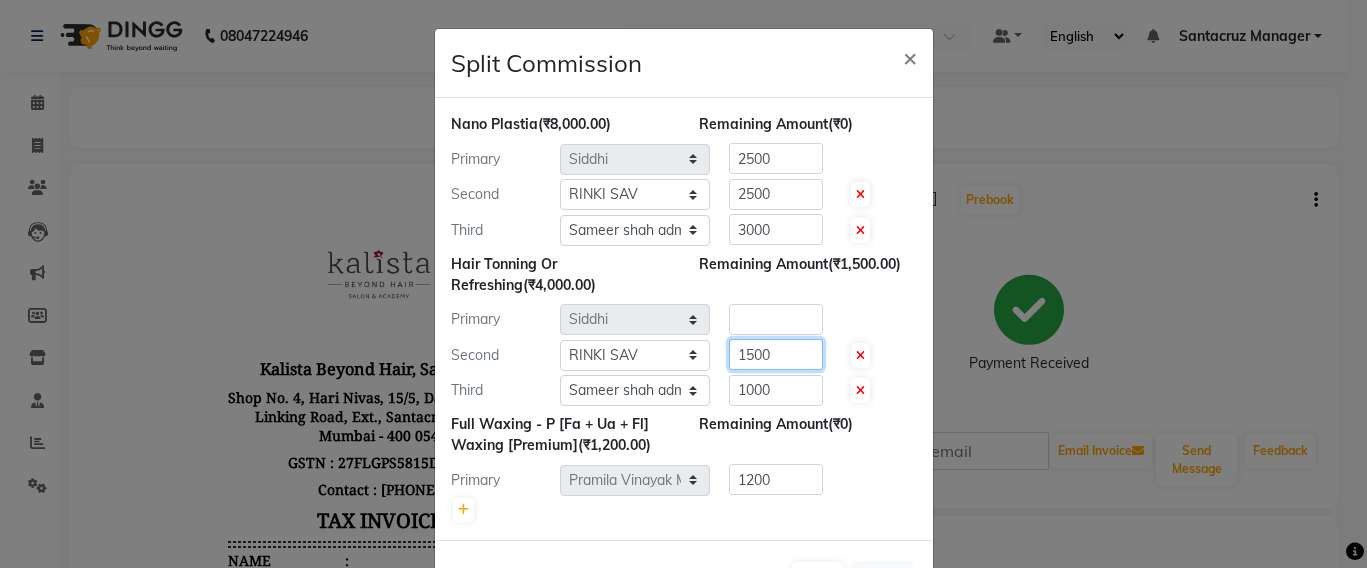 type on "1500" 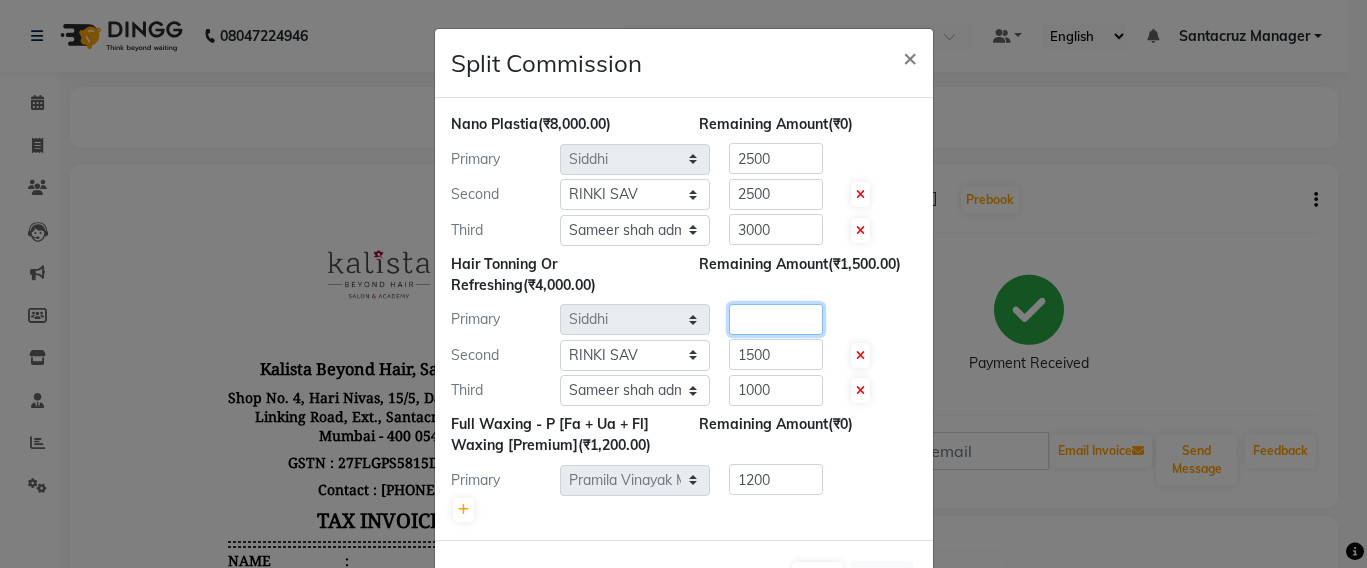 click 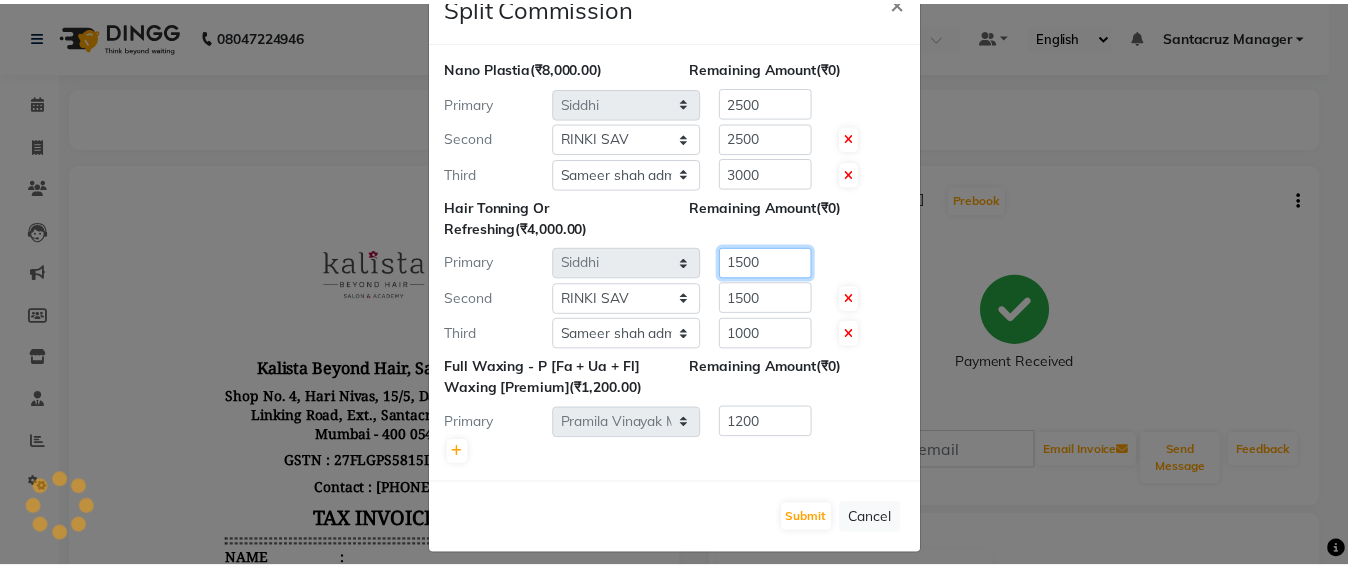 scroll, scrollTop: 73, scrollLeft: 0, axis: vertical 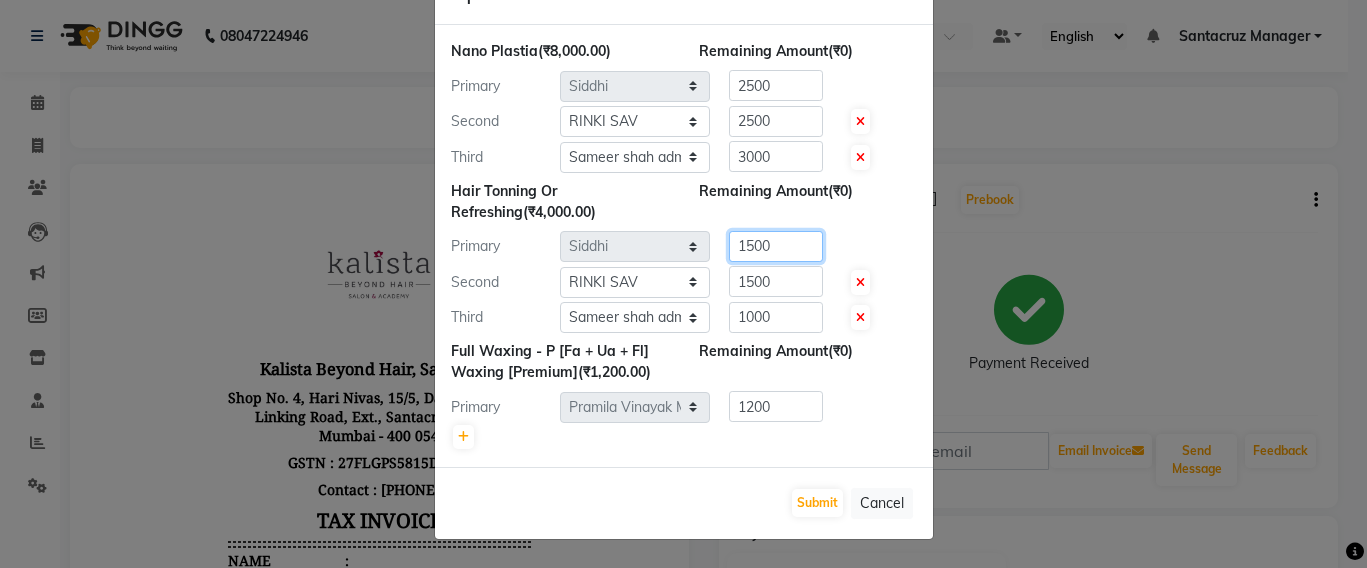 type on "1500" 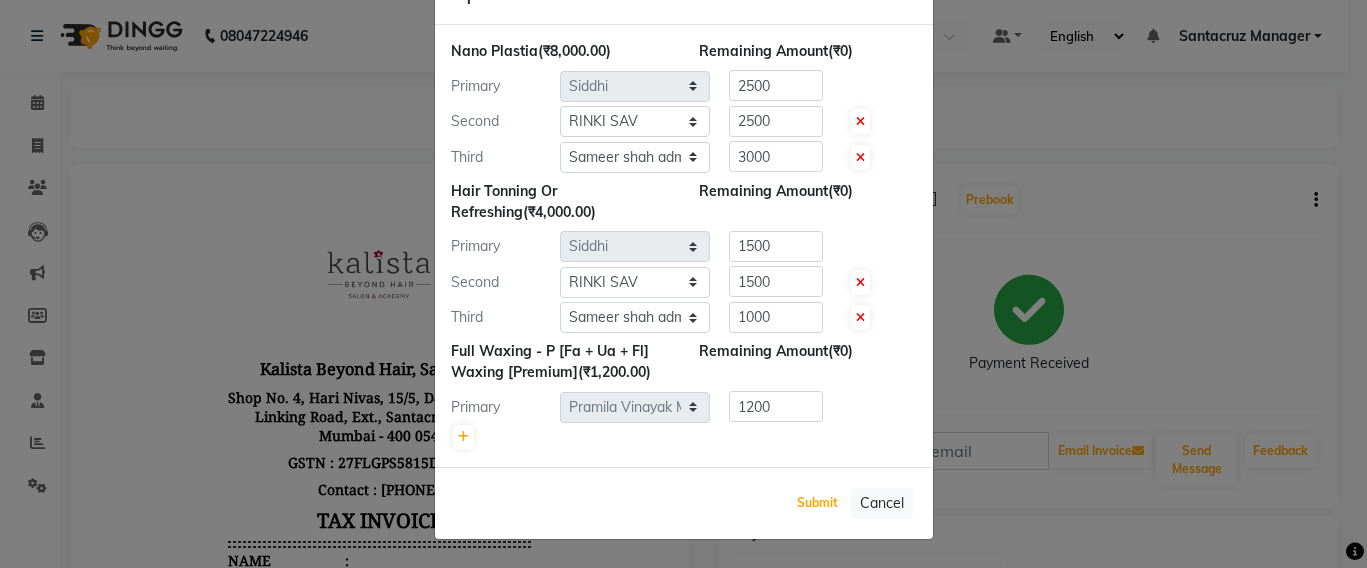 click on "Submit" 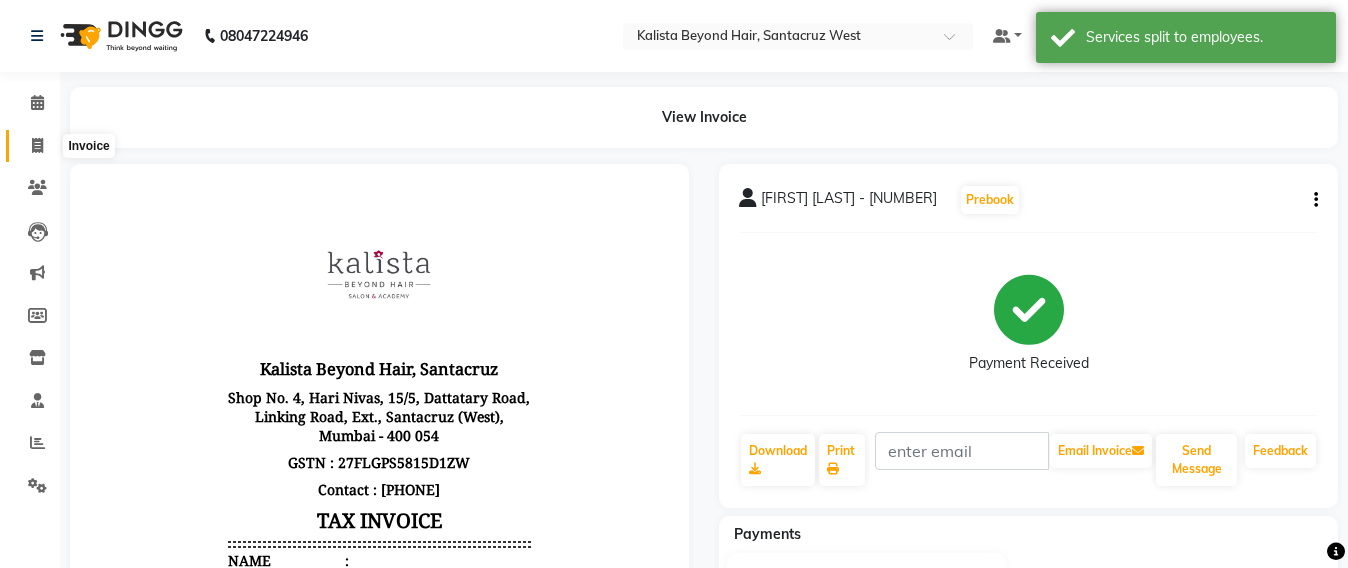 click 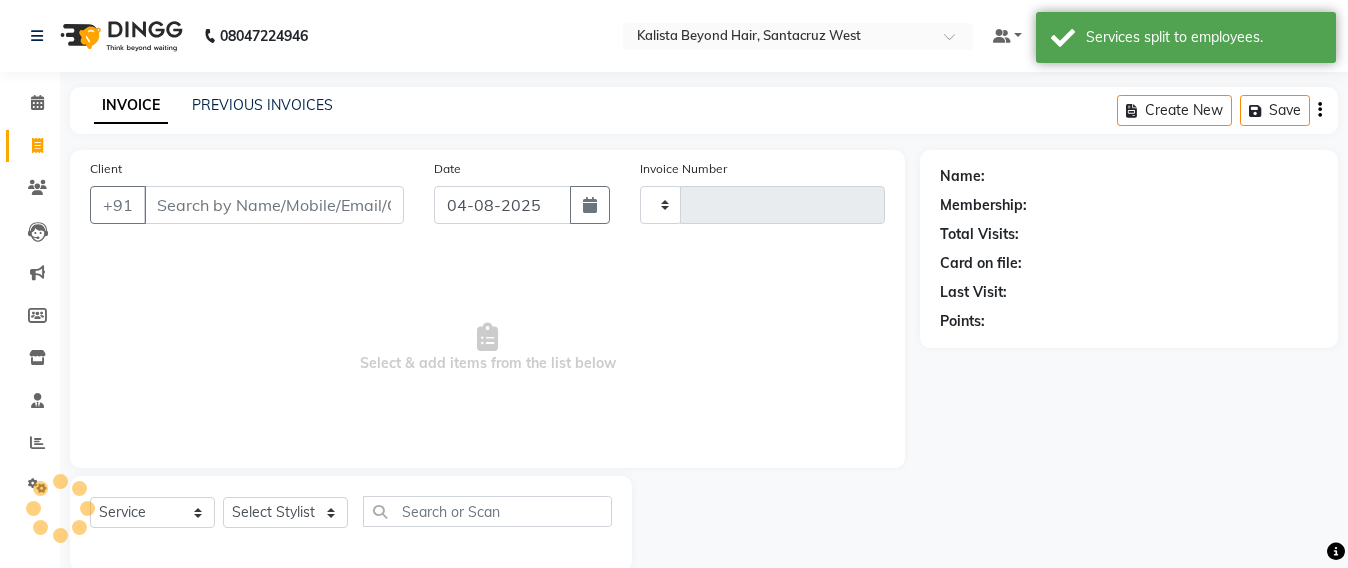 scroll, scrollTop: 33, scrollLeft: 0, axis: vertical 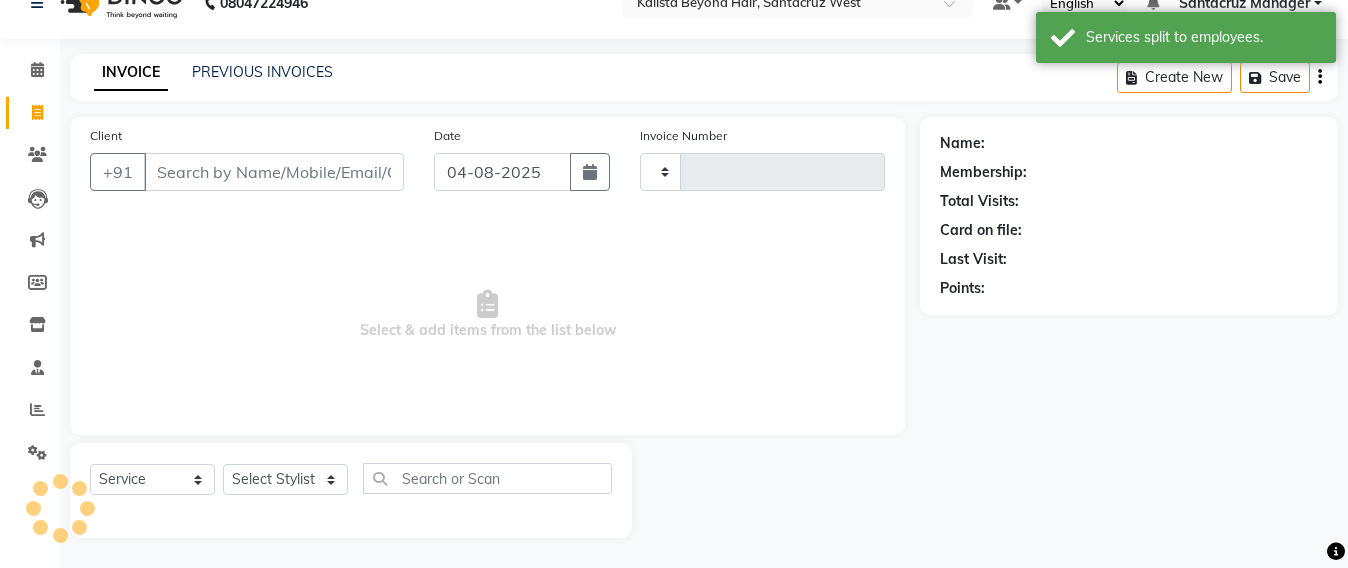type on "5634" 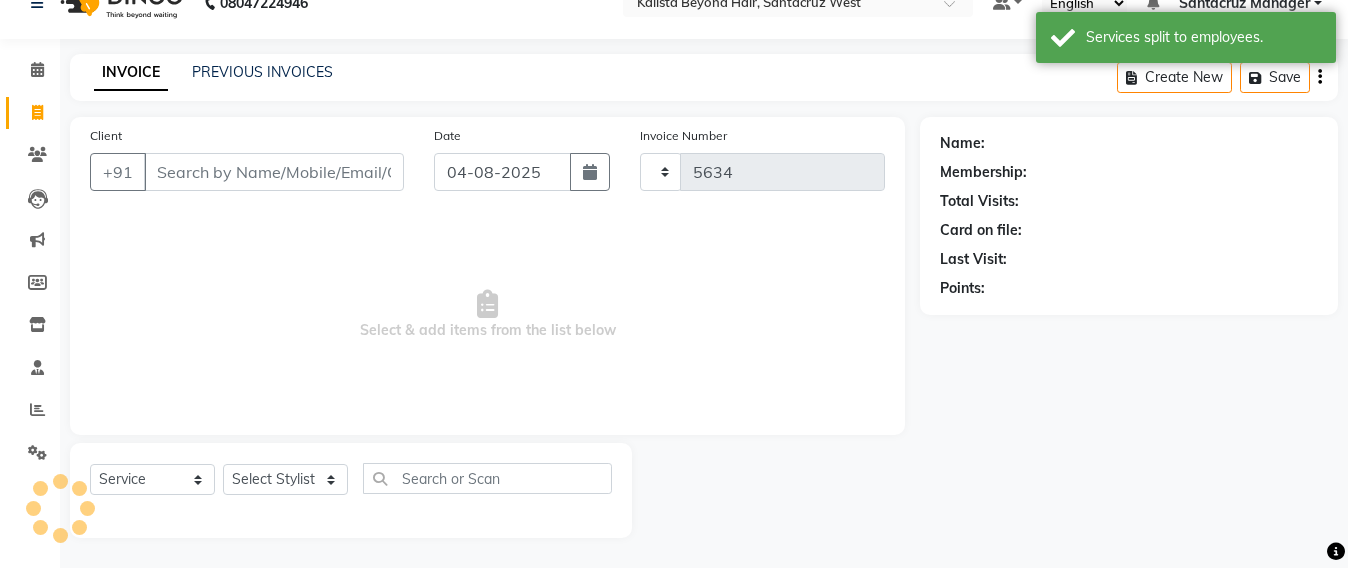 select on "6357" 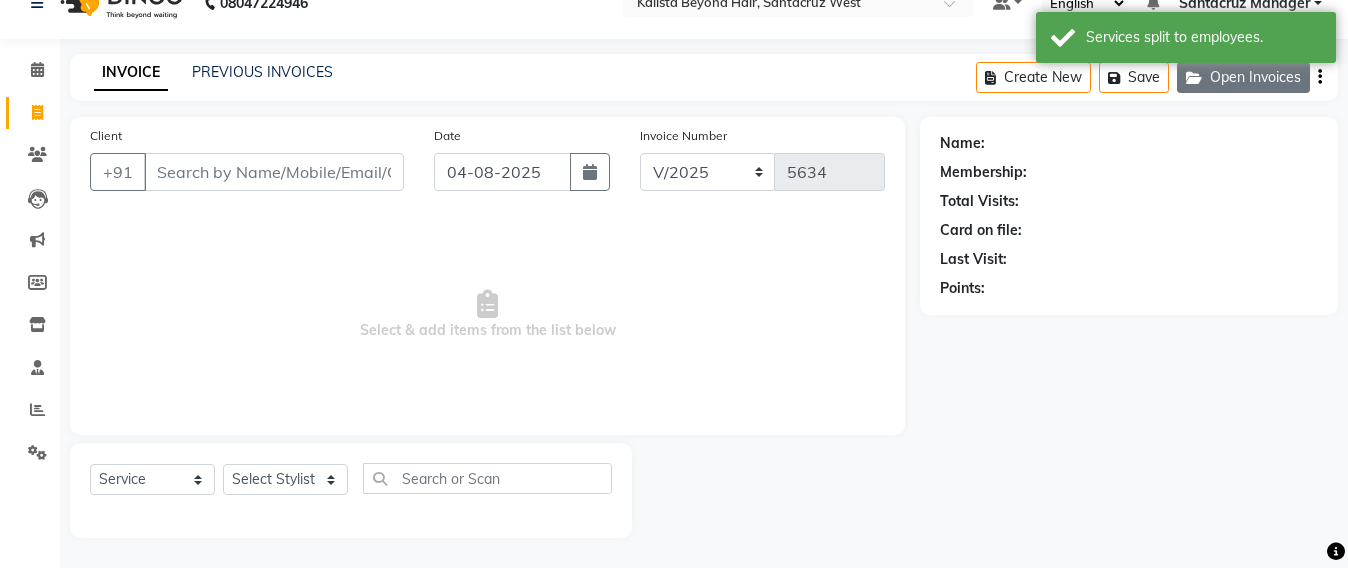 click on "Open Invoices" 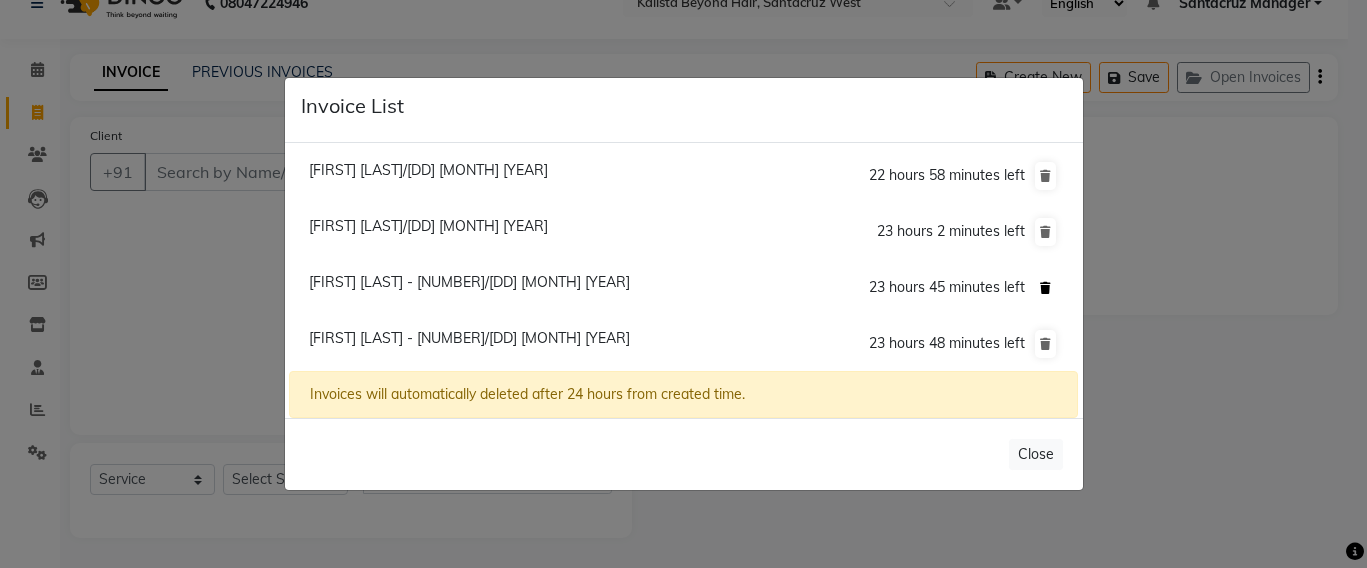 click 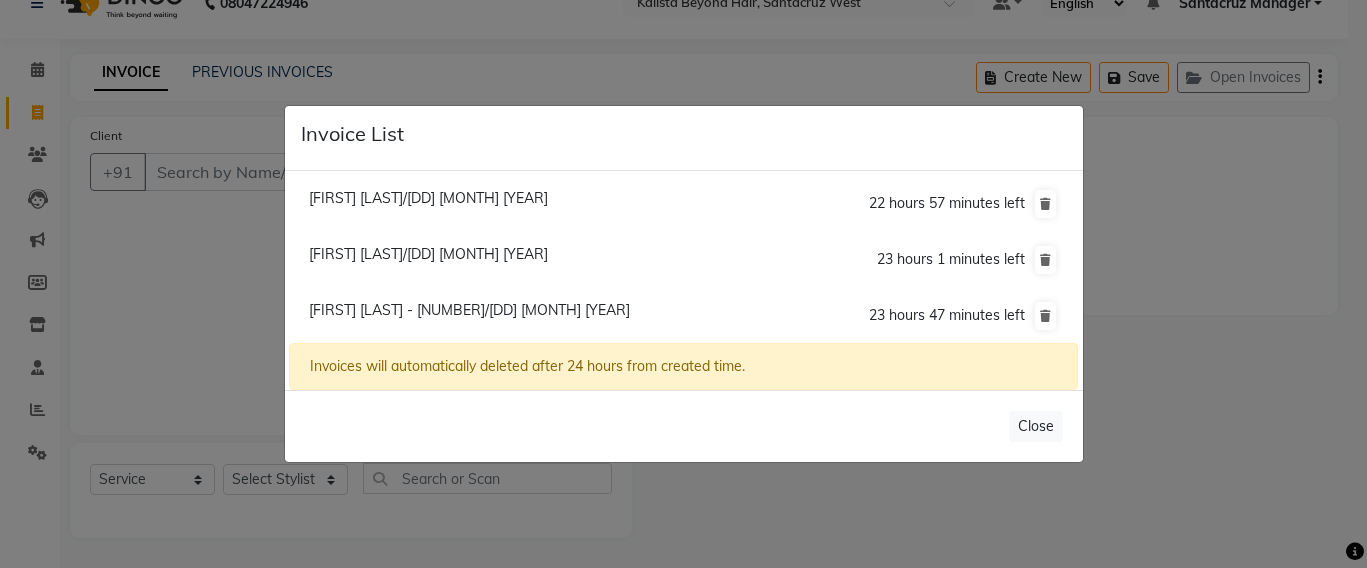 click on "[FIRST] [LAST]/[DD] [MONTH] [YEAR]" 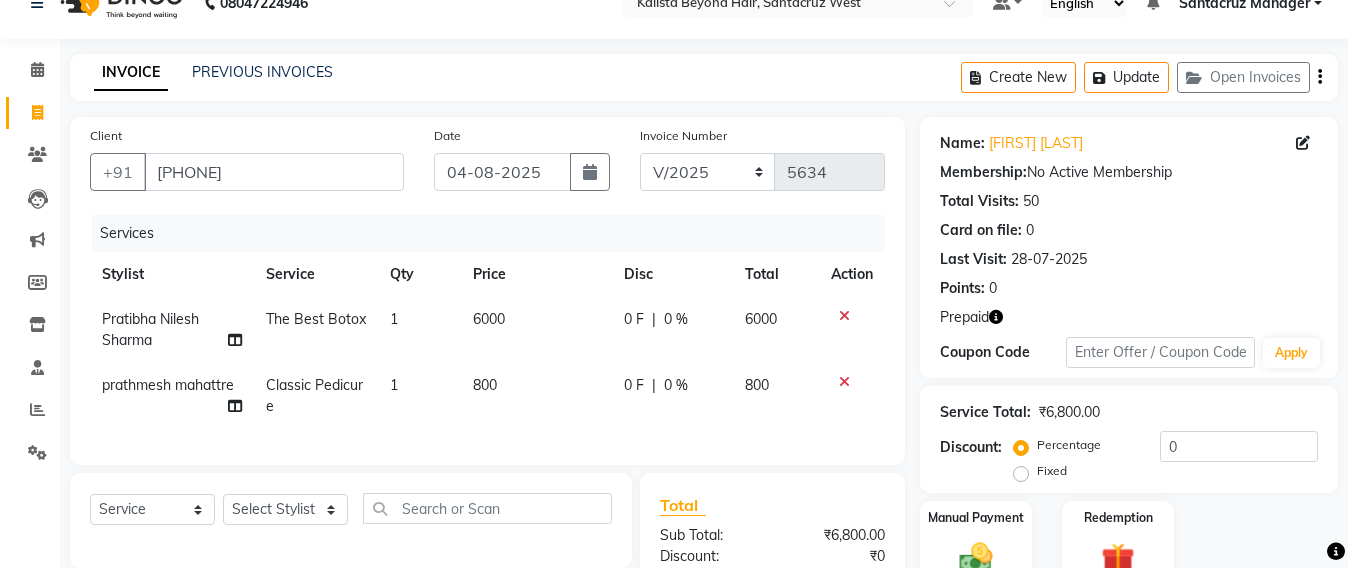 click 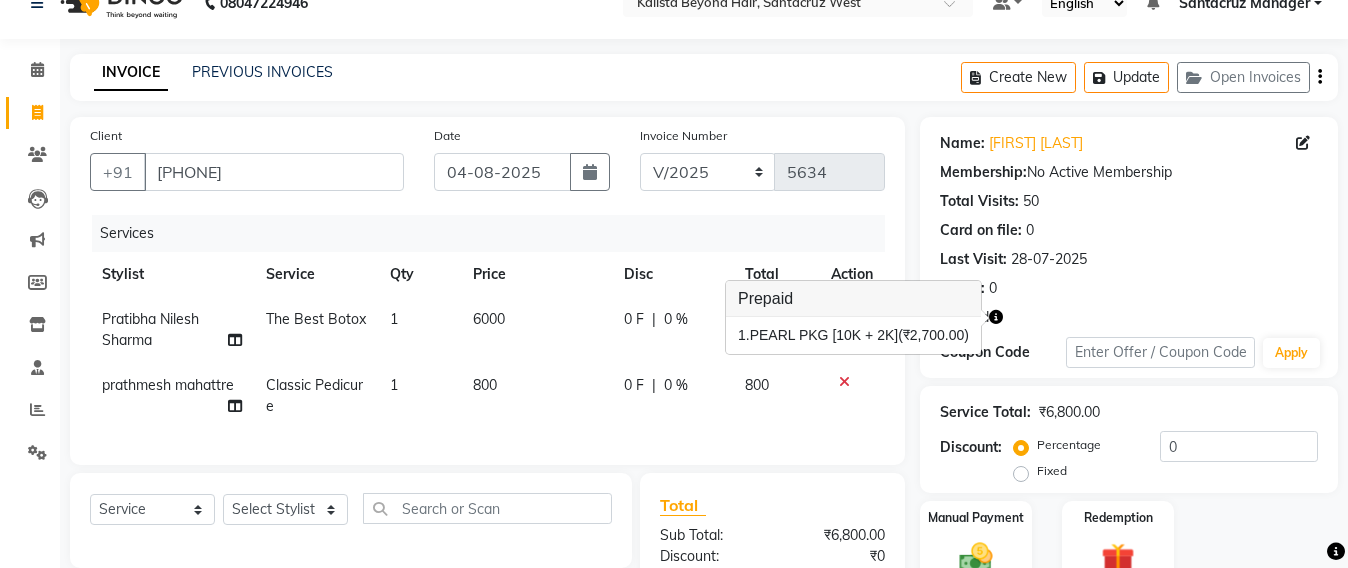 click on "INVOICE PREVIOUS INVOICES Create New   Update   Open Invoices" 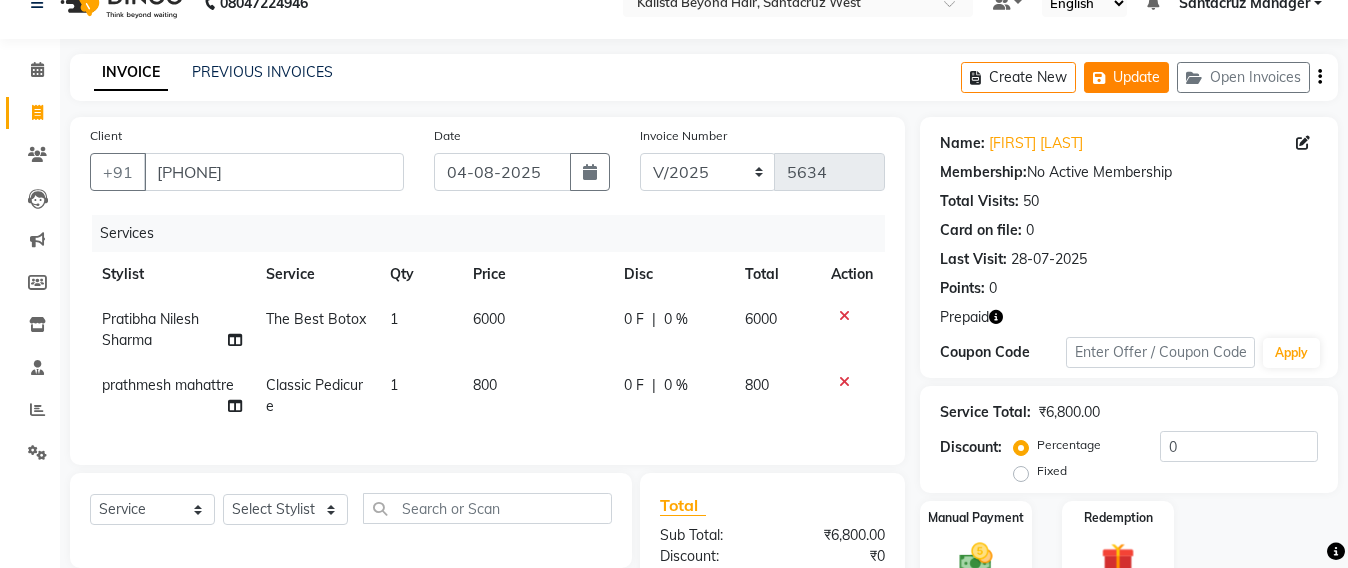 click on "Update" 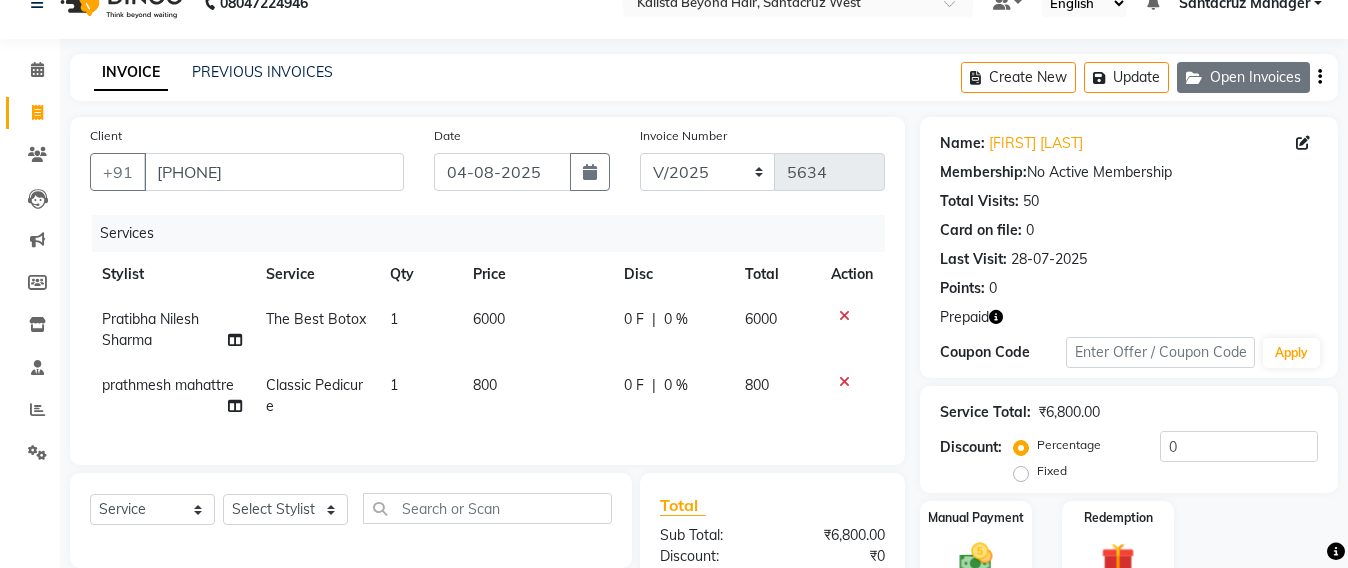 click on "Open Invoices" 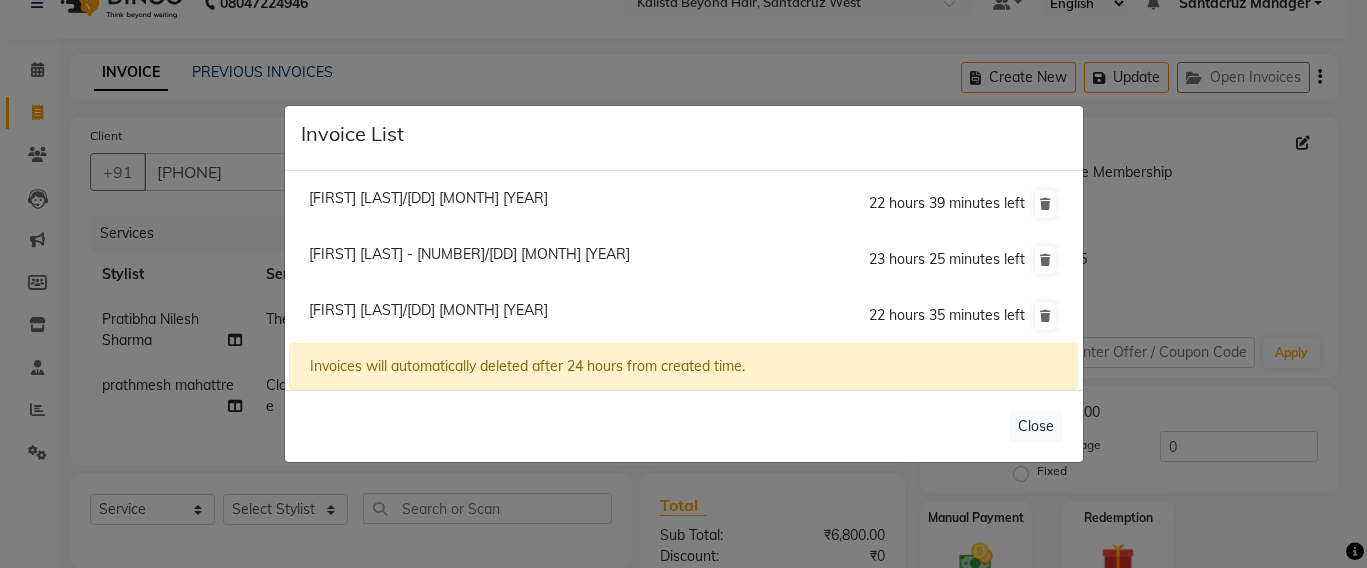 click on "[FIRST] [LAST]/[DD] [MONTH] [YEAR]" 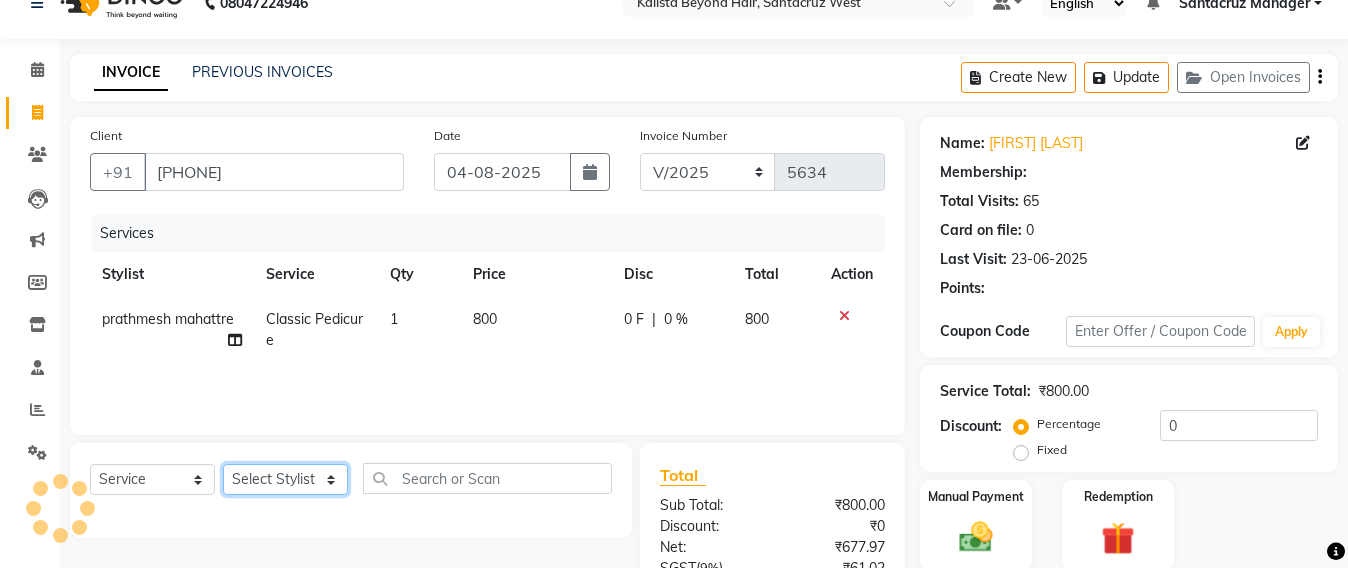 click on "Select Stylist Admin Avesh Sankat AZHER SHAIKH Jayeshree Mahtre Manisha Subodh Shedge Muskaan Pramila Vinayak Mhatre prathmesh mahattre Pratibha Nilesh Sharma RINKI SAV Rosy Sunil Jadhav Sameer shah admin Santacruz Manager SAURAV Siddhi SOMAYANG VASHUM Tejasvi Bhosle" 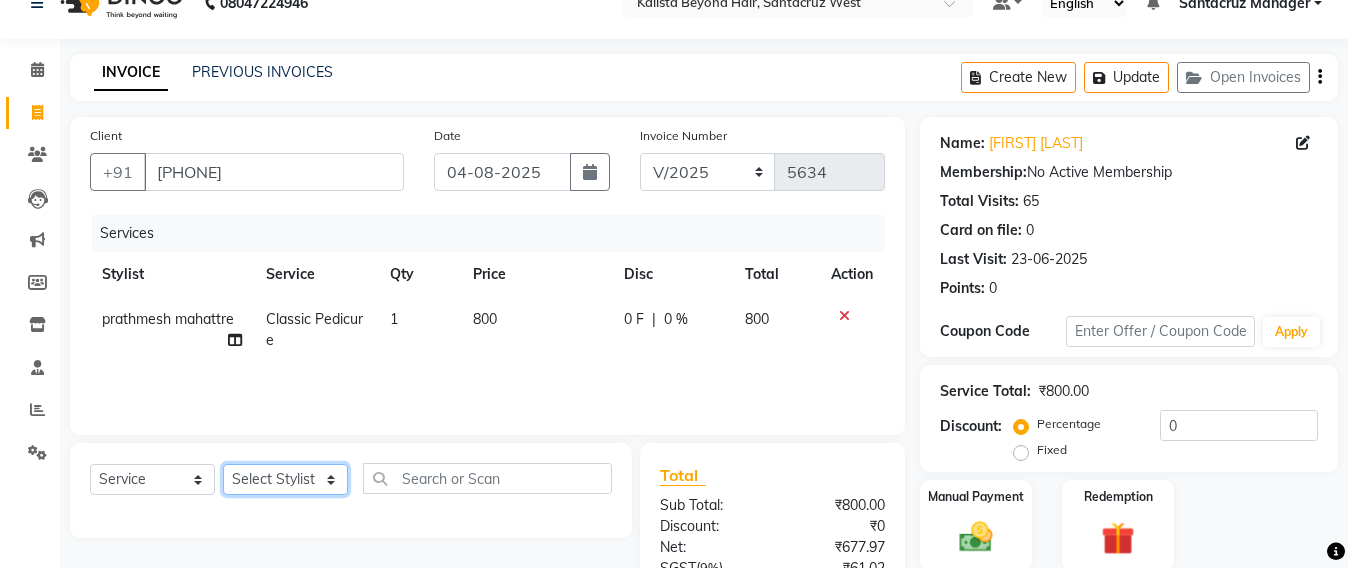 select on "51588" 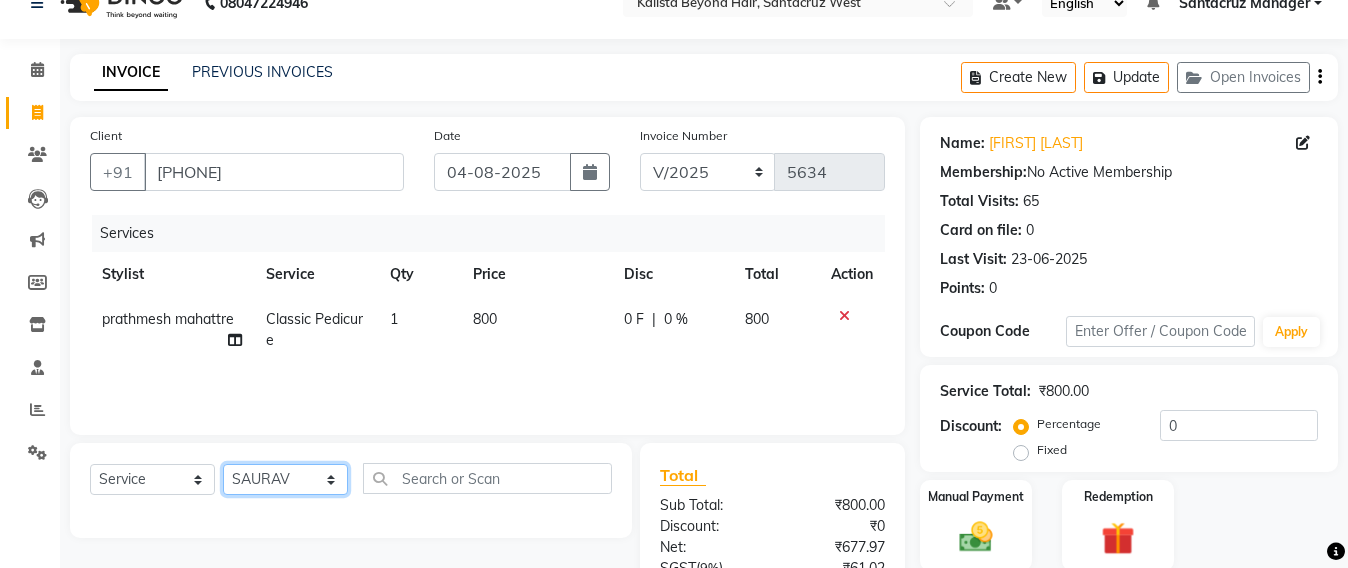 click on "Select Stylist Admin Avesh Sankat AZHER SHAIKH Jayeshree Mahtre Manisha Subodh Shedge Muskaan Pramila Vinayak Mhatre prathmesh mahattre Pratibha Nilesh Sharma RINKI SAV Rosy Sunil Jadhav Sameer shah admin Santacruz Manager SAURAV Siddhi SOMAYANG VASHUM Tejasvi Bhosle" 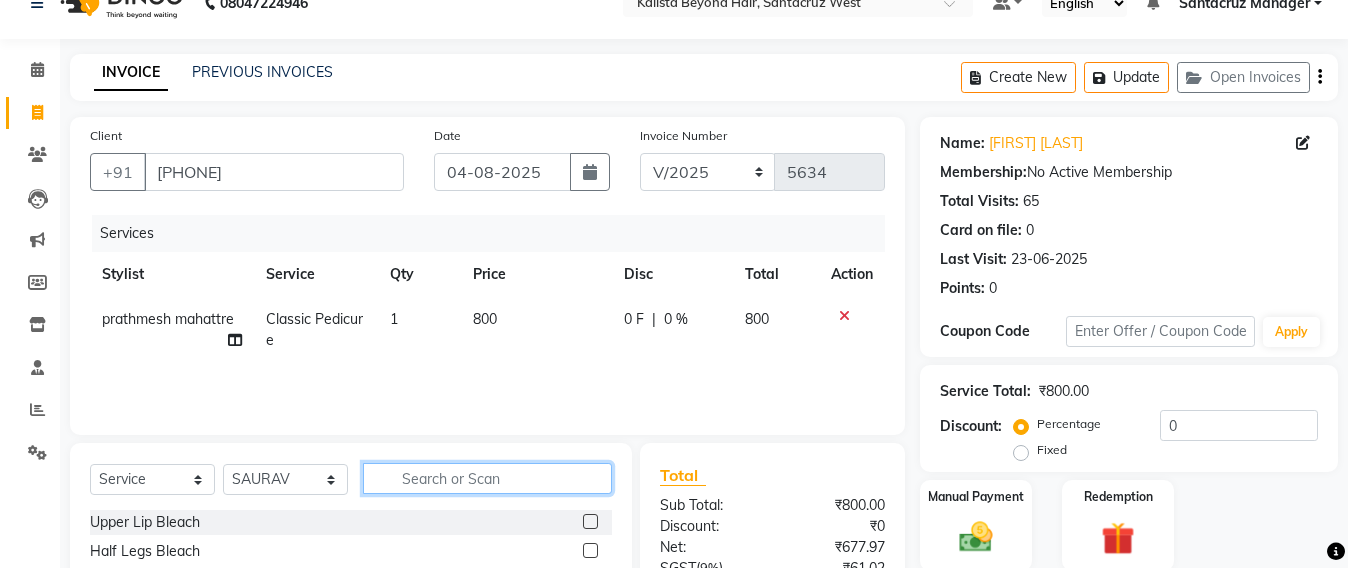click 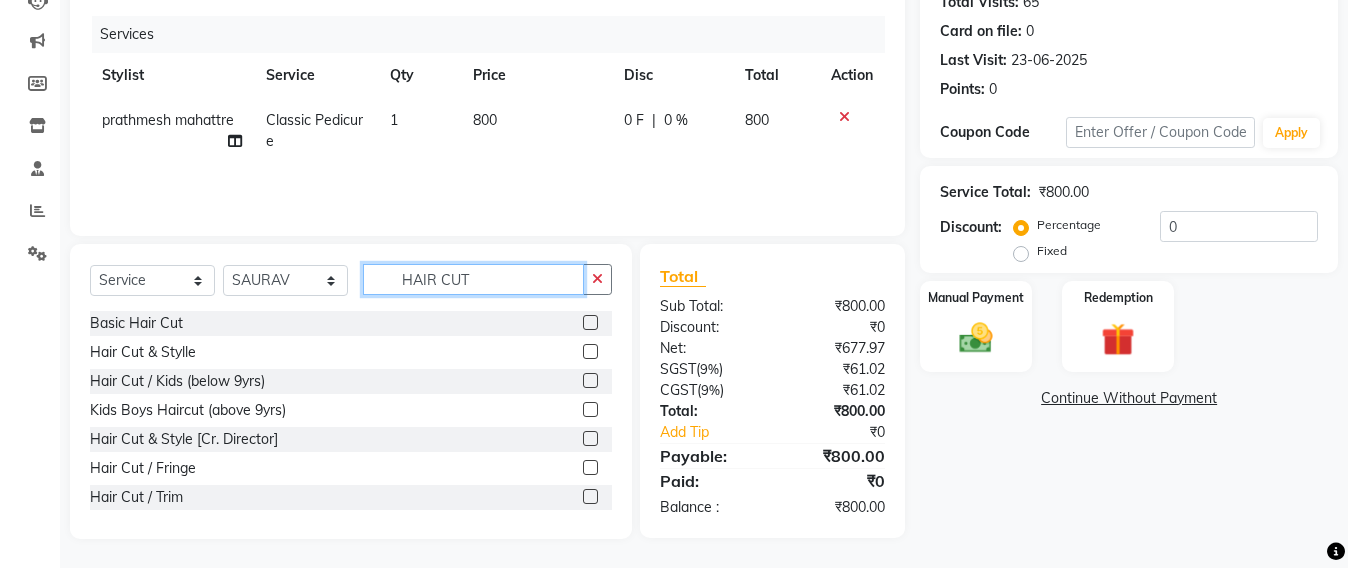scroll, scrollTop: 233, scrollLeft: 0, axis: vertical 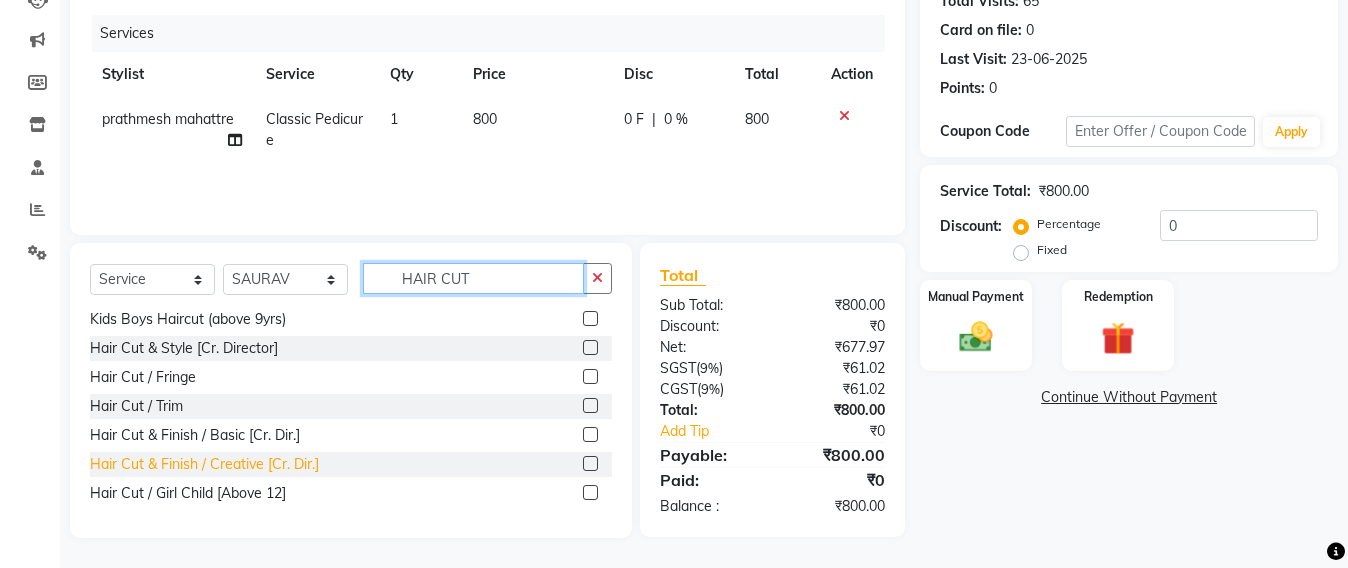 type on "HAIR CUT" 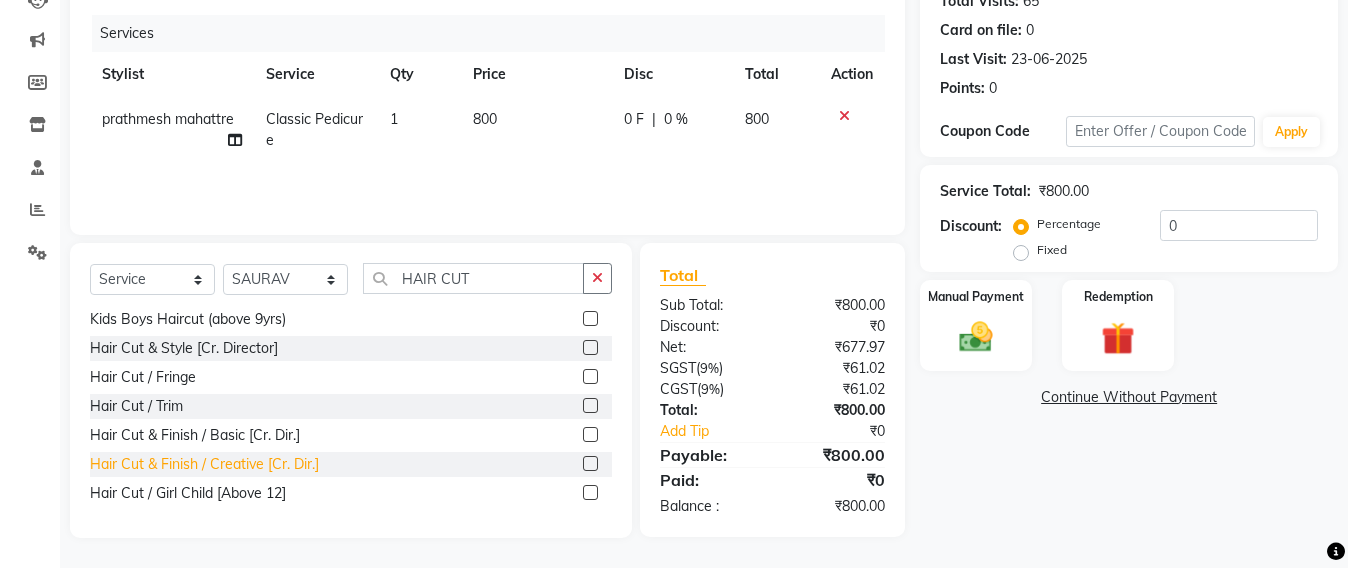 click on "Hair Cut & Finish / Creative [Cr. Dir.]" 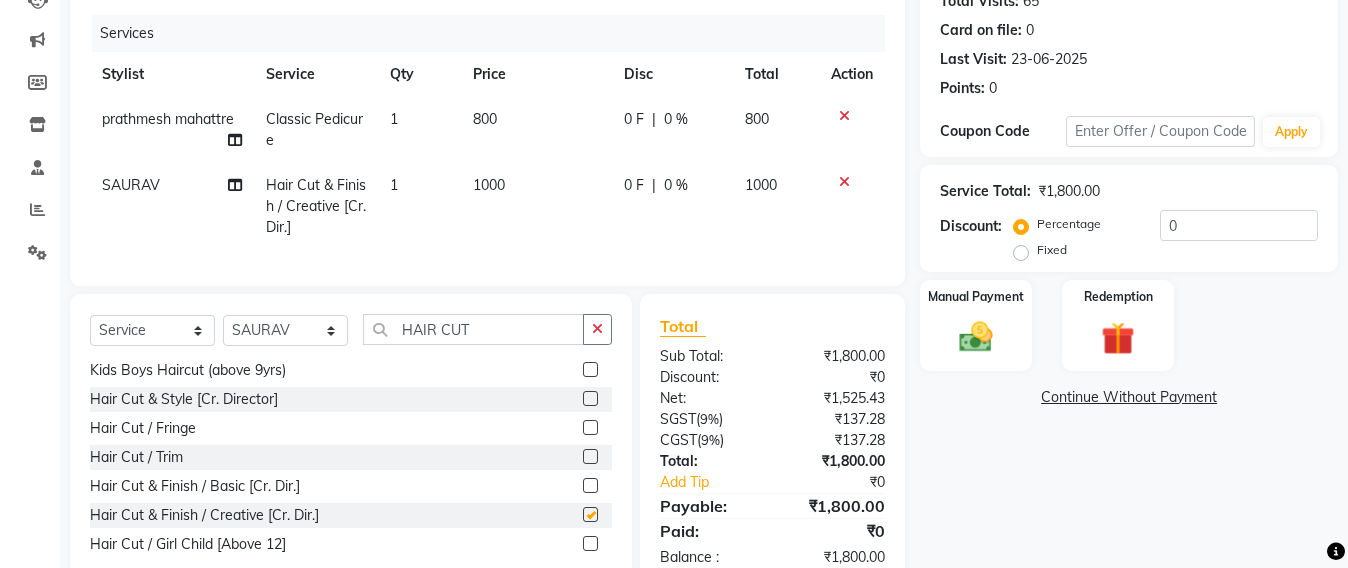 checkbox on "false" 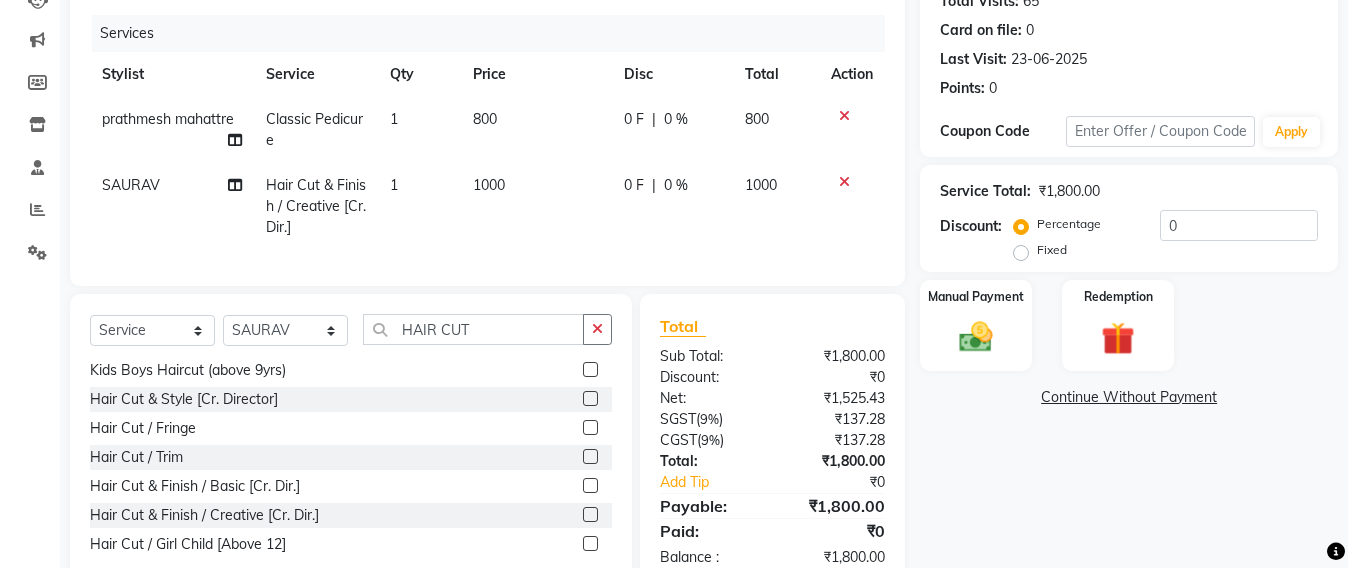 click on "1000" 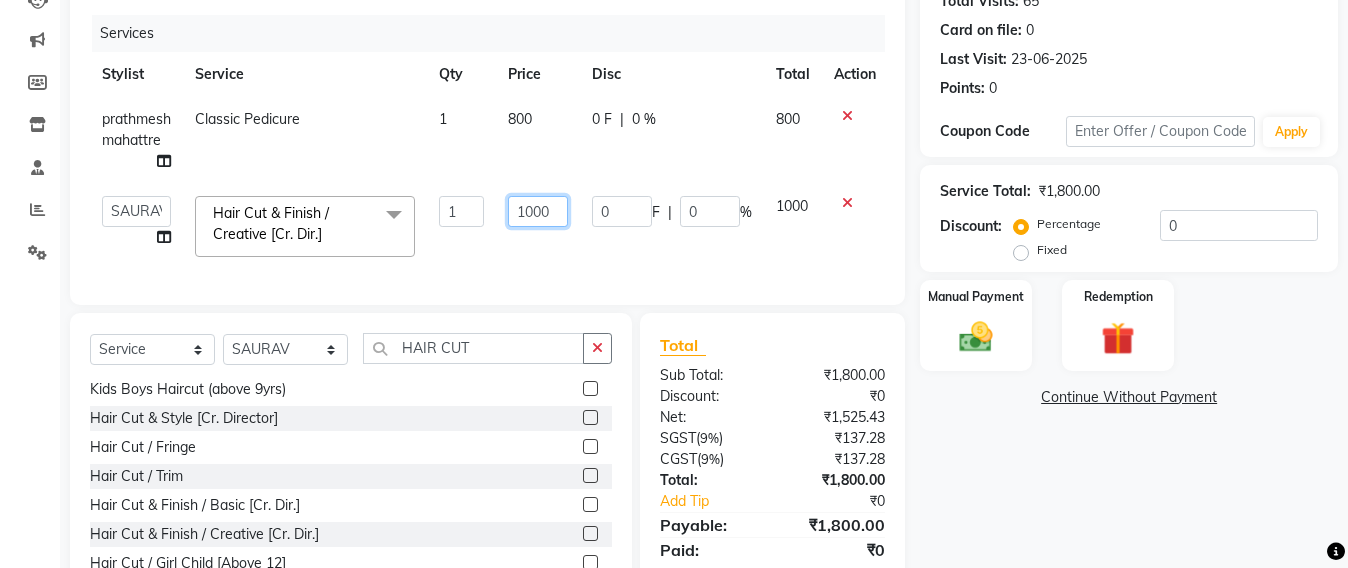 click on "1000" 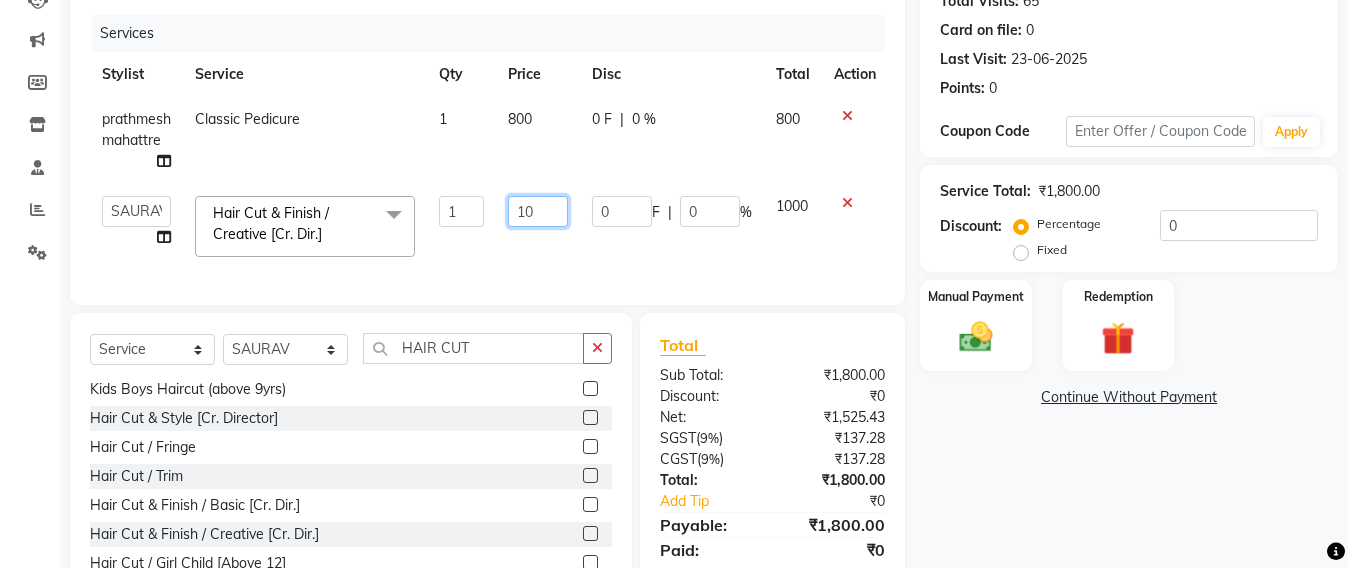 type on "1" 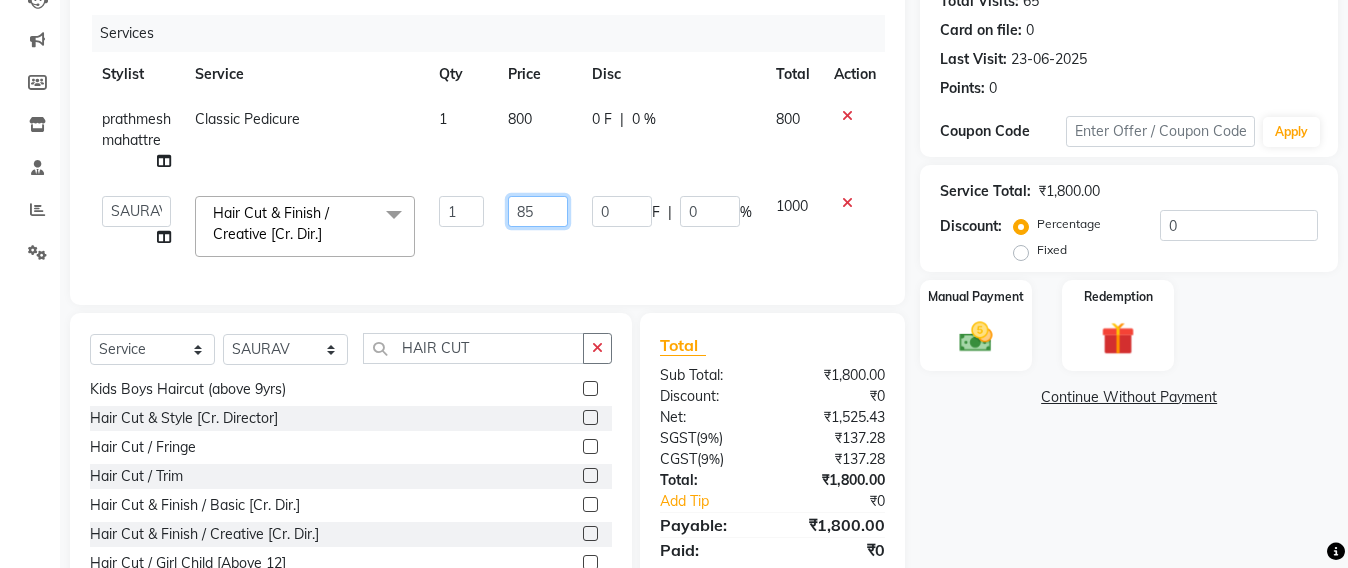 type on "850" 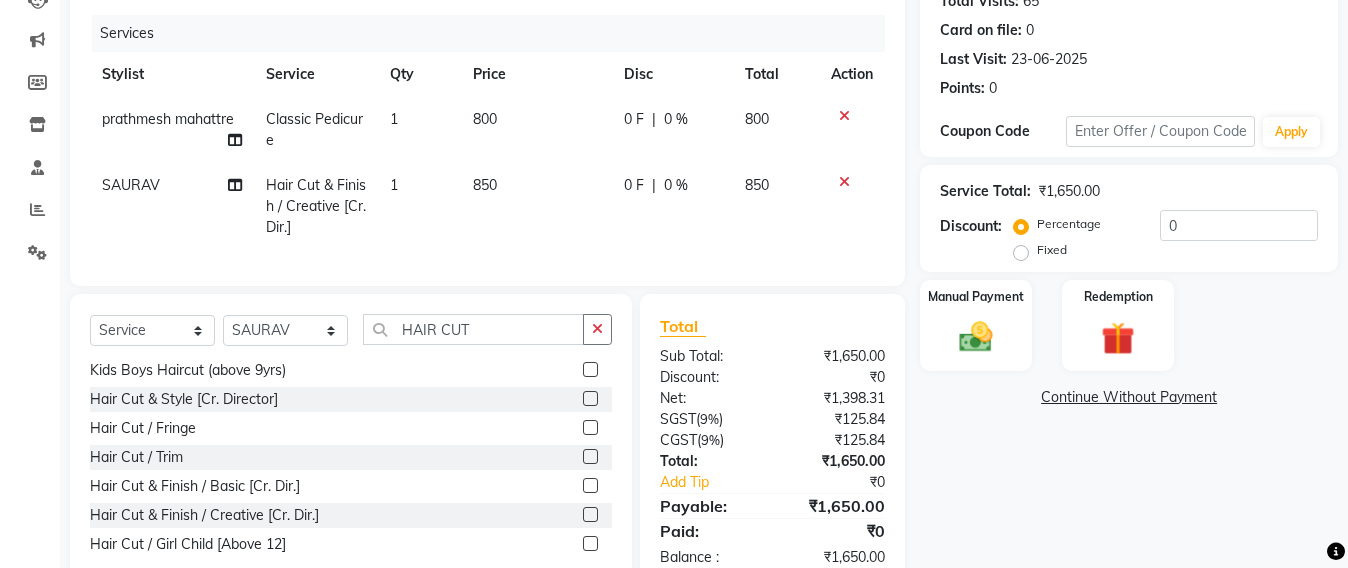 click on "850" 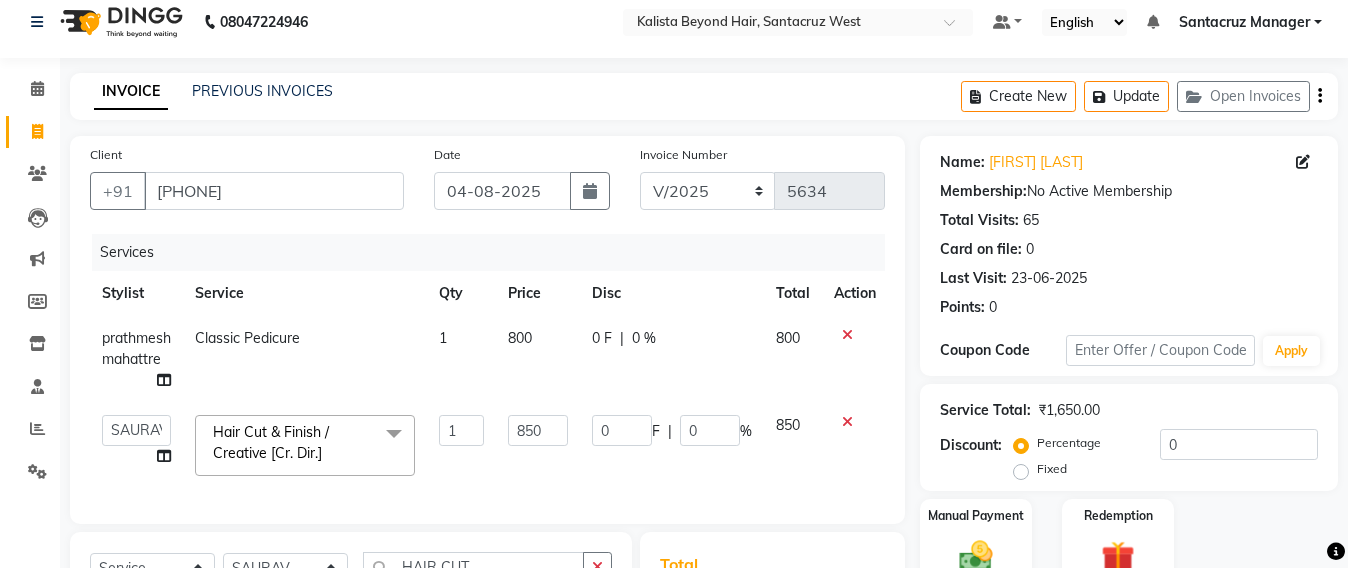 scroll, scrollTop: 0, scrollLeft: 0, axis: both 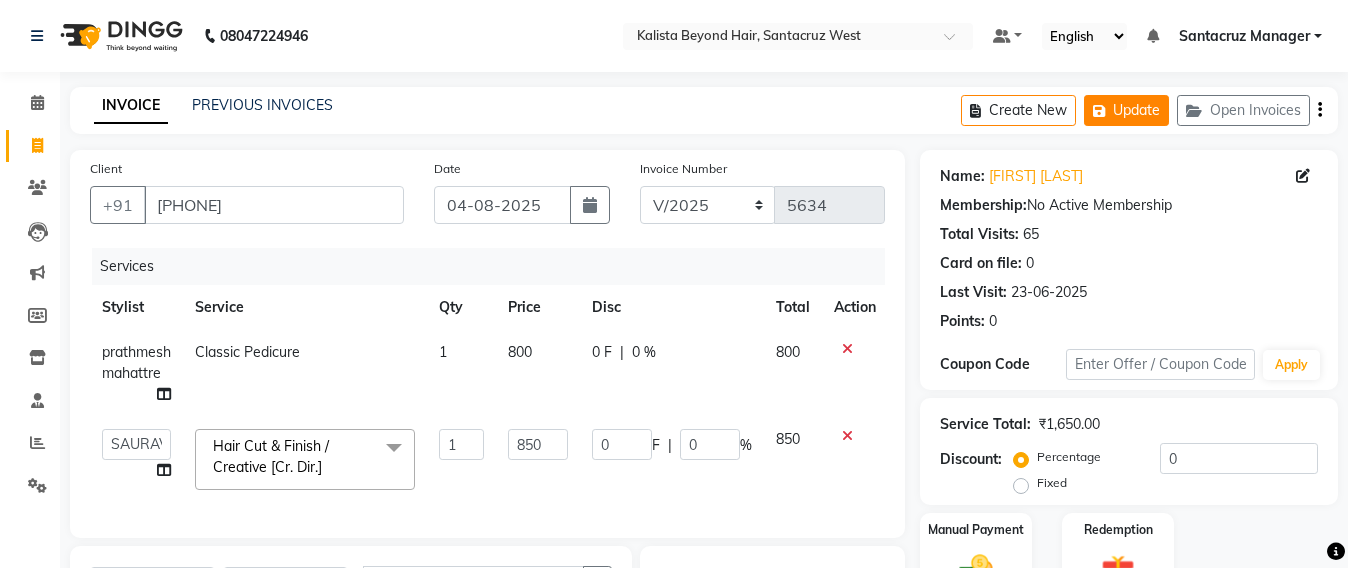 click on "Update" 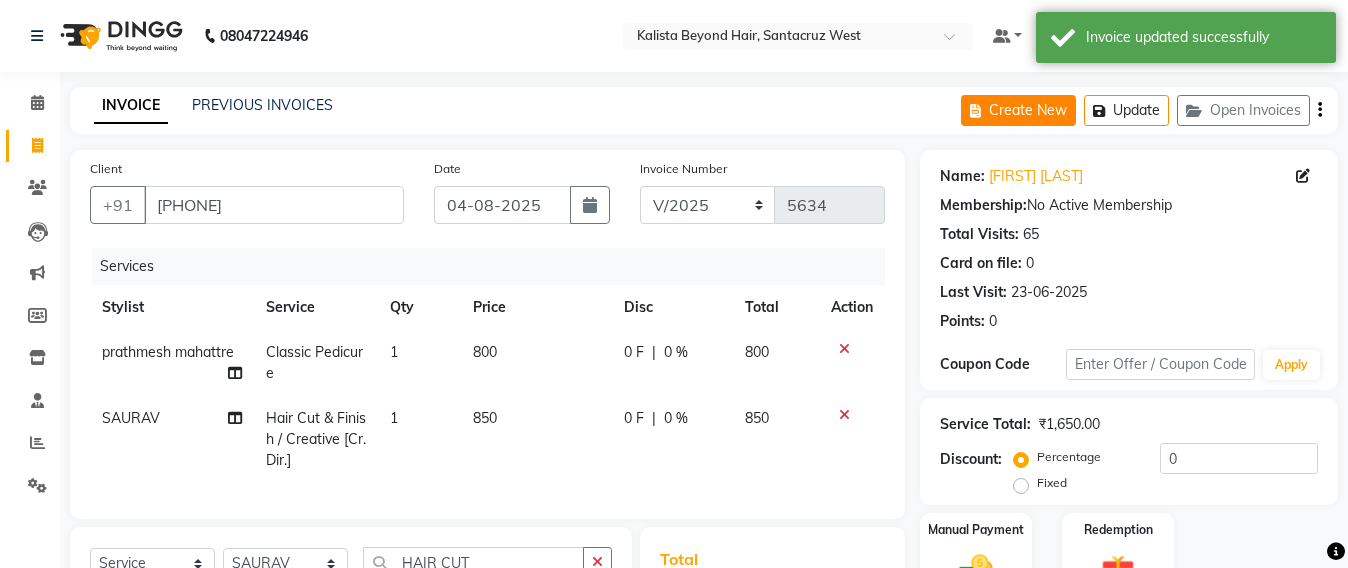click on "Create New" 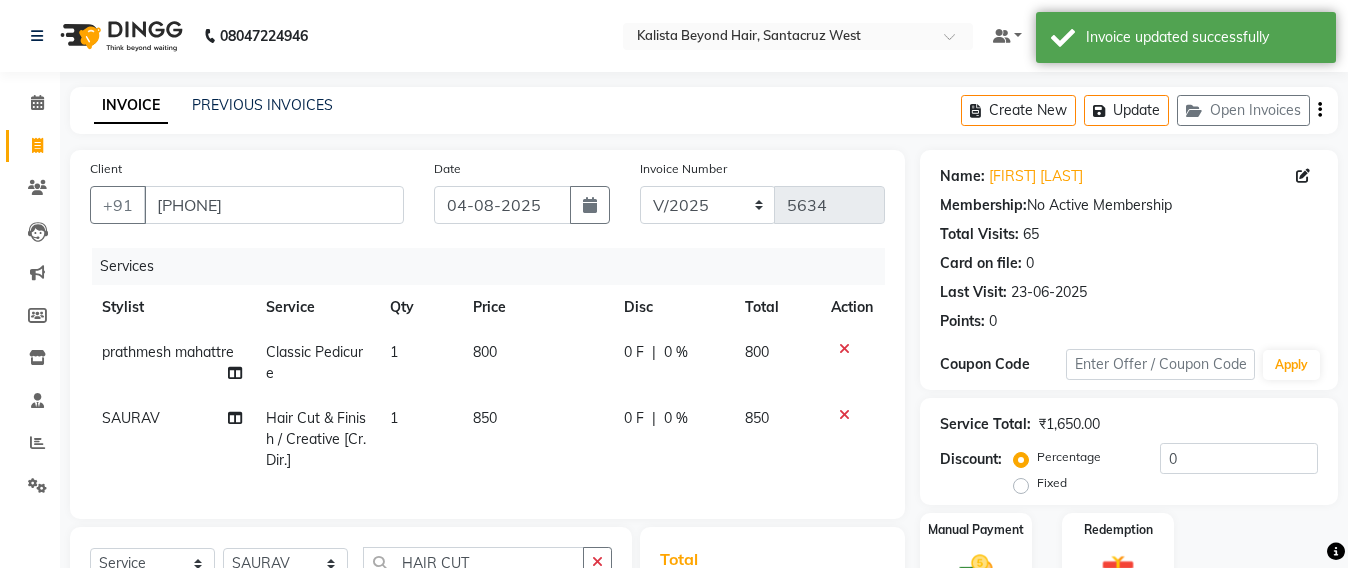 select on "service" 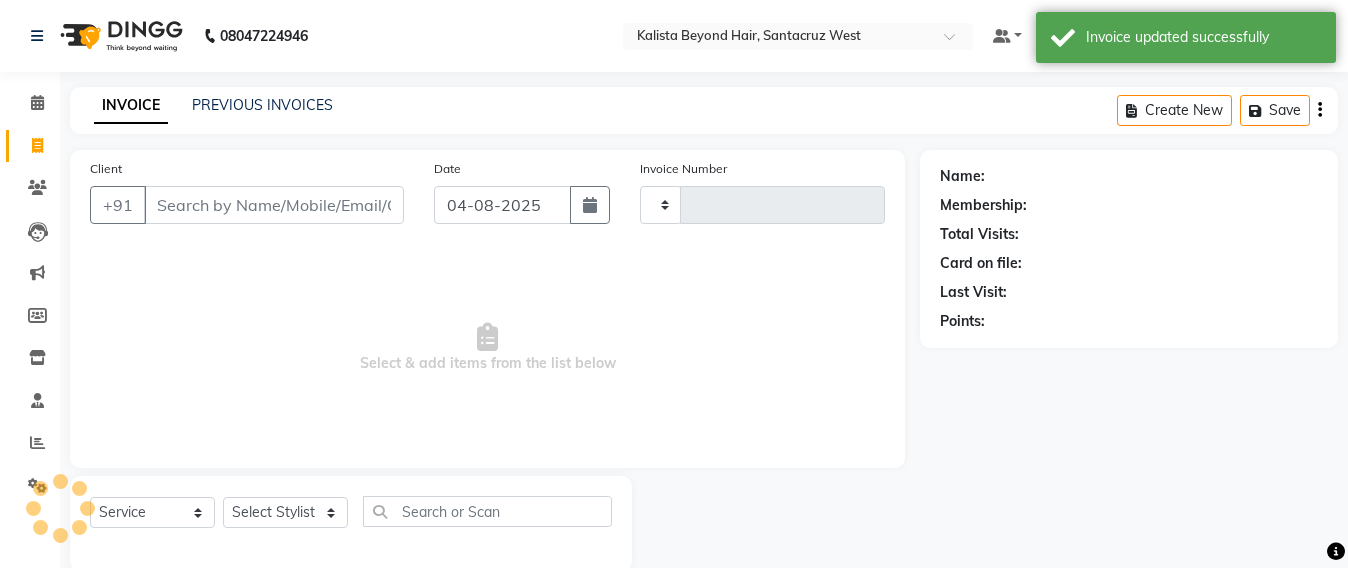 scroll, scrollTop: 33, scrollLeft: 0, axis: vertical 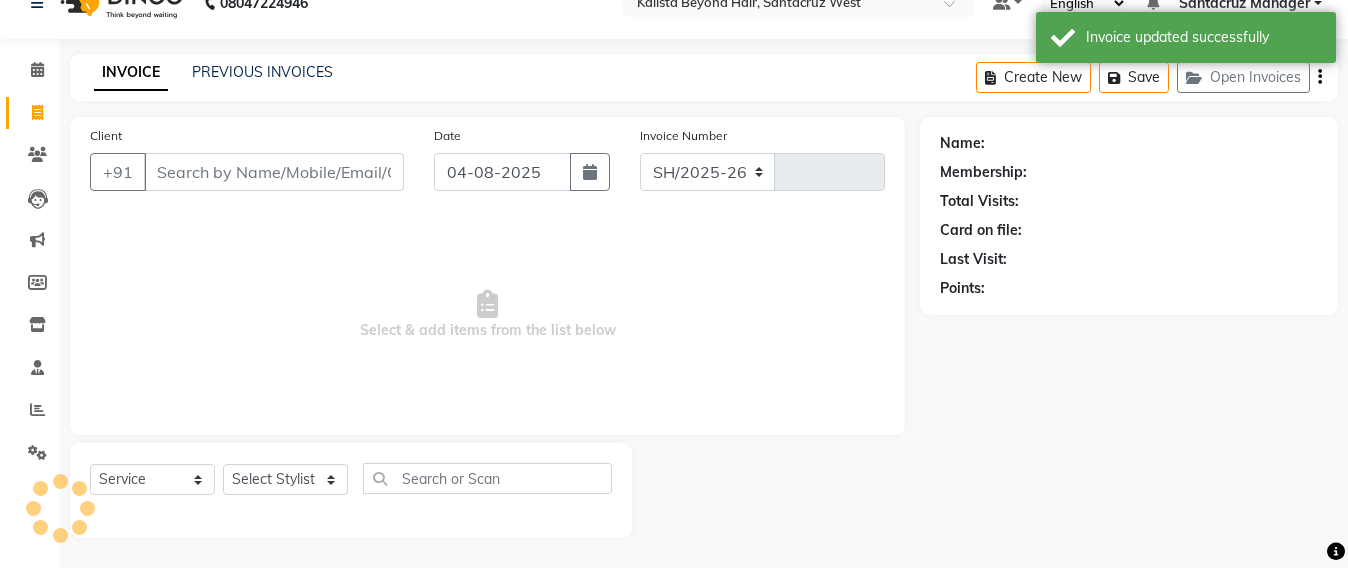 select on "6357" 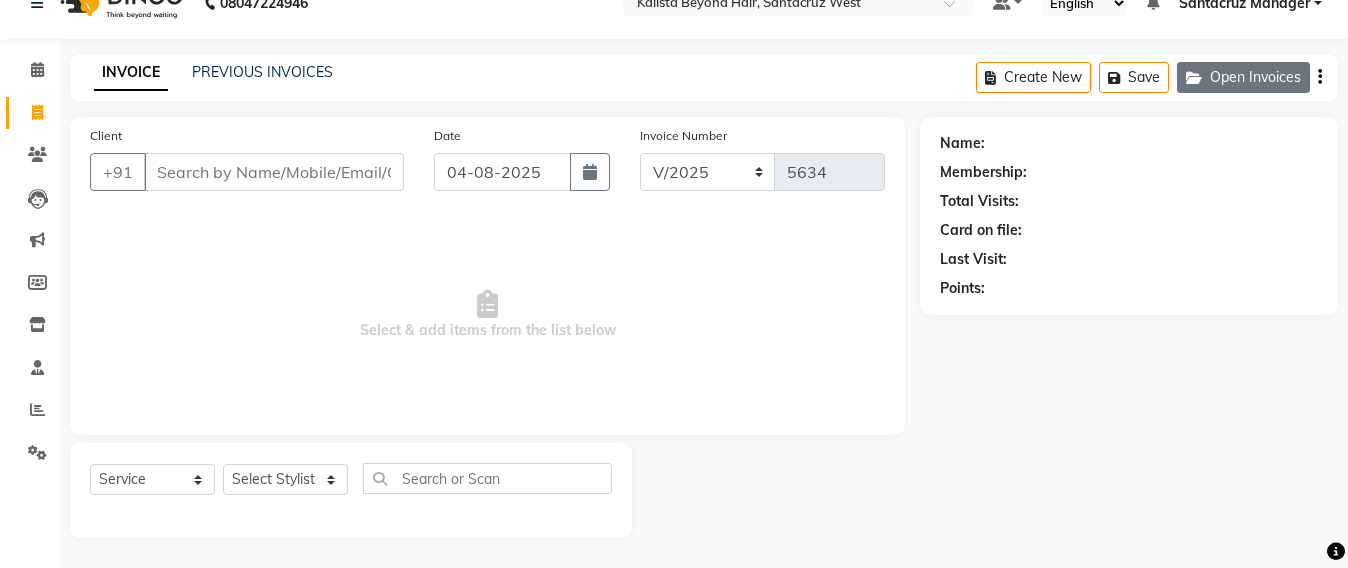 click on "Open Invoices" 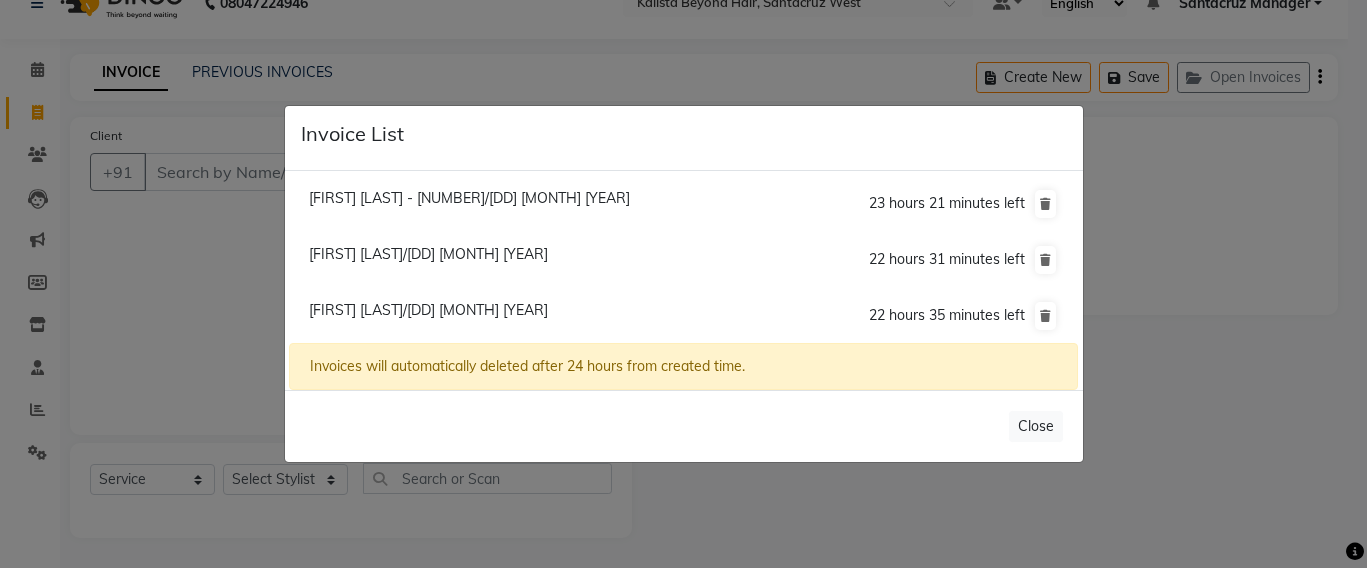 click on "[FIRST] [LAST] - [NUMBER]/[DD] [MONTH] [YEAR]" 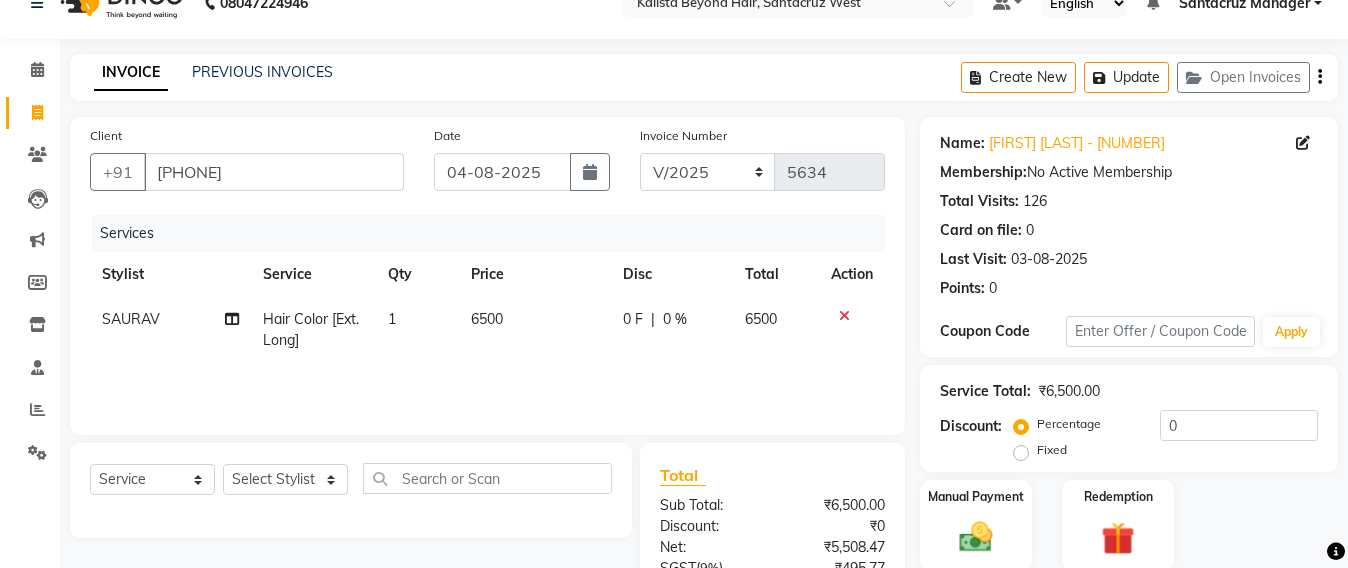 click 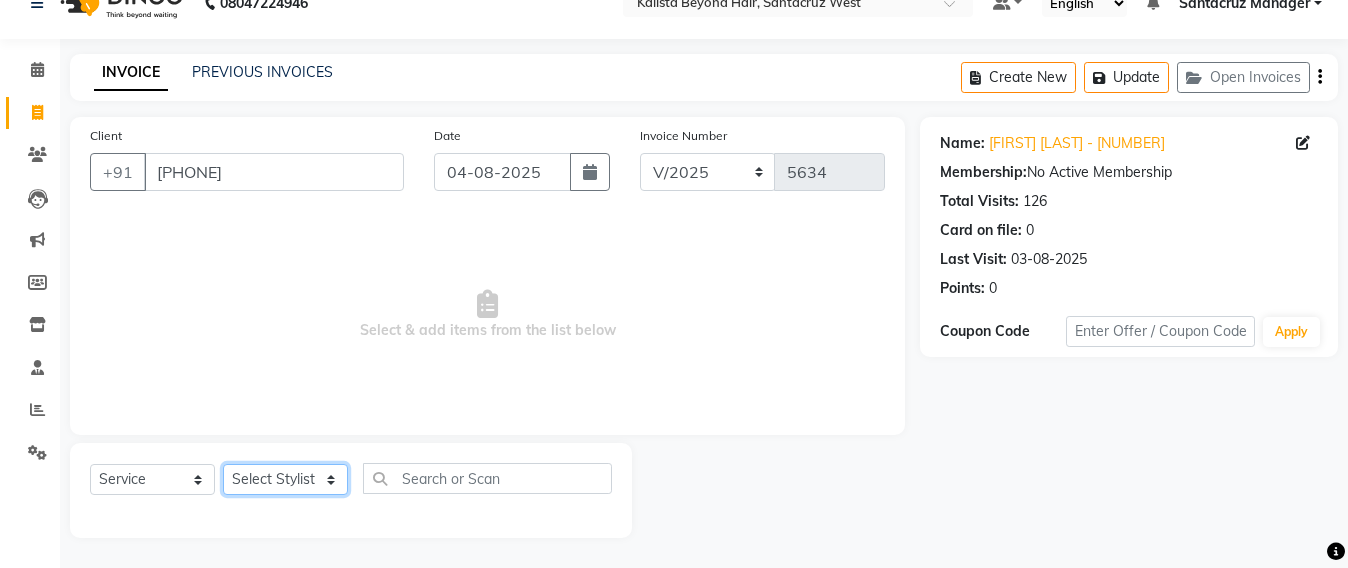 click on "Select Stylist Admin Avesh Sankat AZHER SHAIKH Jayeshree Mahtre Manisha Subodh Shedge Muskaan Pramila Vinayak Mhatre prathmesh mahattre Pratibha Nilesh Sharma RINKI SAV Rosy Sunil Jadhav Sameer shah admin Santacruz Manager SAURAV Siddhi SOMAYANG VASHUM Tejasvi Bhosle" 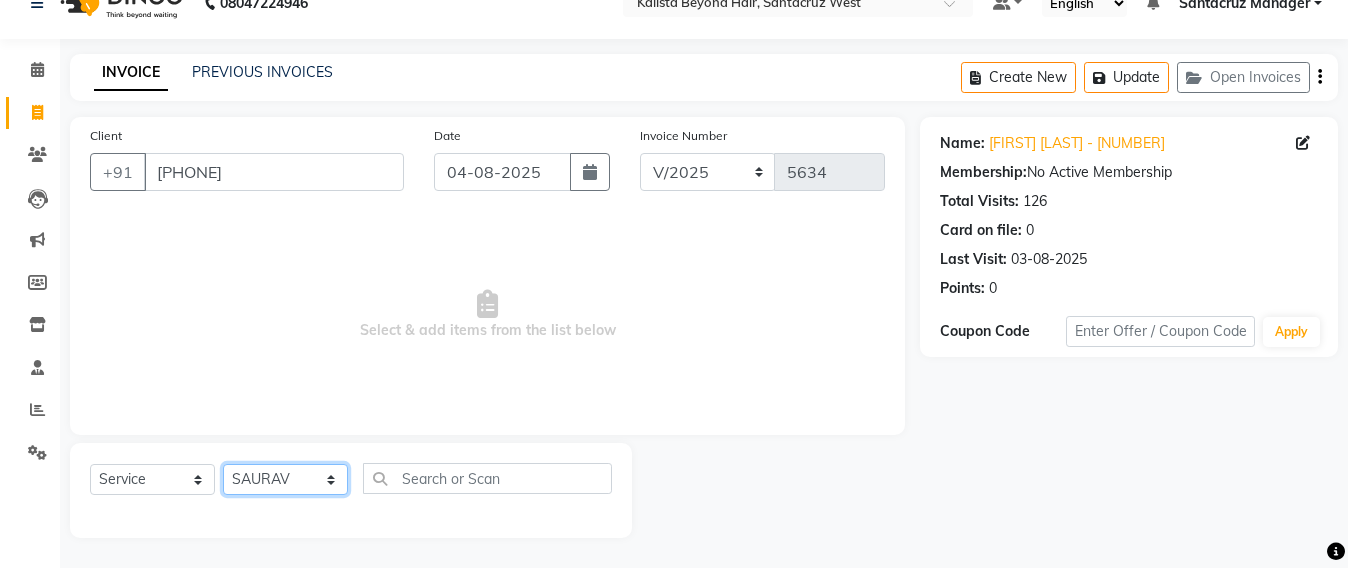 click on "Select Stylist Admin Avesh Sankat AZHER SHAIKH Jayeshree Mahtre Manisha Subodh Shedge Muskaan Pramila Vinayak Mhatre prathmesh mahattre Pratibha Nilesh Sharma RINKI SAV Rosy Sunil Jadhav Sameer shah admin Santacruz Manager SAURAV Siddhi SOMAYANG VASHUM Tejasvi Bhosle" 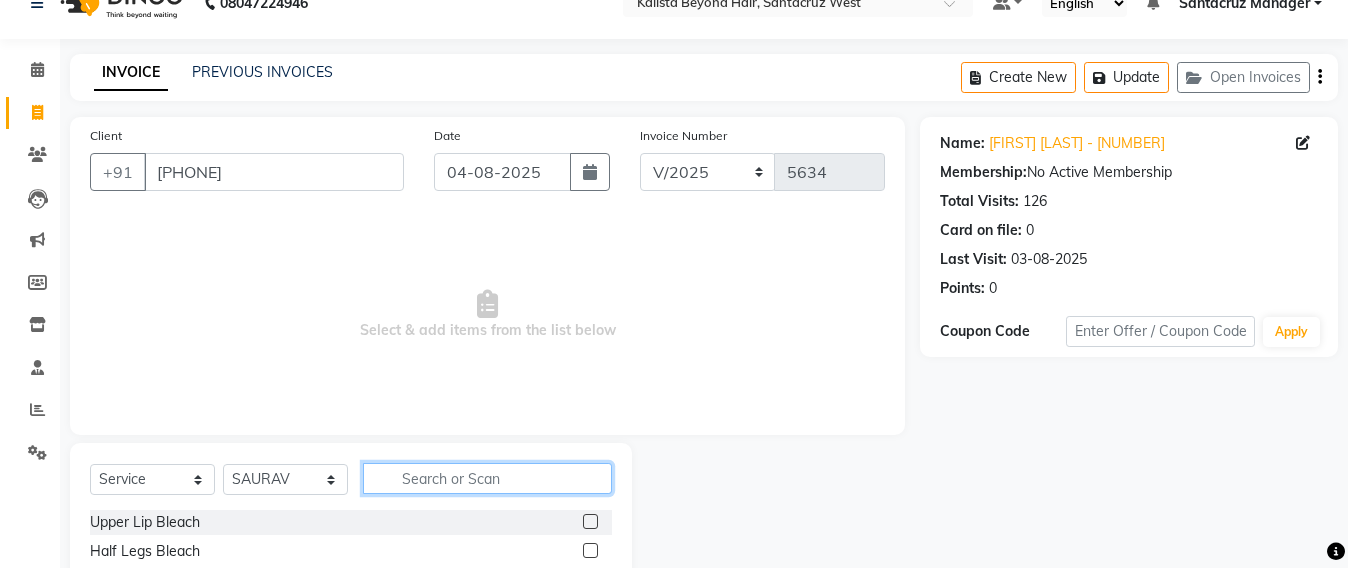 click 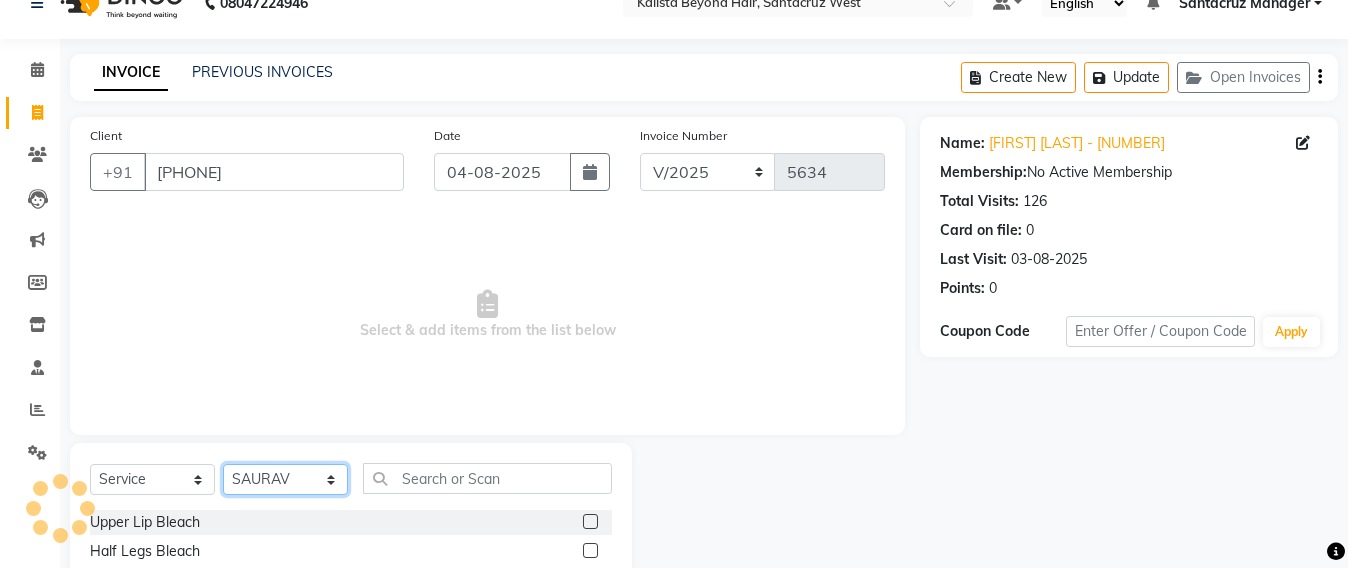 click on "Select Stylist Admin Avesh Sankat AZHER SHAIKH Jayeshree Mahtre Manisha Subodh Shedge Muskaan Pramila Vinayak Mhatre prathmesh mahattre Pratibha Nilesh Sharma RINKI SAV Rosy Sunil Jadhav Sameer shah admin Santacruz Manager SAURAV Siddhi SOMAYANG VASHUM Tejasvi Bhosle" 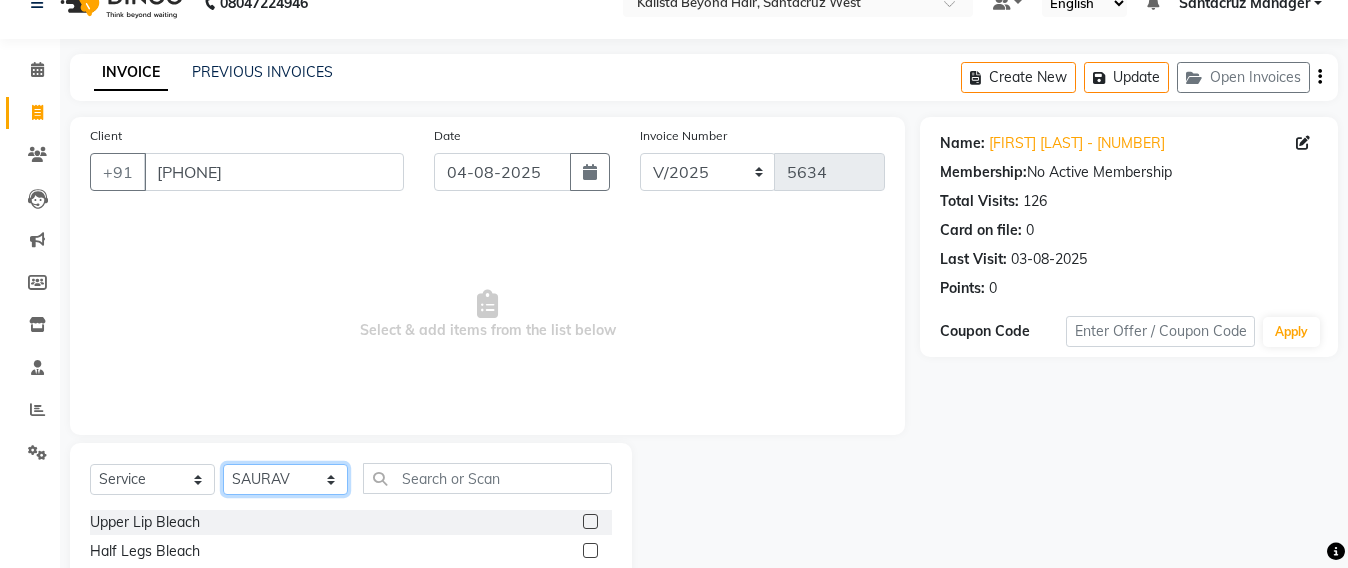select on "47914" 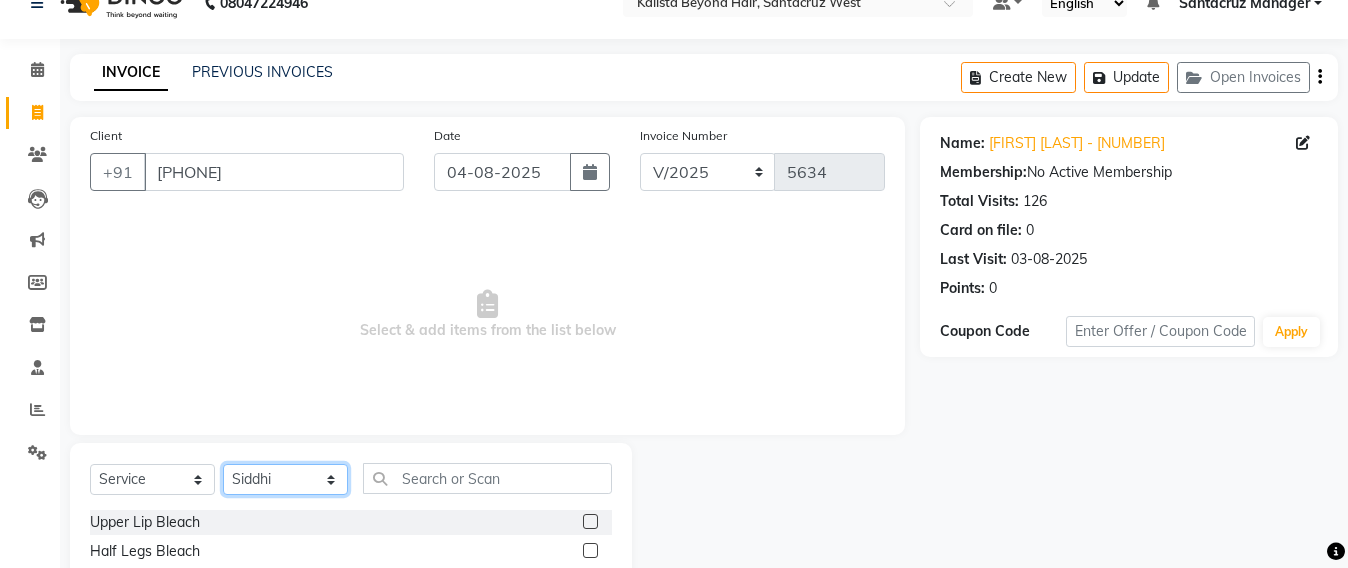 click on "Select Stylist Admin Avesh Sankat AZHER SHAIKH Jayeshree Mahtre Manisha Subodh Shedge Muskaan Pramila Vinayak Mhatre prathmesh mahattre Pratibha Nilesh Sharma RINKI SAV Rosy Sunil Jadhav Sameer shah admin Santacruz Manager SAURAV Siddhi SOMAYANG VASHUM Tejasvi Bhosle" 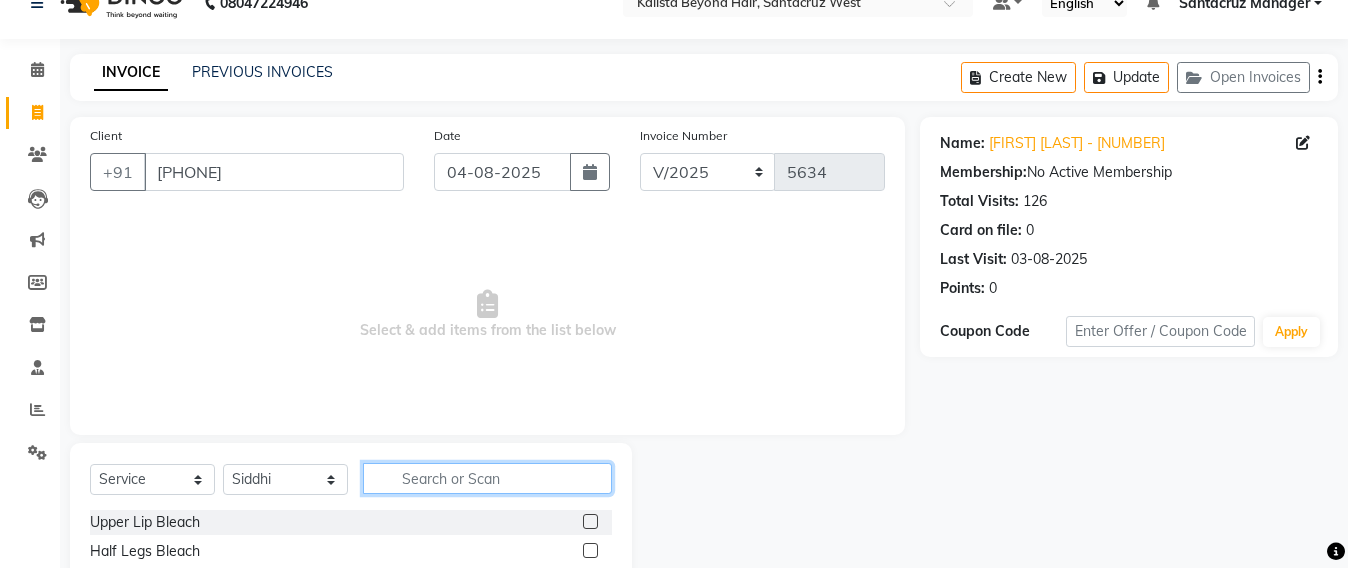 click 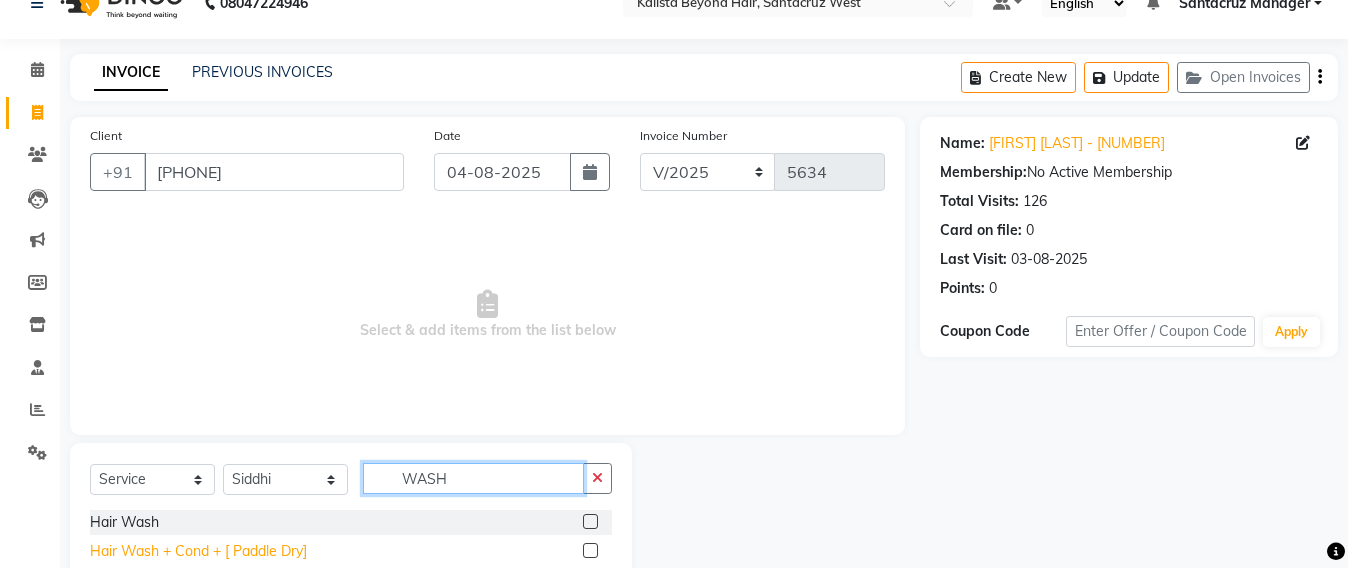 type on "WASH" 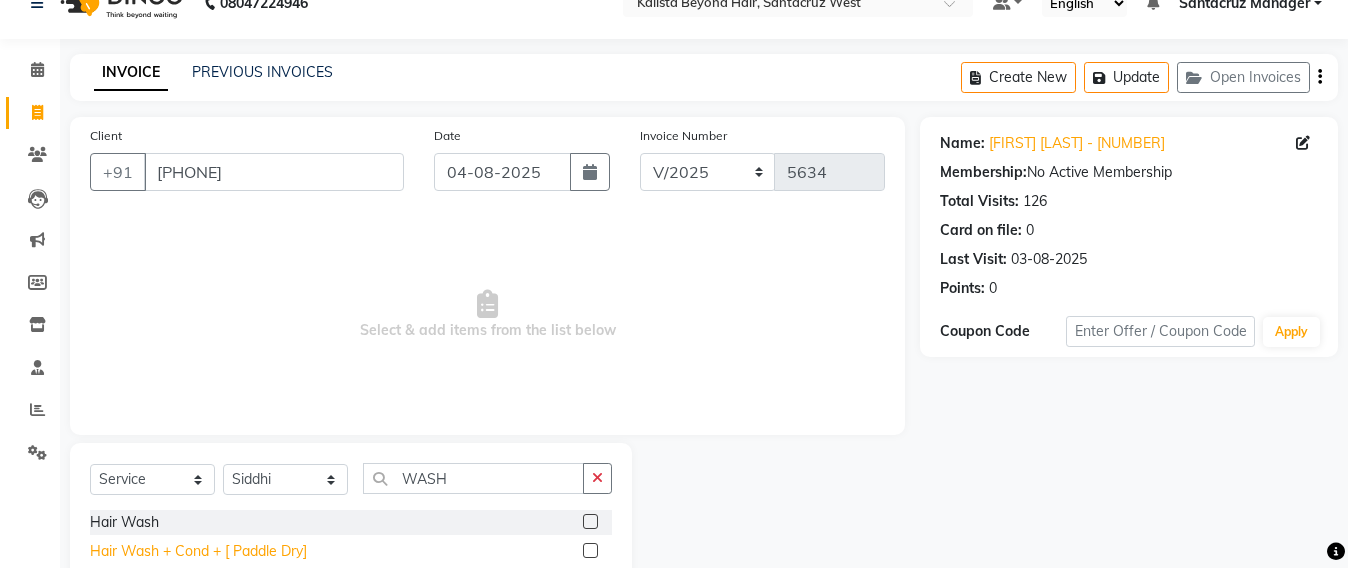 click on "Hair Wash + Cond + [ Paddle Dry]" 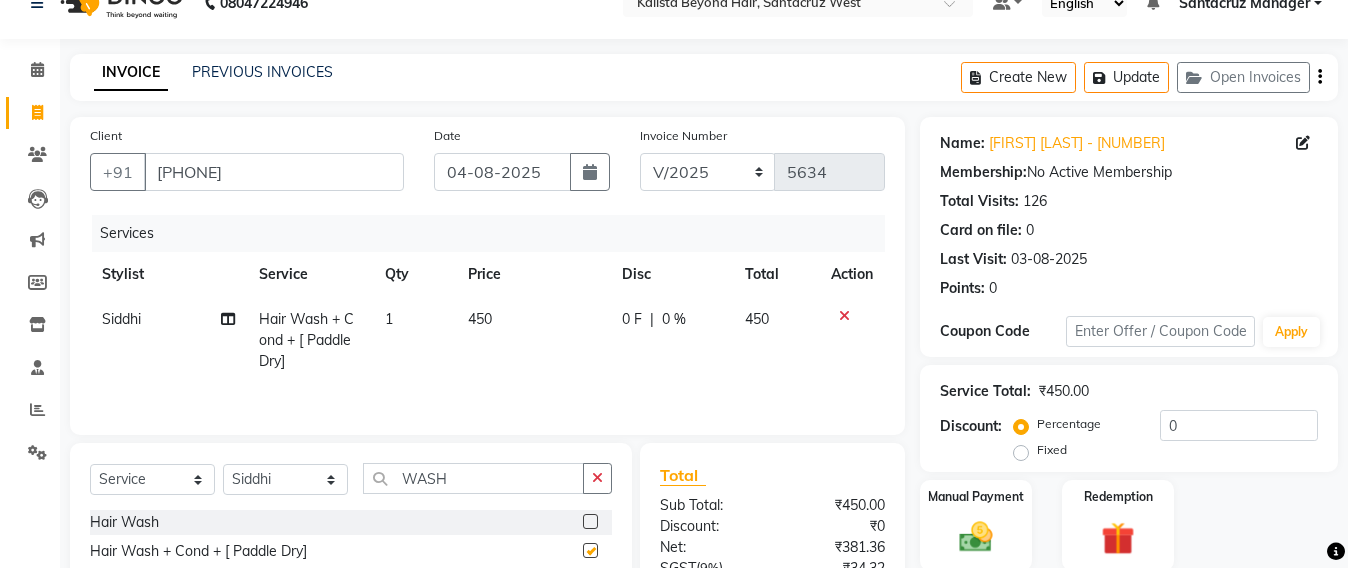 checkbox on "false" 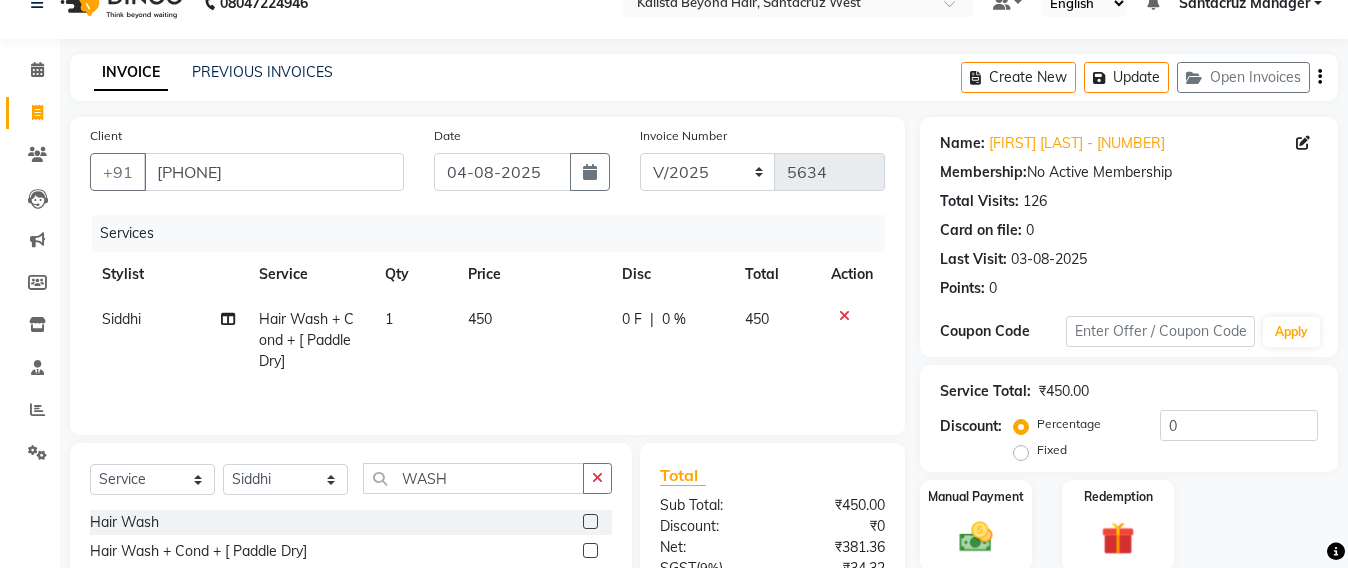 click on "450" 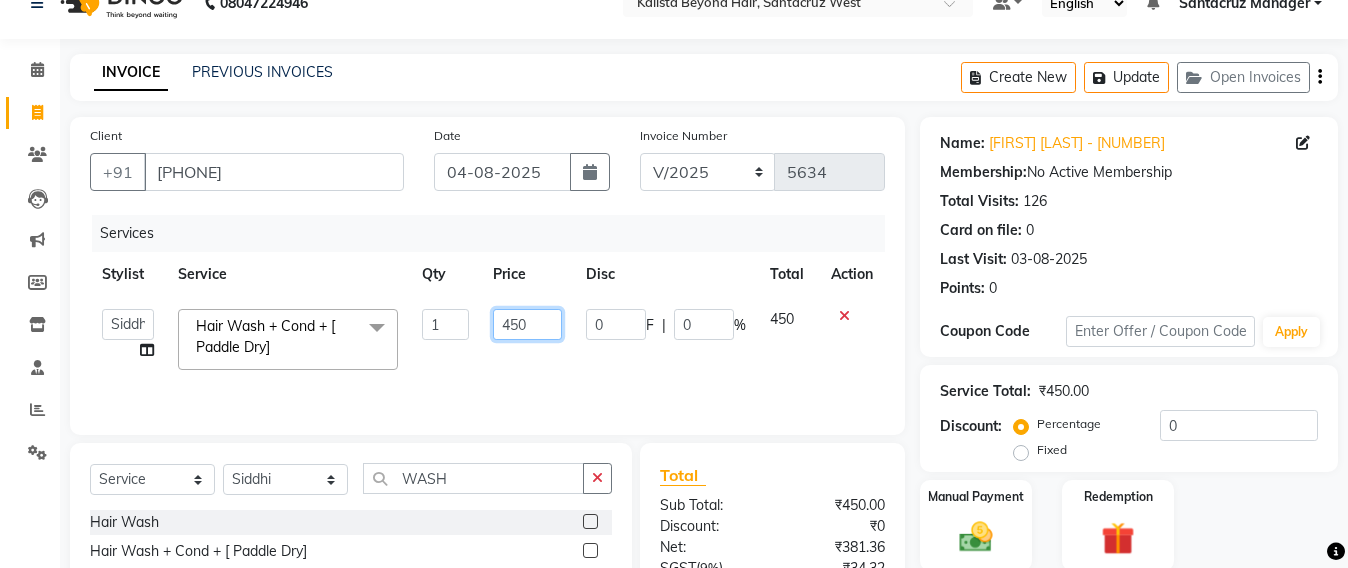 click on "450" 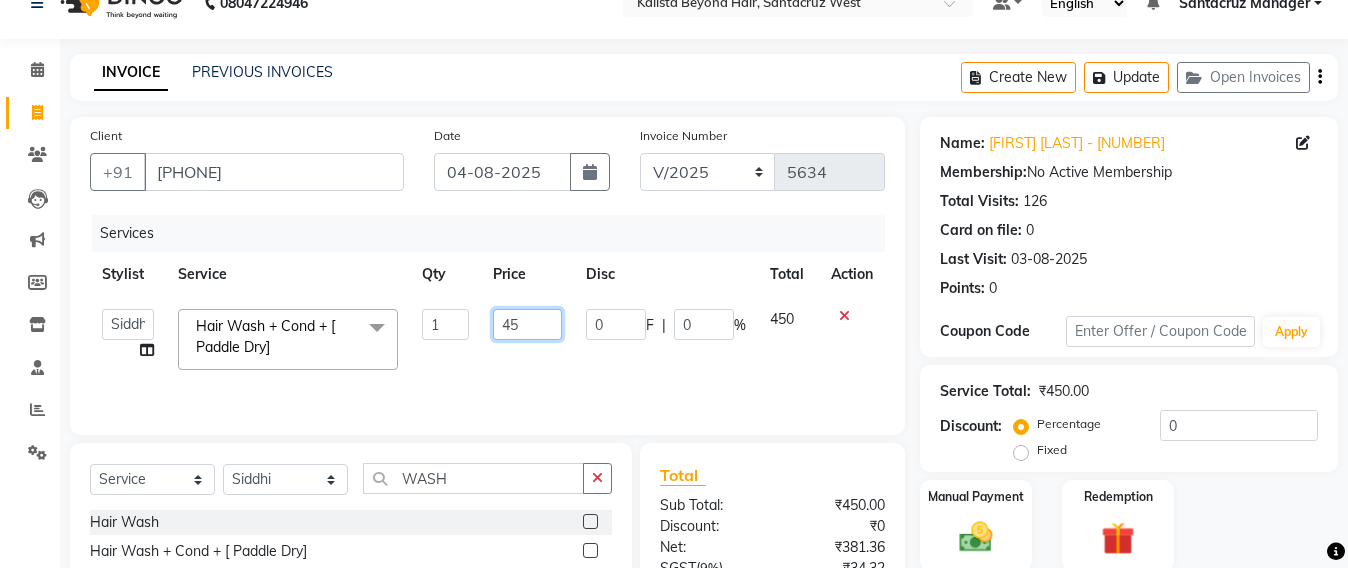 type on "4" 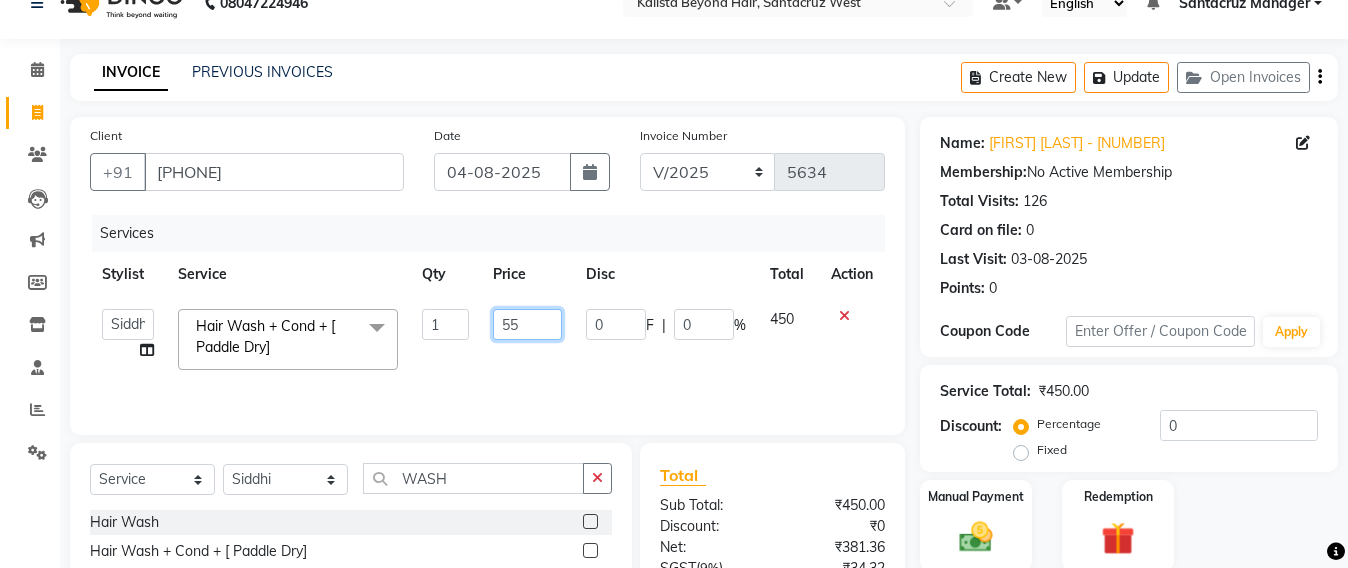 type on "550" 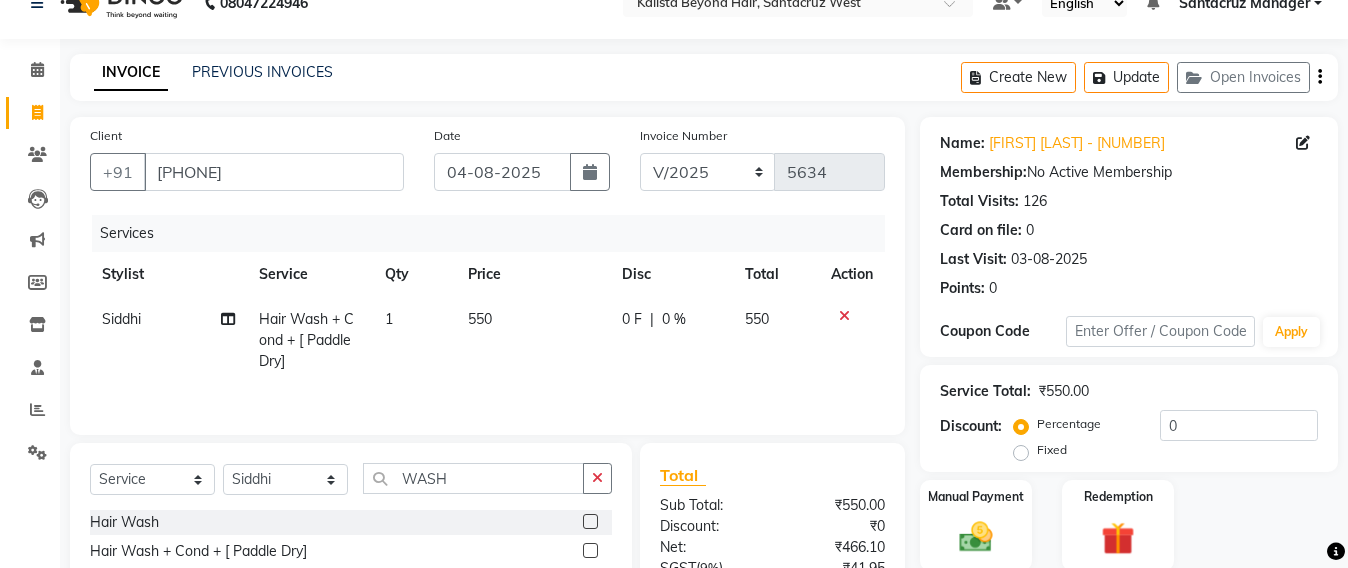 click on "550" 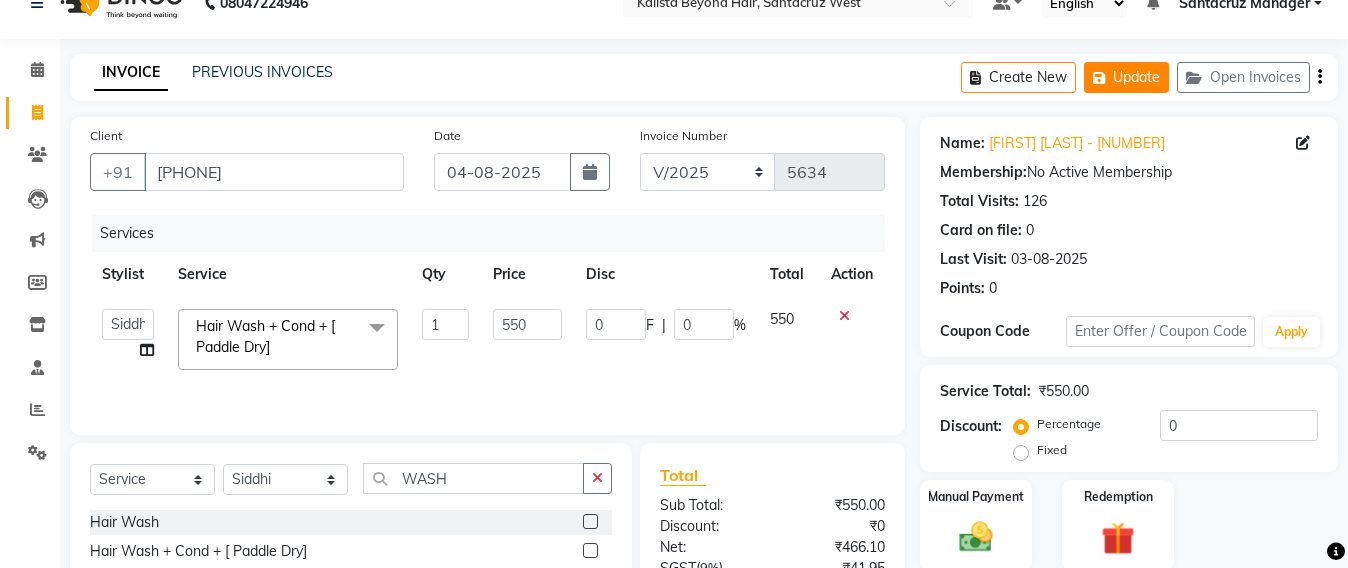 click on "Update" 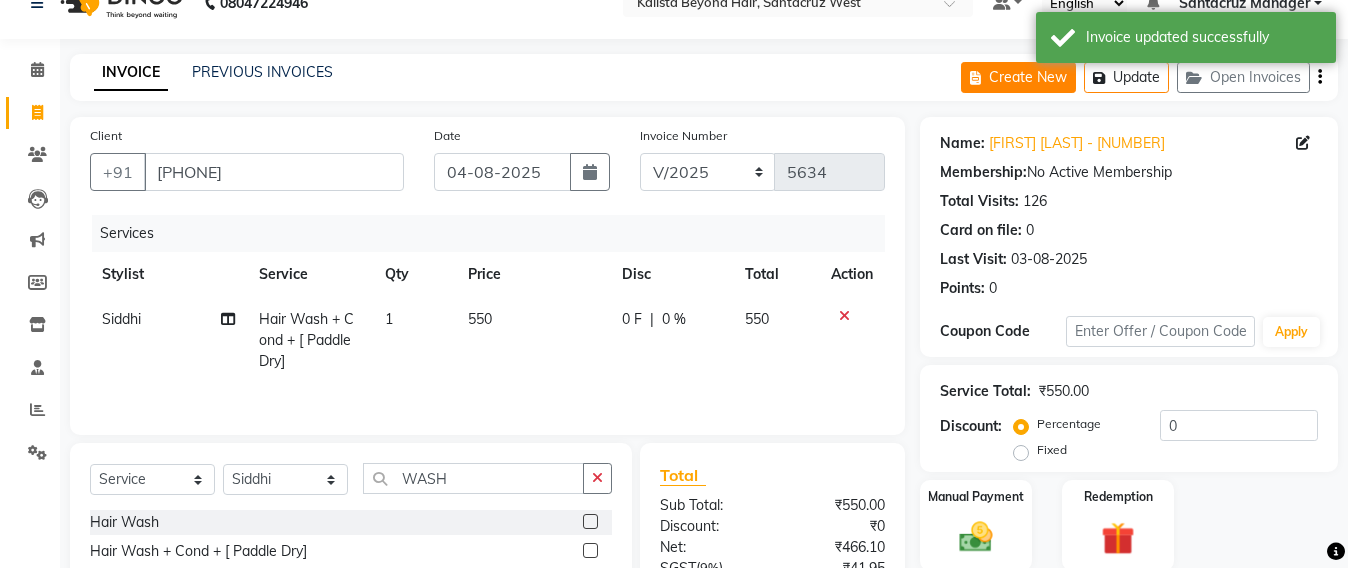 click on "Create New" 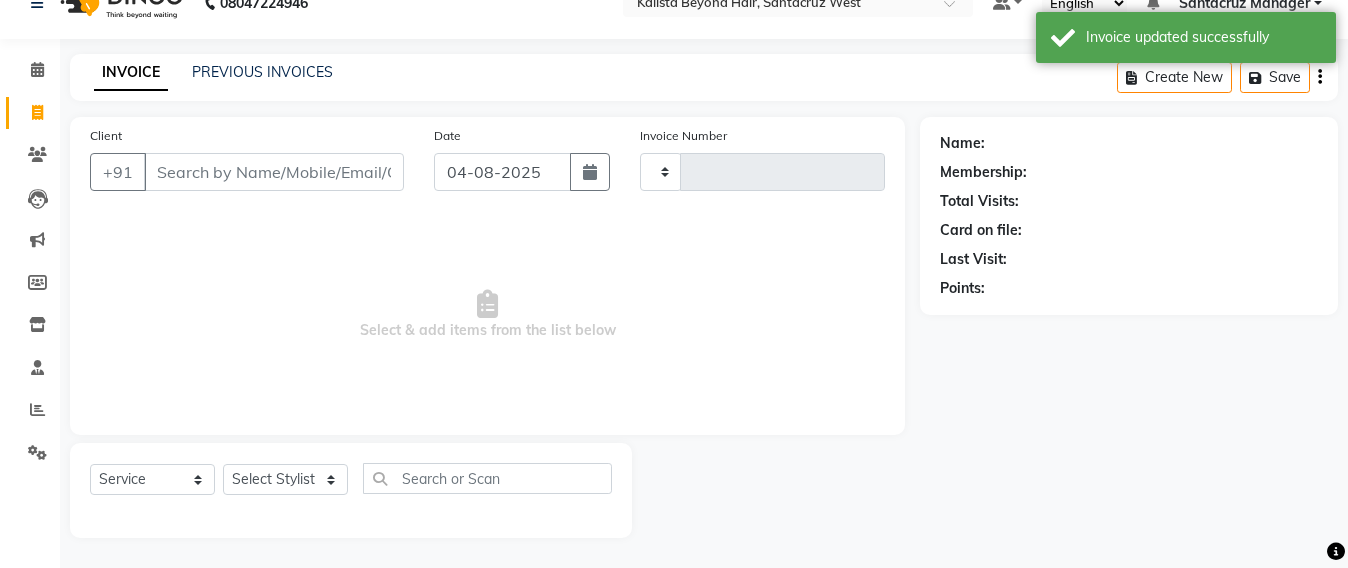 type on "5634" 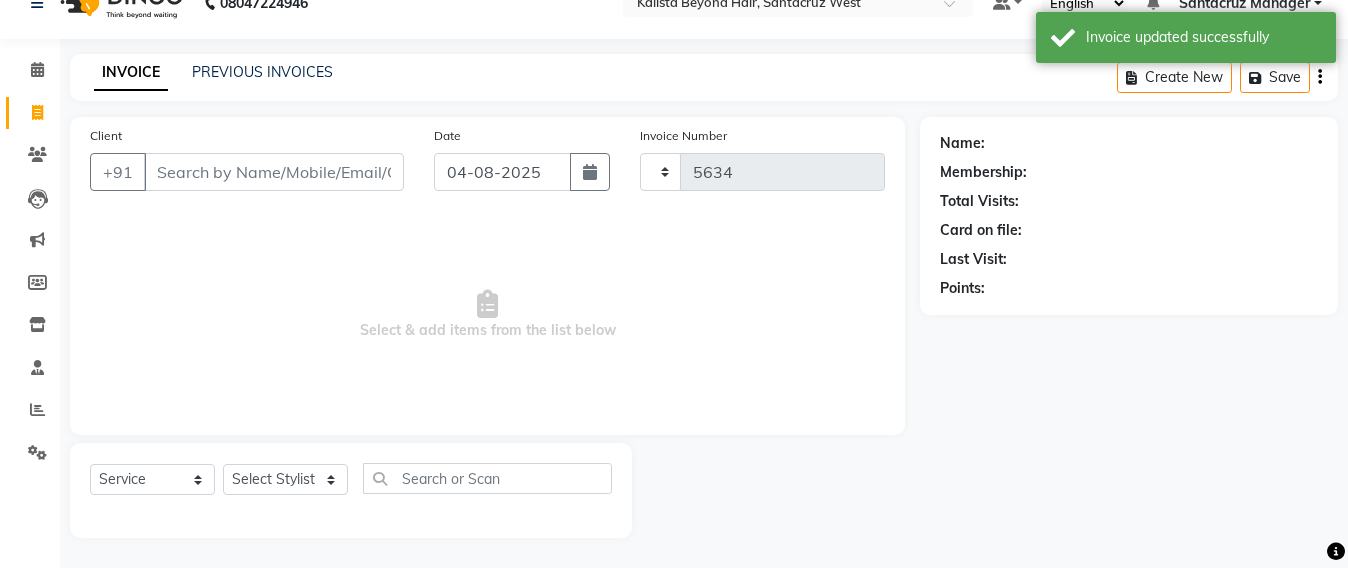 select on "6357" 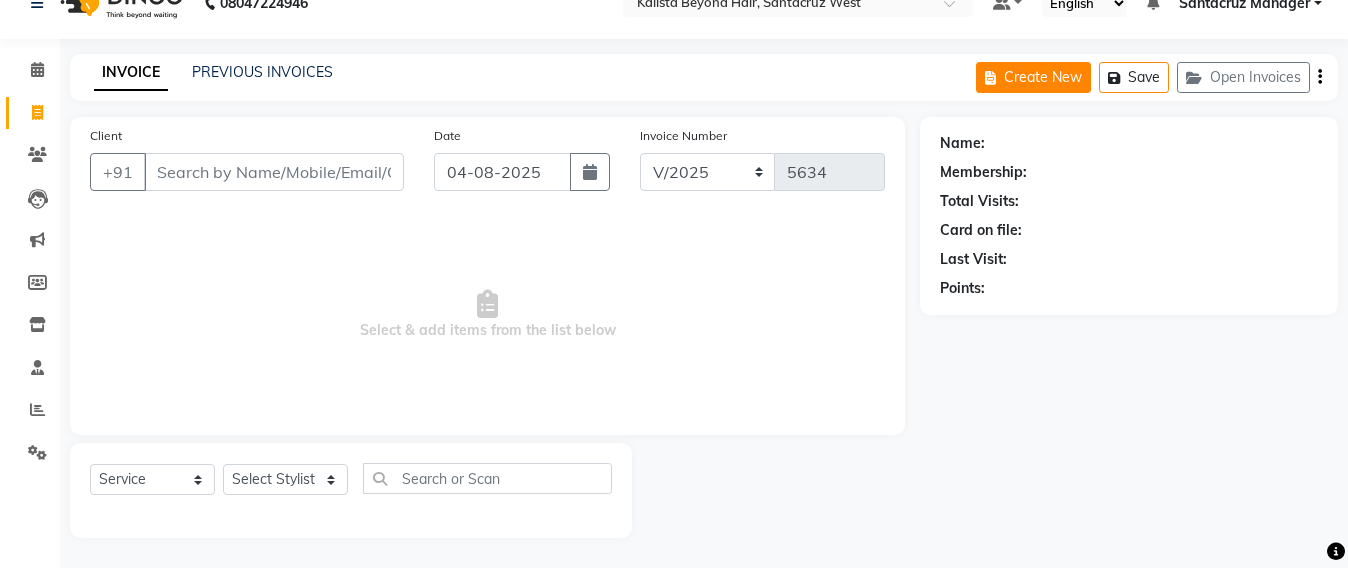 click on "Create New" 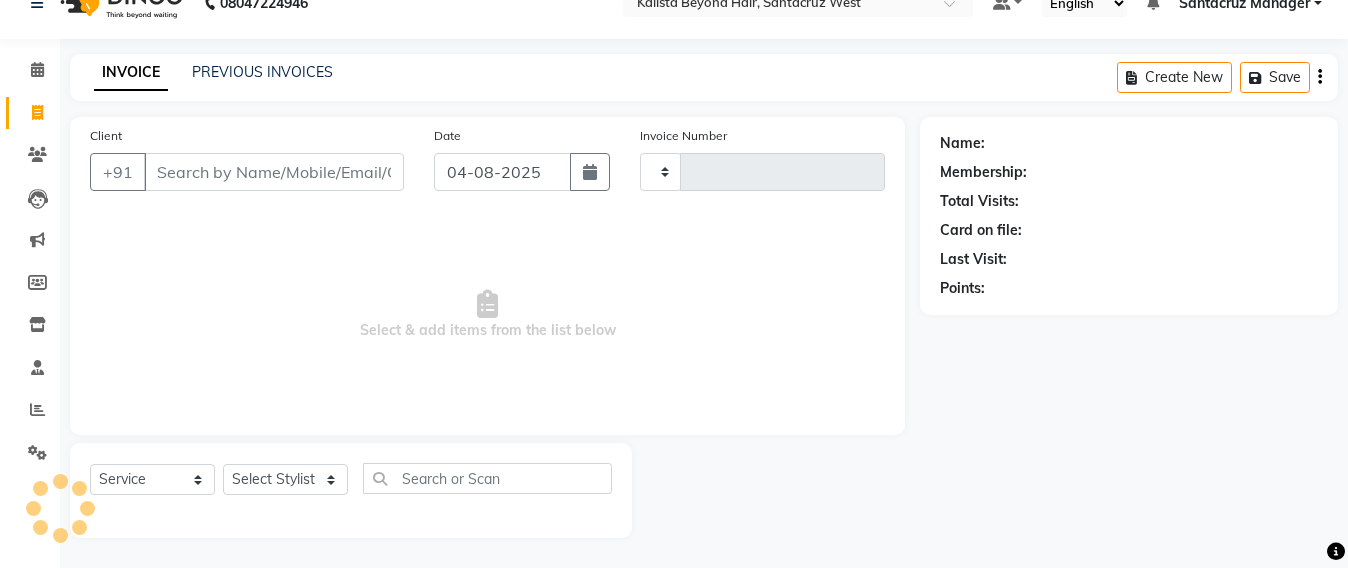 type on "5634" 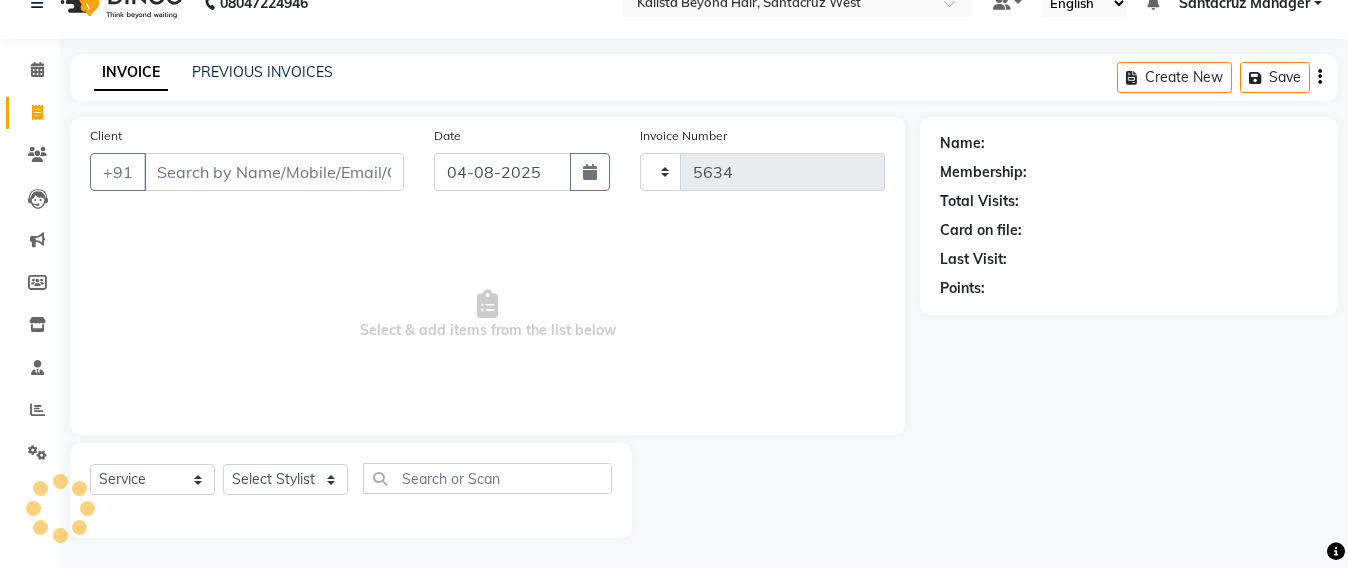 select on "6357" 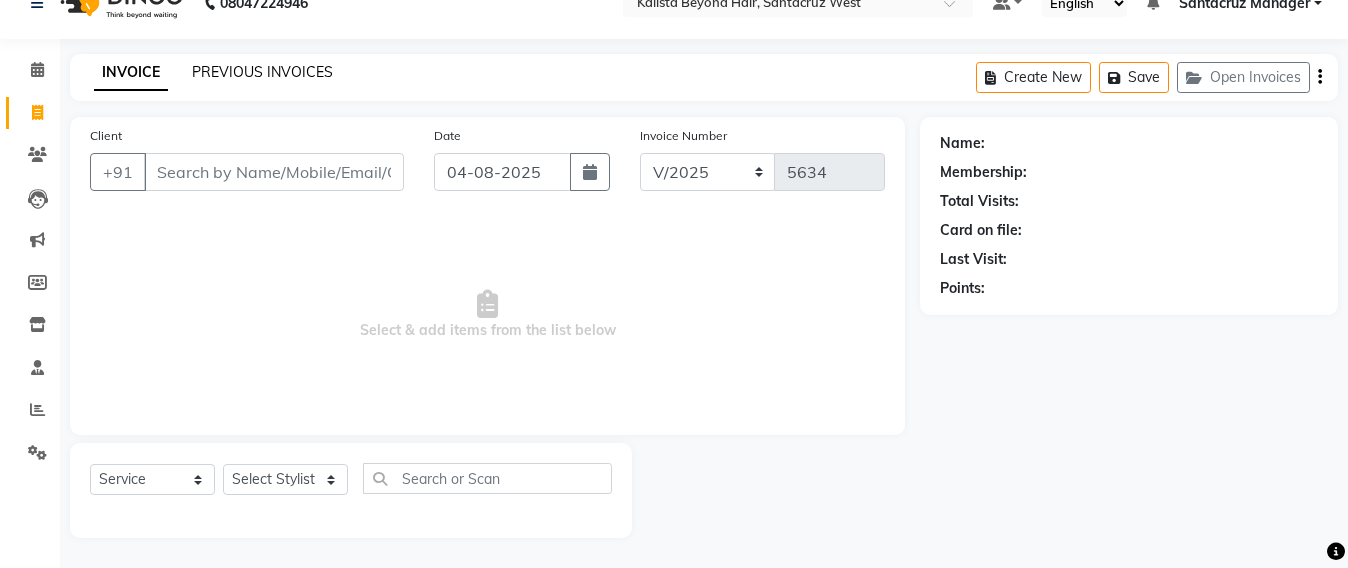 click on "PREVIOUS INVOICES" 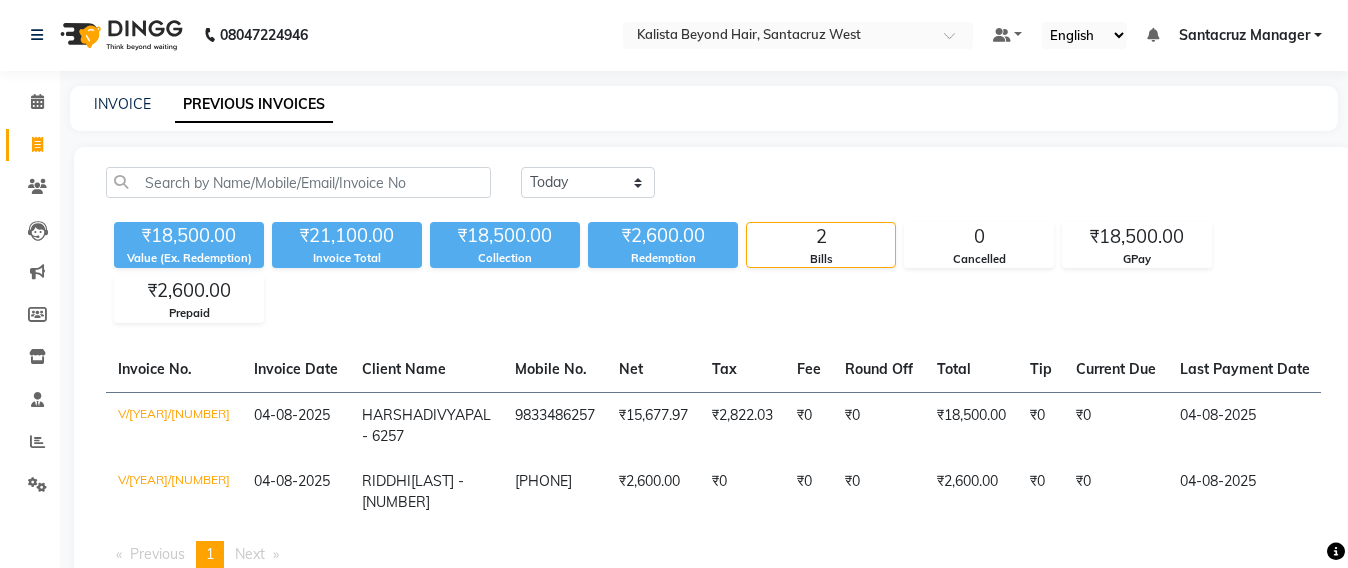 scroll, scrollTop: 0, scrollLeft: 0, axis: both 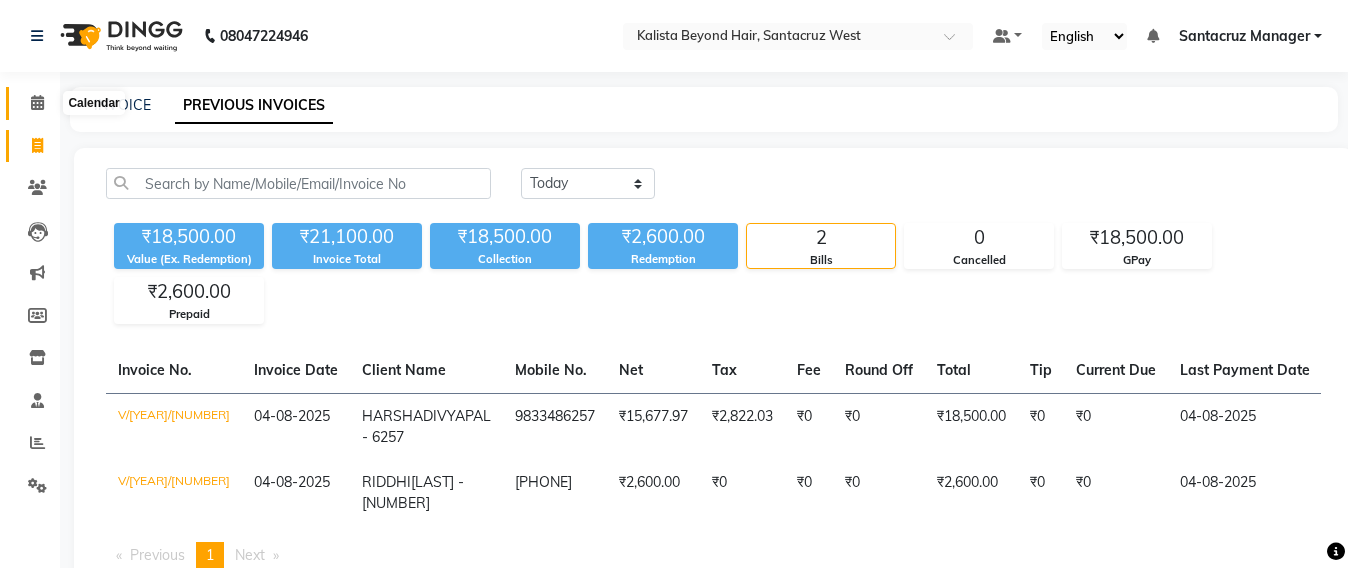 click 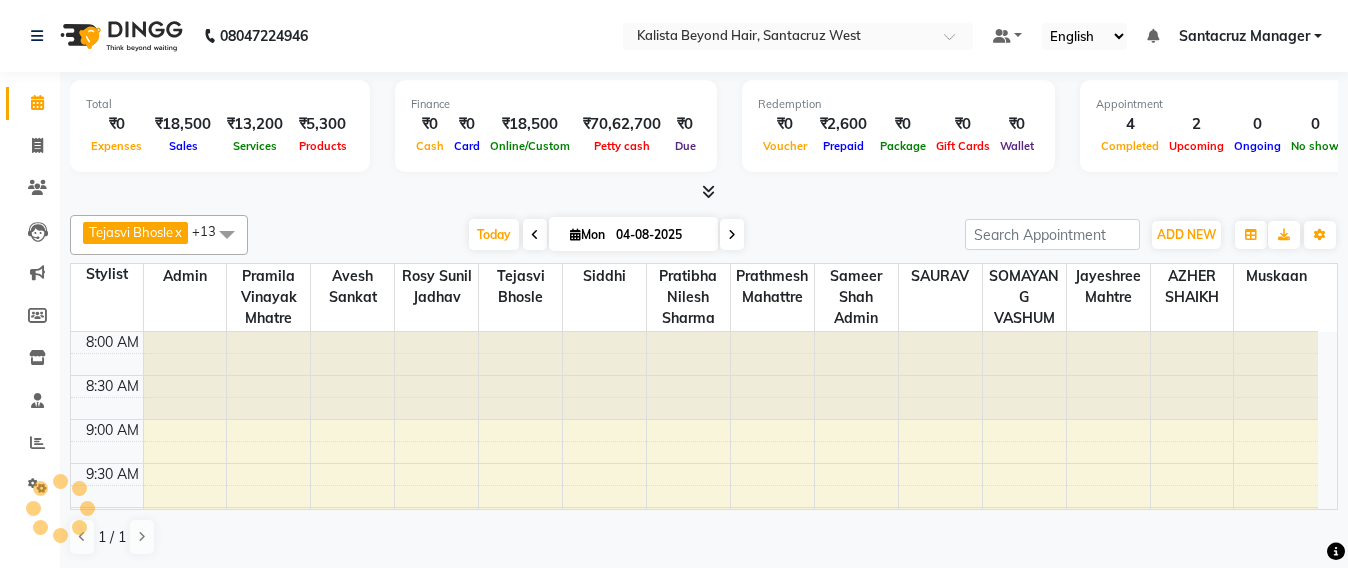 scroll, scrollTop: 0, scrollLeft: 0, axis: both 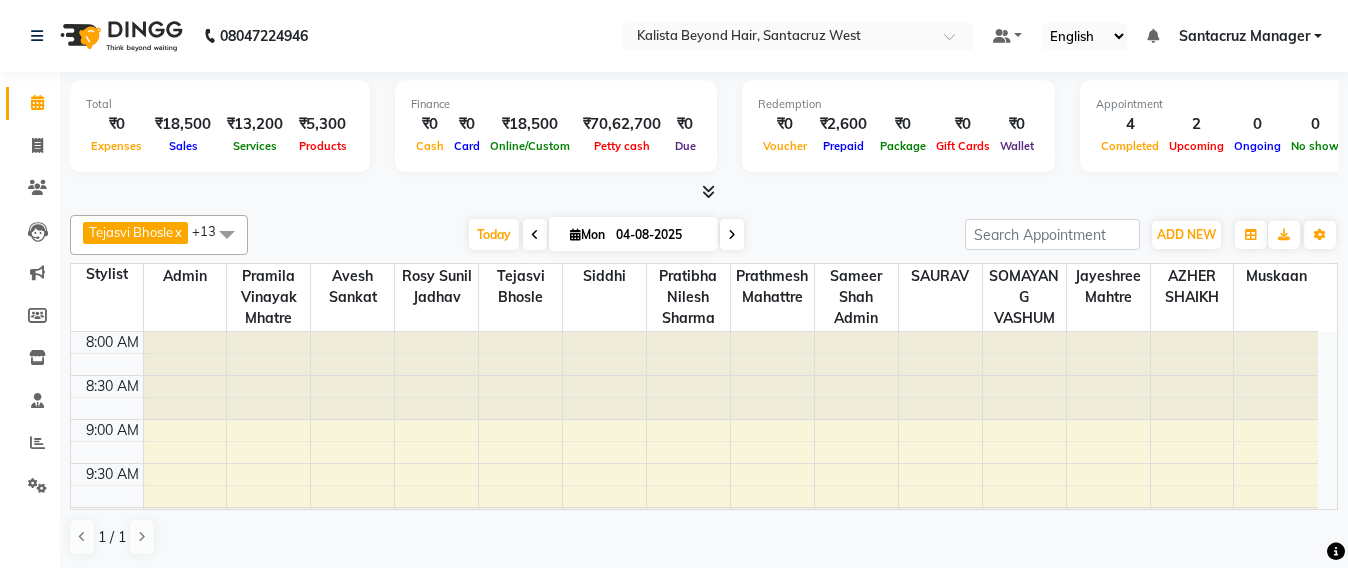 click at bounding box center (575, 234) 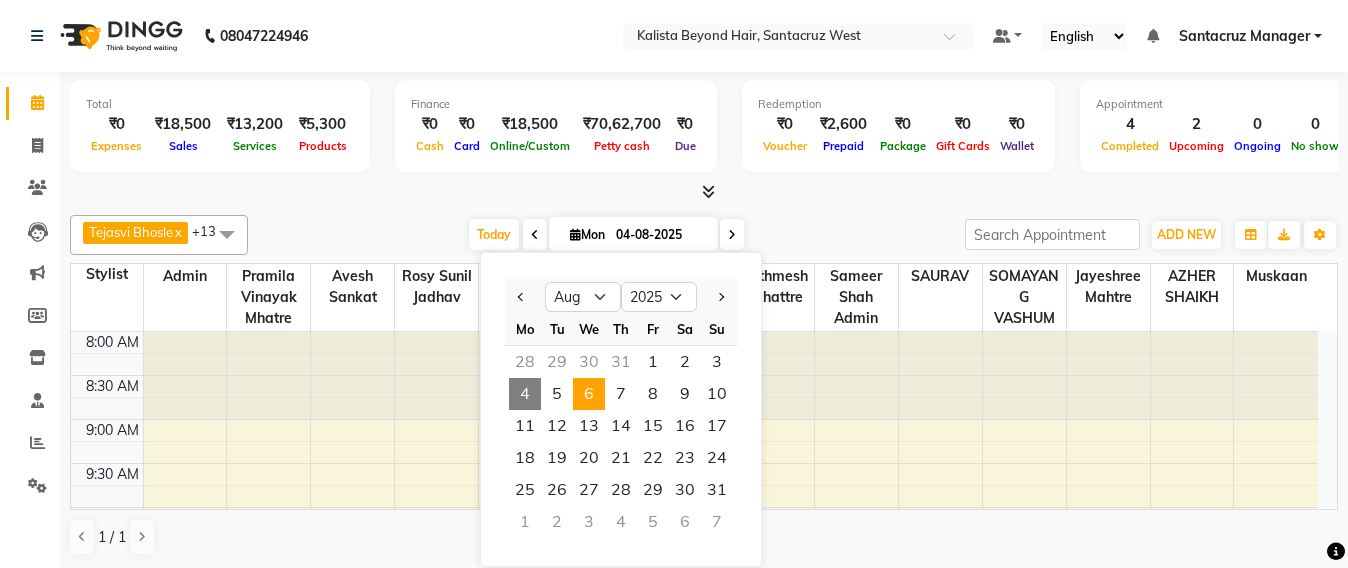 click on "6" at bounding box center (589, 394) 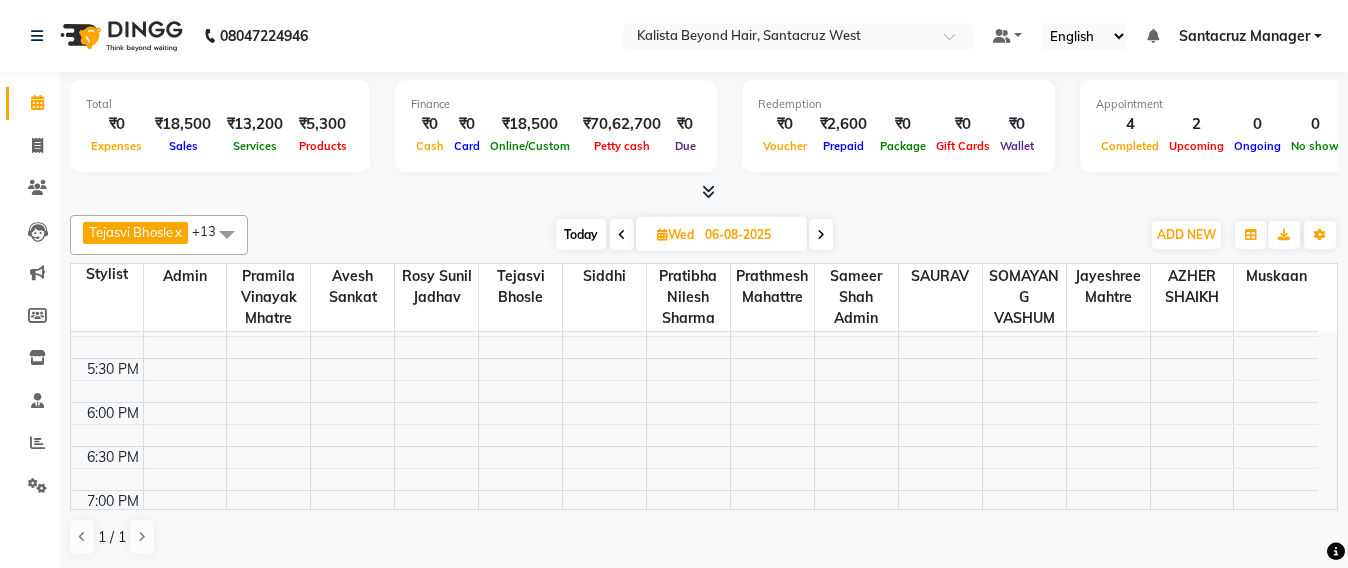 scroll, scrollTop: 966, scrollLeft: 0, axis: vertical 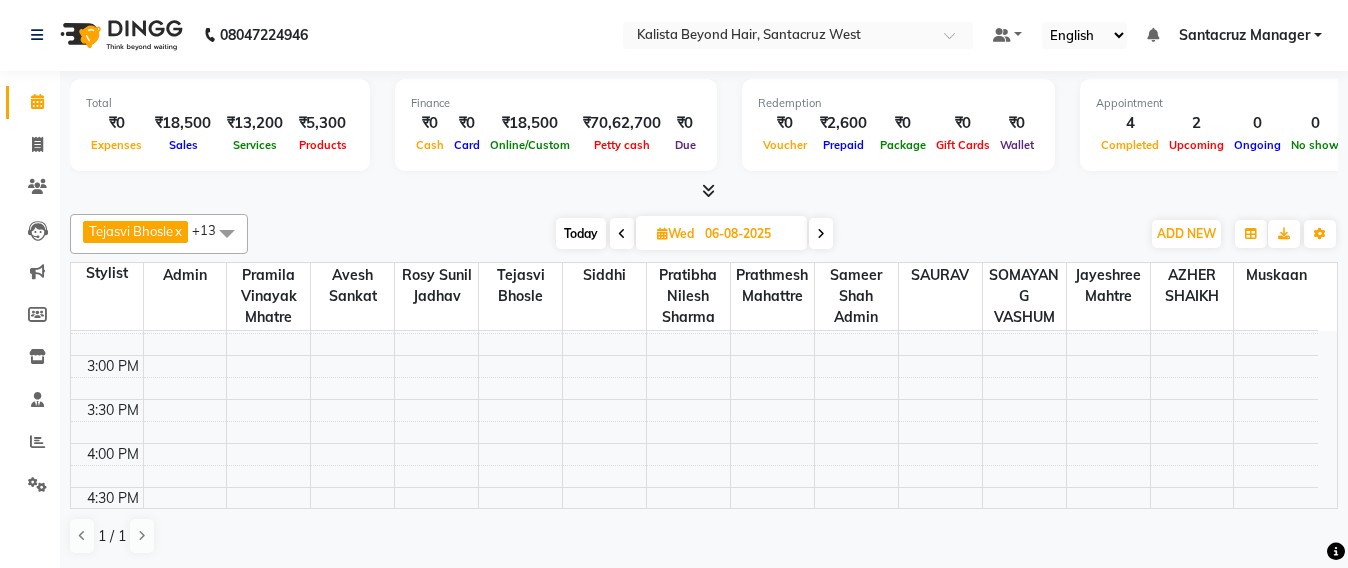 click on "Today" at bounding box center (581, 233) 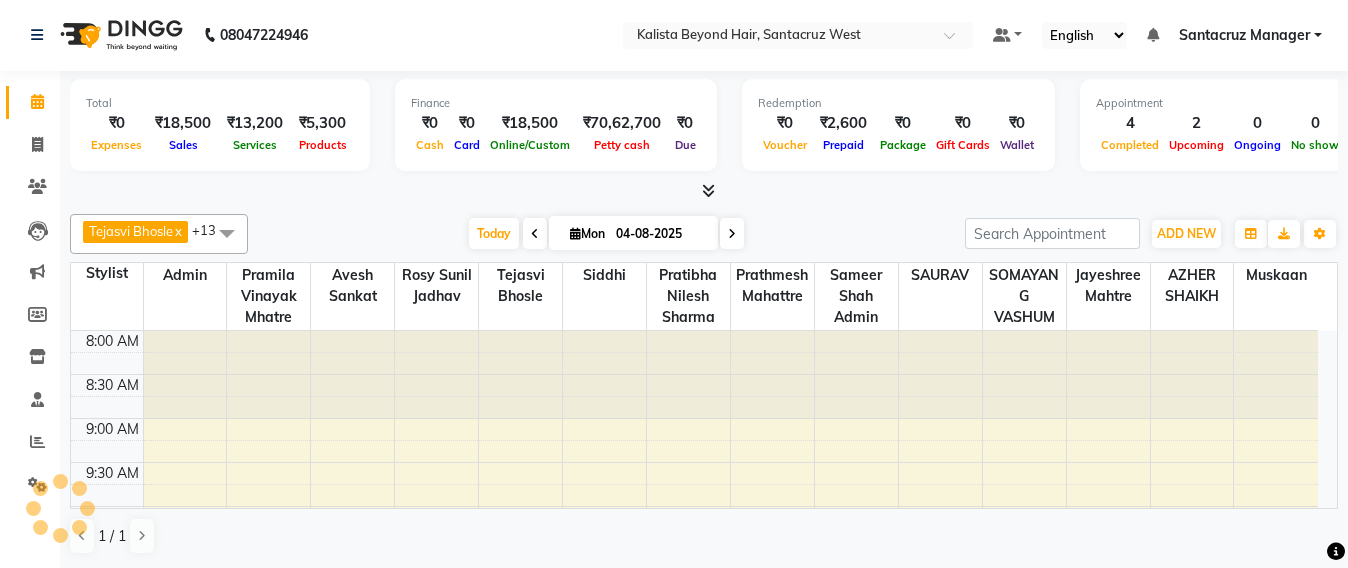 scroll, scrollTop: 529, scrollLeft: 0, axis: vertical 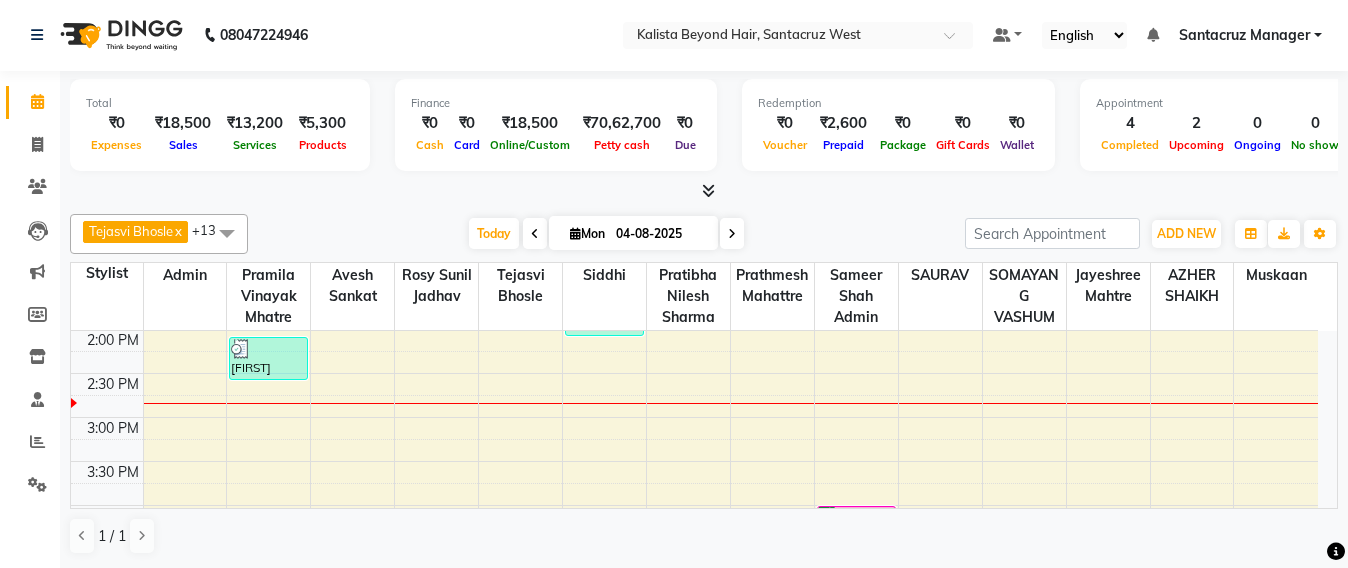 click at bounding box center (732, 233) 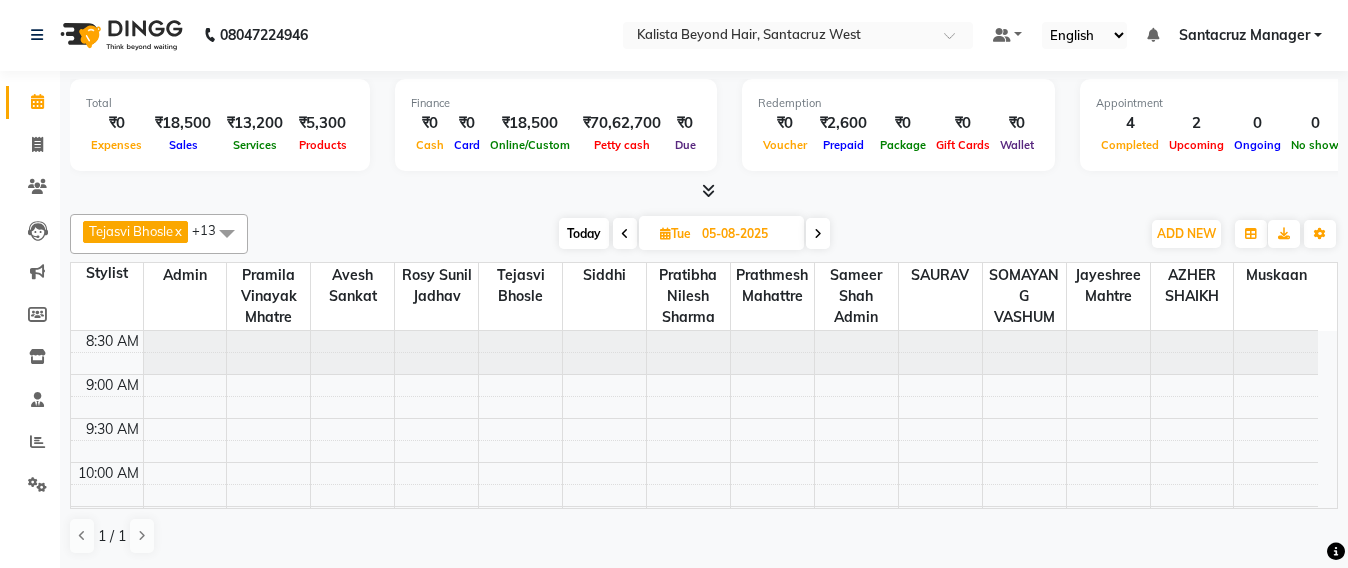 scroll, scrollTop: 0, scrollLeft: 0, axis: both 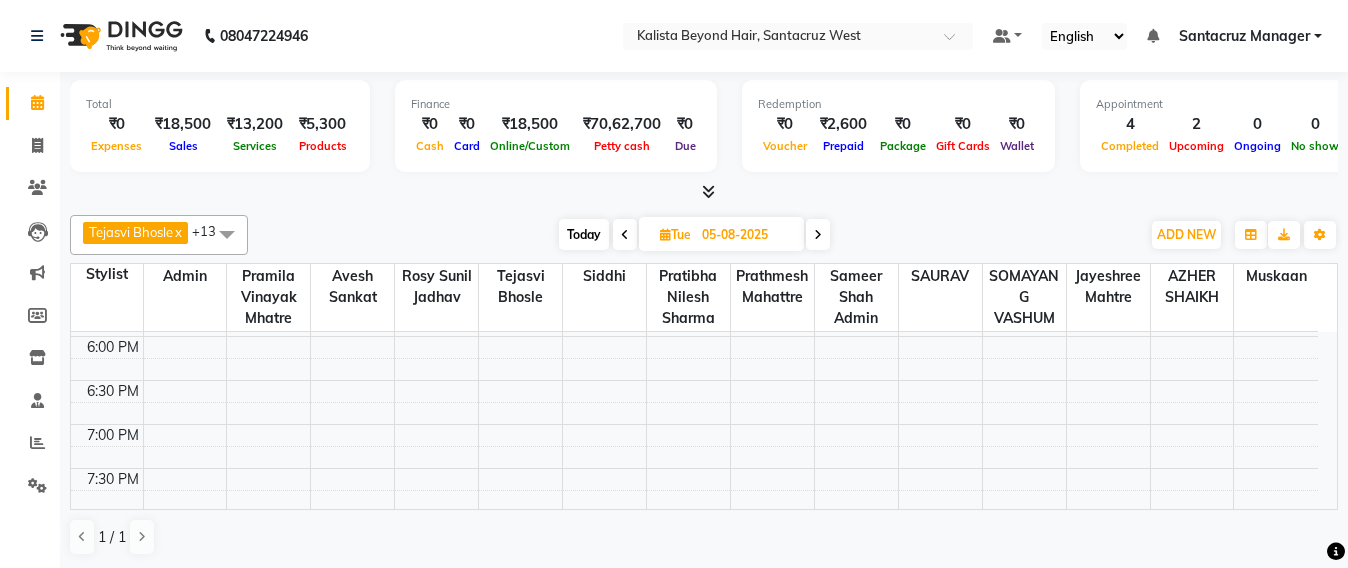 click on "Today" at bounding box center (584, 234) 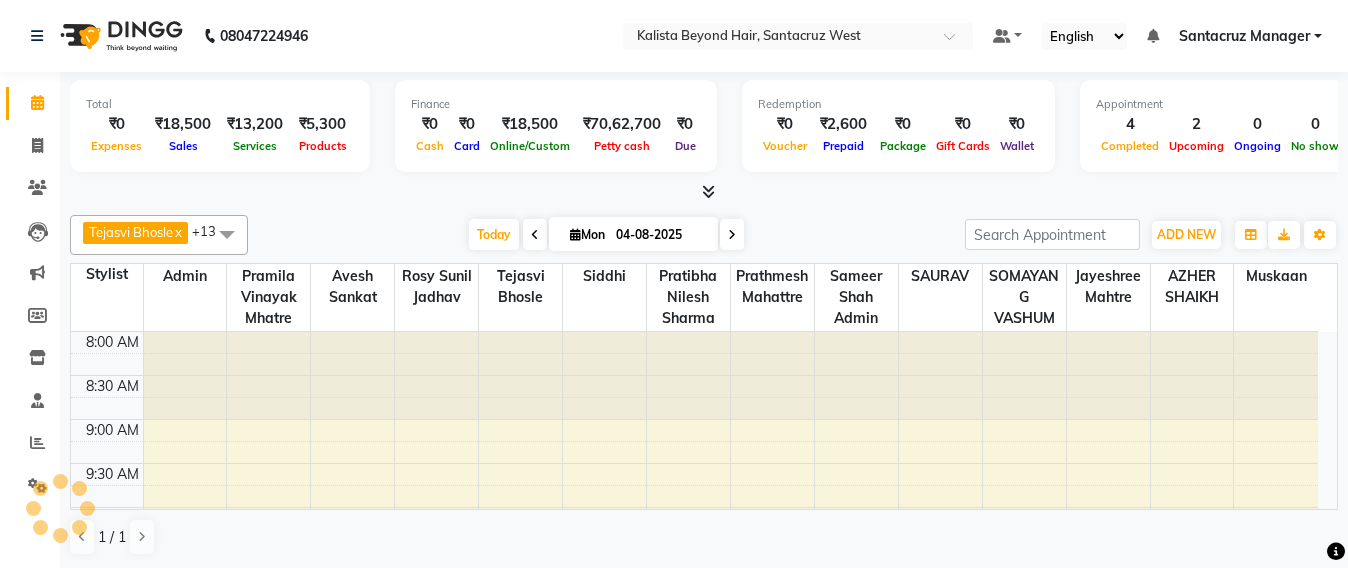 scroll, scrollTop: 529, scrollLeft: 0, axis: vertical 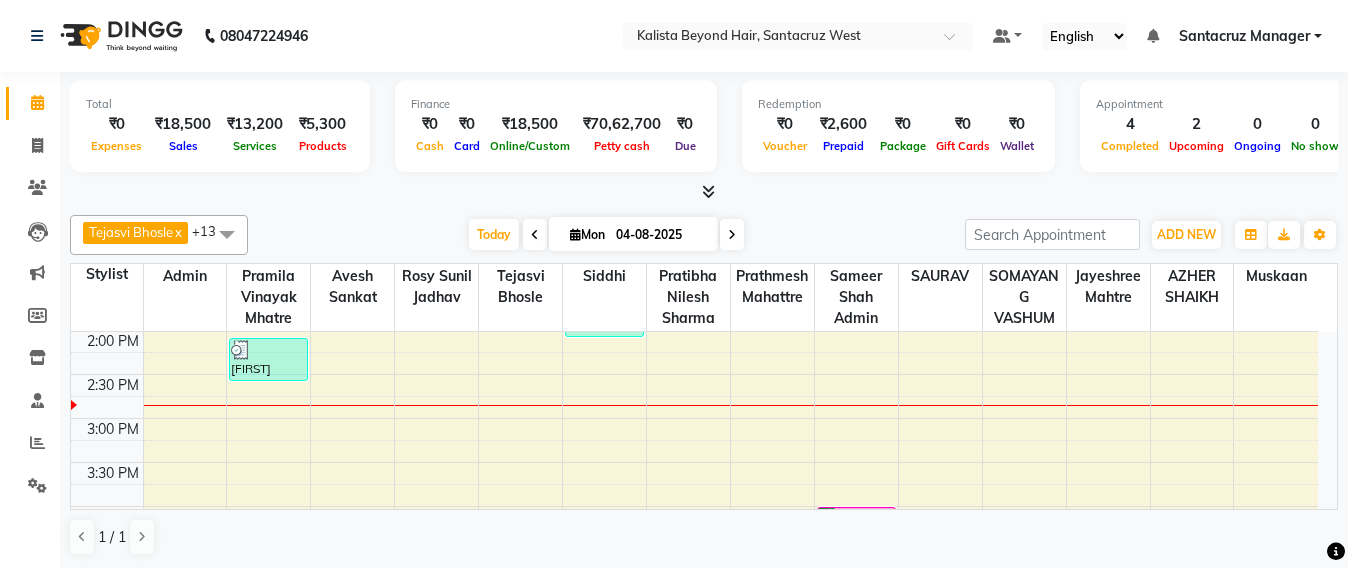 click at bounding box center (732, 235) 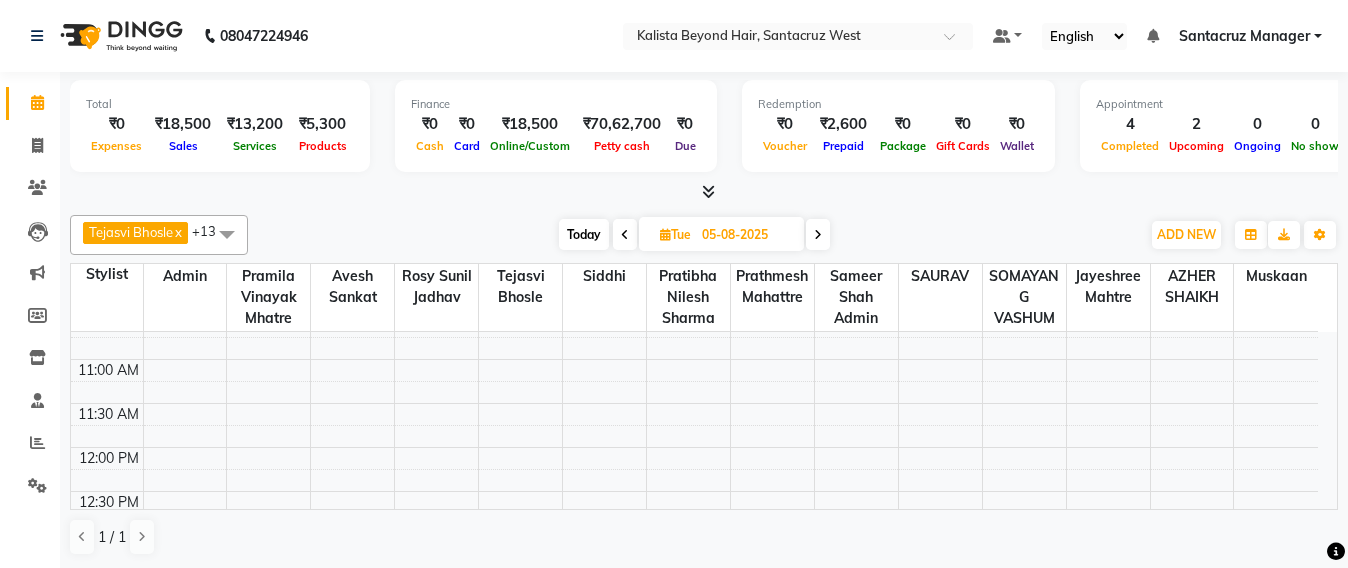 scroll, scrollTop: 154, scrollLeft: 0, axis: vertical 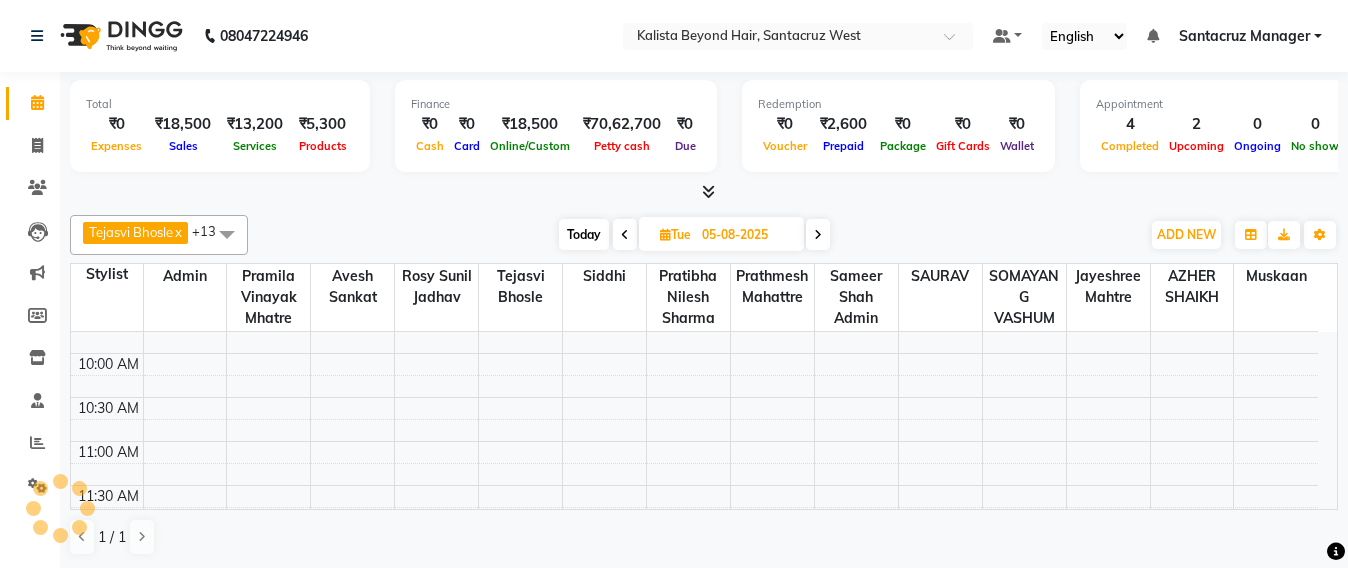 click on "[TIME] [TIME] [TIME] [TIME] [TIME] [TIME] [TIME] [TIME] [TIME] [TIME] [TIME] [TIME] [TIME] [TIME] [TIME] [TIME] [TIME] [TIME] [TIME] [TIME] [TIME] [TIME] [TIME] [TIME] [TIME] [TIME] [FIRST] - [NUMBER], [TIME]-[TIME], [PRODUCT] [PRICE]" at bounding box center [694, 749] 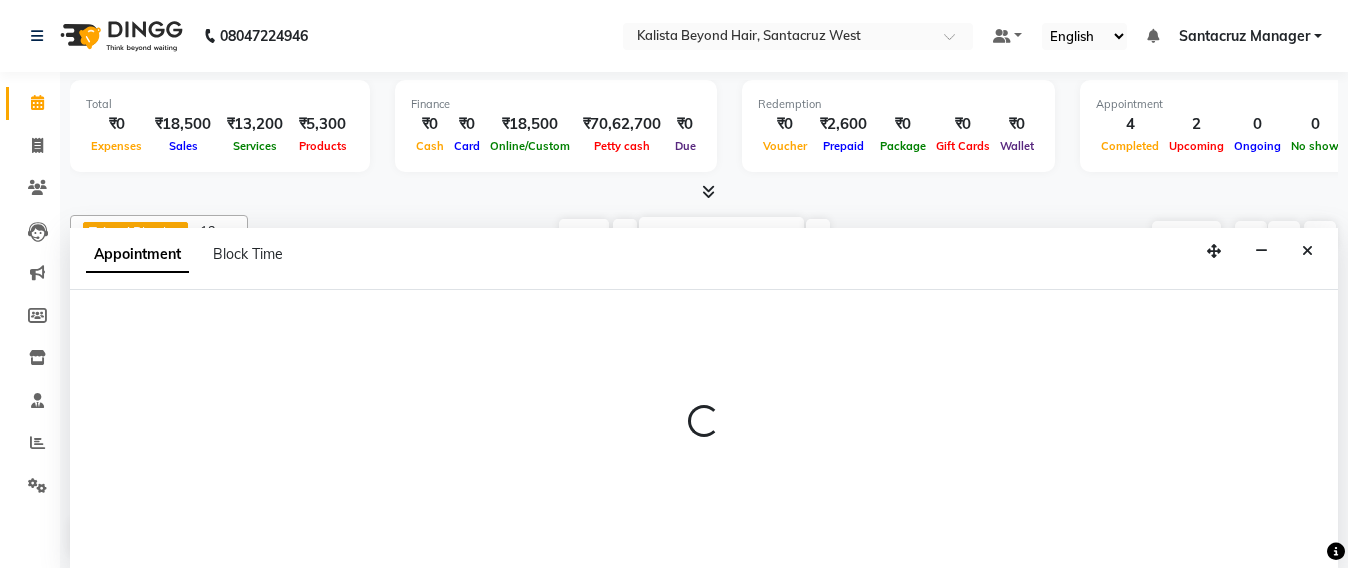scroll, scrollTop: 1, scrollLeft: 0, axis: vertical 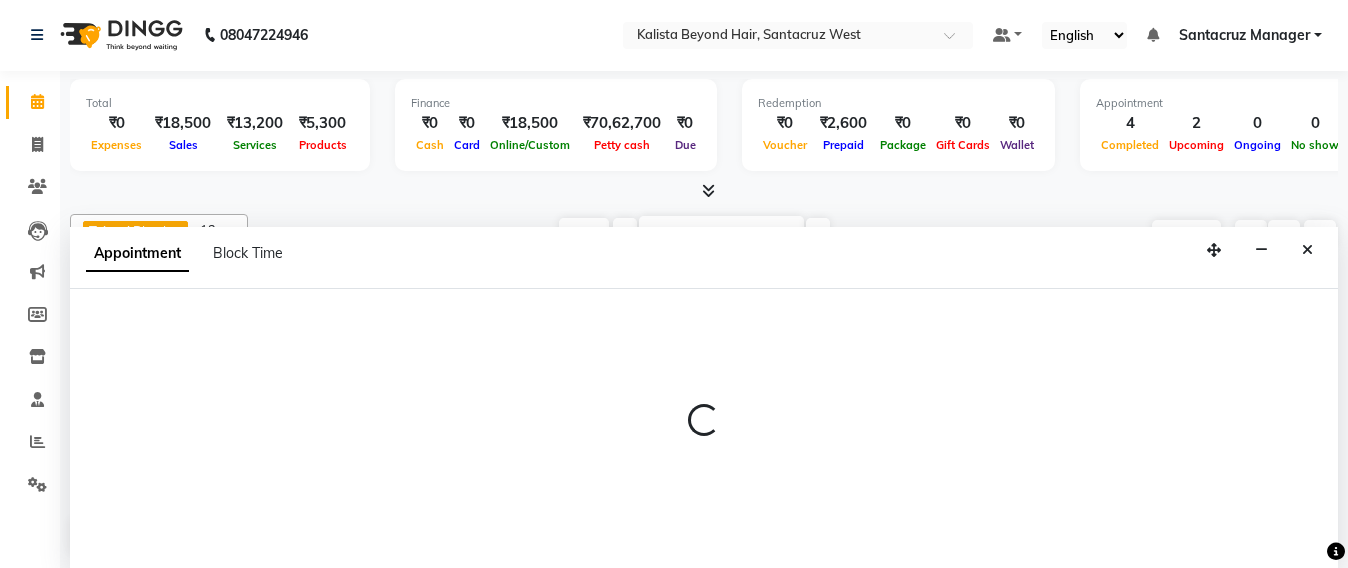 select on "47907" 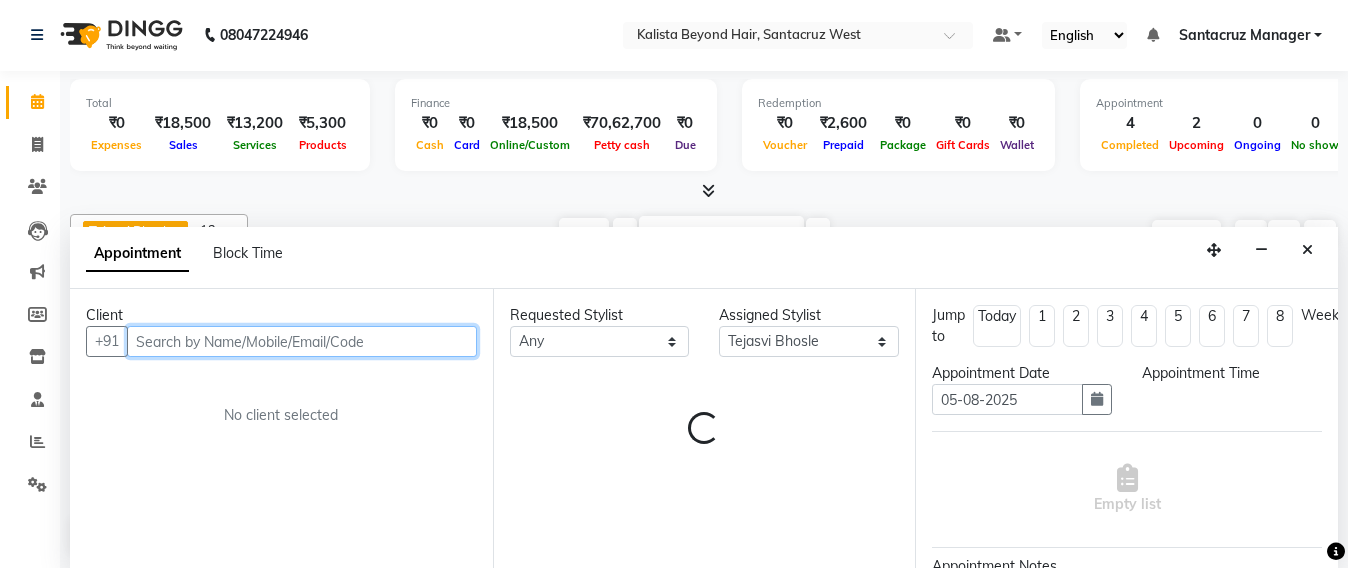 select on "615" 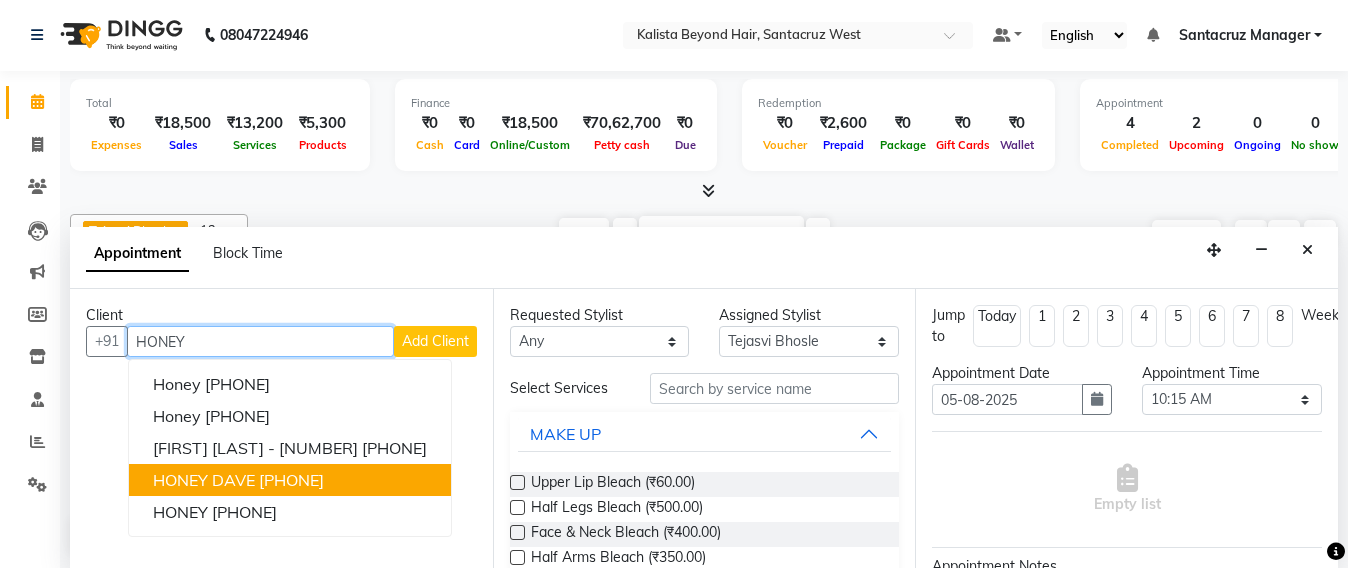 click on "HONEY DAVE" at bounding box center [204, 480] 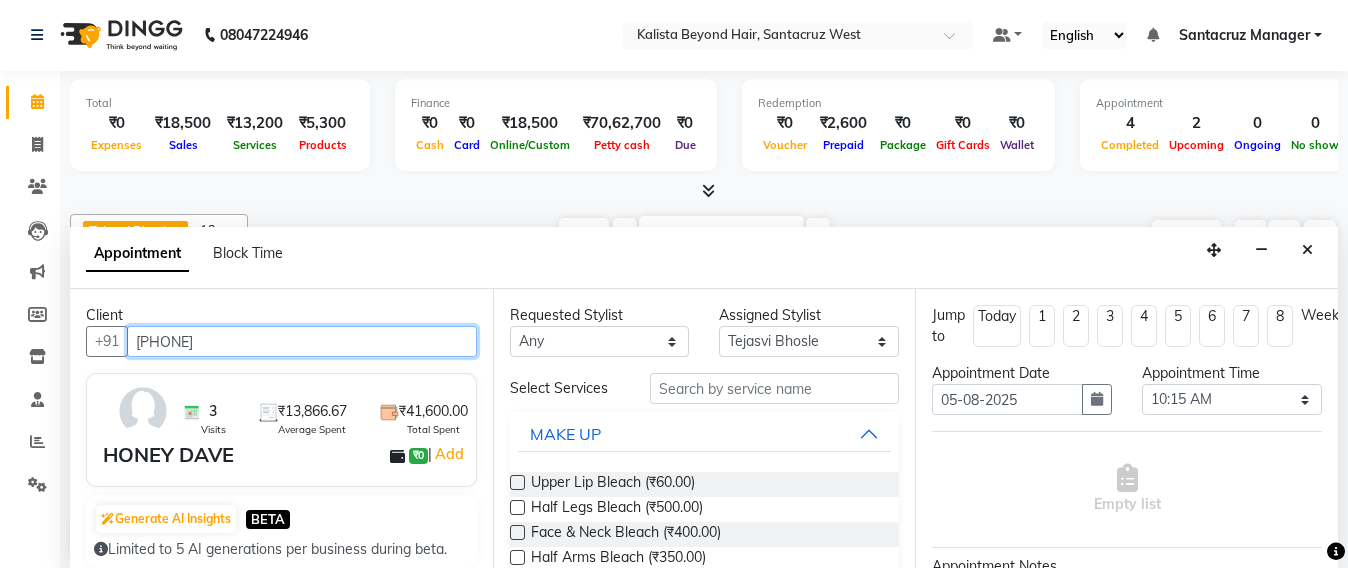 type on "[PHONE]" 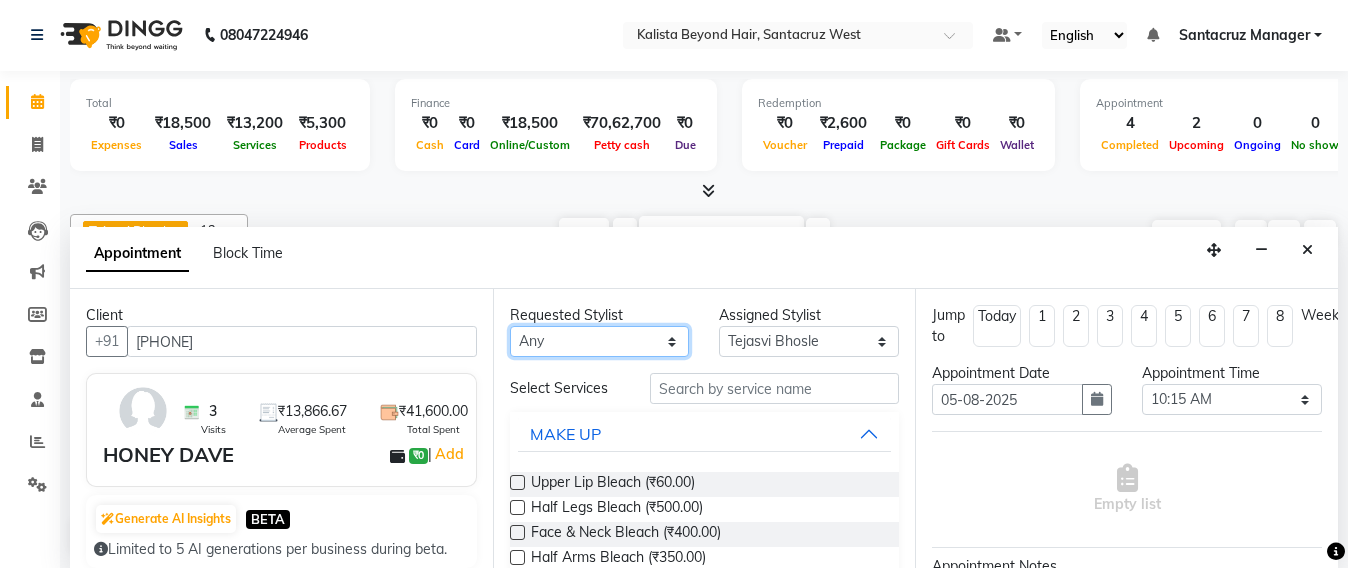 click on "Any Admin Avesh Sankat AZHER SHAIKH Jayeshree Mahtre Manisha Subodh Shedge Muskaan Pramila Vinayak Mhatre prathmesh mahattre Pratibha Nilesh Sharma RINKI SAV Rosy Sunil Jadhav Sameer shah admin SAURAV Siddhi SOMAYANG VASHUM Tejasvi Bhosle" at bounding box center [600, 341] 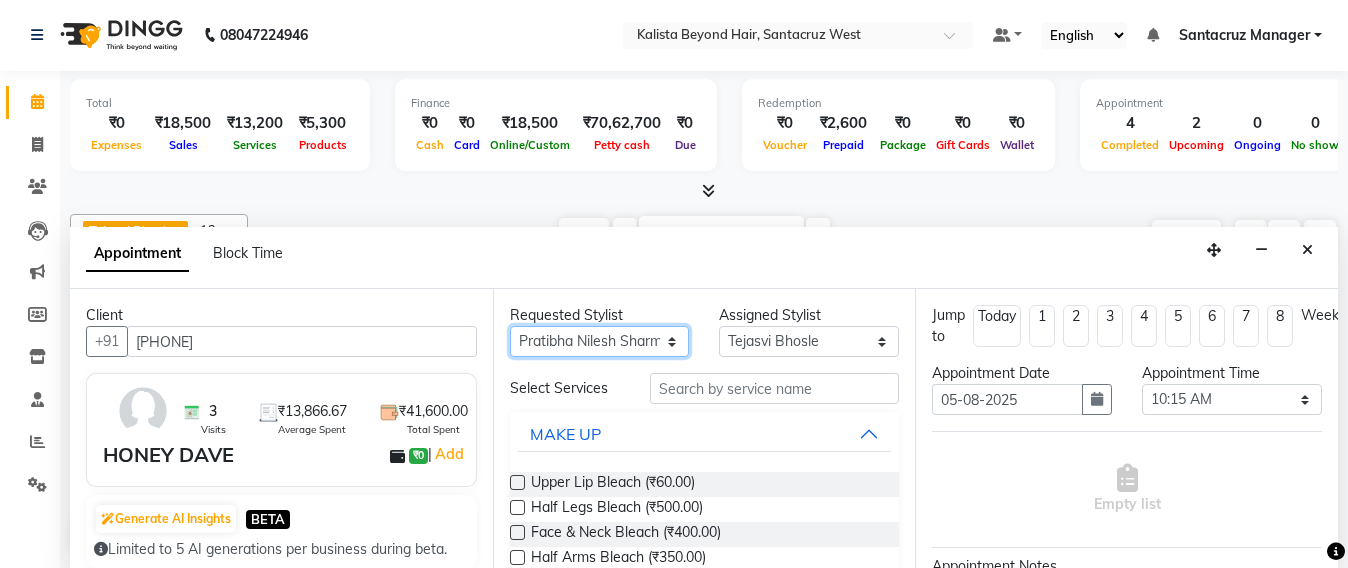 click on "Any Admin Avesh Sankat AZHER SHAIKH Jayeshree Mahtre Manisha Subodh Shedge Muskaan Pramila Vinayak Mhatre prathmesh mahattre Pratibha Nilesh Sharma RINKI SAV Rosy Sunil Jadhav Sameer shah admin SAURAV Siddhi SOMAYANG VASHUM Tejasvi Bhosle" at bounding box center [600, 341] 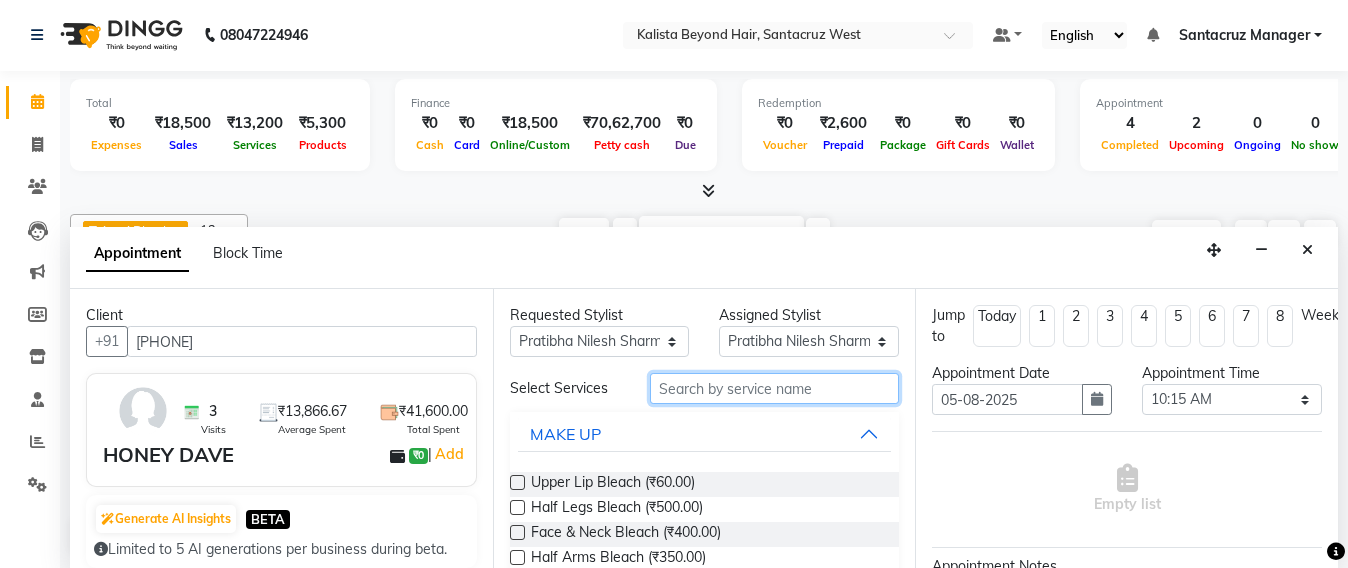 click at bounding box center (775, 388) 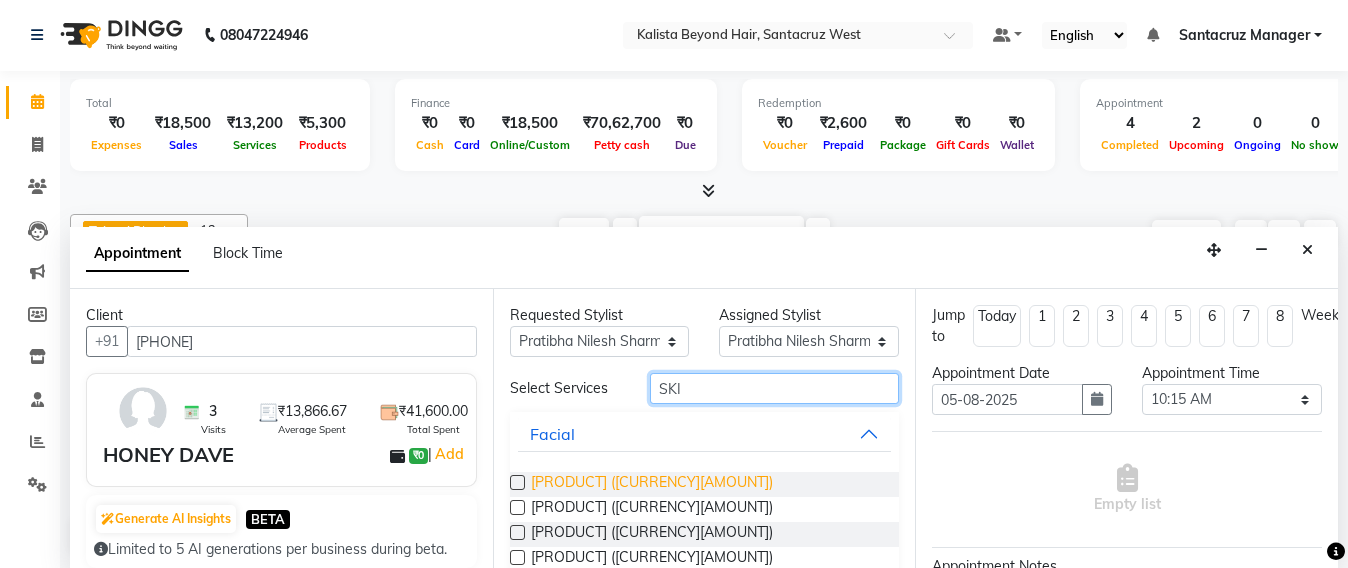type on "SKI" 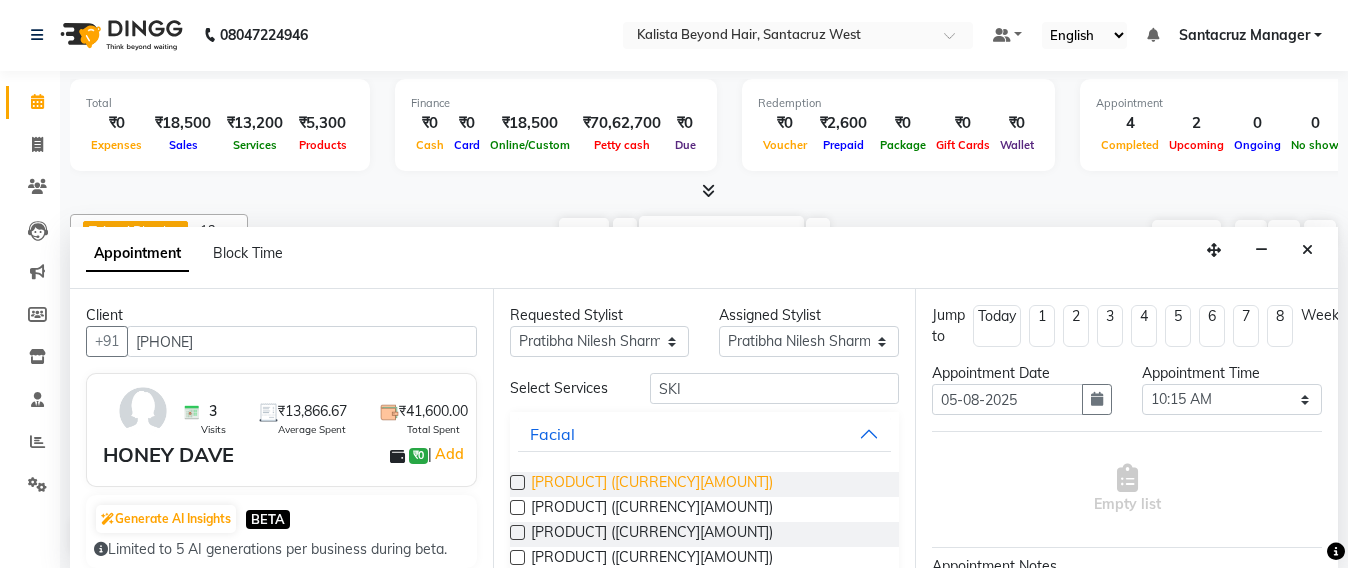 click on "[PRODUCT] ([CURRENCY][AMOUNT])" at bounding box center (652, 484) 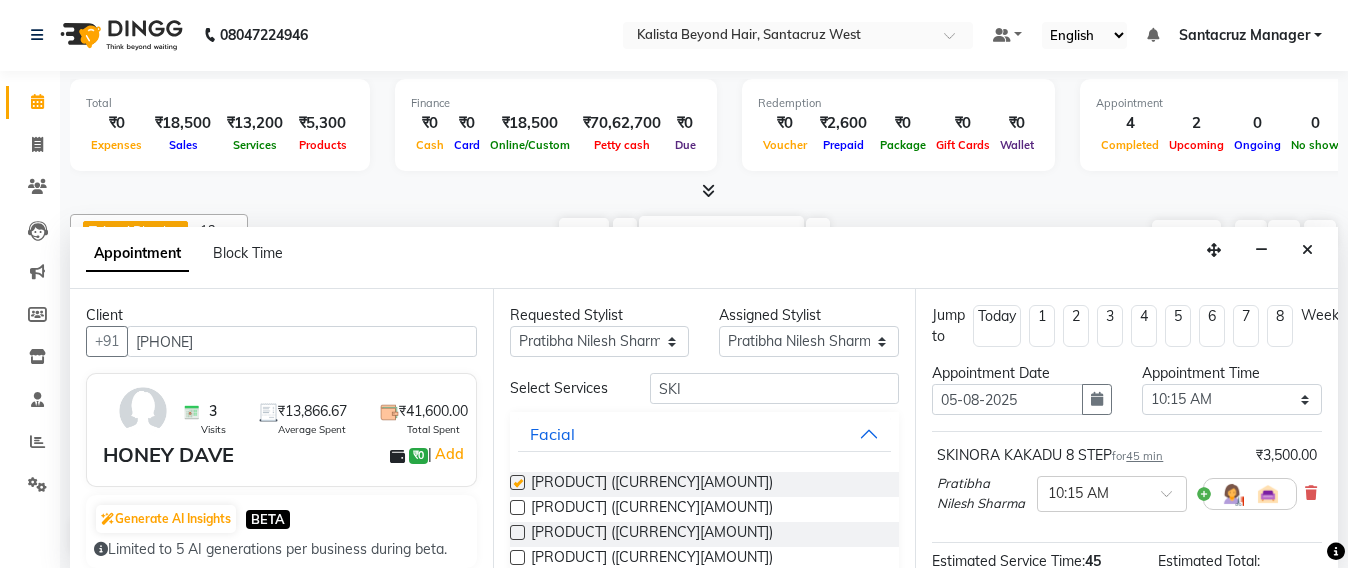 checkbox on "false" 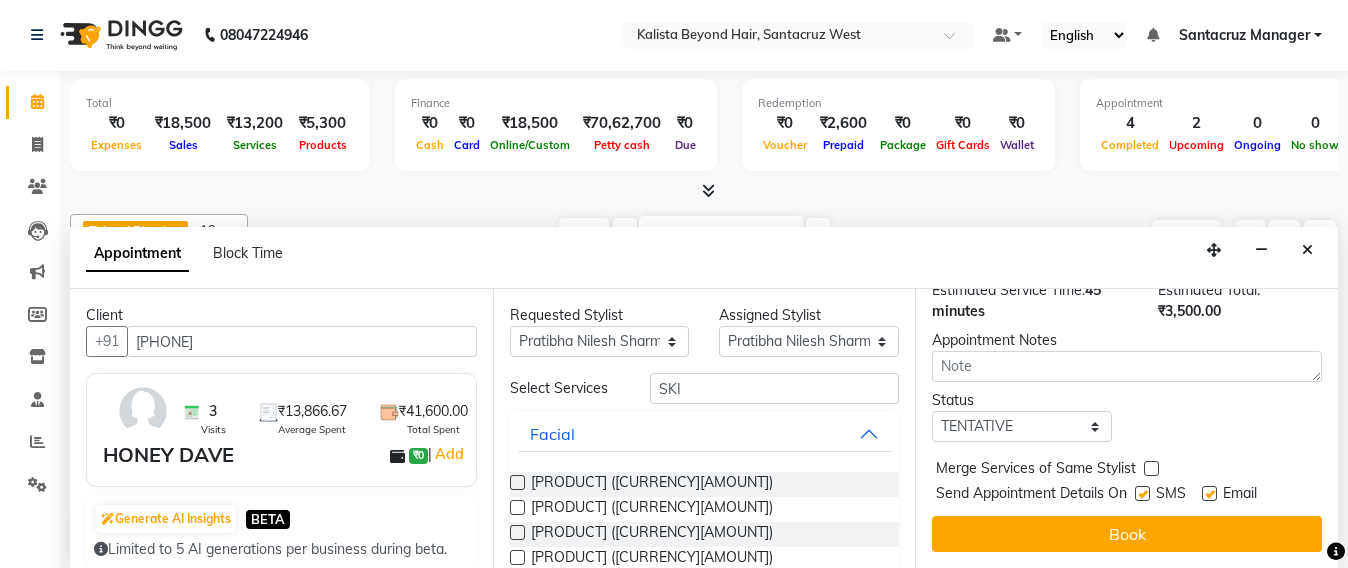 scroll, scrollTop: 310, scrollLeft: 0, axis: vertical 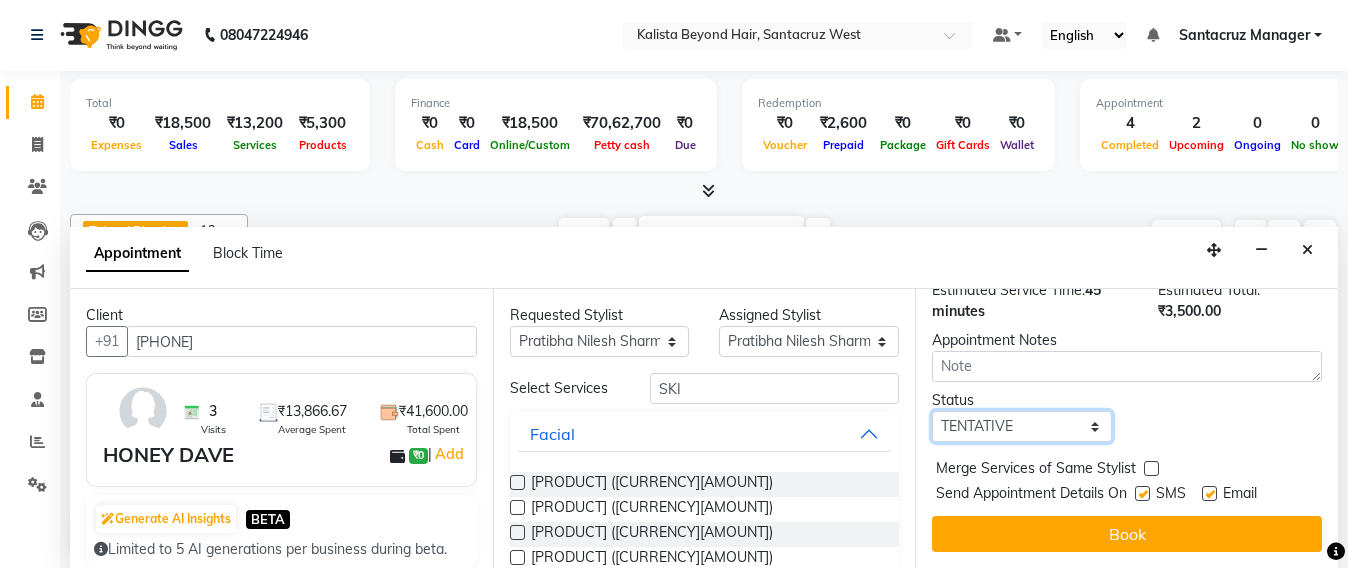click on "Select TENTATIVE CONFIRM UPCOMING" at bounding box center (1022, 426) 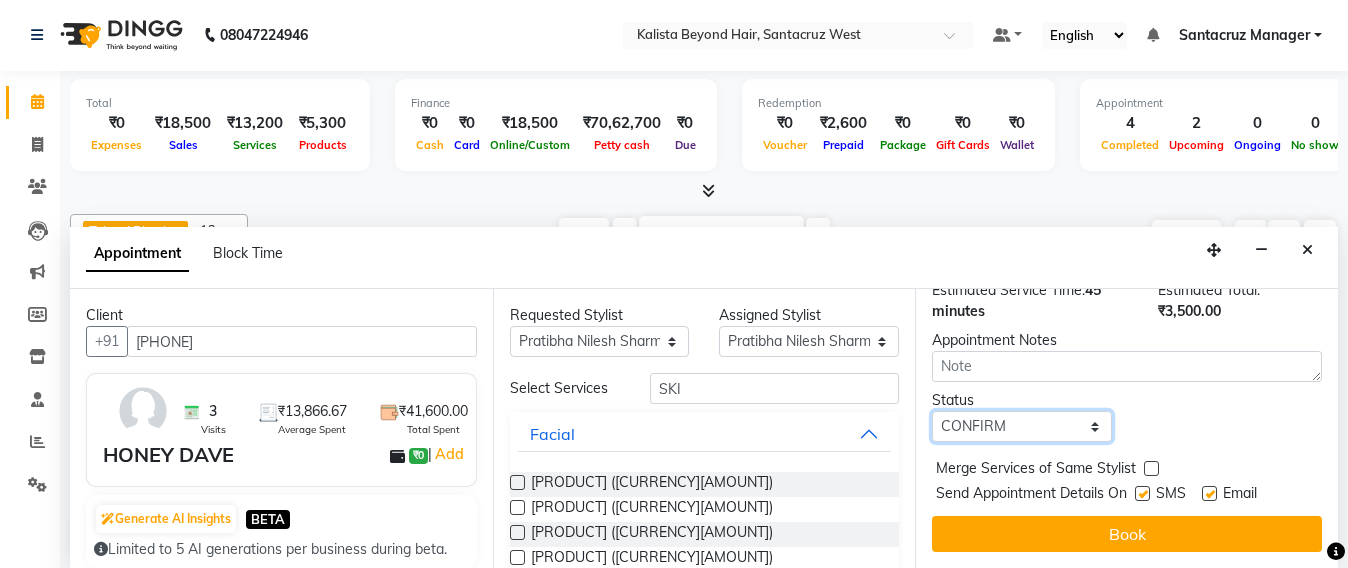 click on "Select TENTATIVE CONFIRM UPCOMING" at bounding box center [1022, 426] 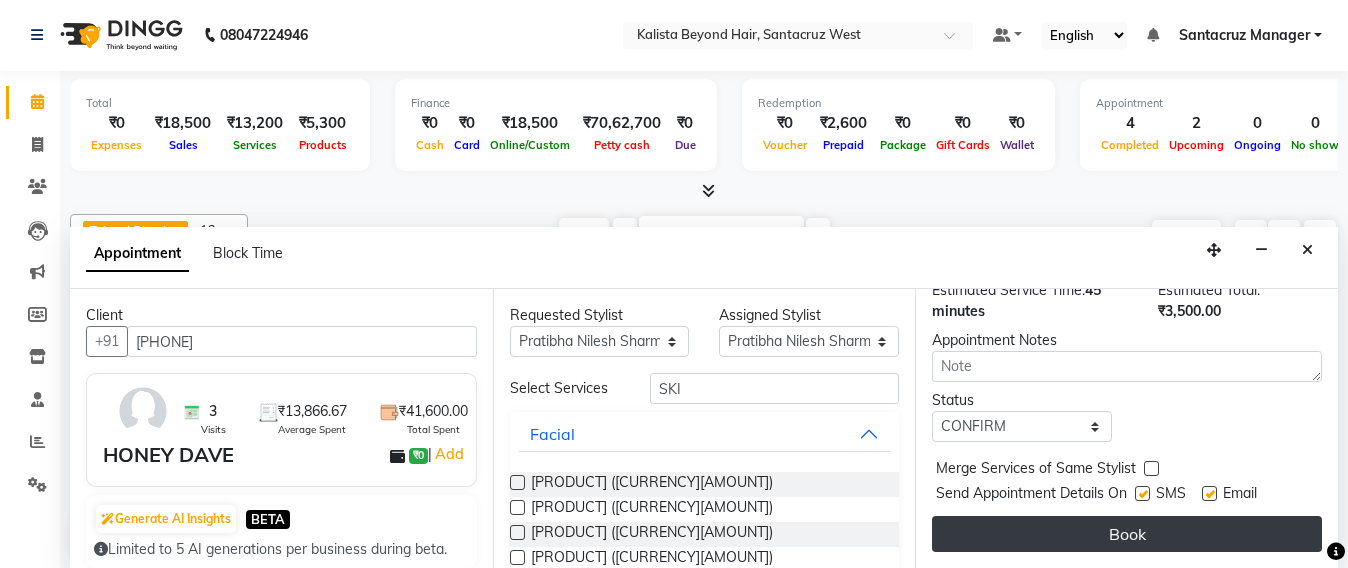 click on "Book" at bounding box center (1127, 534) 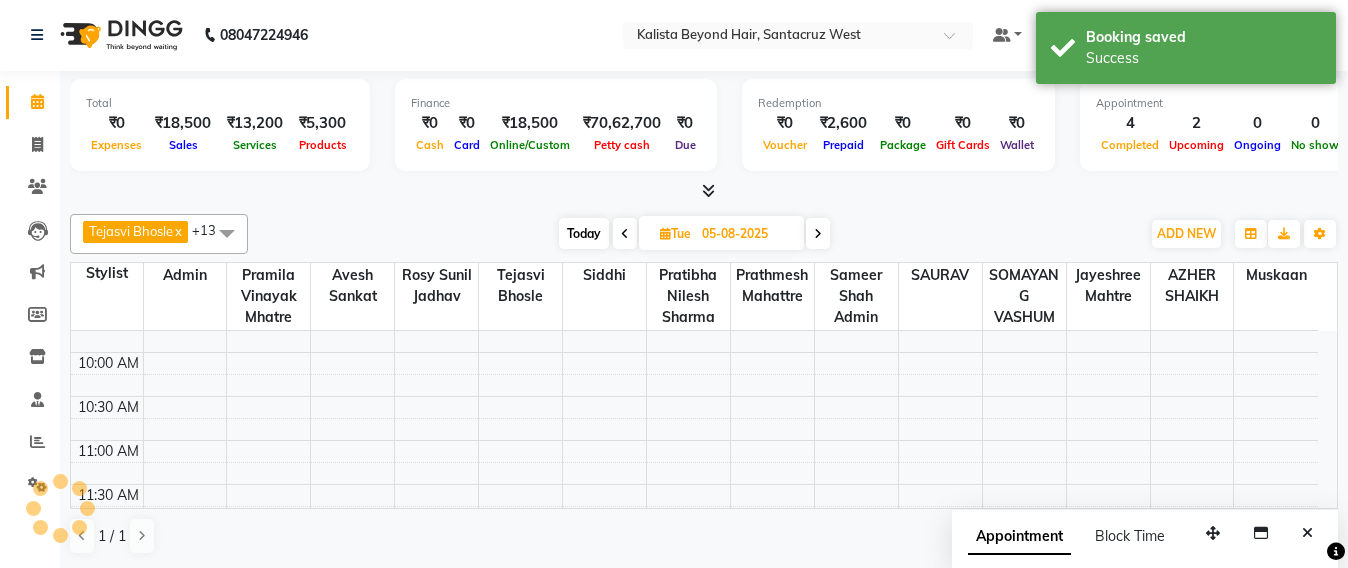 scroll, scrollTop: 0, scrollLeft: 0, axis: both 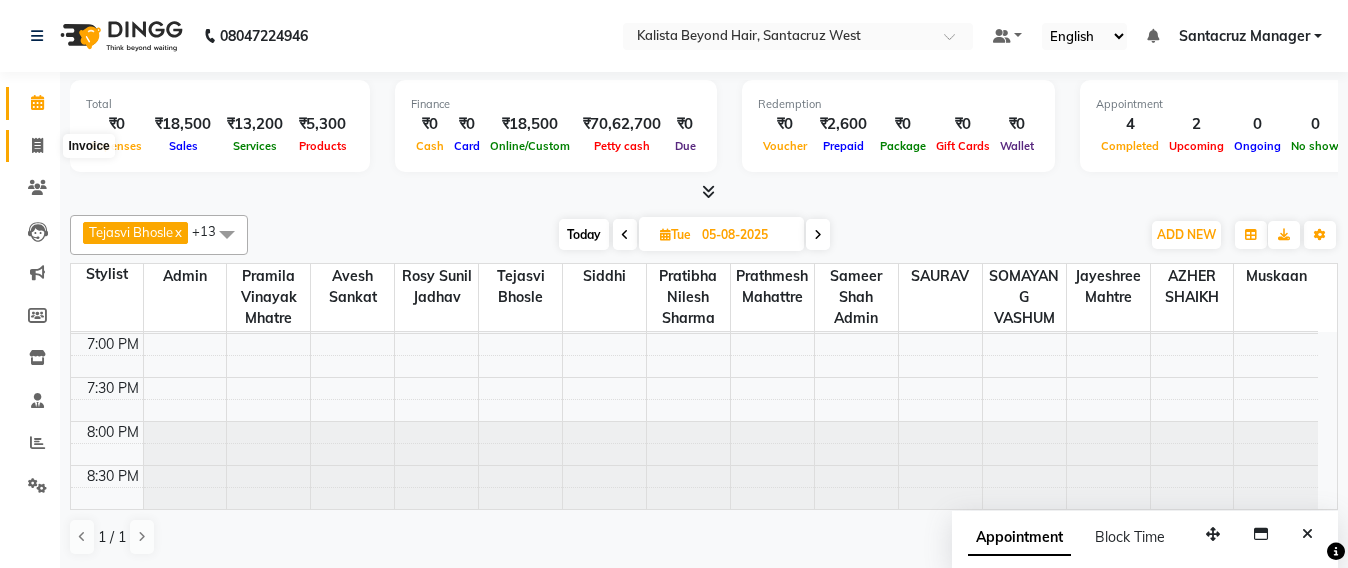 click 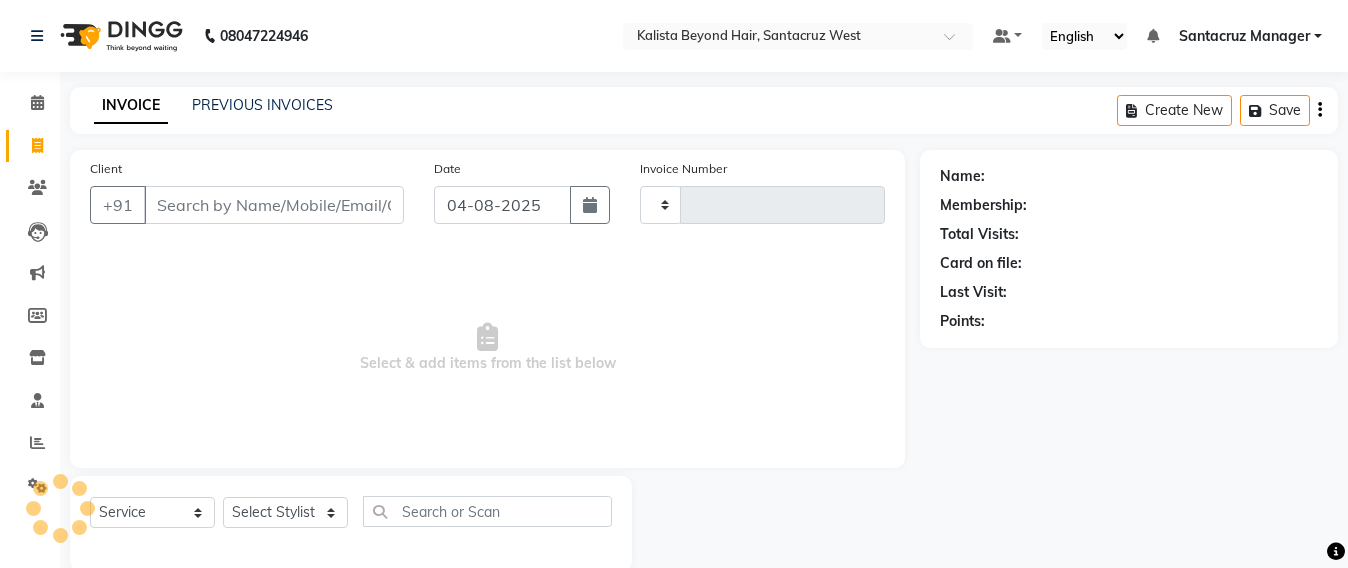 type on "5634" 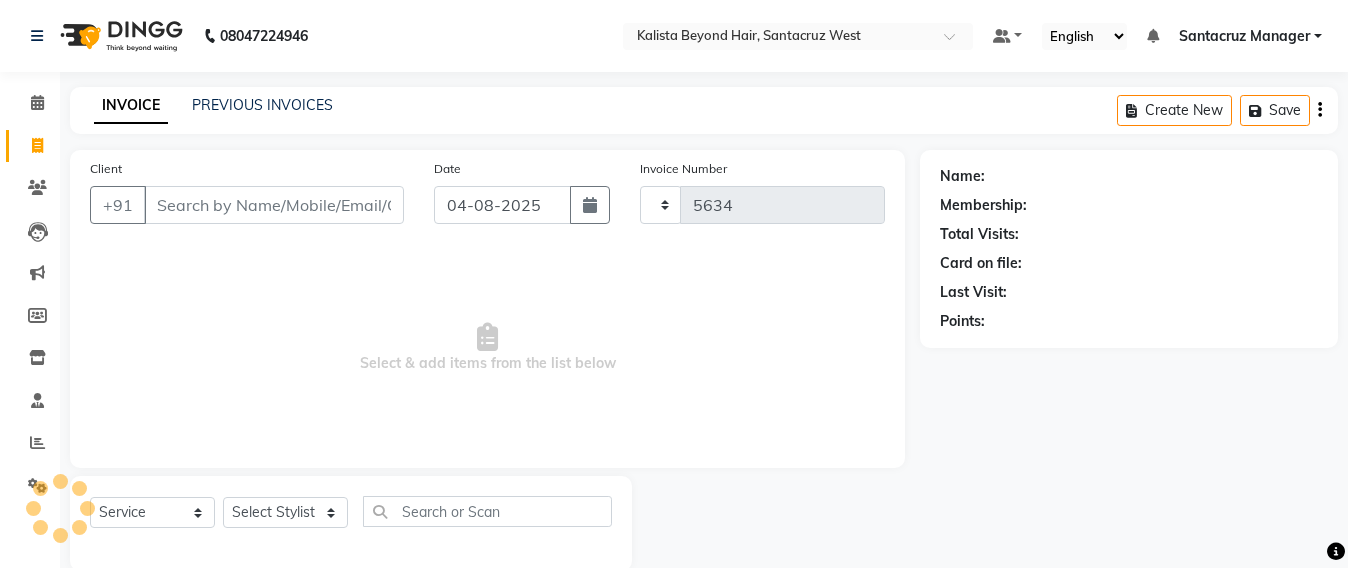 select on "6357" 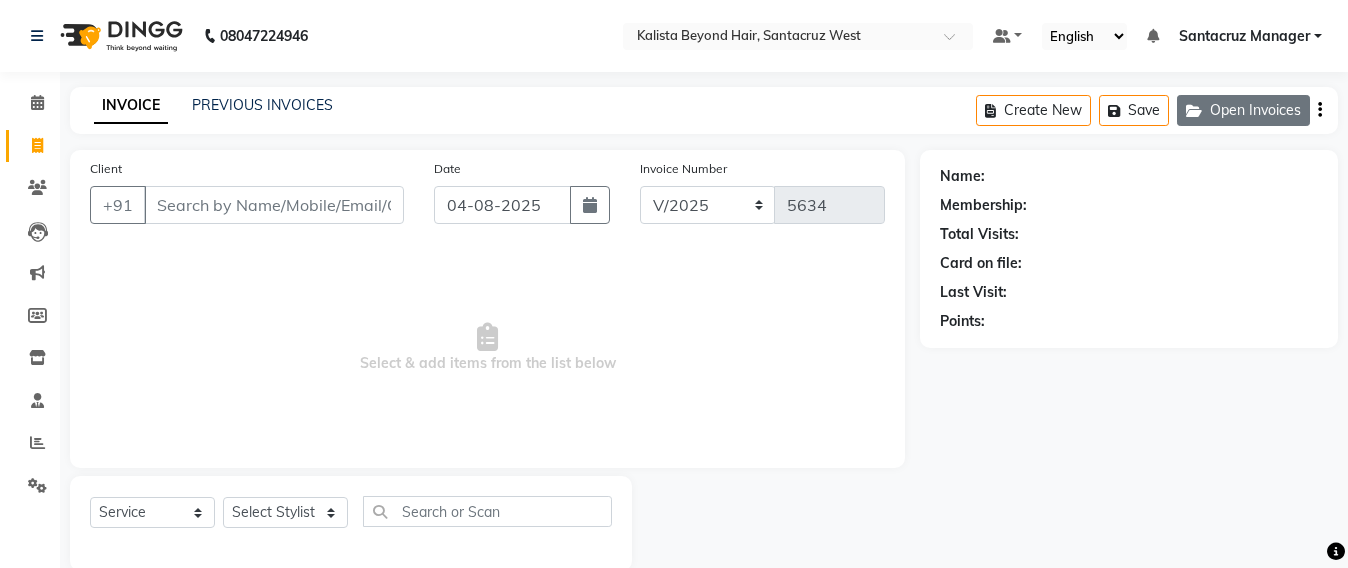 click on "Open Invoices" 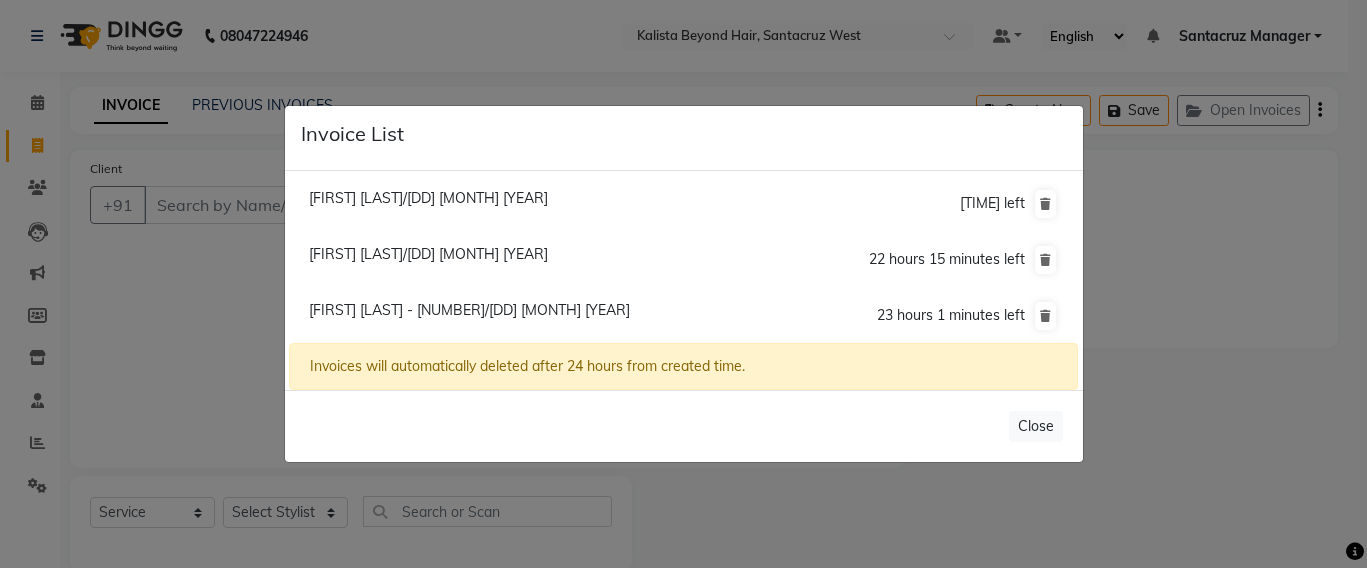 click on "[FIRST] [LAST]/[DD] [MONTH] [YEAR]" 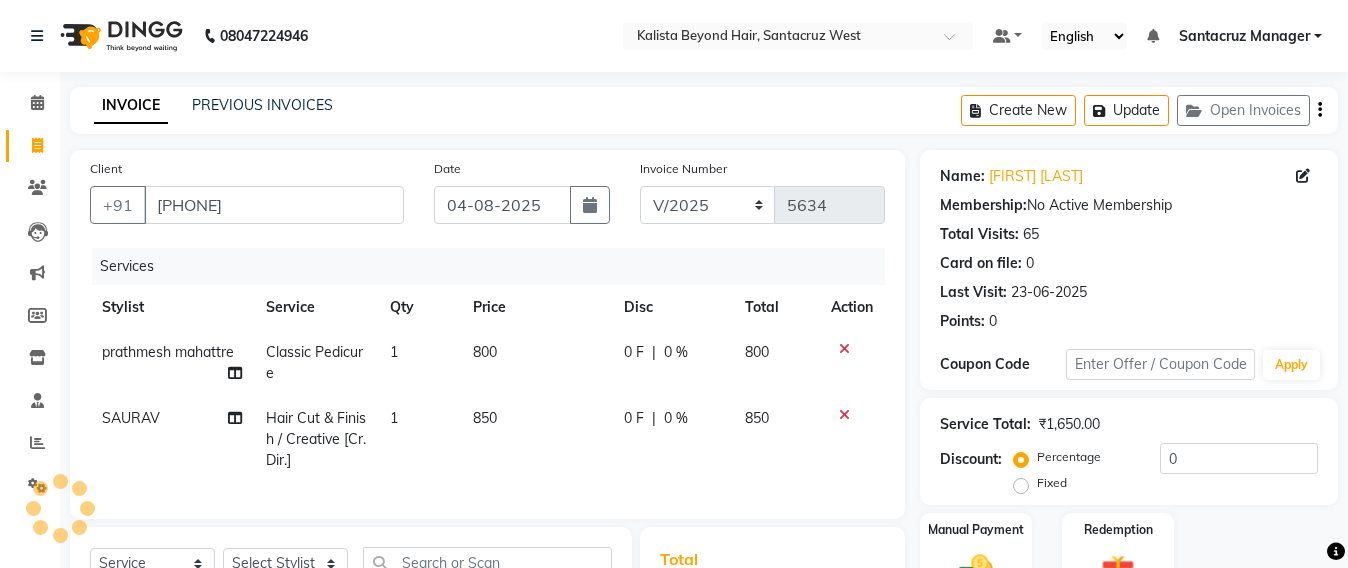 scroll, scrollTop: 302, scrollLeft: 0, axis: vertical 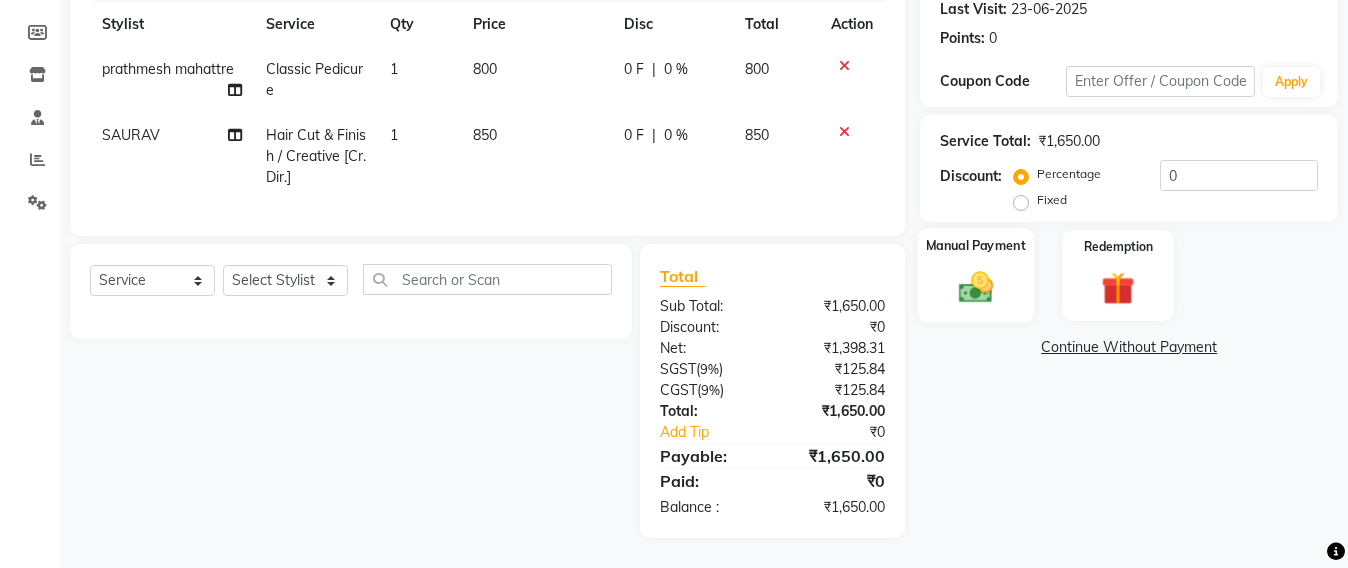 click 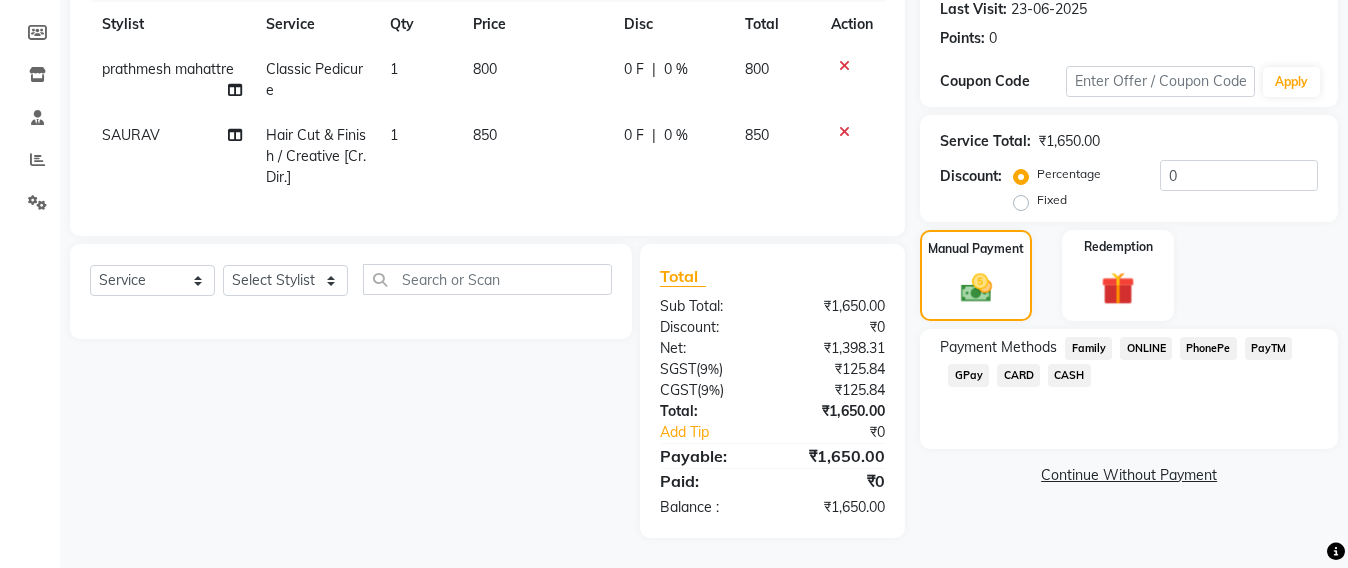 click on "CASH" 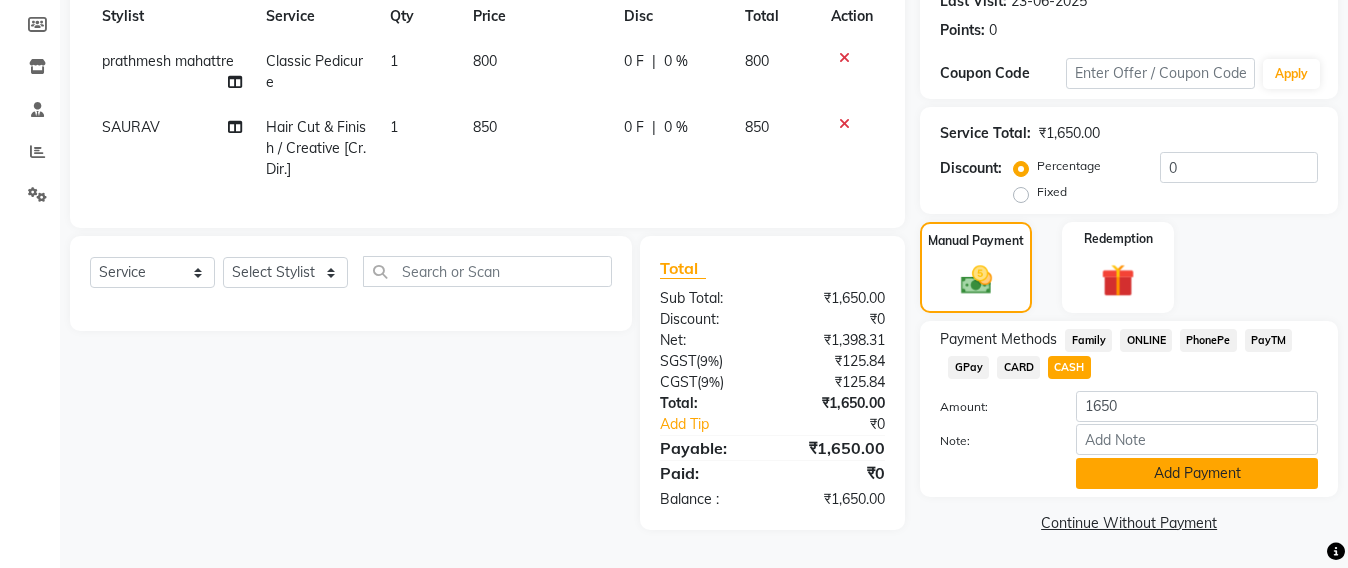 click on "Add Payment" 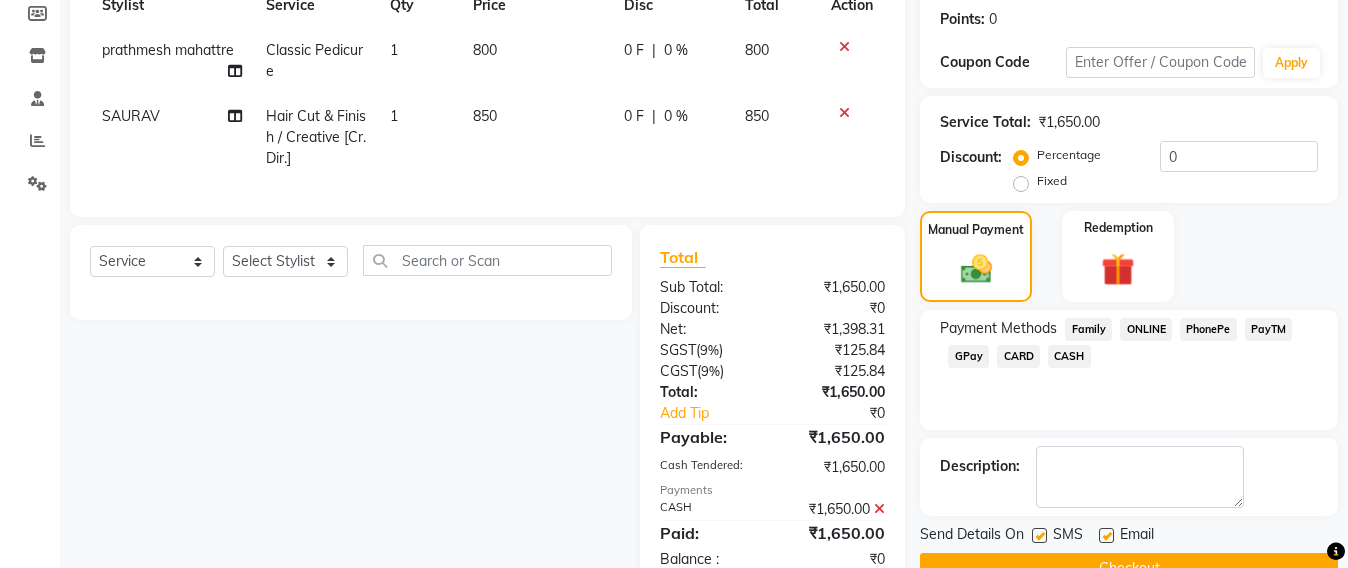 scroll, scrollTop: 373, scrollLeft: 0, axis: vertical 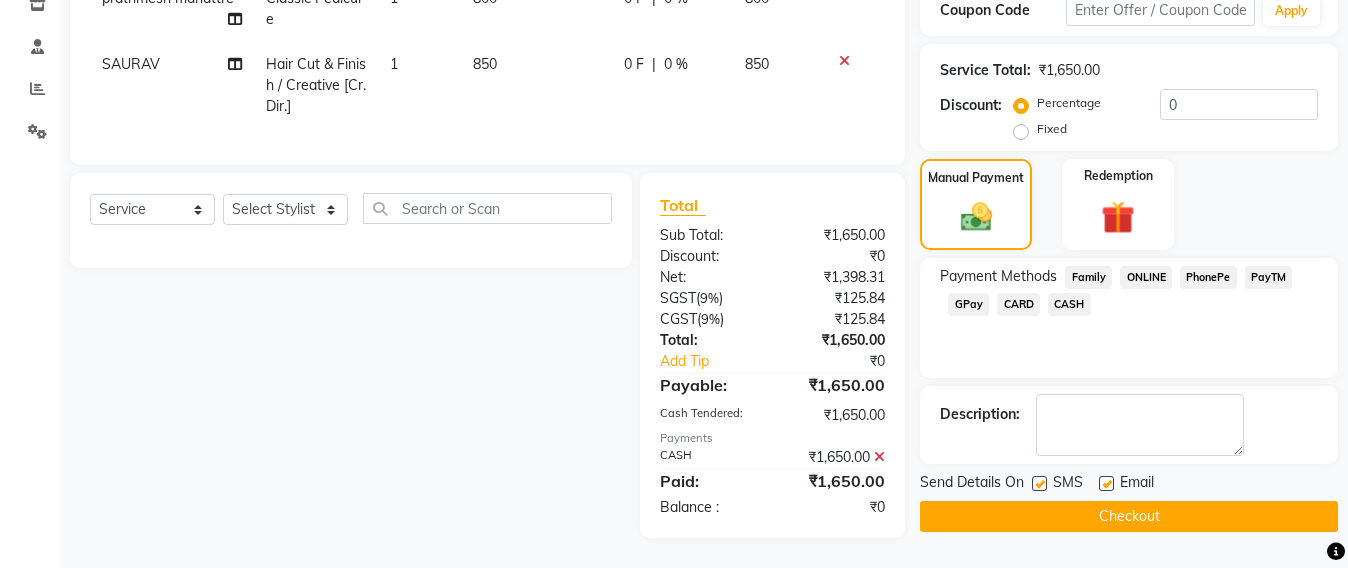 click on "Checkout" 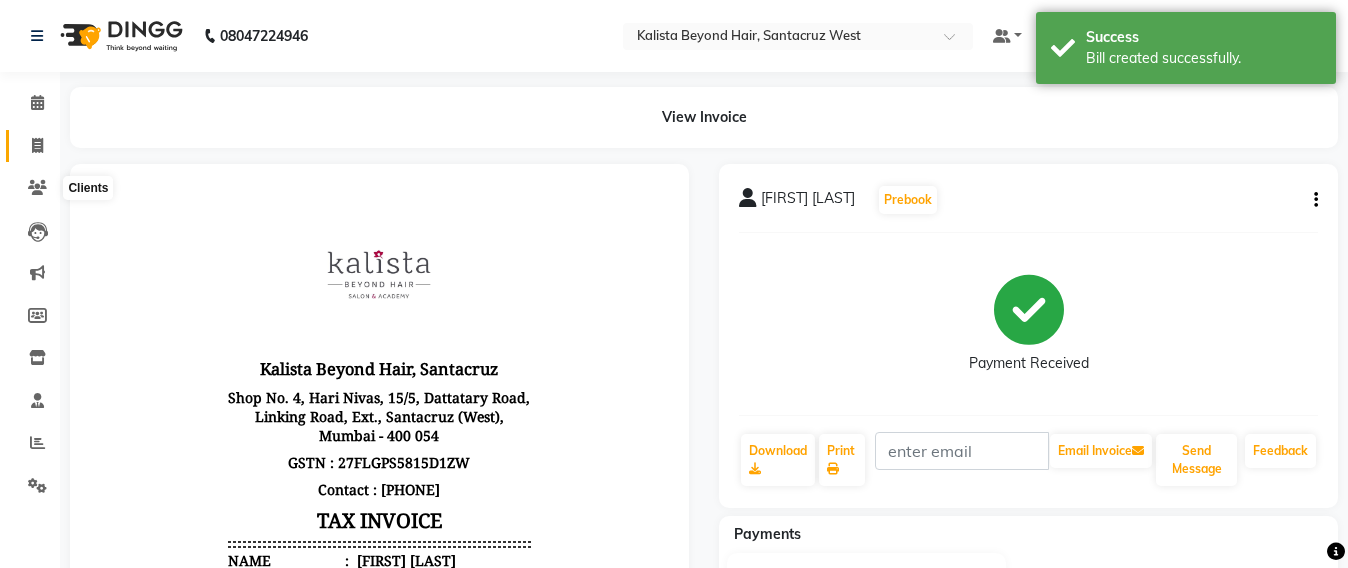 scroll, scrollTop: 0, scrollLeft: 0, axis: both 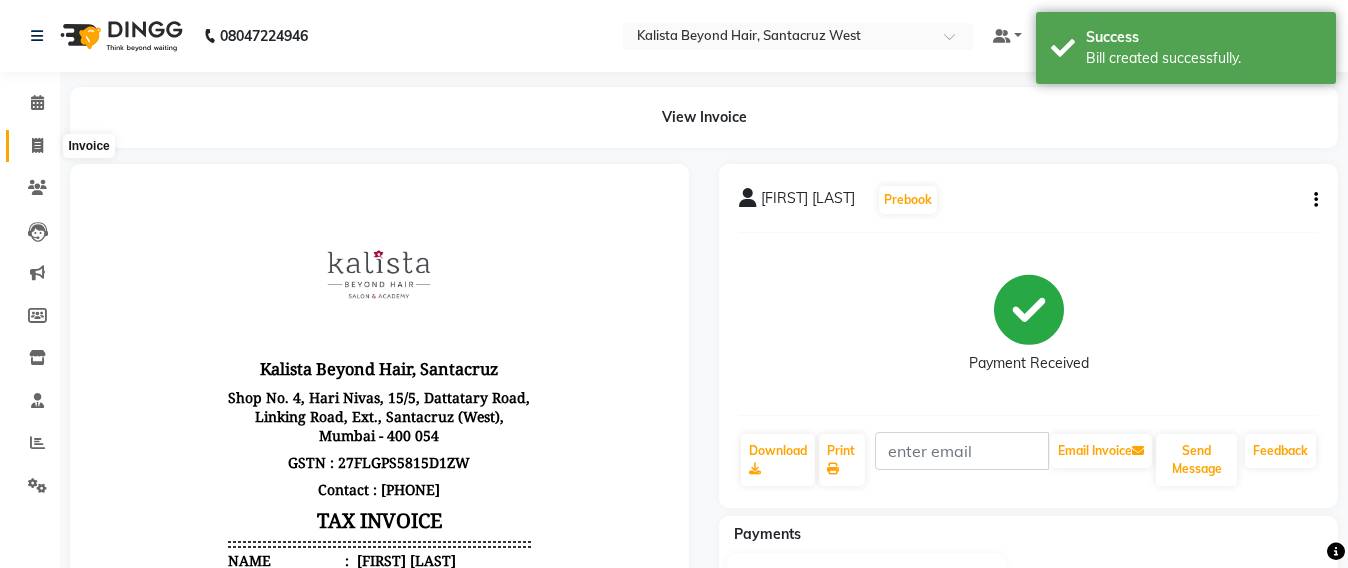 click 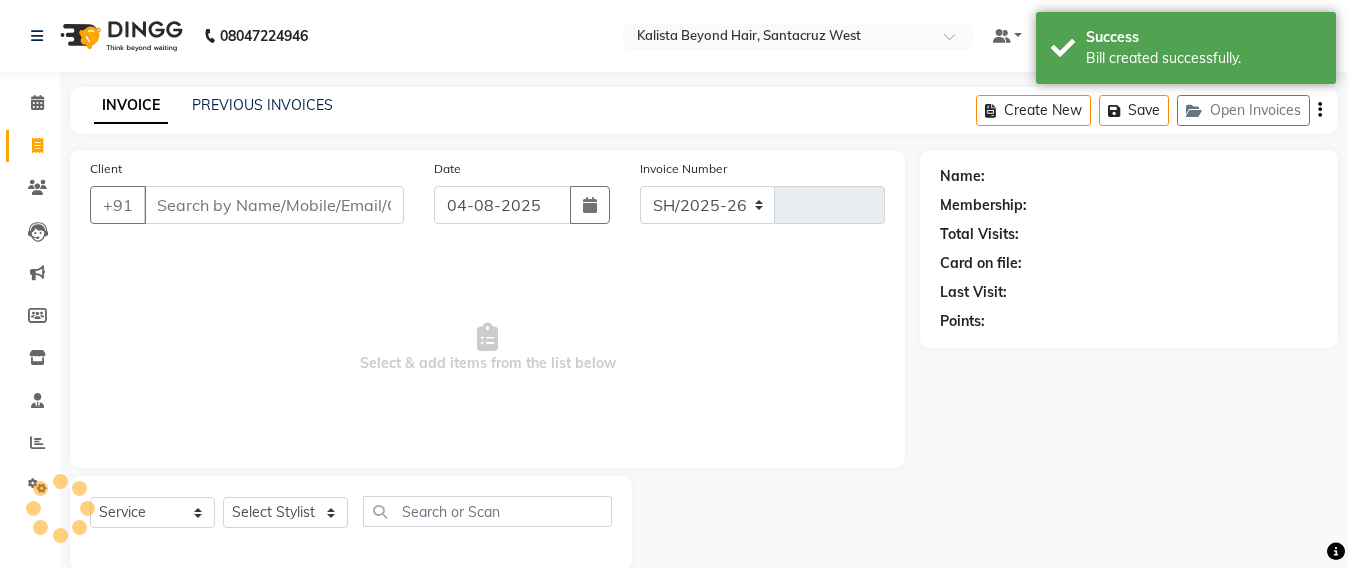 select on "6357" 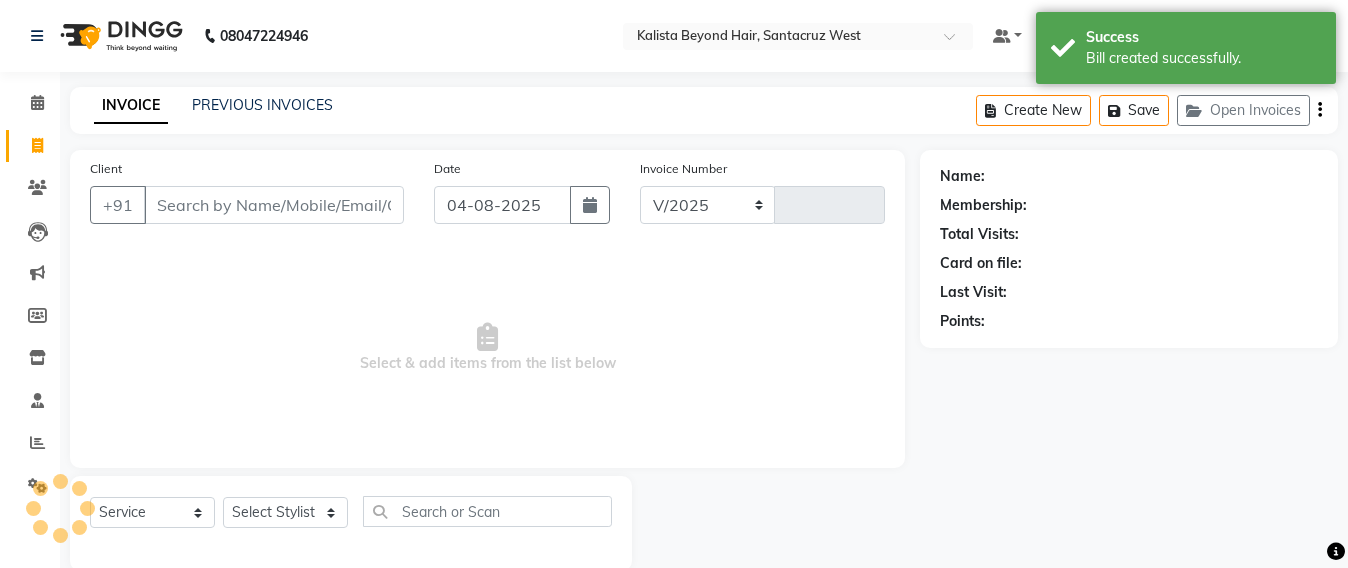 type on "5635" 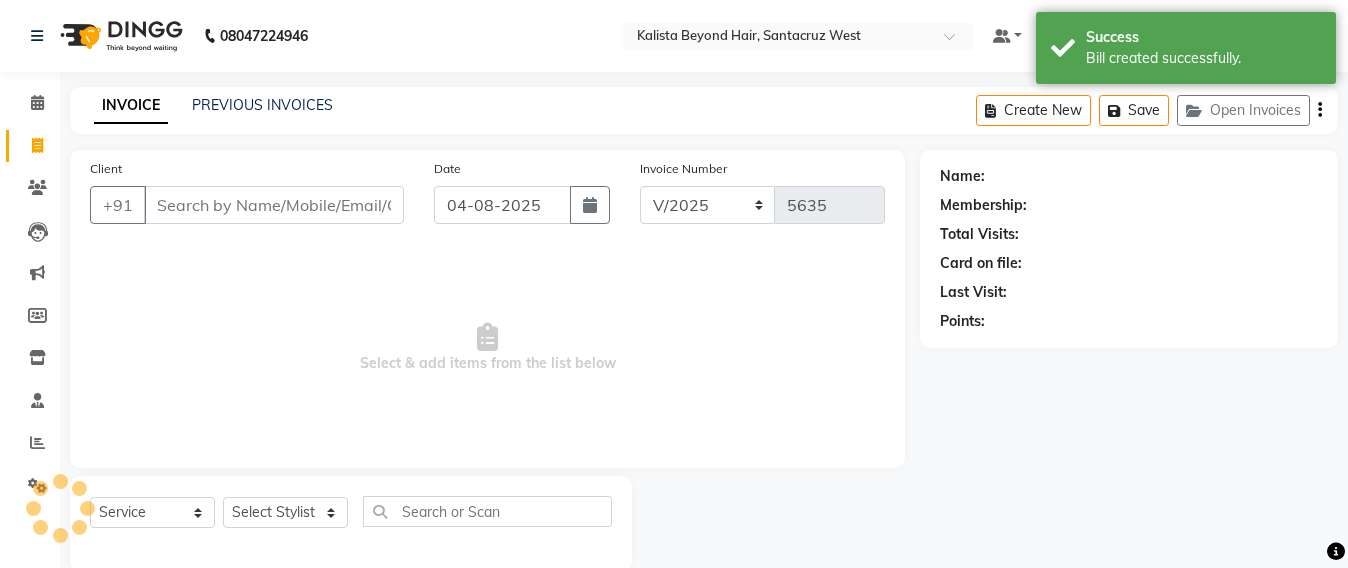 scroll, scrollTop: 33, scrollLeft: 0, axis: vertical 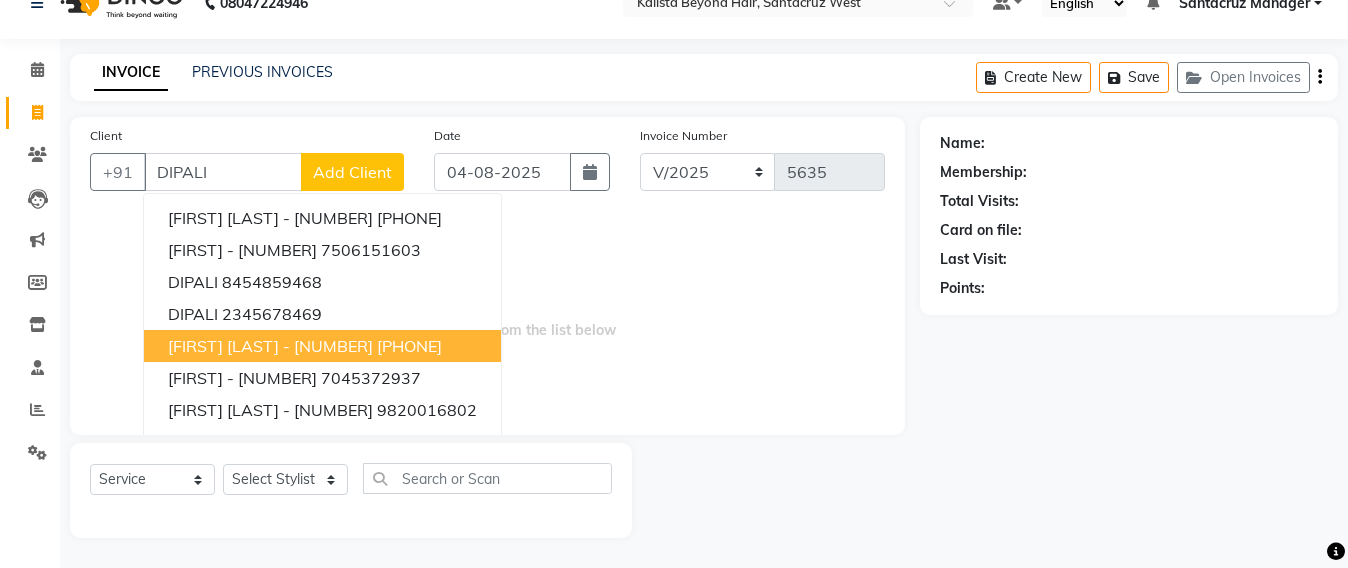 click on "[FIRST] [LAST] - [NUMBER]" at bounding box center [270, 346] 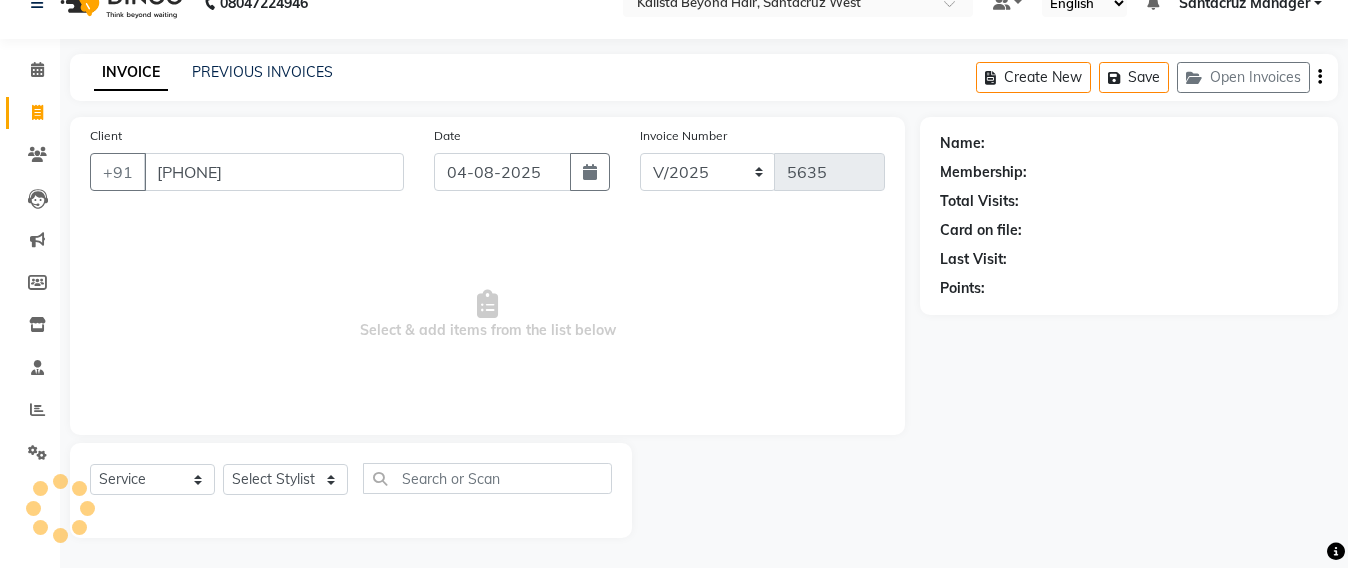 type on "[PHONE]" 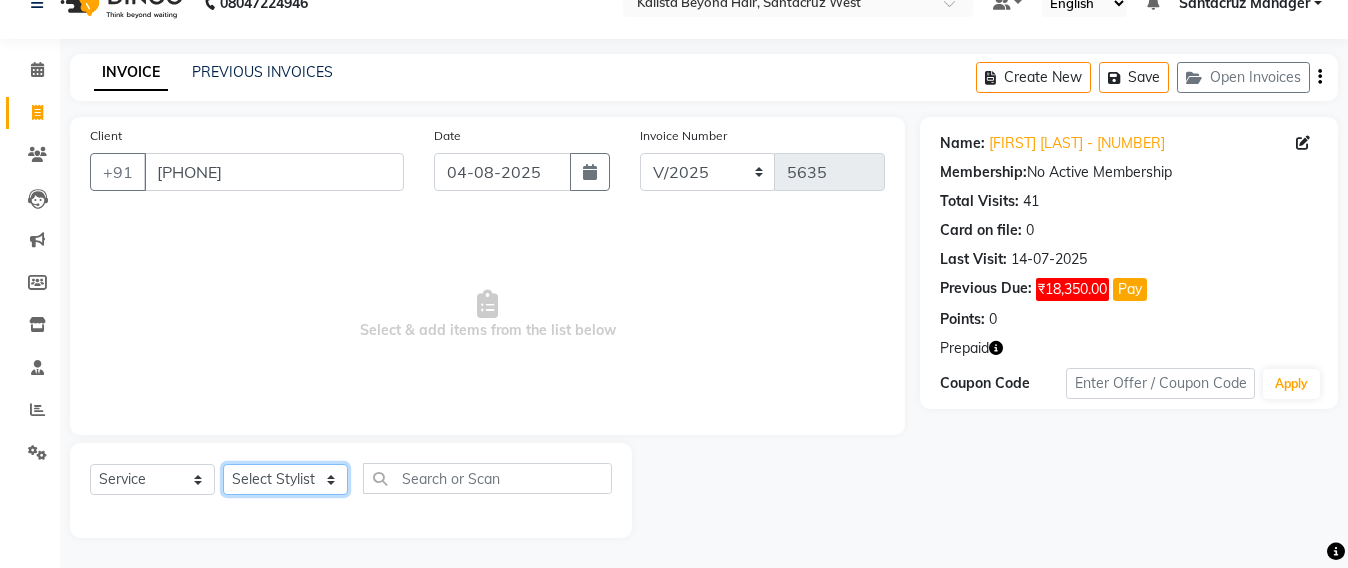 click on "Select Stylist Admin Avesh Sankat AZHER SHAIKH Jayeshree Mahtre Manisha Subodh Shedge Muskaan Pramila Vinayak Mhatre prathmesh mahattre Pratibha Nilesh Sharma RINKI SAV Rosy Sunil Jadhav Sameer shah admin Santacruz Manager SAURAV Siddhi SOMAYANG VASHUM Tejasvi Bhosle" 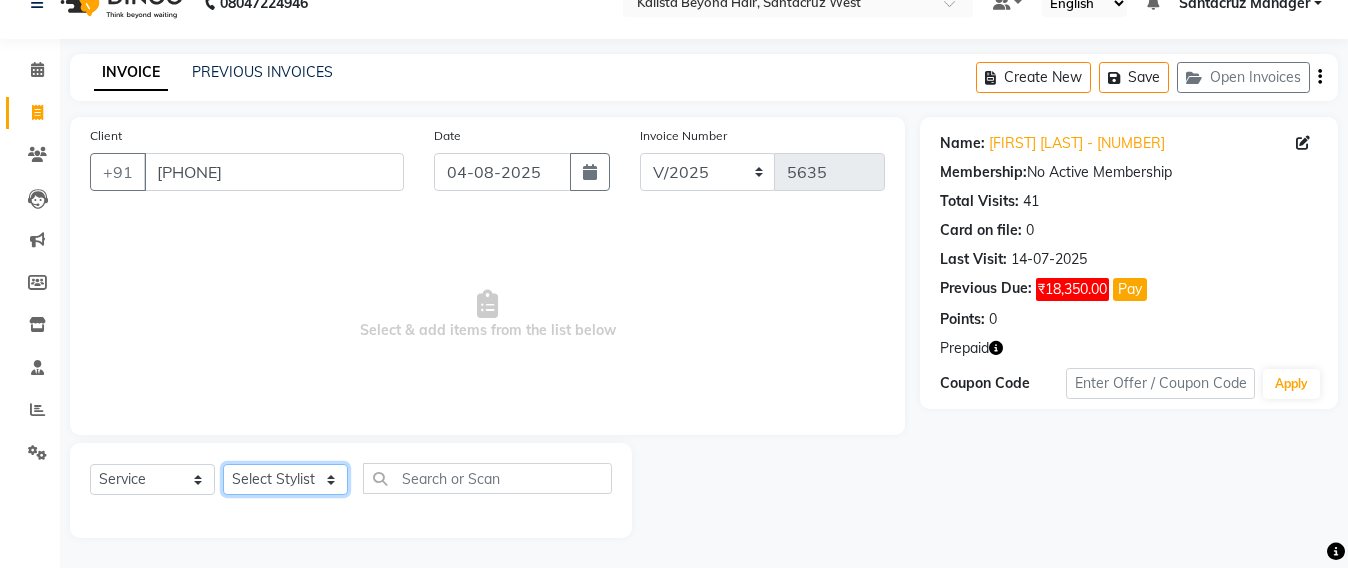 select on "47842" 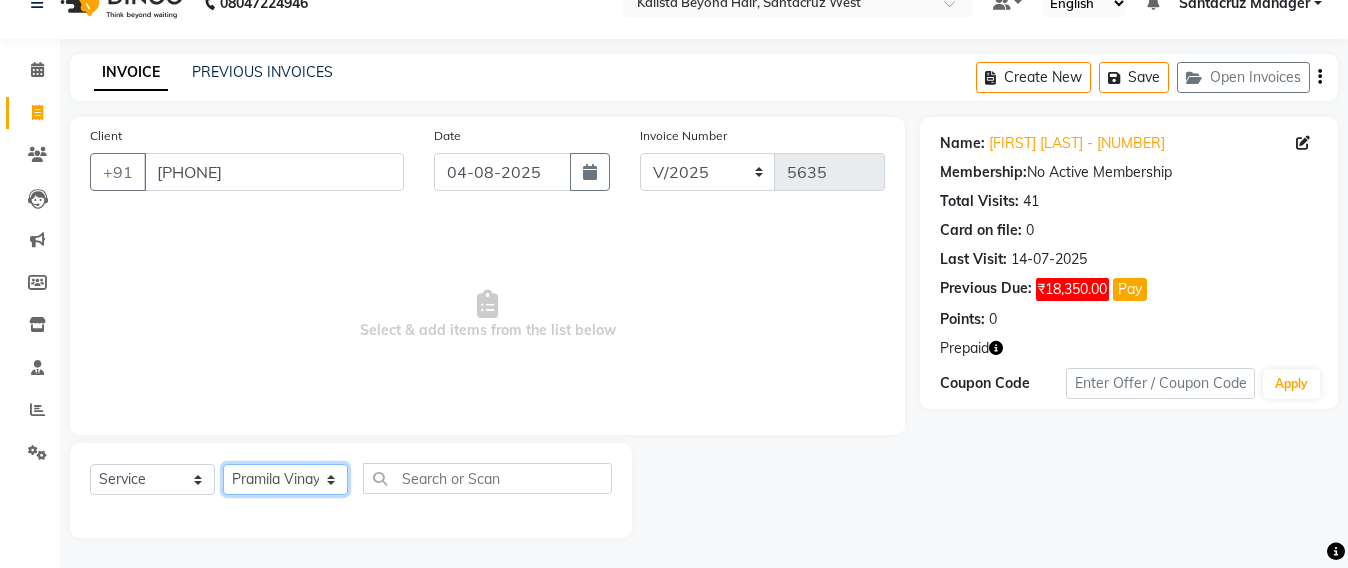 click on "Select Stylist Admin Avesh Sankat AZHER SHAIKH Jayeshree Mahtre Manisha Subodh Shedge Muskaan Pramila Vinayak Mhatre prathmesh mahattre Pratibha Nilesh Sharma RINKI SAV Rosy Sunil Jadhav Sameer shah admin Santacruz Manager SAURAV Siddhi SOMAYANG VASHUM Tejasvi Bhosle" 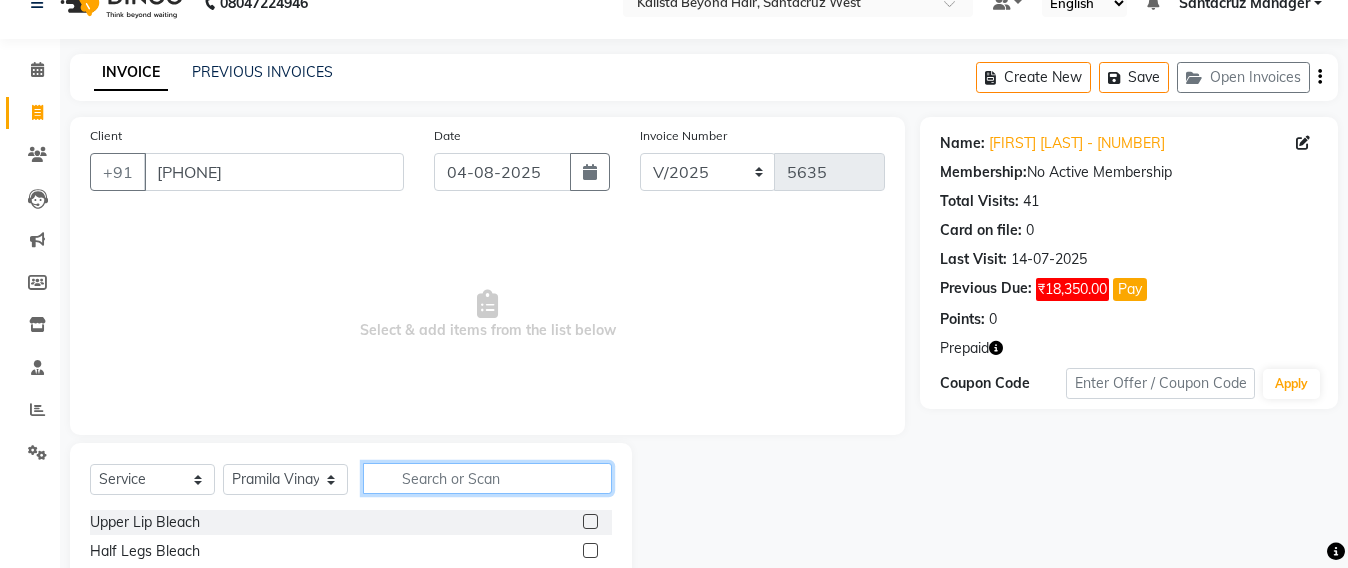 click 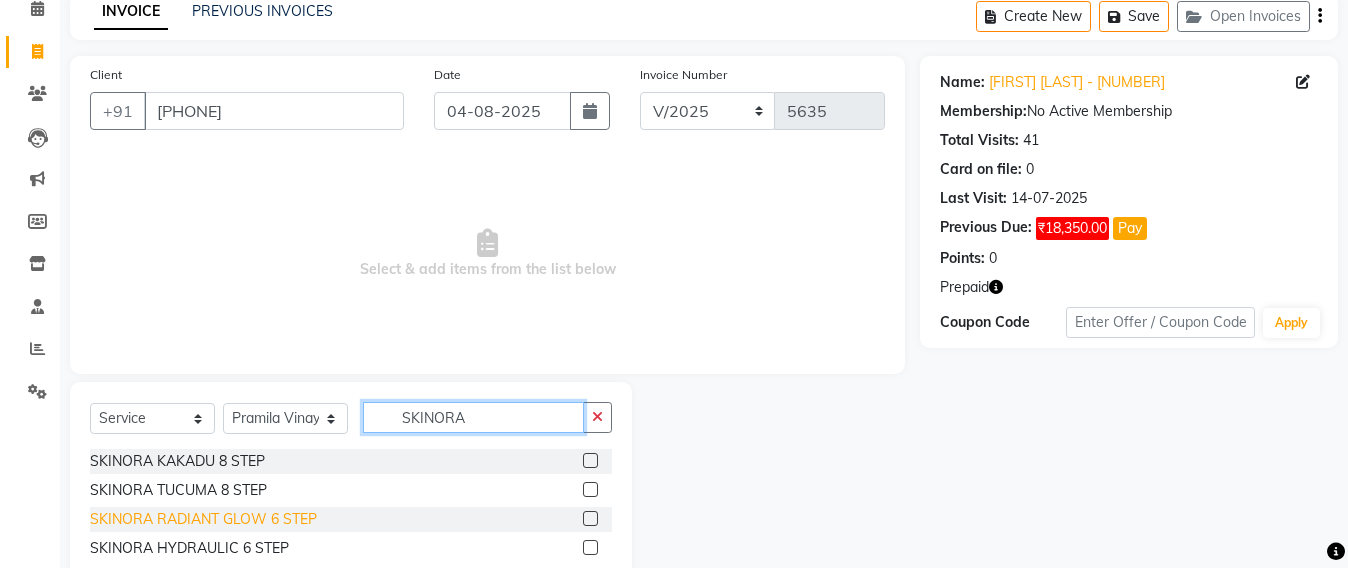 scroll, scrollTop: 149, scrollLeft: 0, axis: vertical 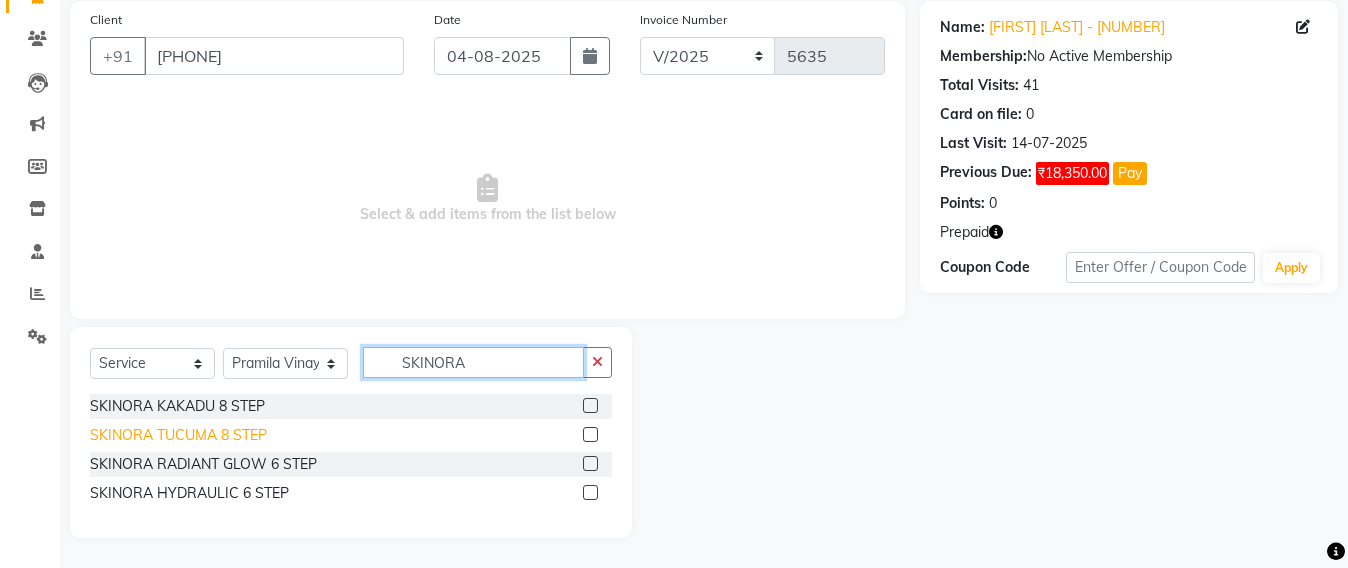 type on "SKINORA" 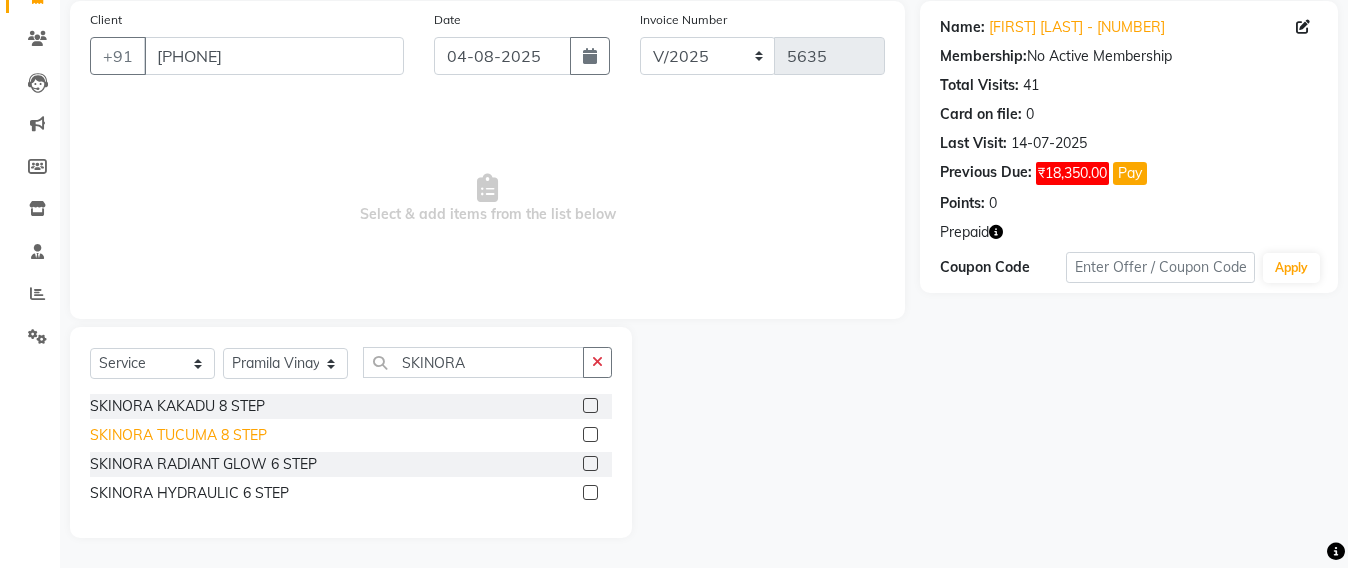 click on "SKINORA TUCUMA 8 STEP" 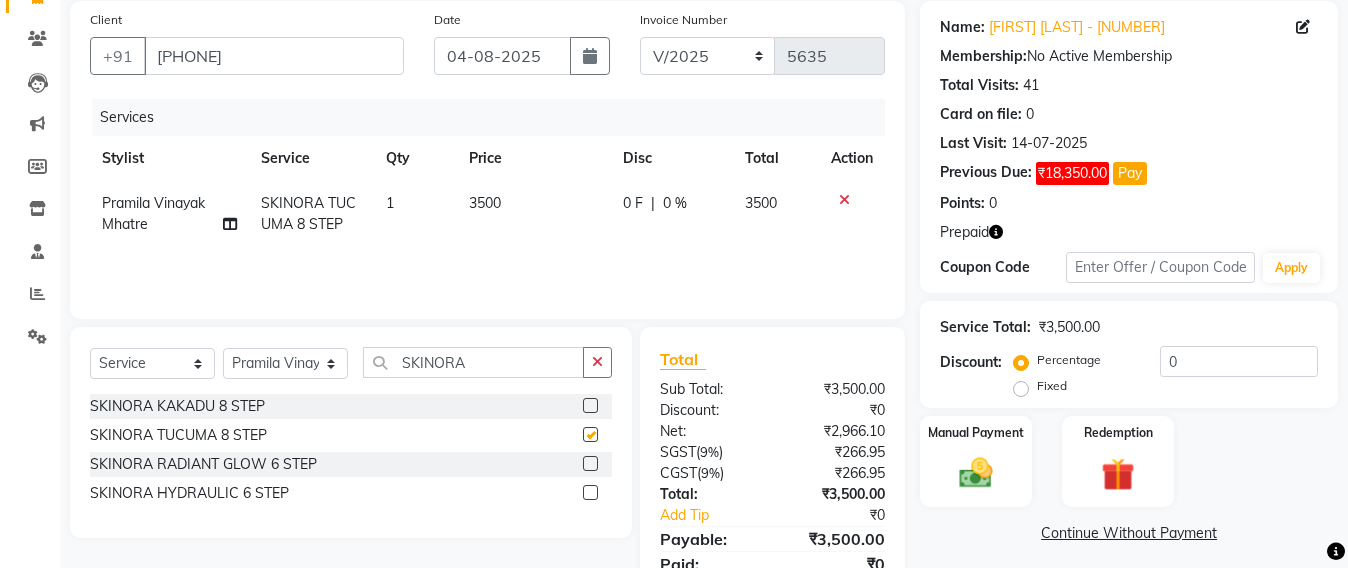 checkbox on "false" 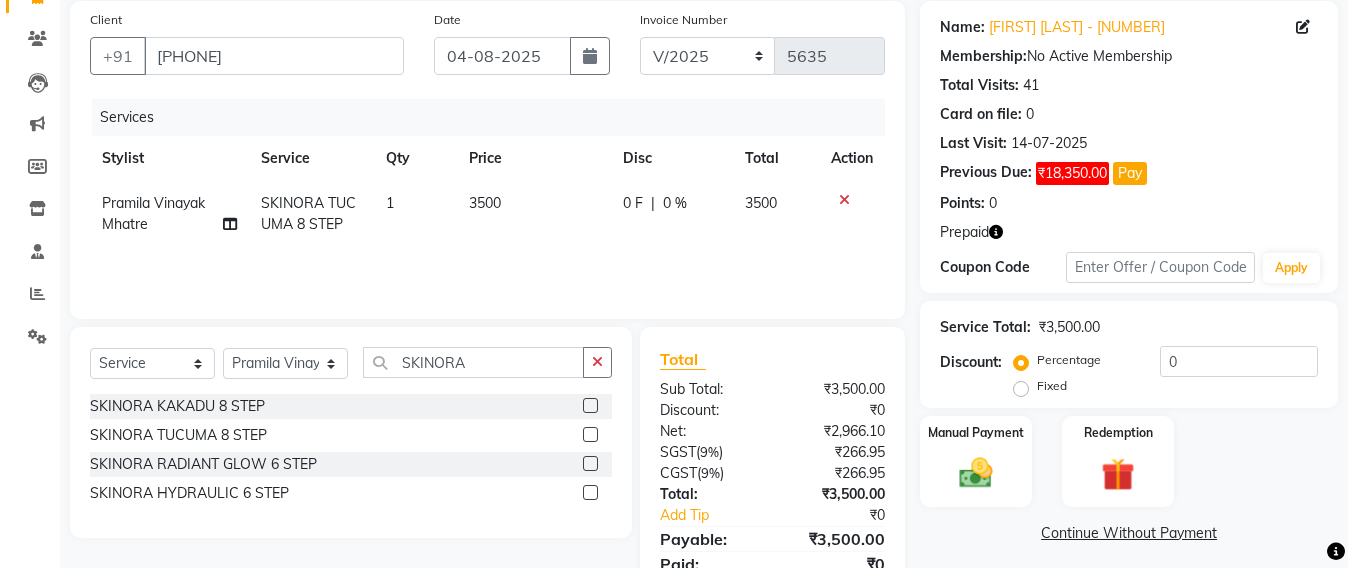 scroll, scrollTop: 0, scrollLeft: 0, axis: both 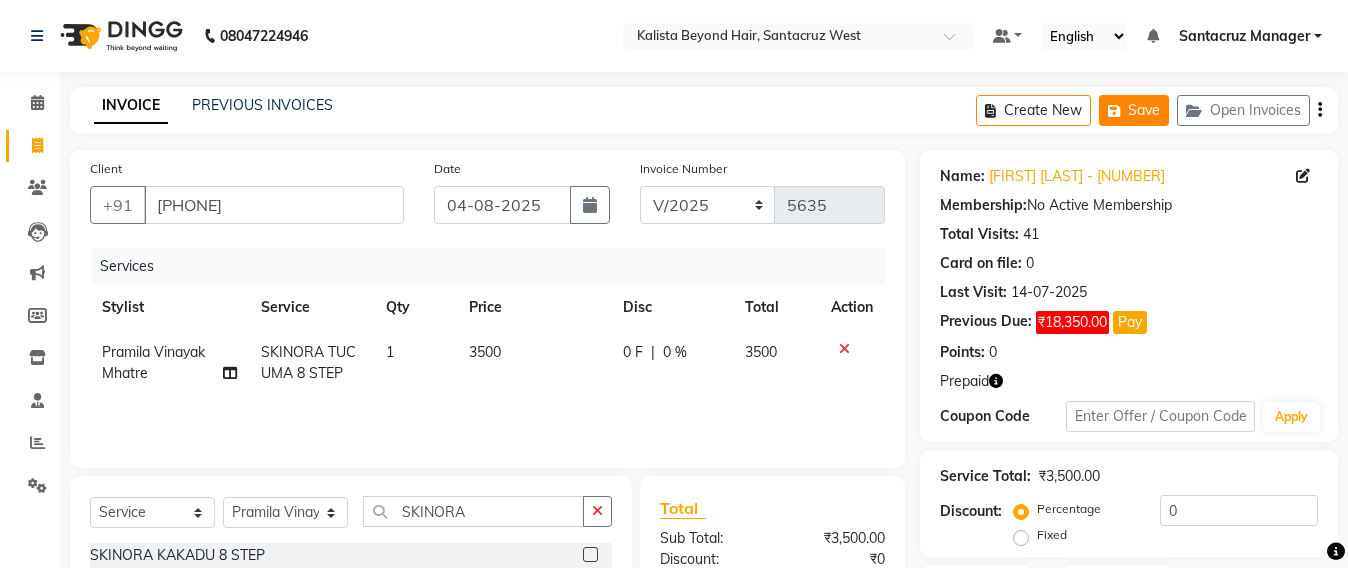 click on "Save" 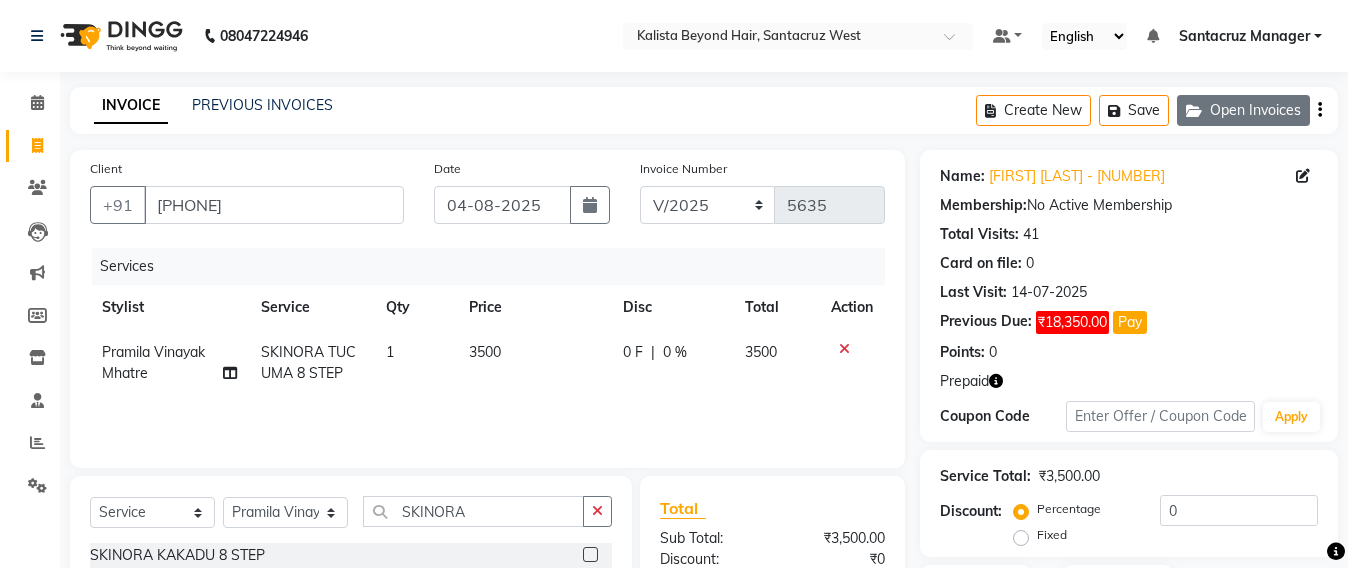 click on "Open Invoices" 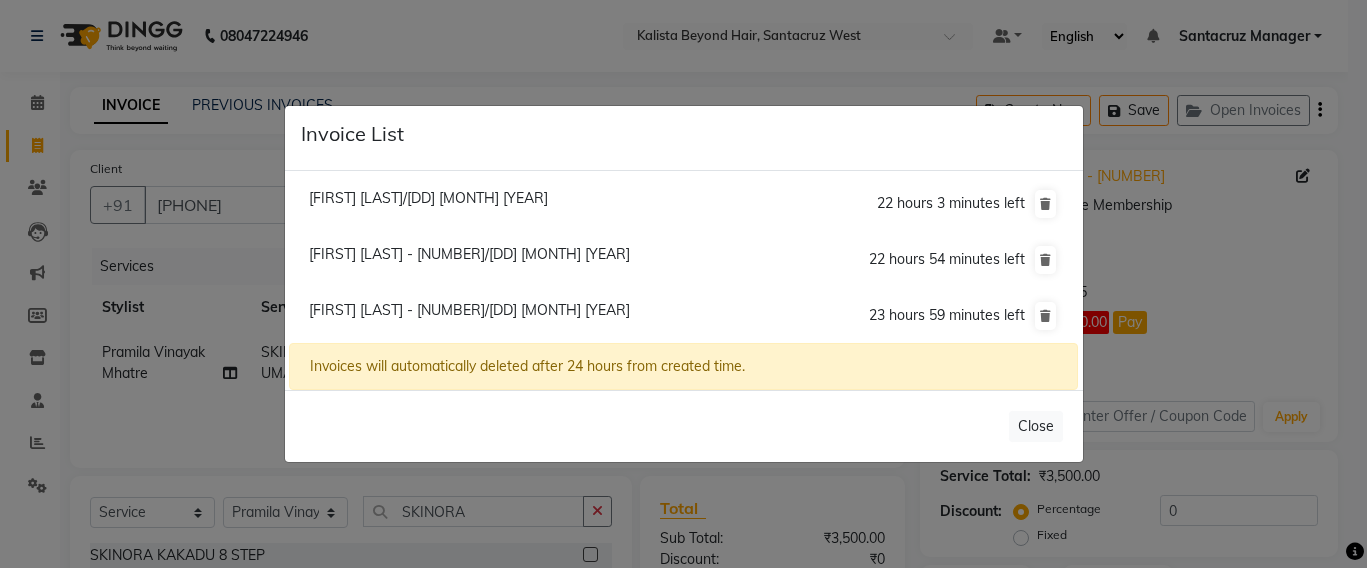 click on "[FIRST] [LAST]/[DD] [MONTH] [YEAR]" 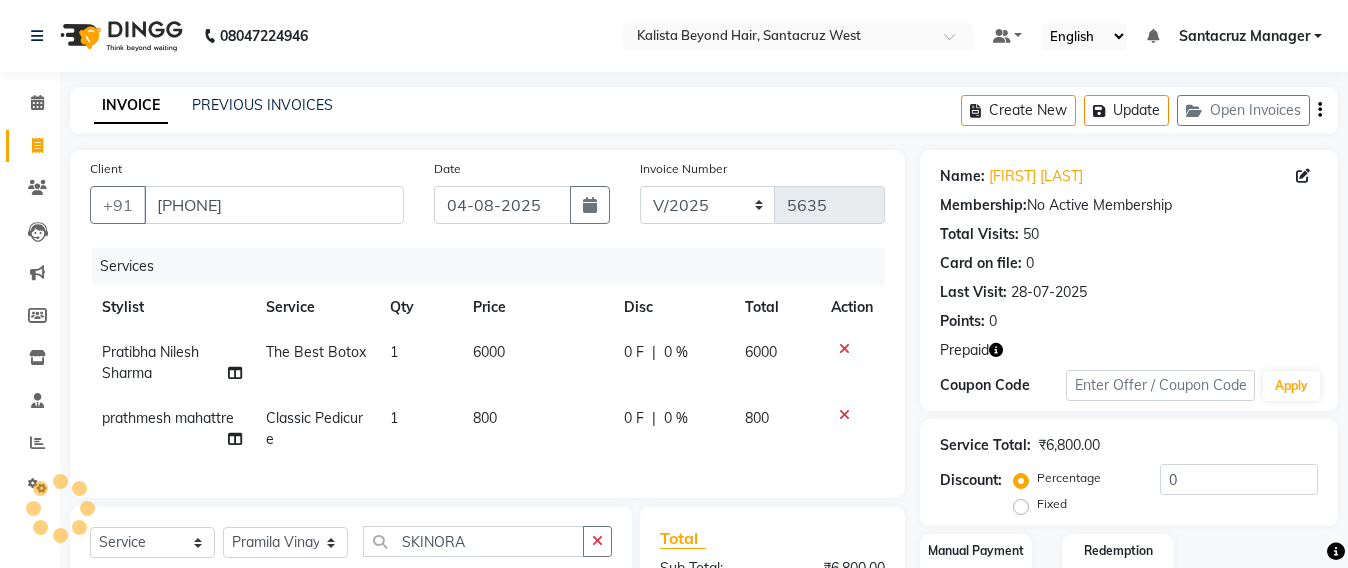 select 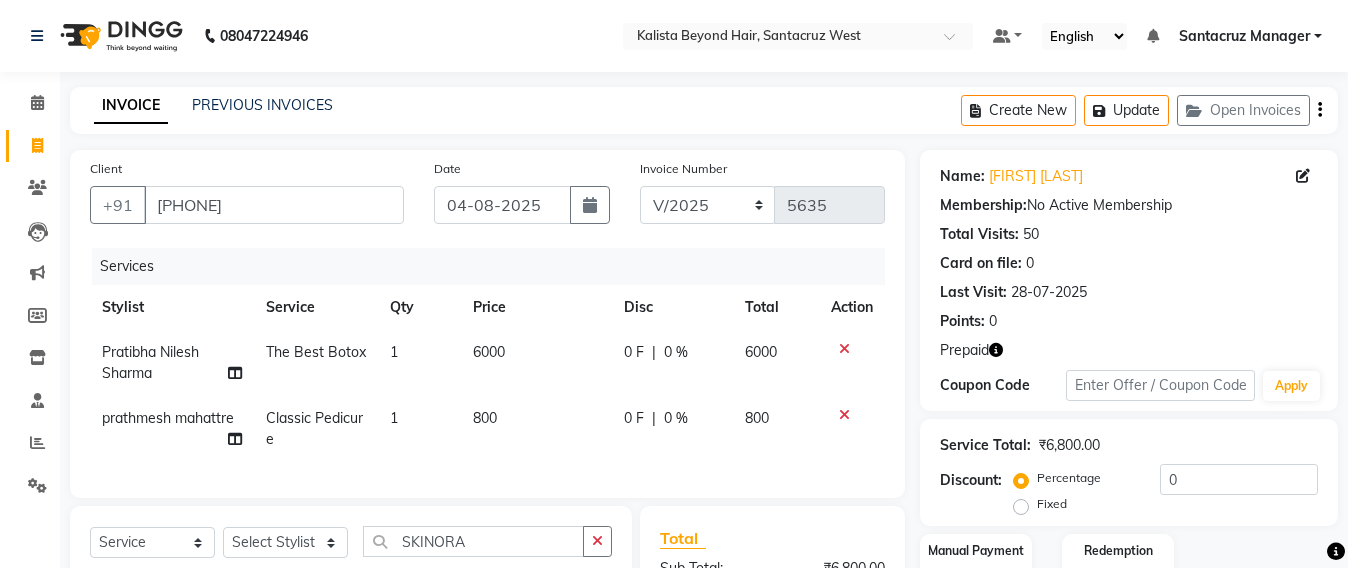 click 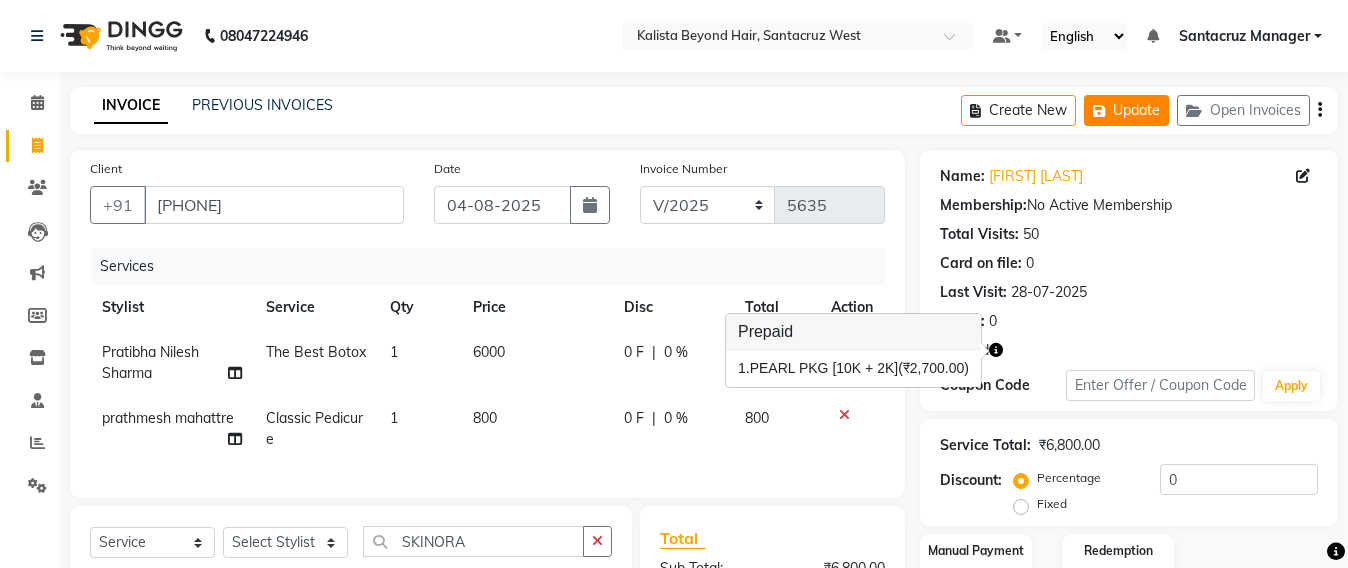 click on "Update" 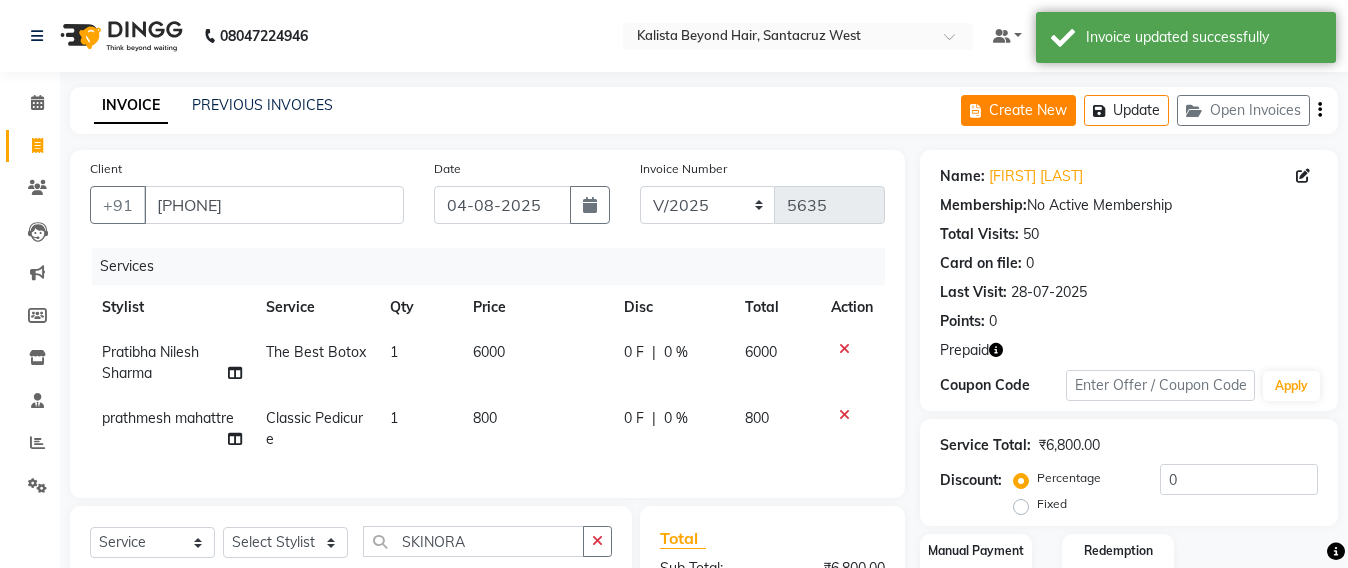 click on "Create New" 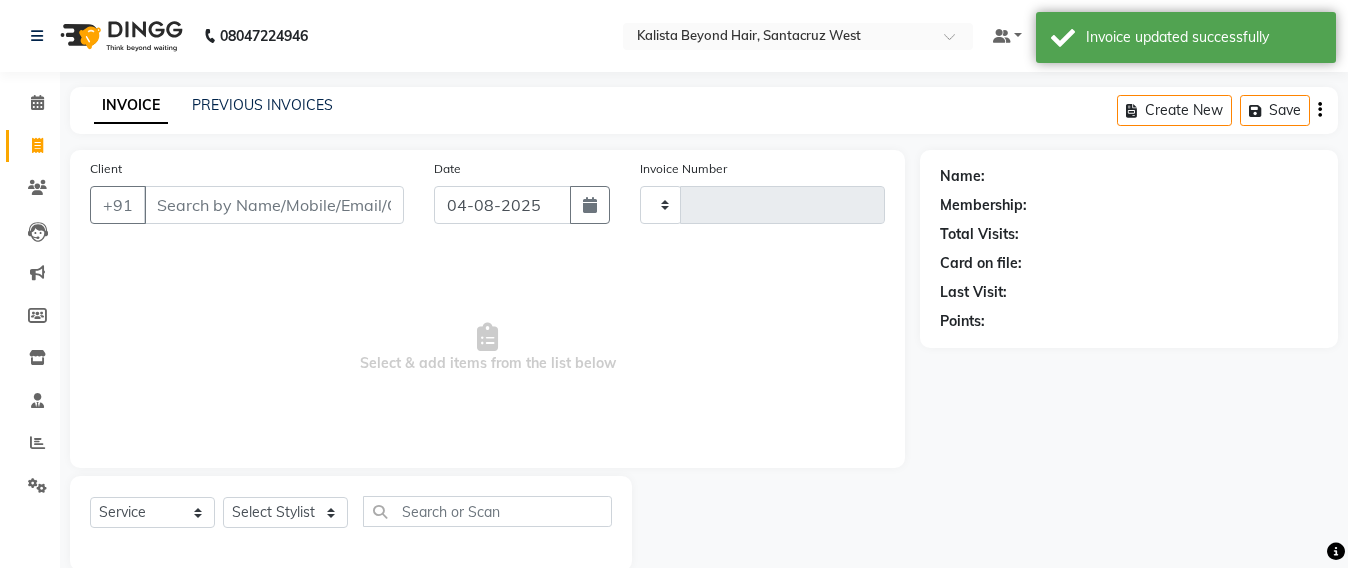 scroll, scrollTop: 33, scrollLeft: 0, axis: vertical 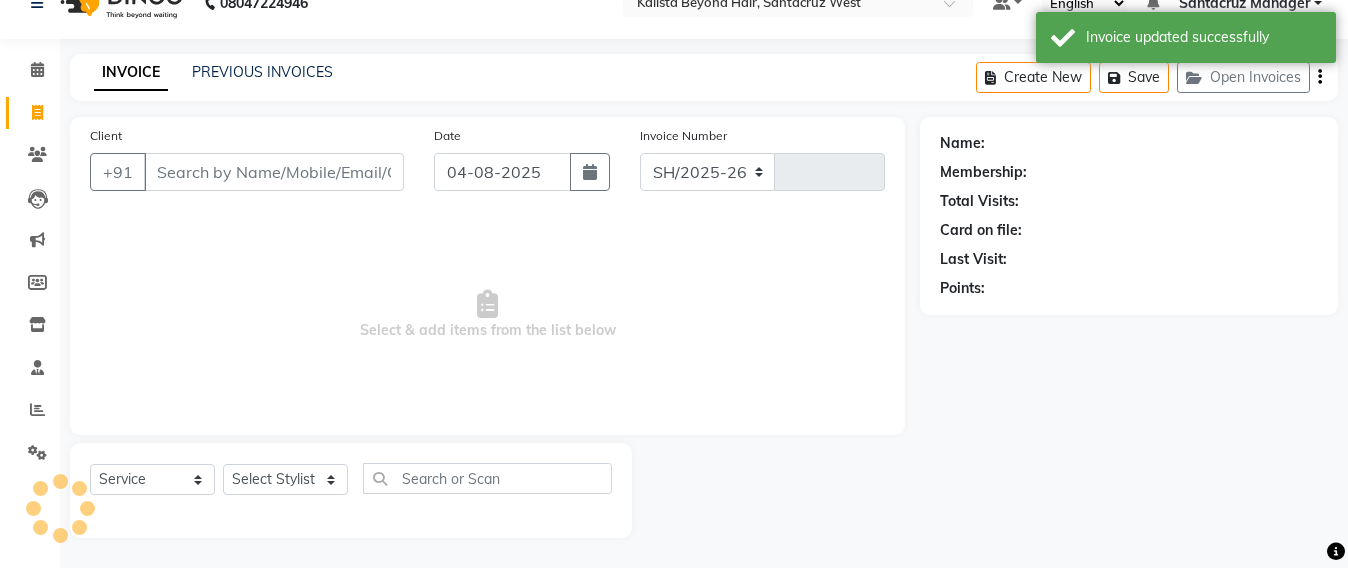 select on "6357" 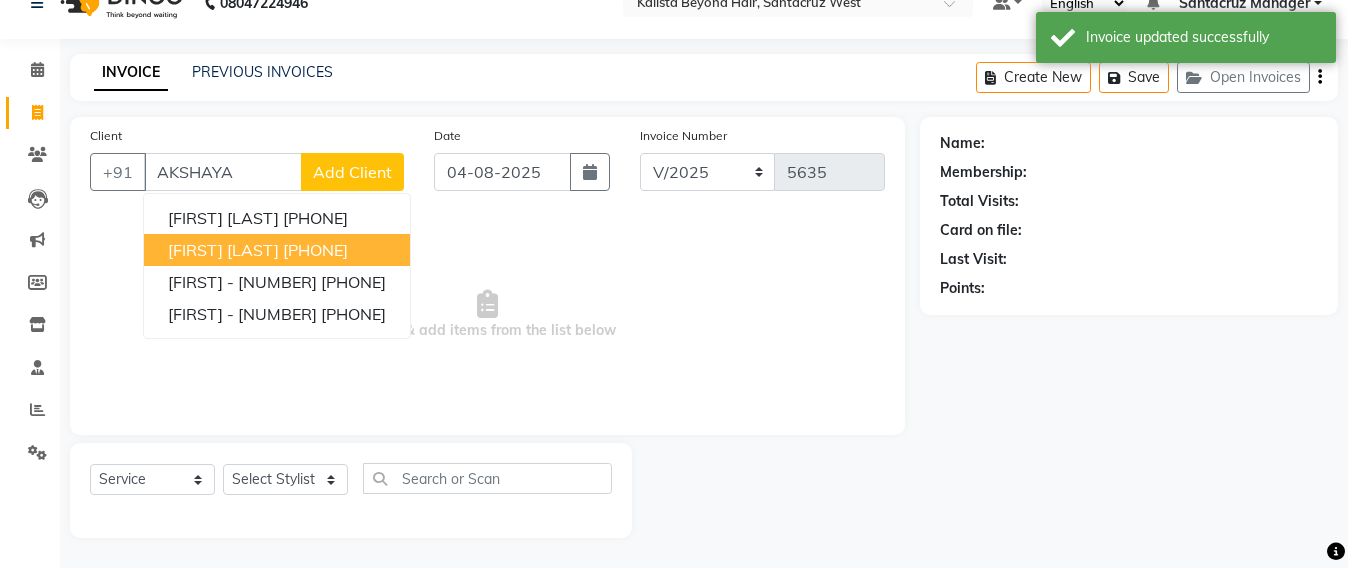 click on "[FIRST] [LAST]" at bounding box center (223, 250) 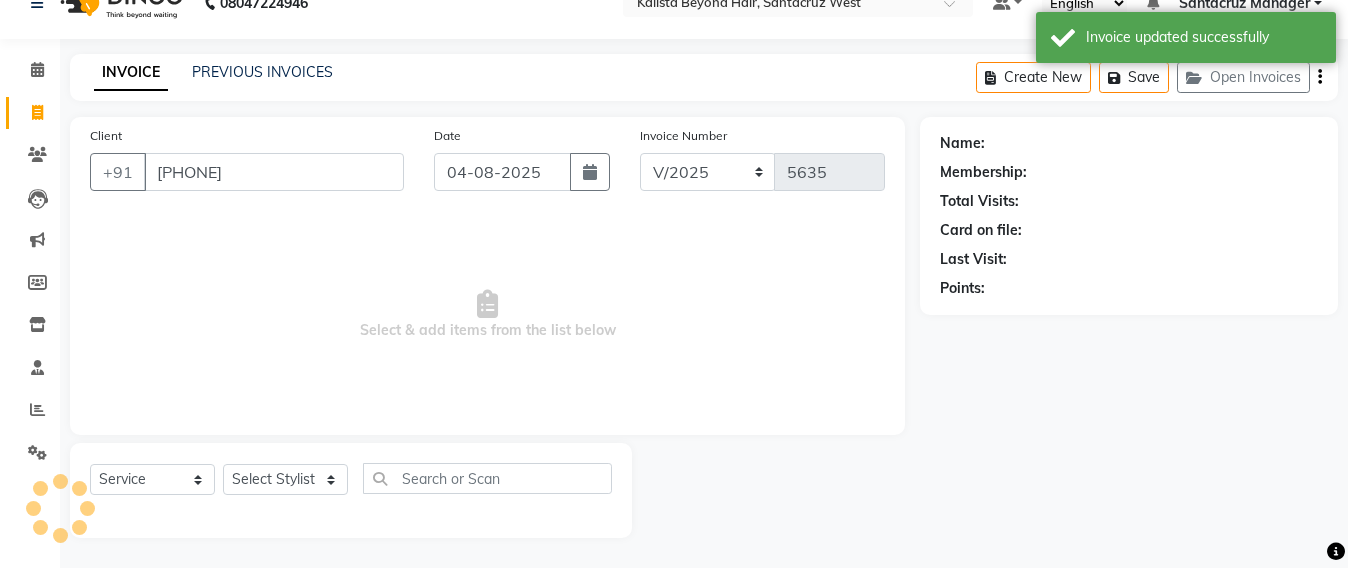 type on "[PHONE]" 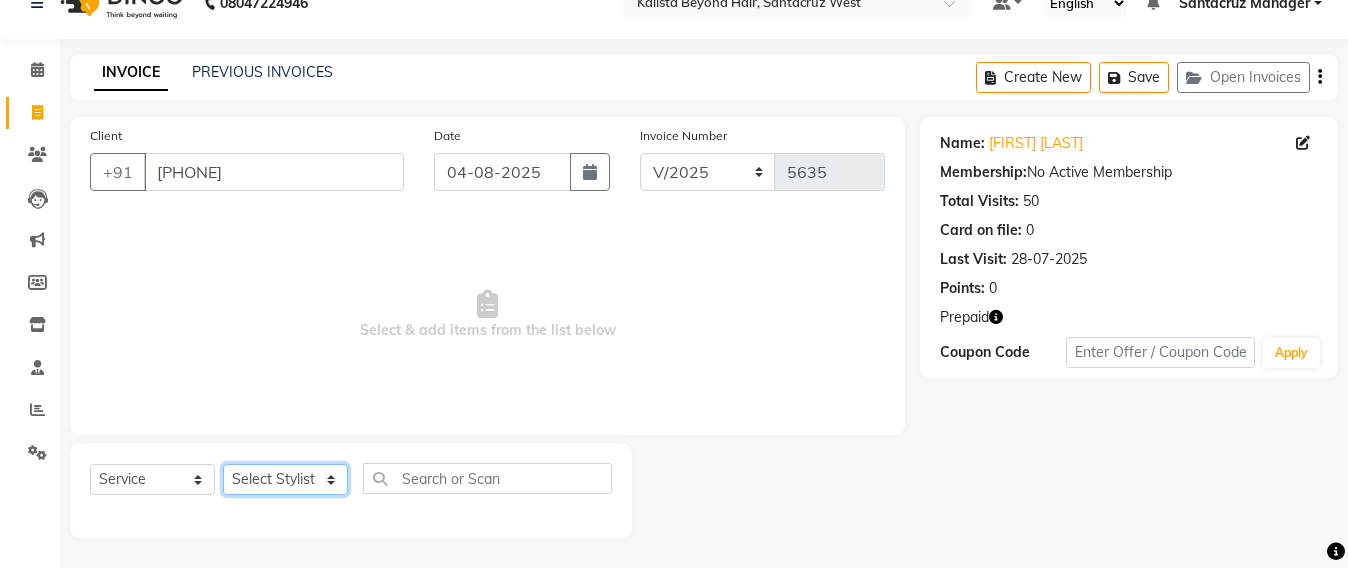 click on "Select Stylist Admin Avesh Sankat AZHER SHAIKH Jayeshree Mahtre Manisha Subodh Shedge Muskaan Pramila Vinayak Mhatre prathmesh mahattre Pratibha Nilesh Sharma RINKI SAV Rosy Sunil Jadhav Sameer shah admin Santacruz Manager SAURAV Siddhi SOMAYANG VASHUM Tejasvi Bhosle" 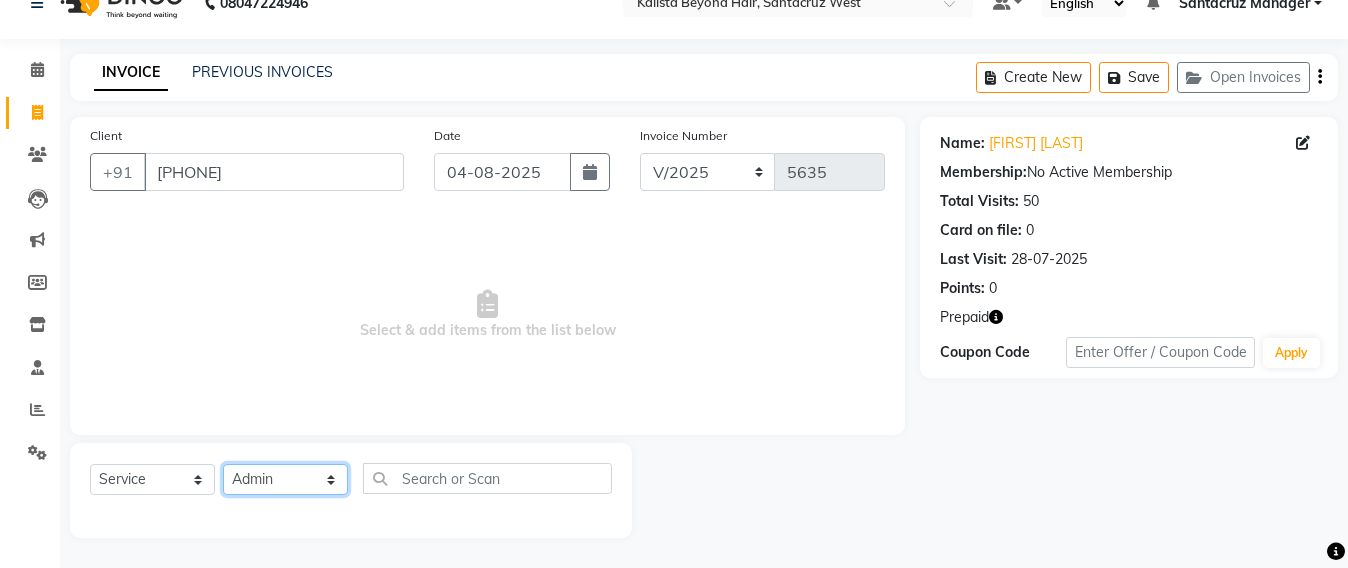 click on "Select Stylist Admin Avesh Sankat AZHER SHAIKH Jayeshree Mahtre Manisha Subodh Shedge Muskaan Pramila Vinayak Mhatre prathmesh mahattre Pratibha Nilesh Sharma RINKI SAV Rosy Sunil Jadhav Sameer shah admin Santacruz Manager SAURAV Siddhi SOMAYANG VASHUM Tejasvi Bhosle" 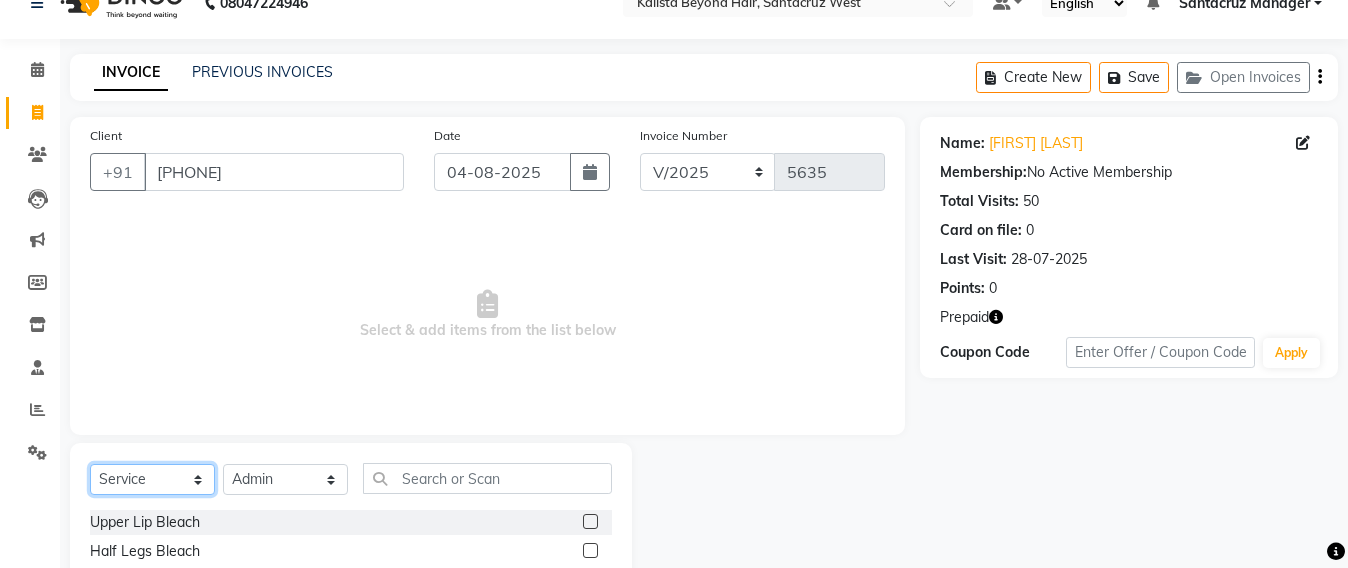 drag, startPoint x: 125, startPoint y: 479, endPoint x: 128, endPoint y: 465, distance: 14.3178215 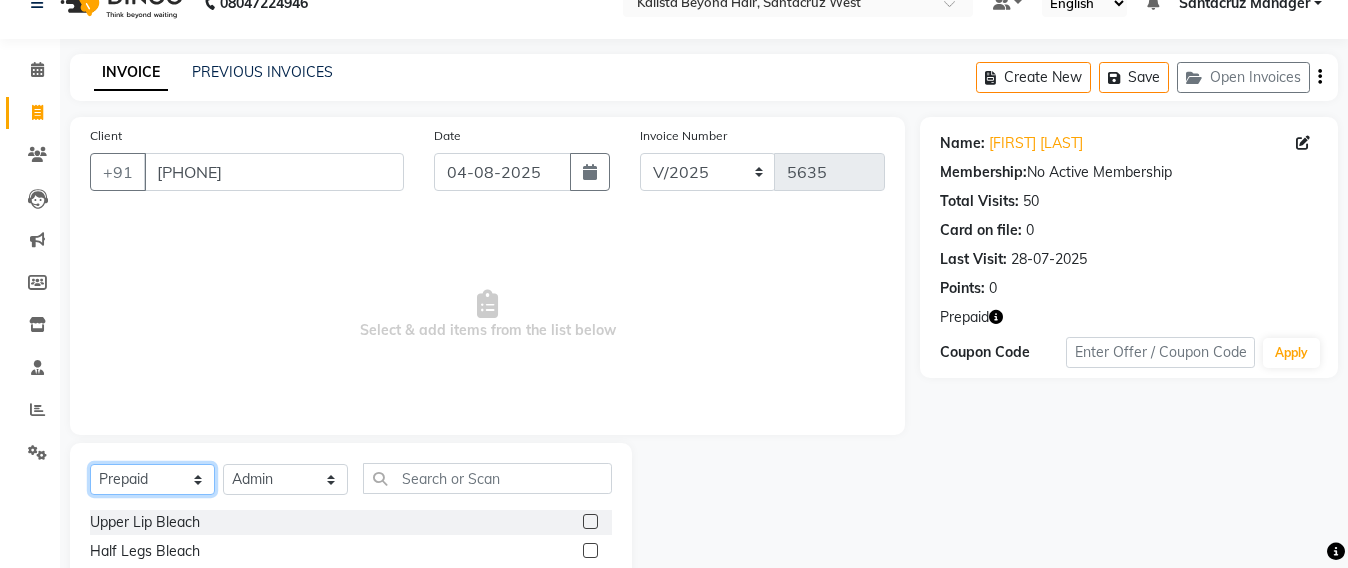 click on "Select  Service  Product  Membership  Package Voucher Prepaid Gift Card" 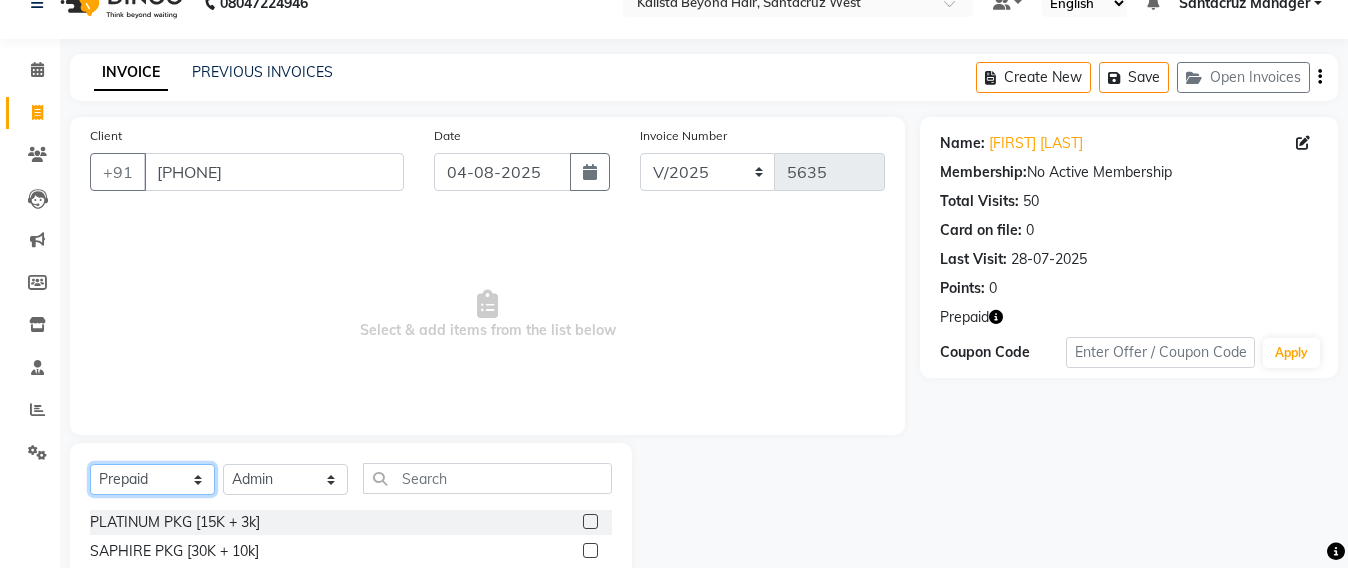 scroll, scrollTop: 233, scrollLeft: 0, axis: vertical 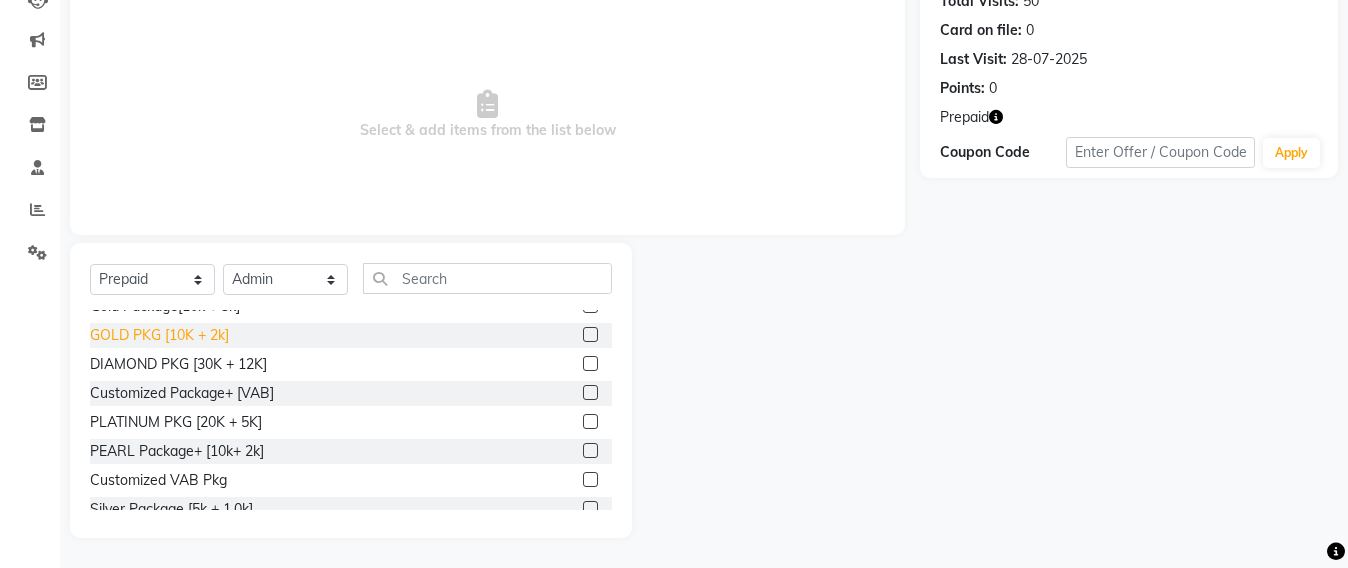 click on "GOLD PKG [10K + 2k]" 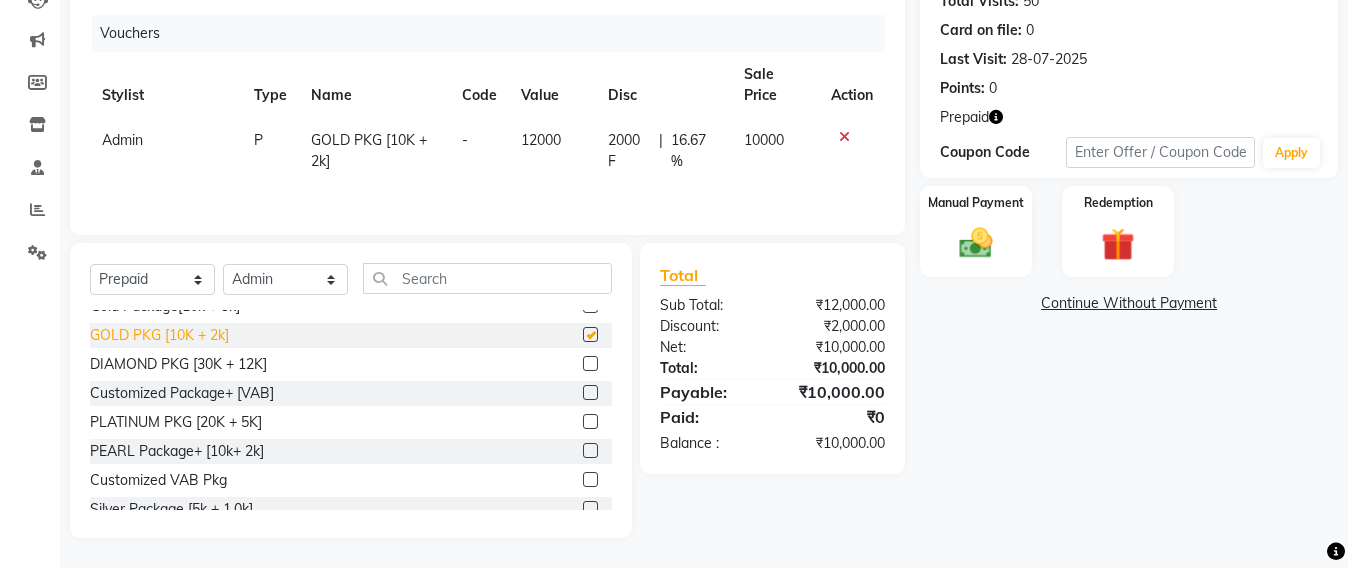 checkbox on "false" 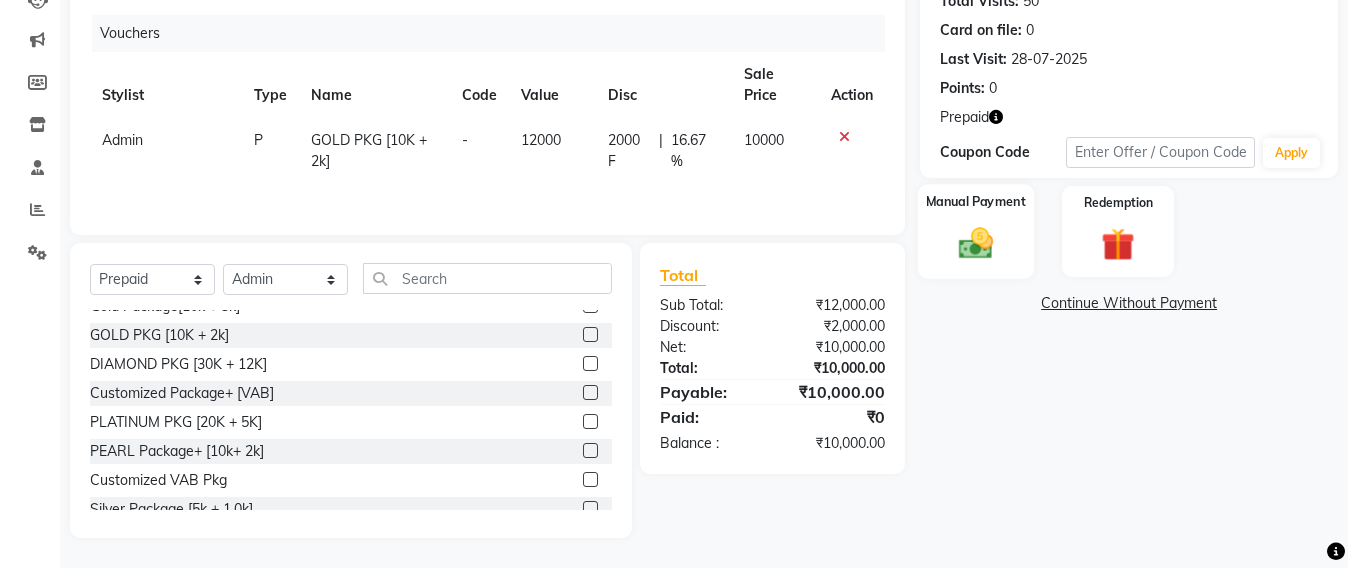 click 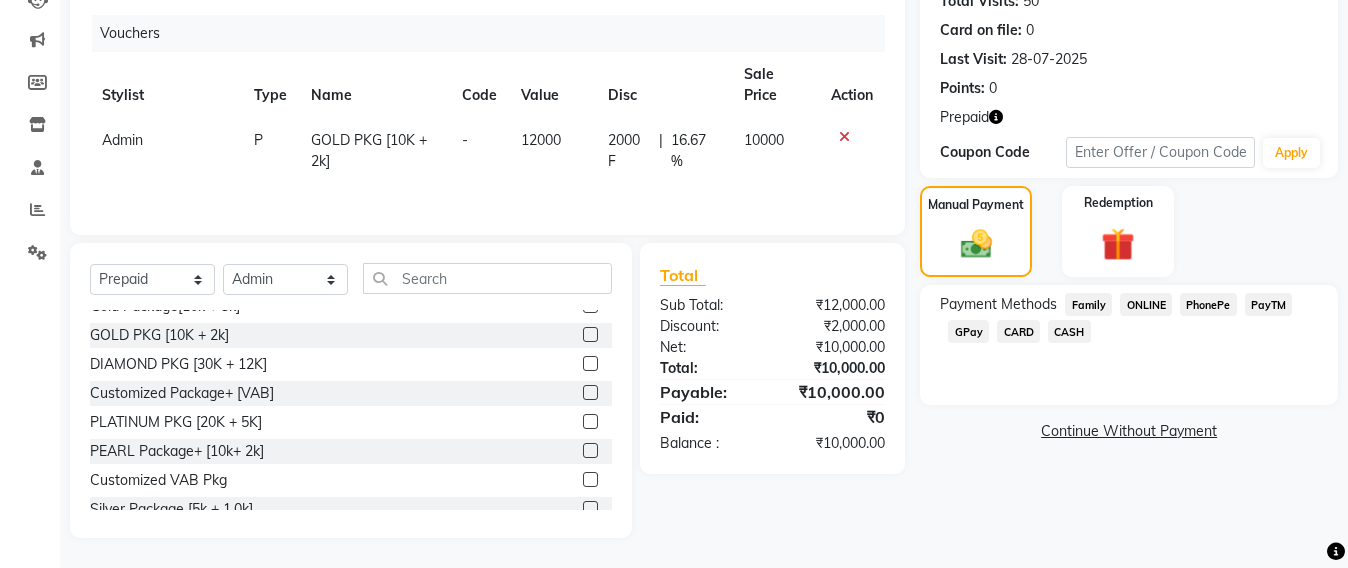 click on "CASH" 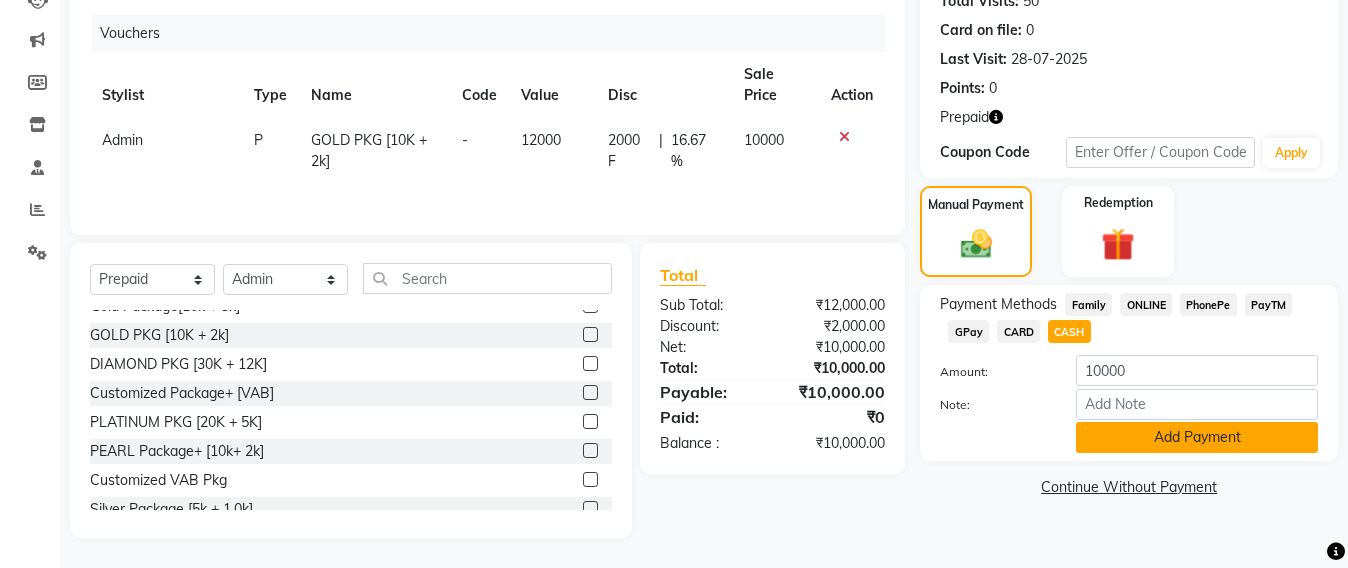 click on "Add Payment" 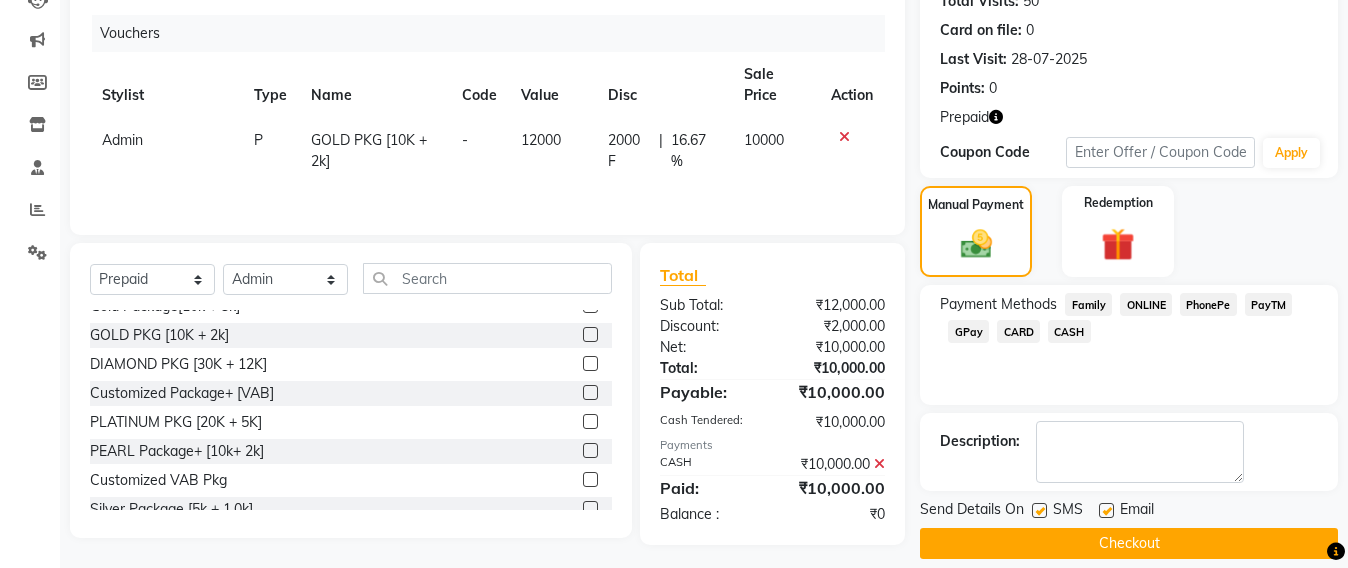 click on "Checkout" 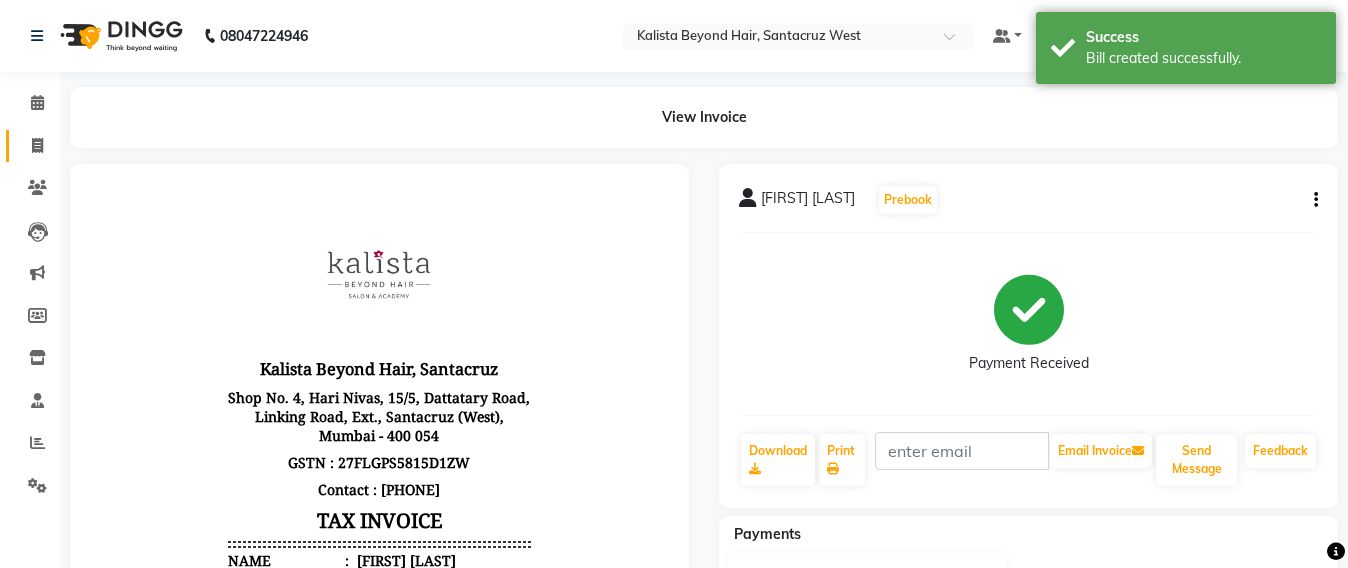 scroll, scrollTop: 0, scrollLeft: 0, axis: both 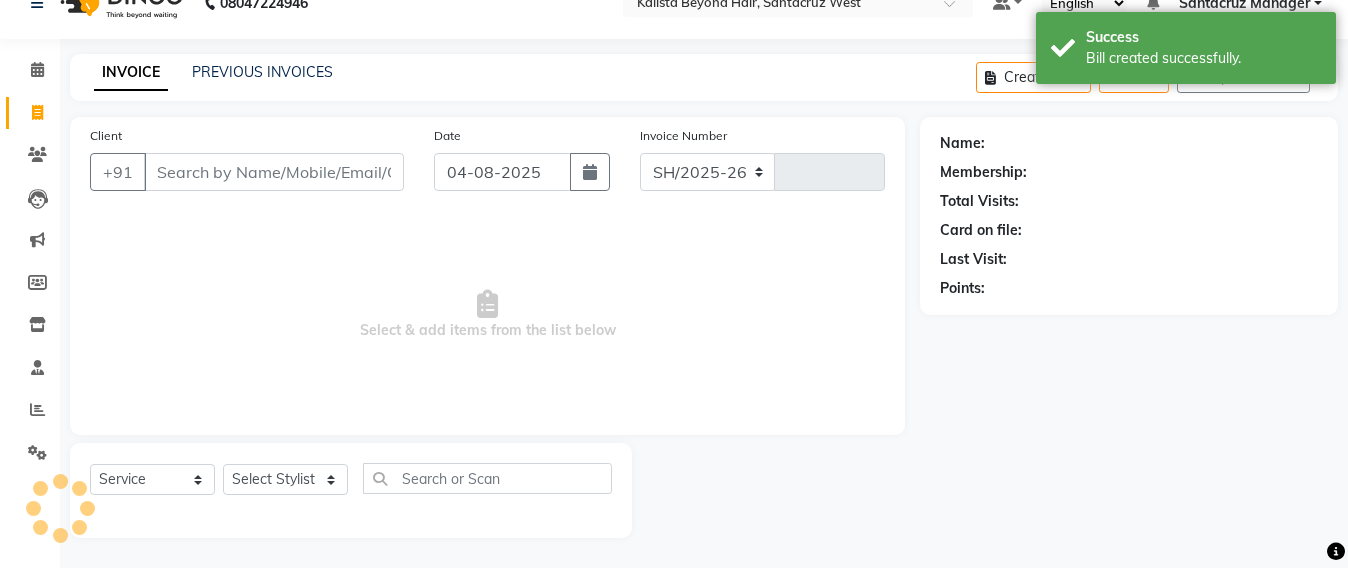 select on "6357" 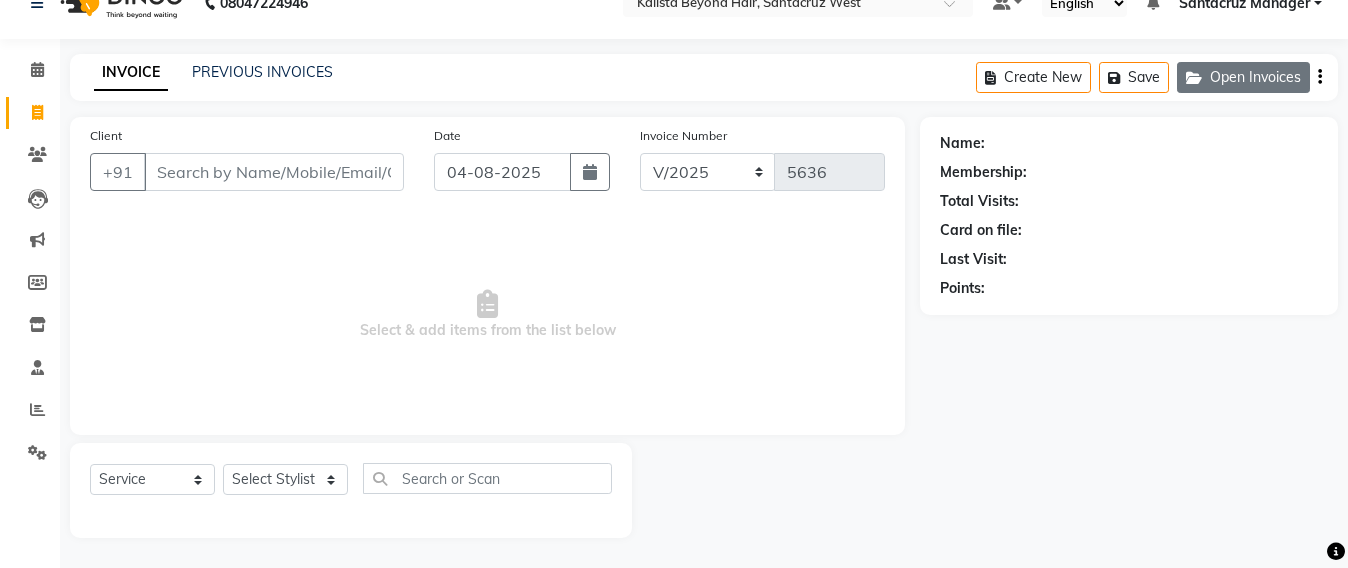 click on "Open Invoices" 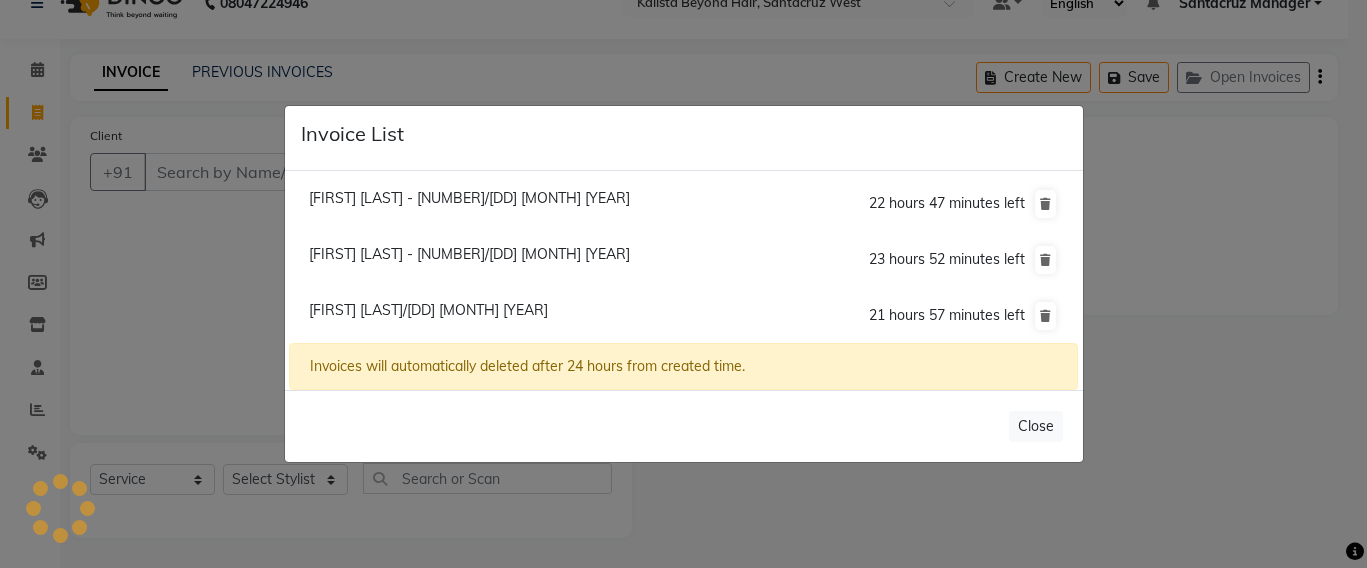 click on "[FIRST] [LAST]/[DD] [MONTH] [YEAR]" 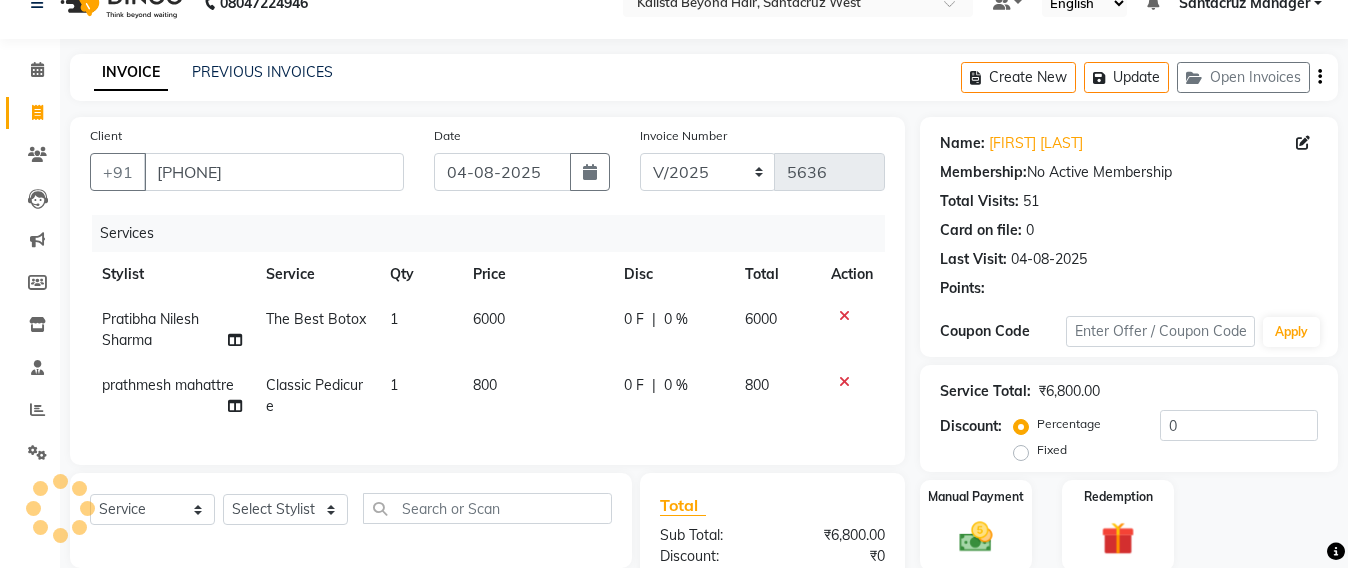 click 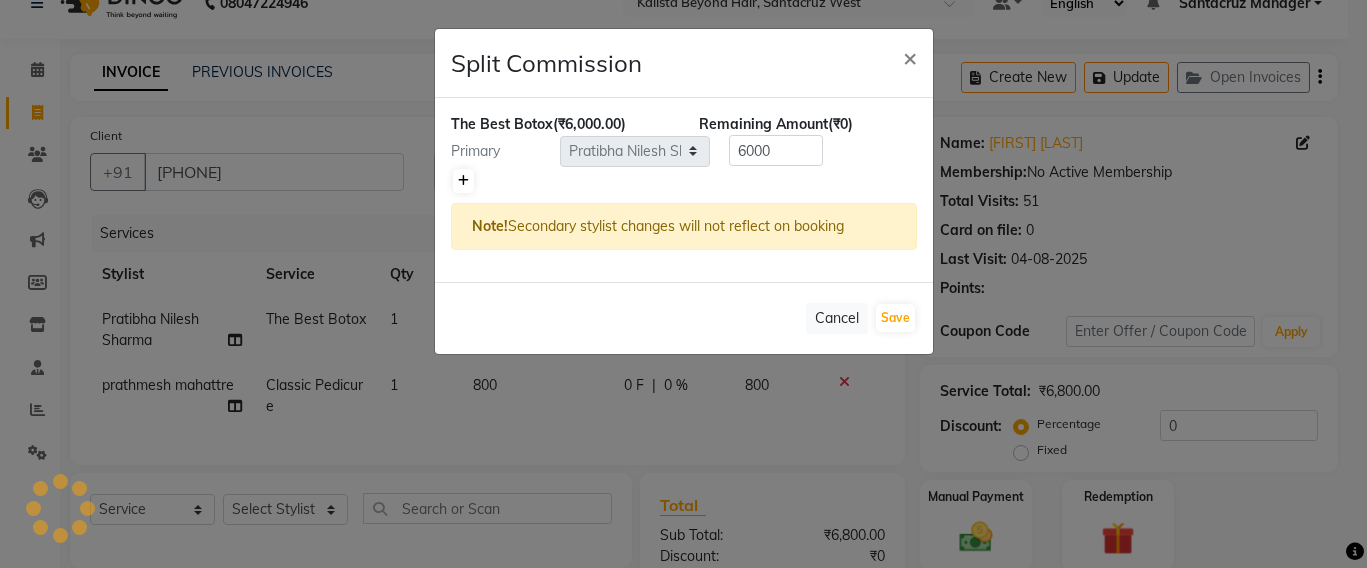 click 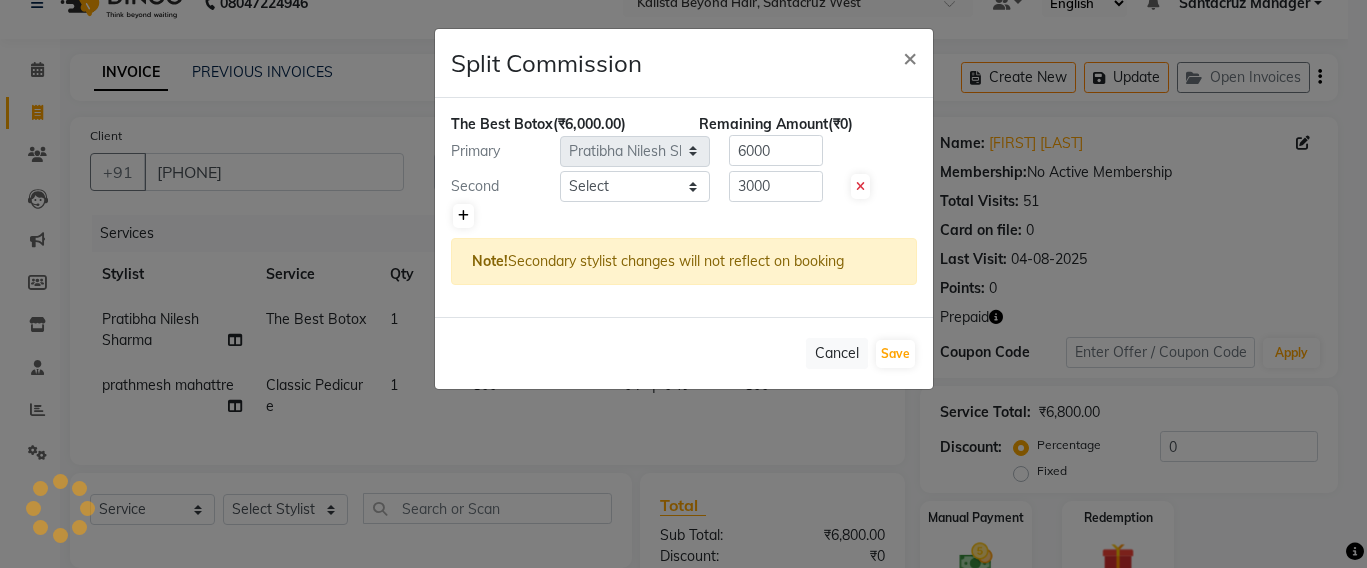 type on "3000" 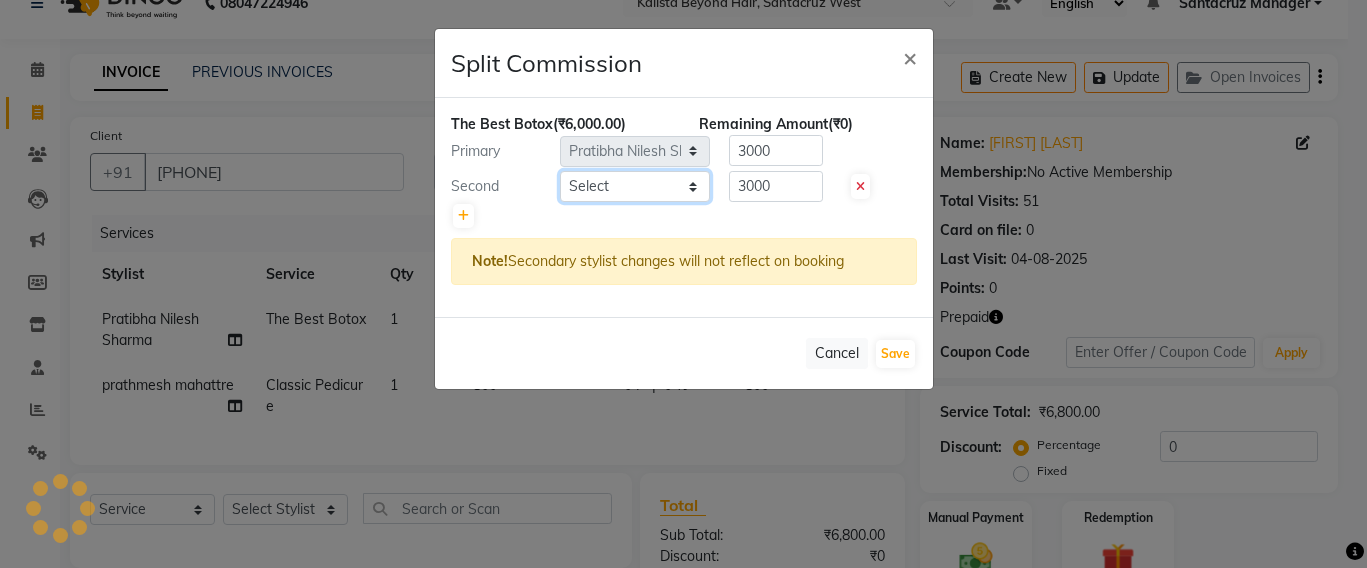 click on "Select Admin [FIRST] [LAST] [FIRST] [LAST] [FIRST] [LAST] [FIRST] [LAST] [FIRST] [LAST] [FIRST] [LAST] [FIRST] [LAST] [FIRST] [LAST] [FIRST] [LAST] [FIRST] [LAST] [FIRST] [LAST] [FIRST] [LAST] [FIRST] [LAST] [FIRST] [LAST] [FIRST] [LAST] [FIRST] [LAST] [FIRST] [LAST]" 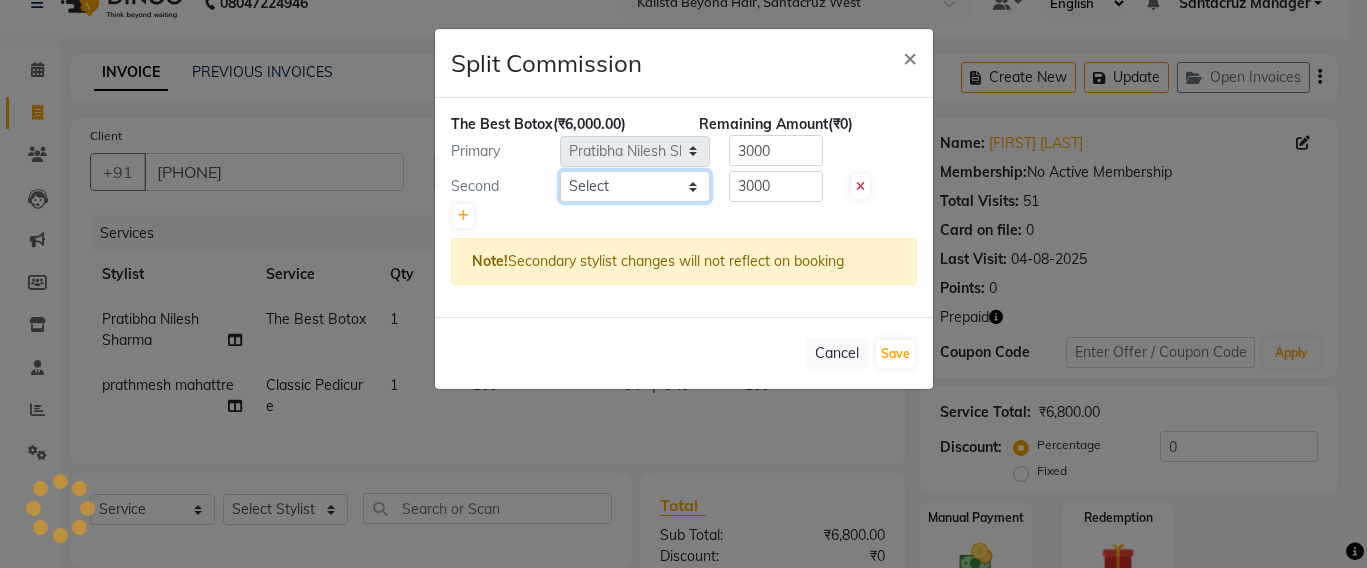 select on "51588" 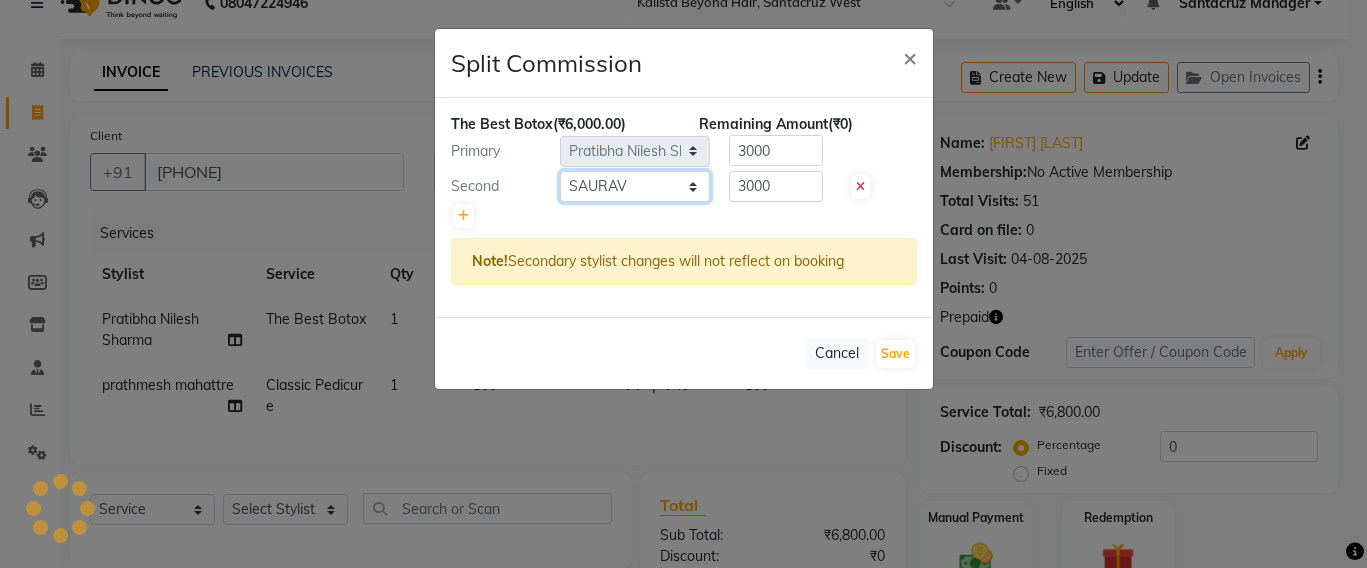click on "Select Admin [FIRST] [LAST] [FIRST] [LAST] [FIRST] [LAST] [FIRST] [LAST] [FIRST] [LAST] [FIRST] [LAST] [FIRST] [LAST] [FIRST] [LAST] [FIRST] [LAST] [FIRST] [LAST] [FIRST] [LAST] [FIRST] [LAST] [FIRST] [LAST] [FIRST] [LAST] [FIRST] [LAST] [FIRST] [LAST] [FIRST] [LAST]" 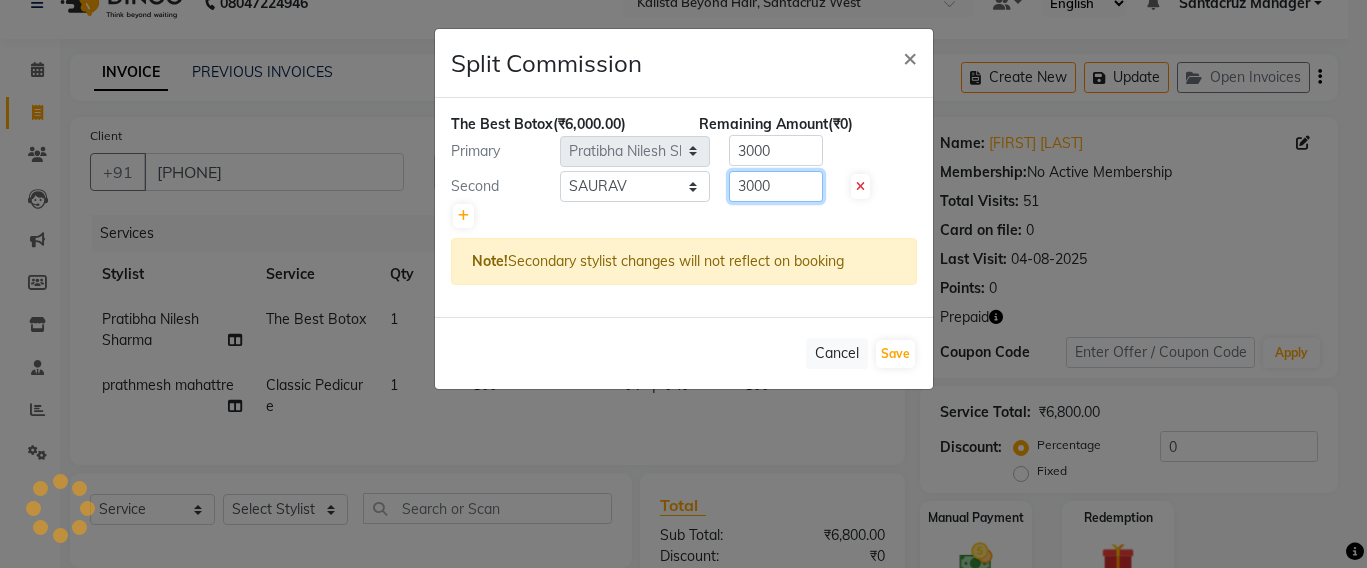 click on "3000" 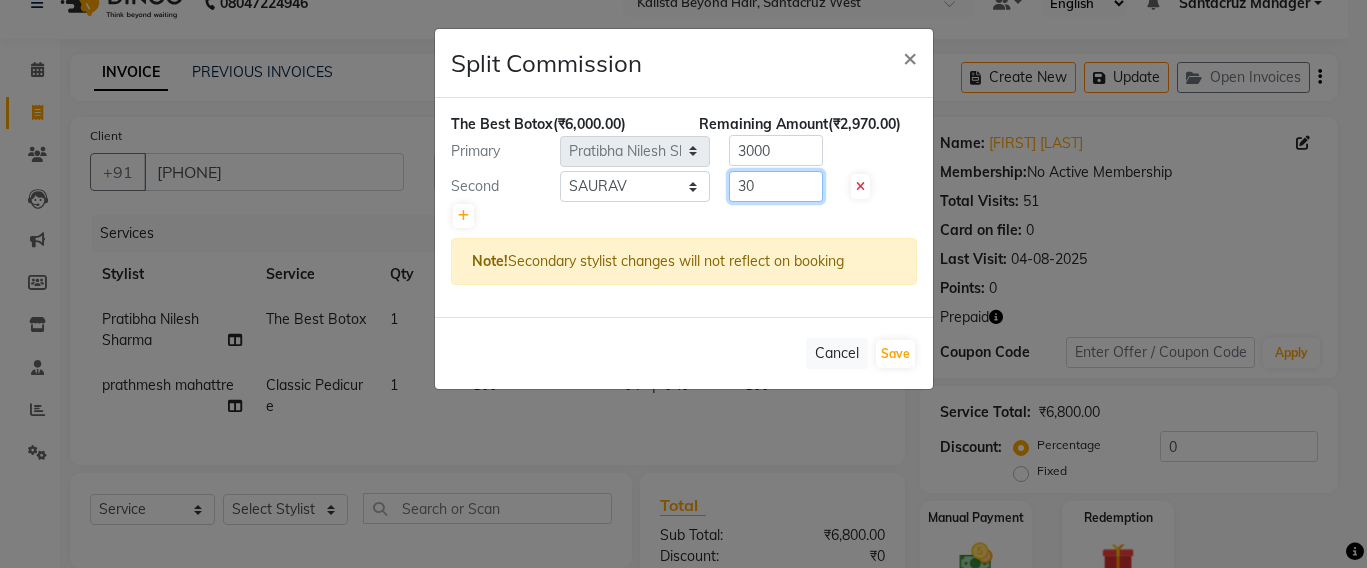 type on "3" 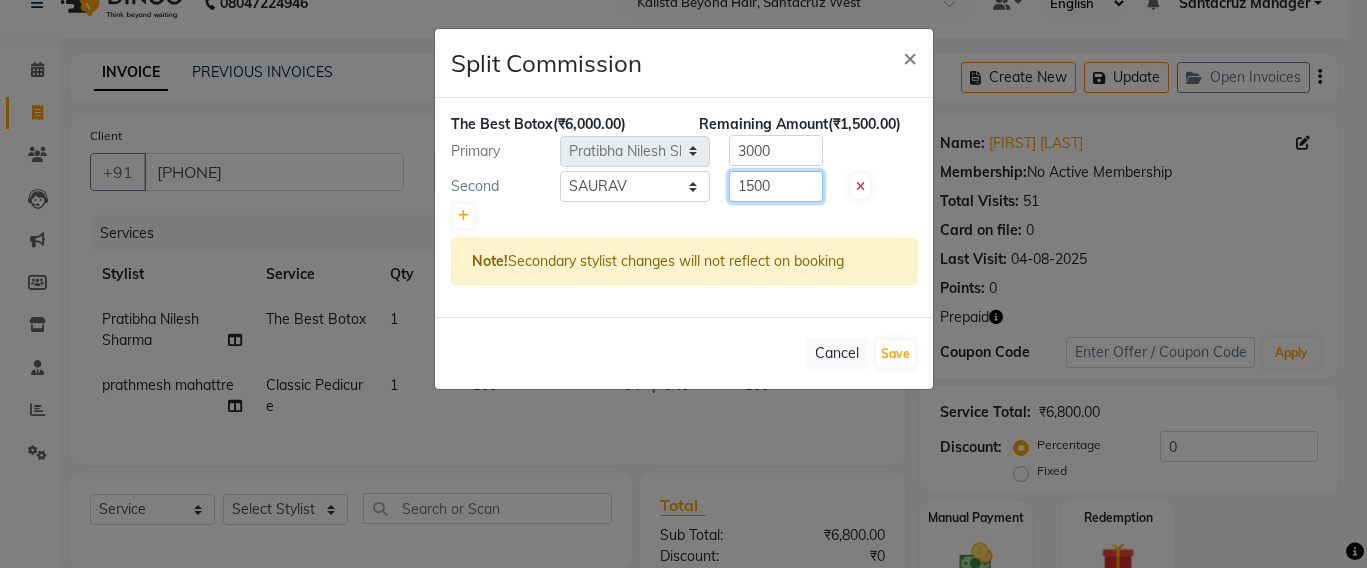 type on "1500" 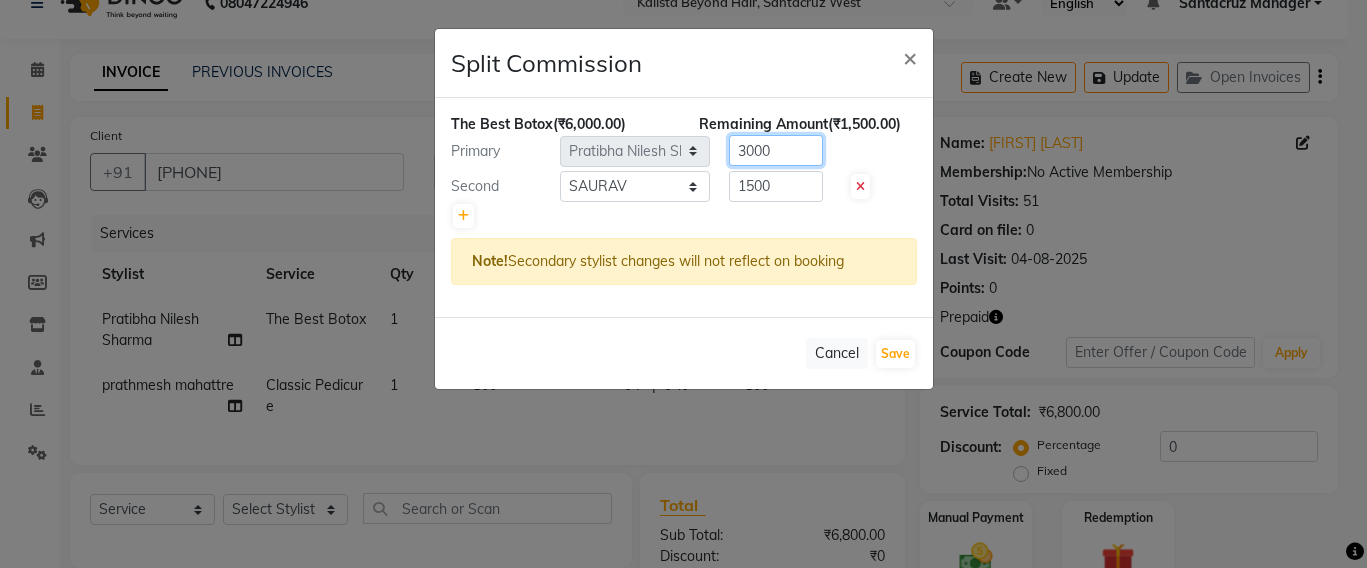 click on "3000" 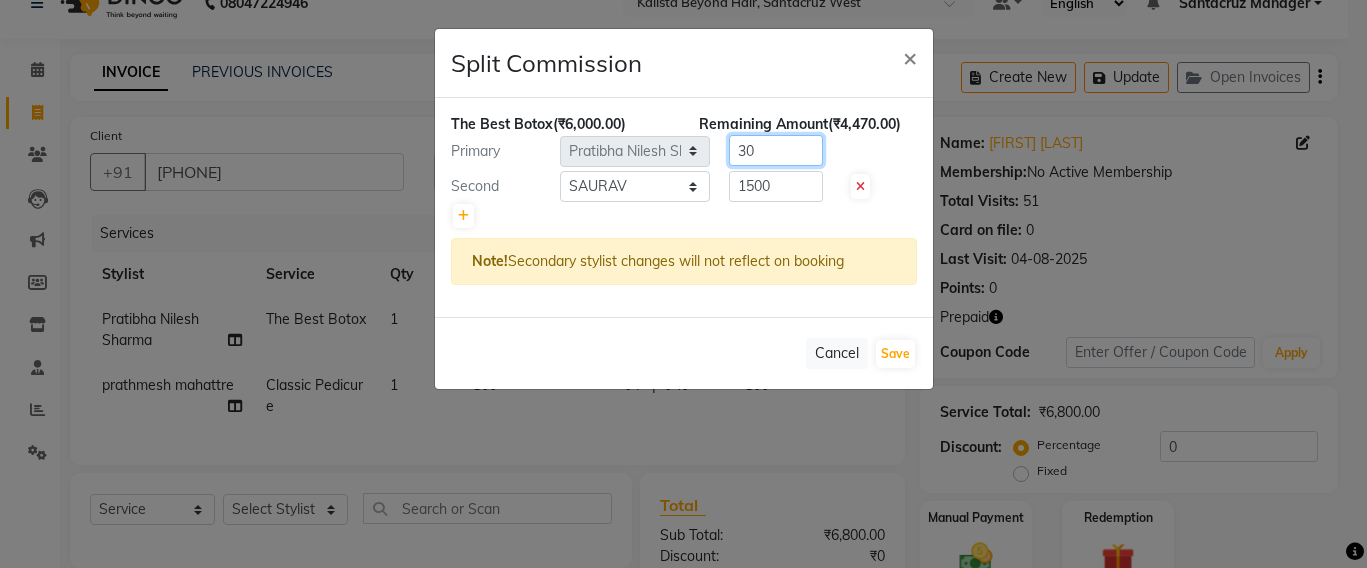 type on "3" 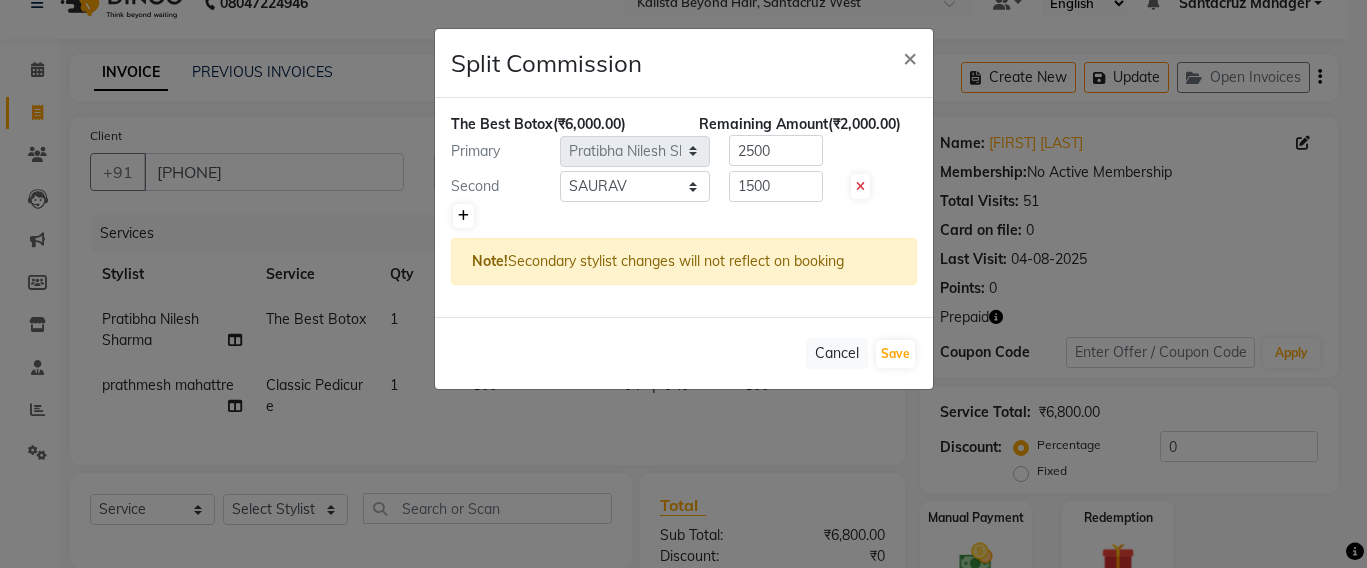 click 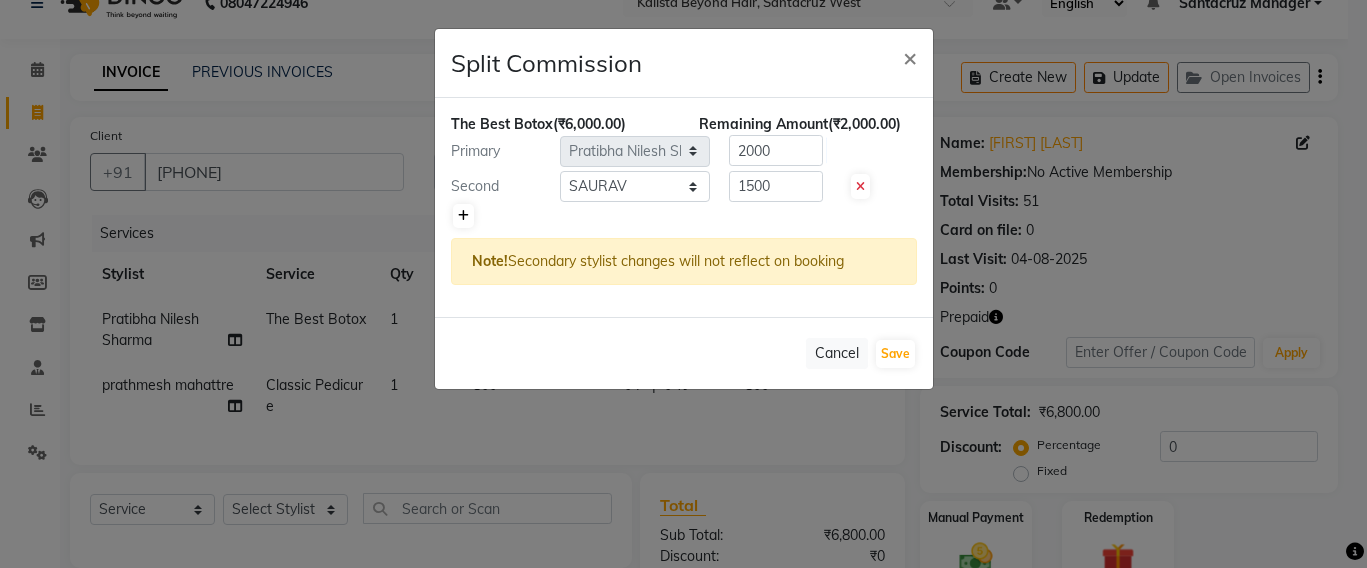 type on "2000" 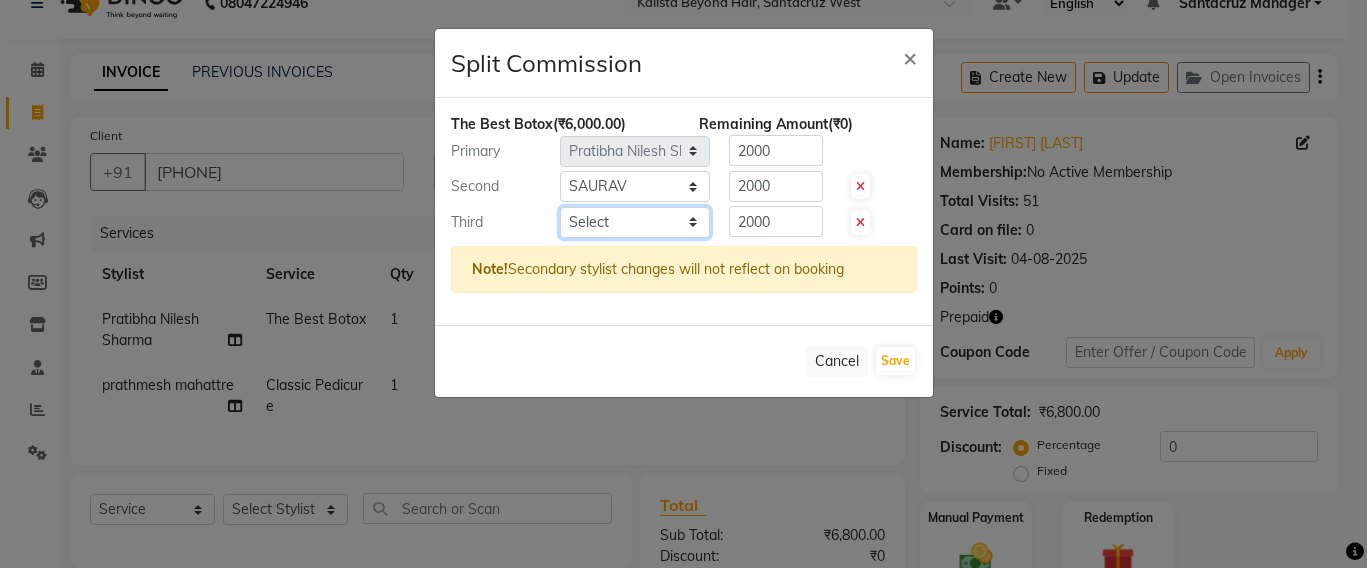 click on "Select Admin [FIRST] [LAST] [FIRST] [LAST] [FIRST] [LAST] [FIRST] [LAST] [FIRST] [LAST] [FIRST] [LAST] [FIRST] [LAST] [FIRST] [LAST] [FIRST] [LAST] [FIRST] [LAST] [FIRST] [LAST] [FIRST] [LAST] [FIRST] [LAST] [FIRST] [LAST] [FIRST] [LAST] [FIRST] [LAST] [FIRST] [LAST]" 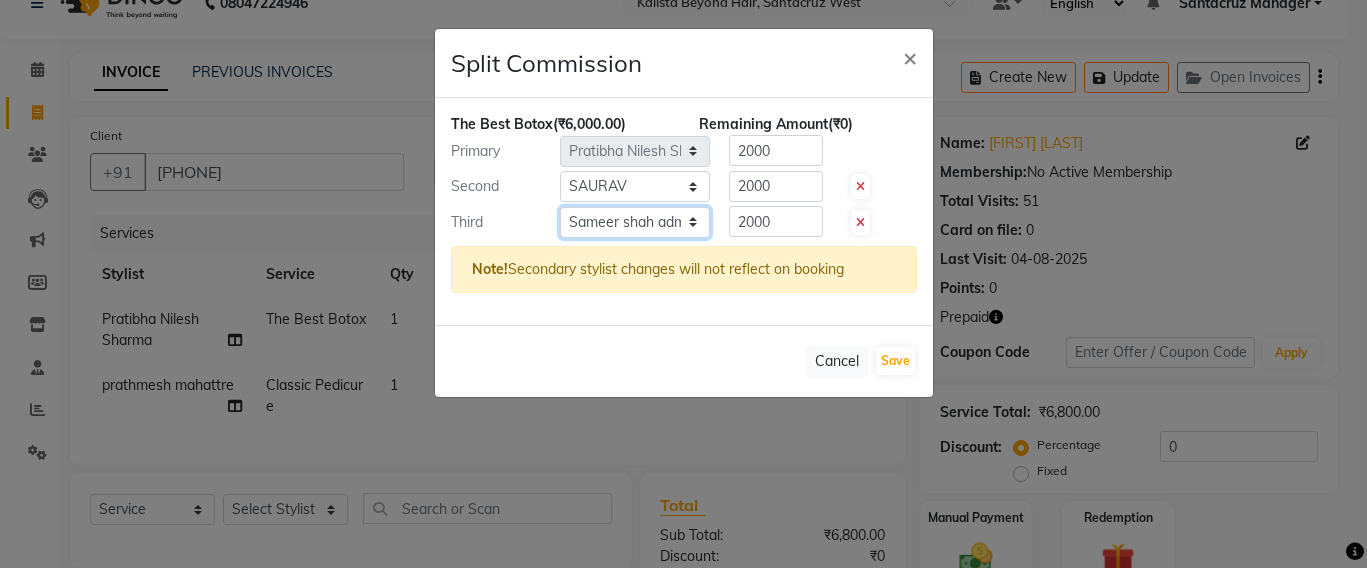 click on "Select Admin [FIRST] [LAST] [FIRST] [LAST] [FIRST] [LAST] [FIRST] [LAST] [FIRST] [LAST] [FIRST] [LAST] [FIRST] [LAST] [FIRST] [LAST] [FIRST] [LAST] [FIRST] [LAST] [FIRST] [LAST] [FIRST] [LAST] [FIRST] [LAST] [FIRST] [LAST] [FIRST] [LAST] [FIRST] [LAST] [FIRST] [LAST]" 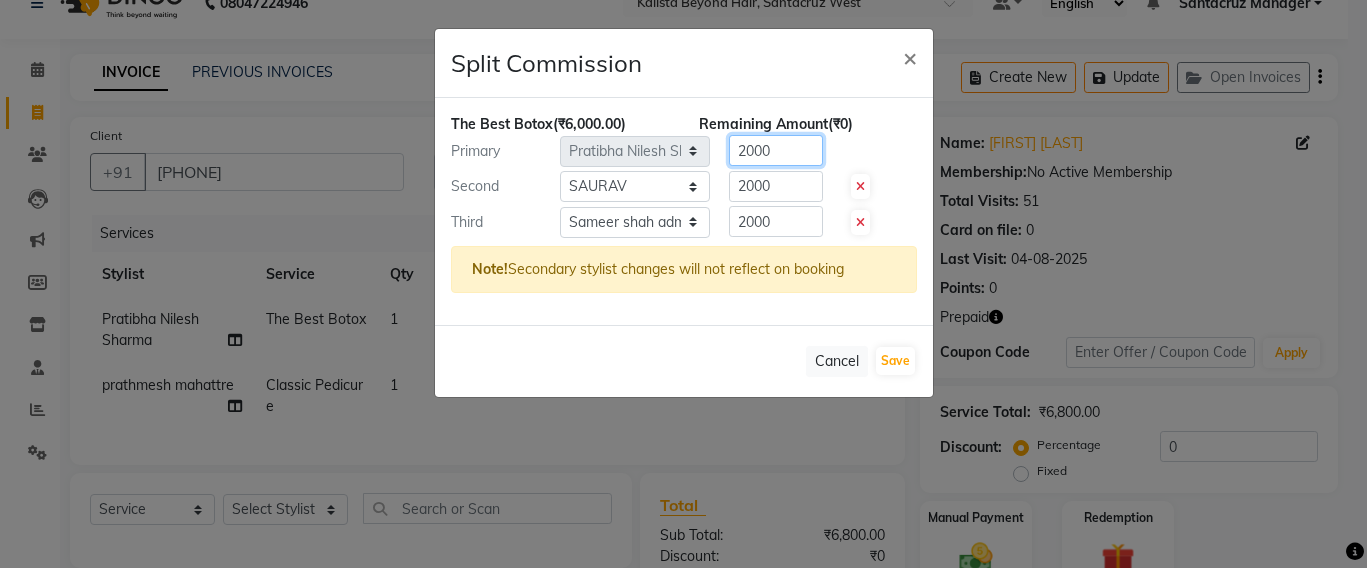click on "2000" 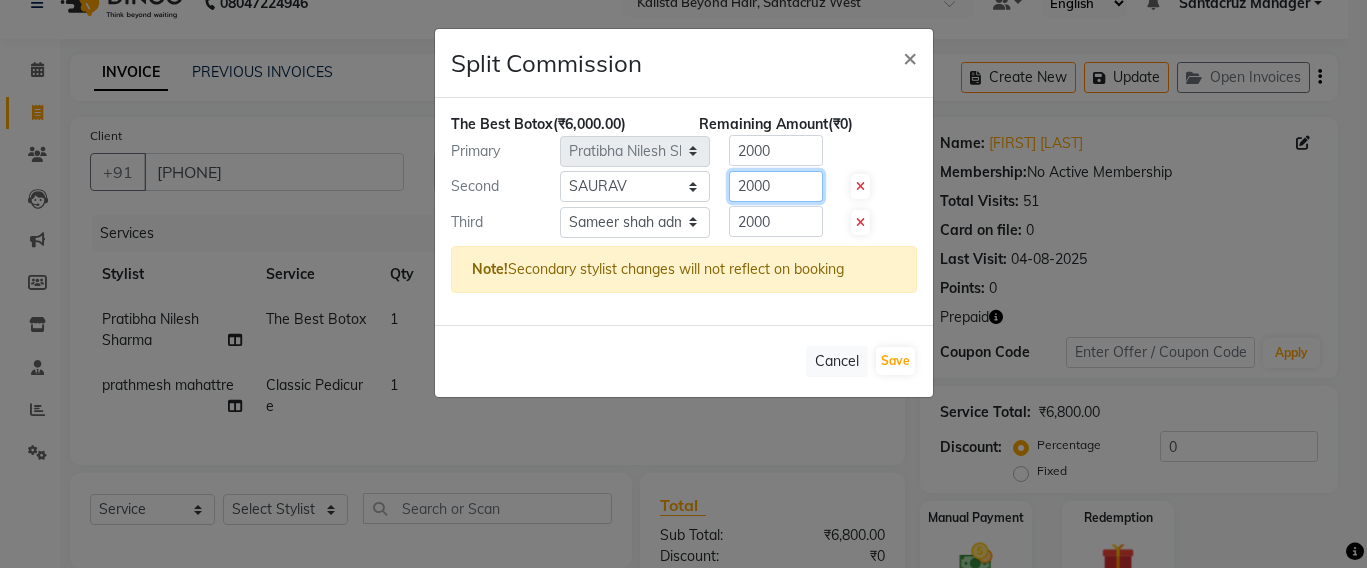 click on "2000" 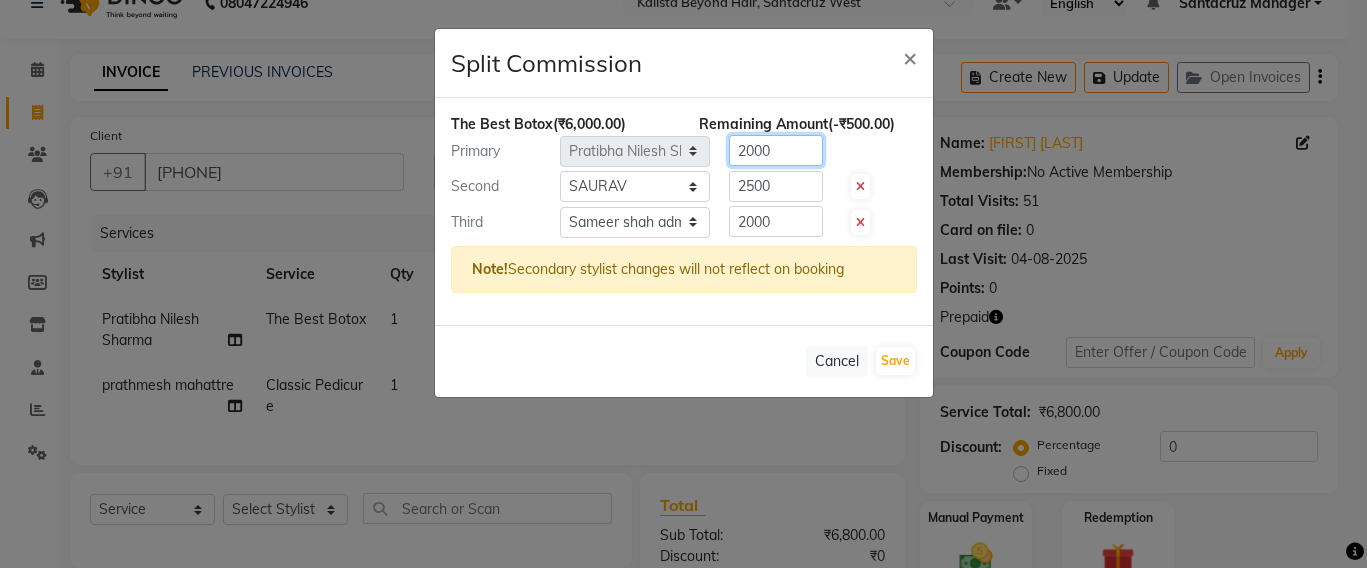 click on "2000" 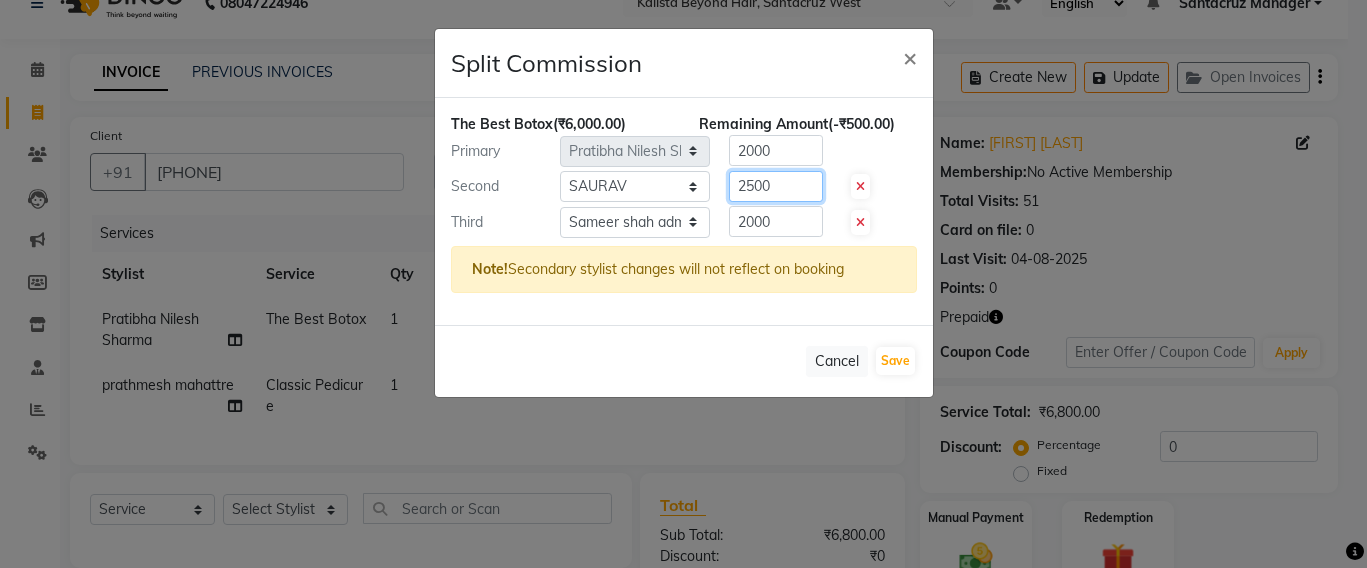 click on "2500" 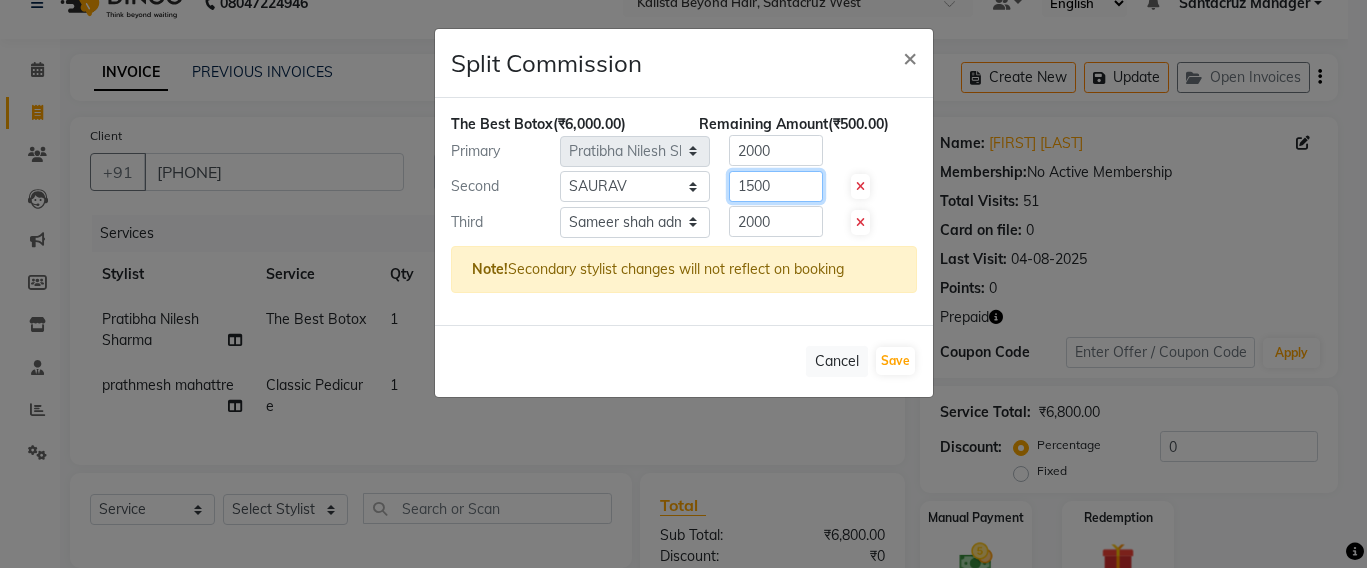 type on "1500" 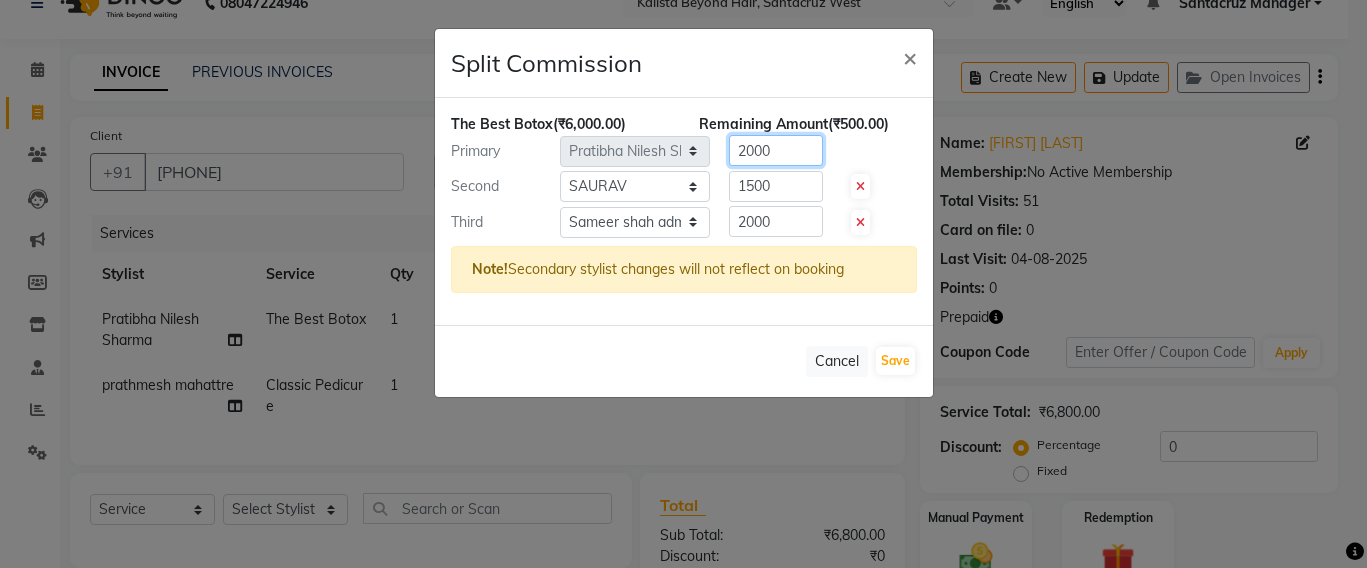 click on "2000" 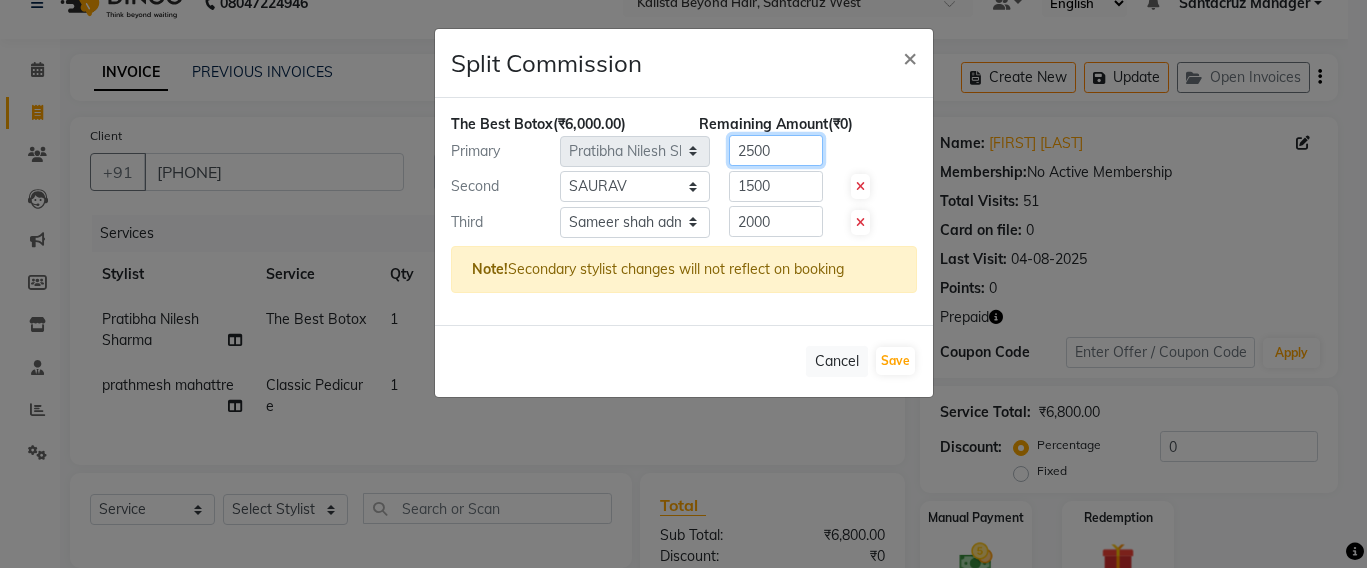 type on "2500" 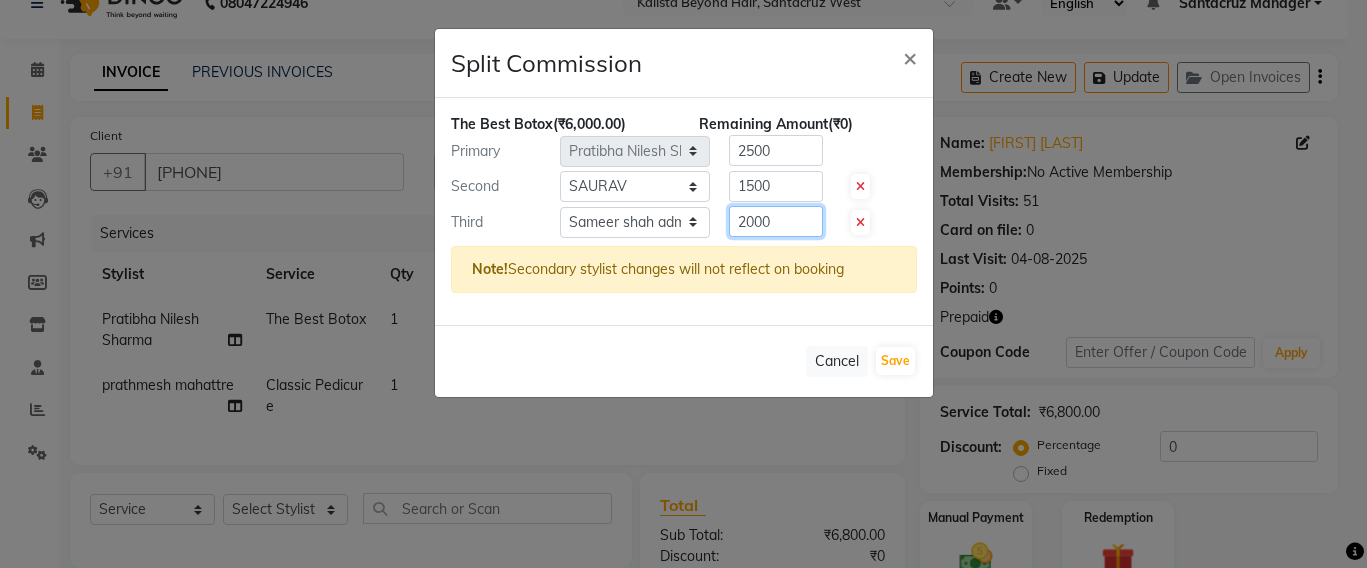 click on "2000" 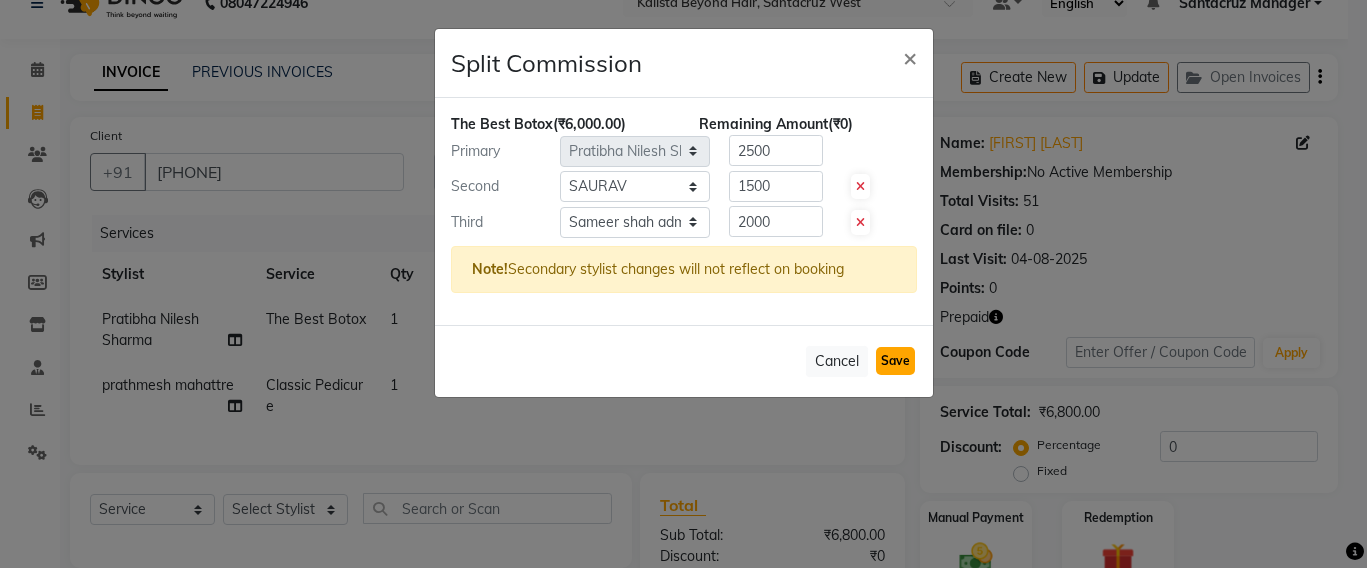 click on "Save" 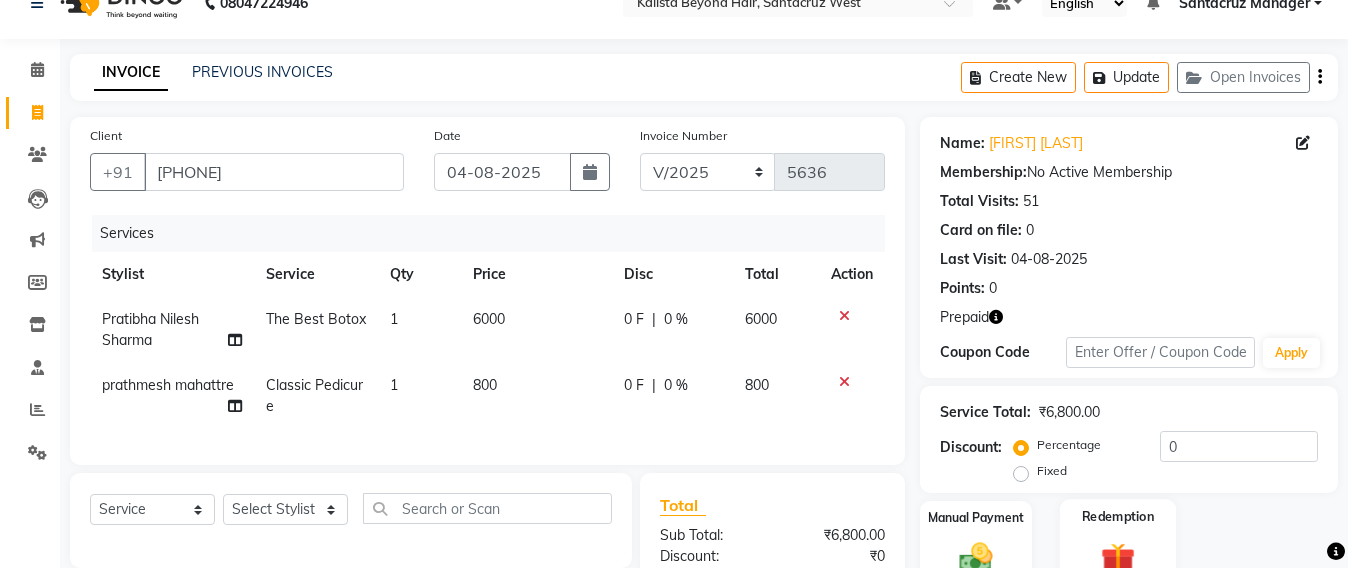 scroll, scrollTop: 281, scrollLeft: 0, axis: vertical 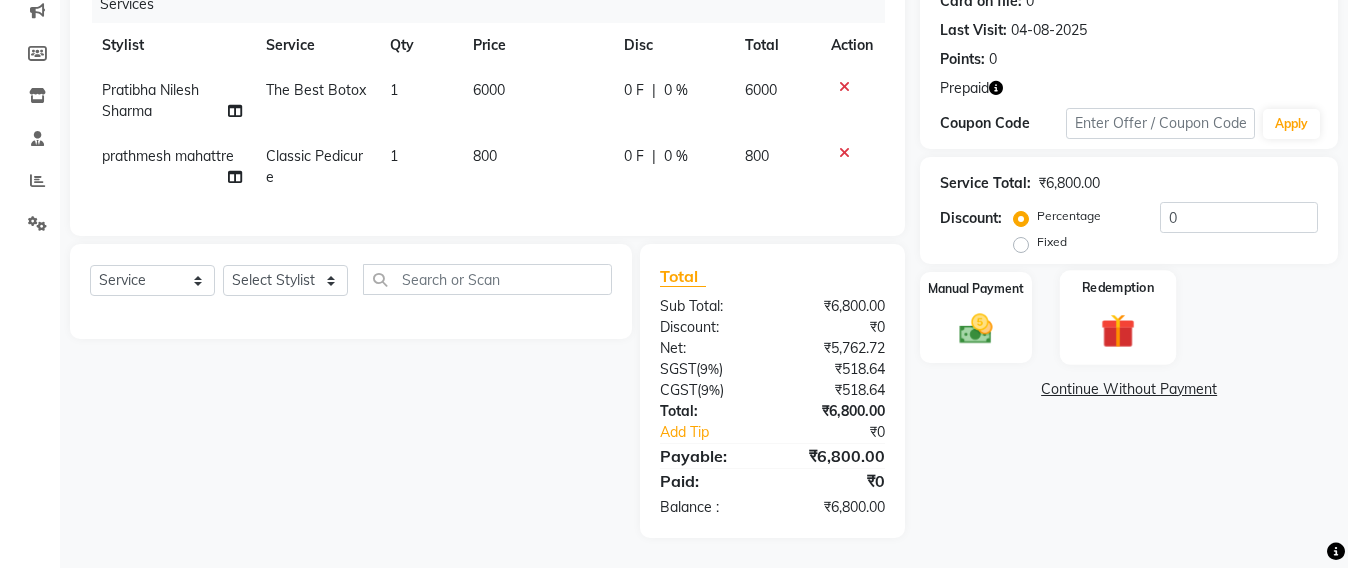 click 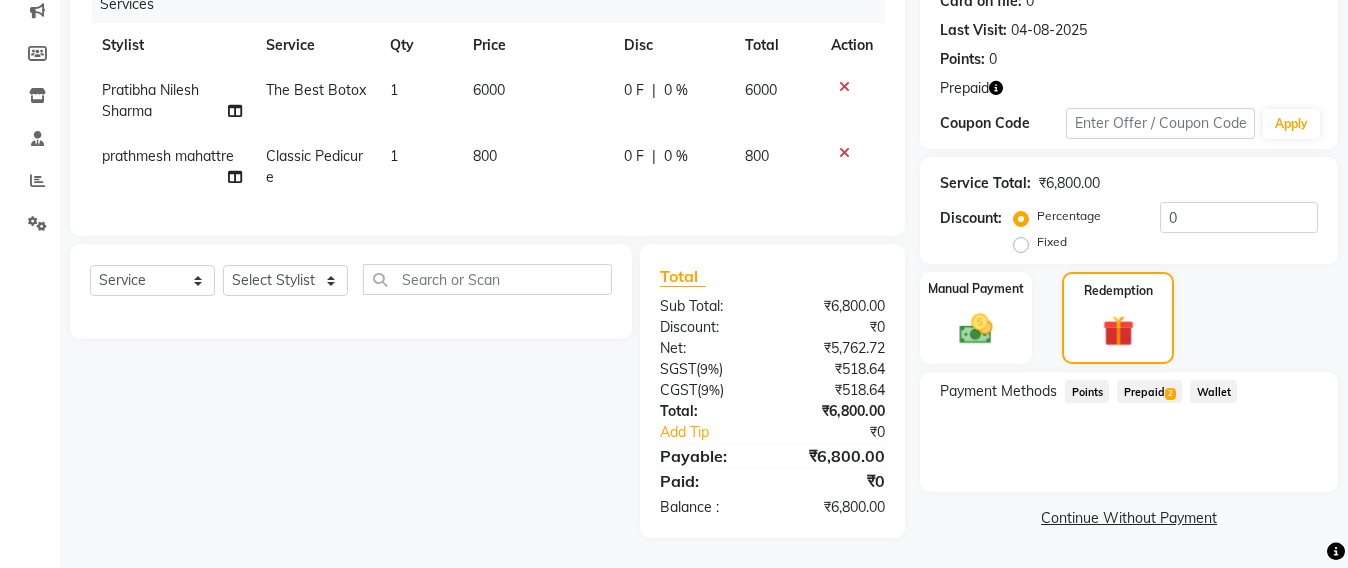 click on "Prepaid  2" 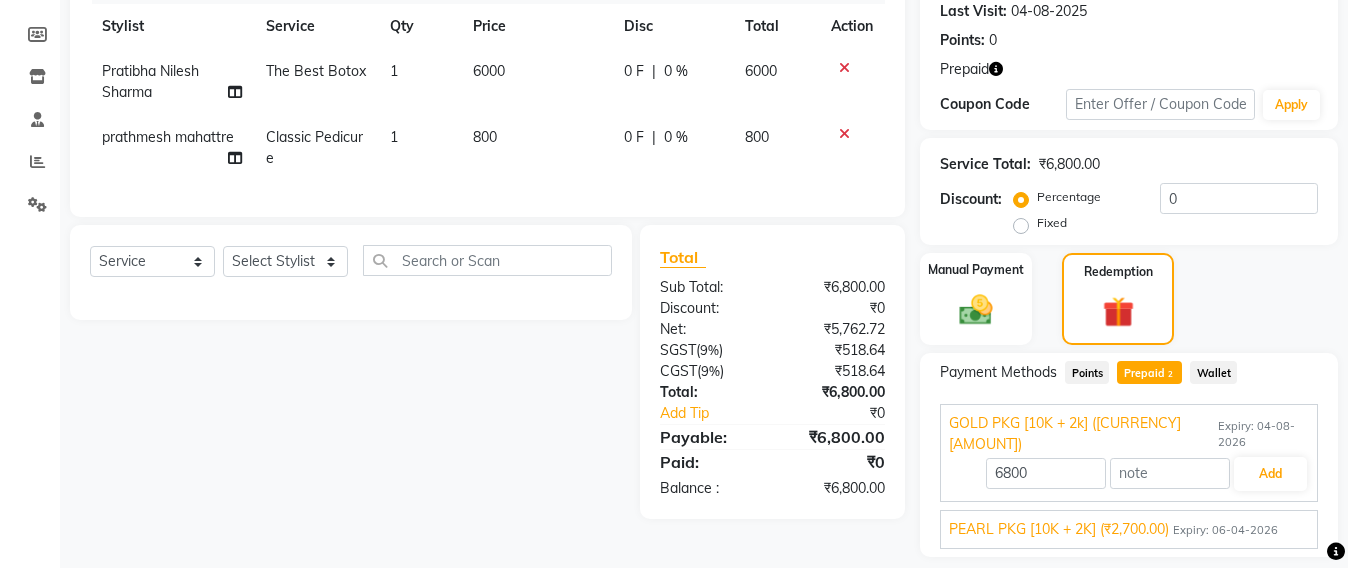 click on "PEARL PKG [10K + 2K] (₹2,700.00)" at bounding box center (1059, 529) 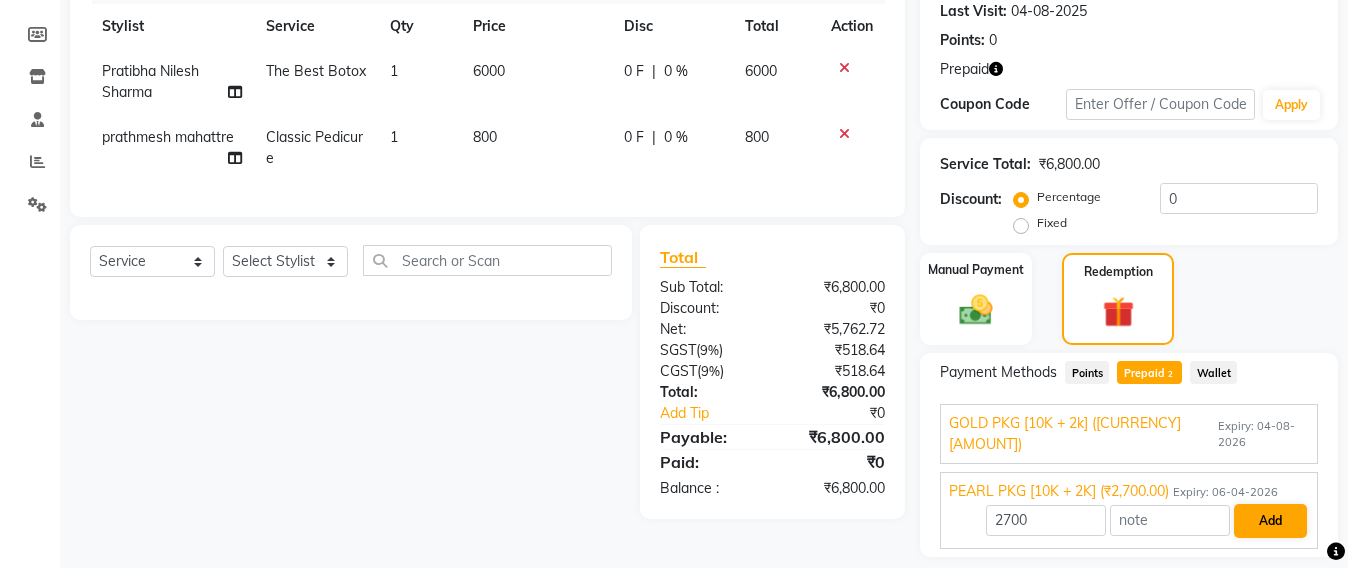 scroll, scrollTop: 320, scrollLeft: 0, axis: vertical 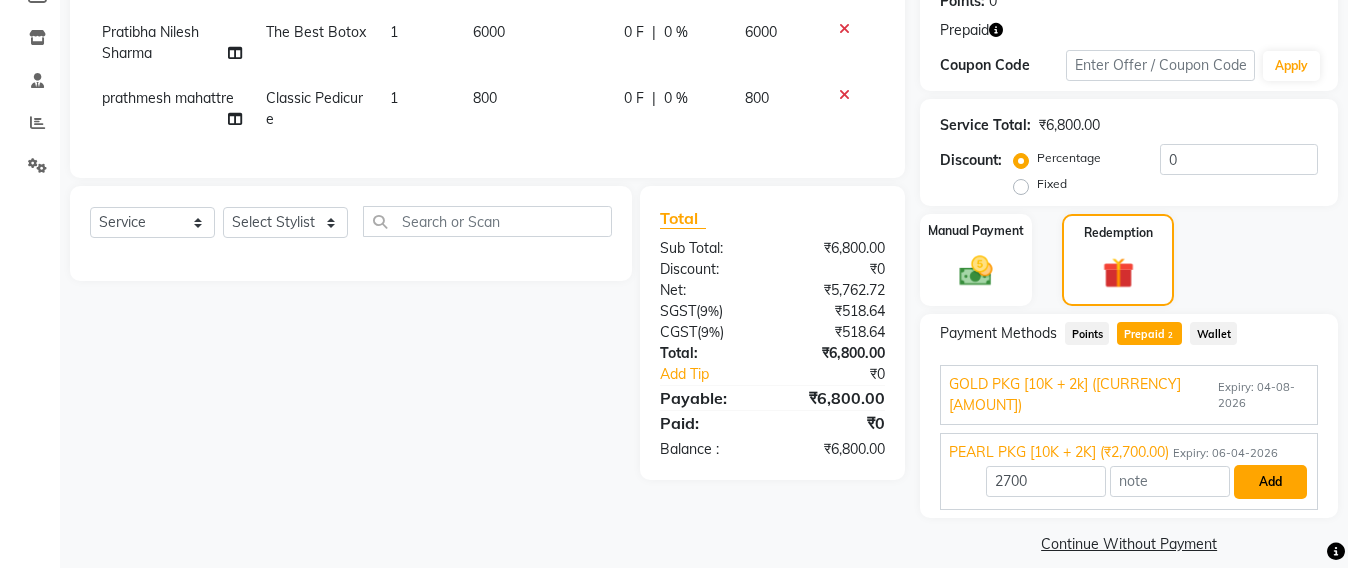 click on "Add" at bounding box center [1270, 482] 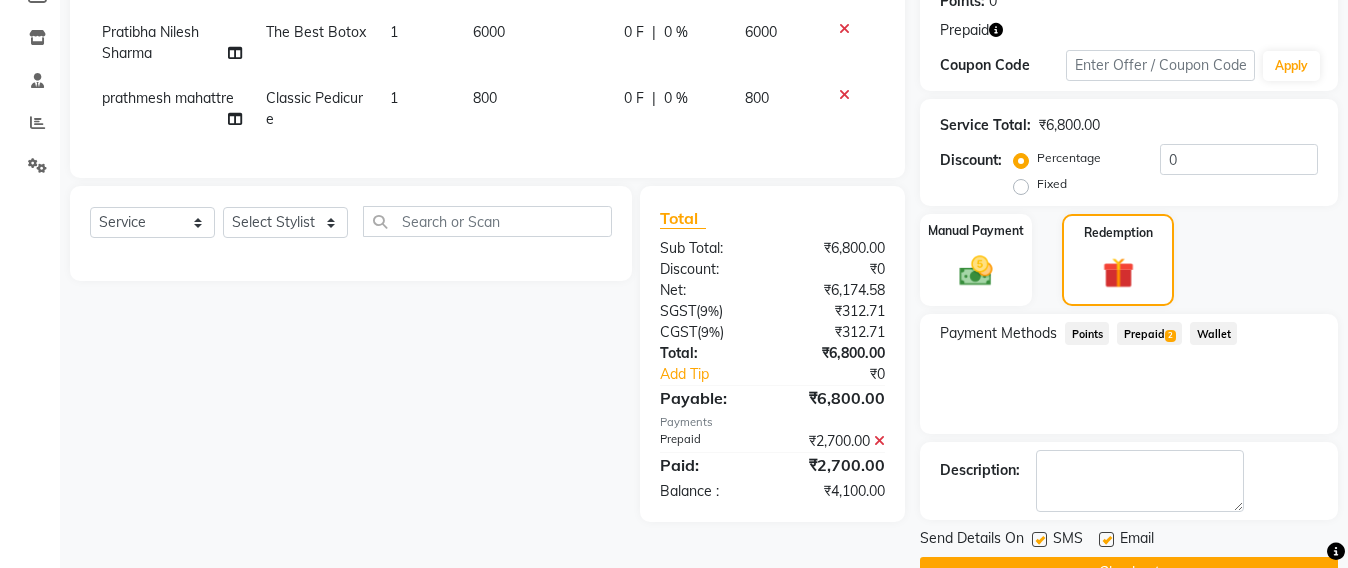 click on "Prepaid  2" 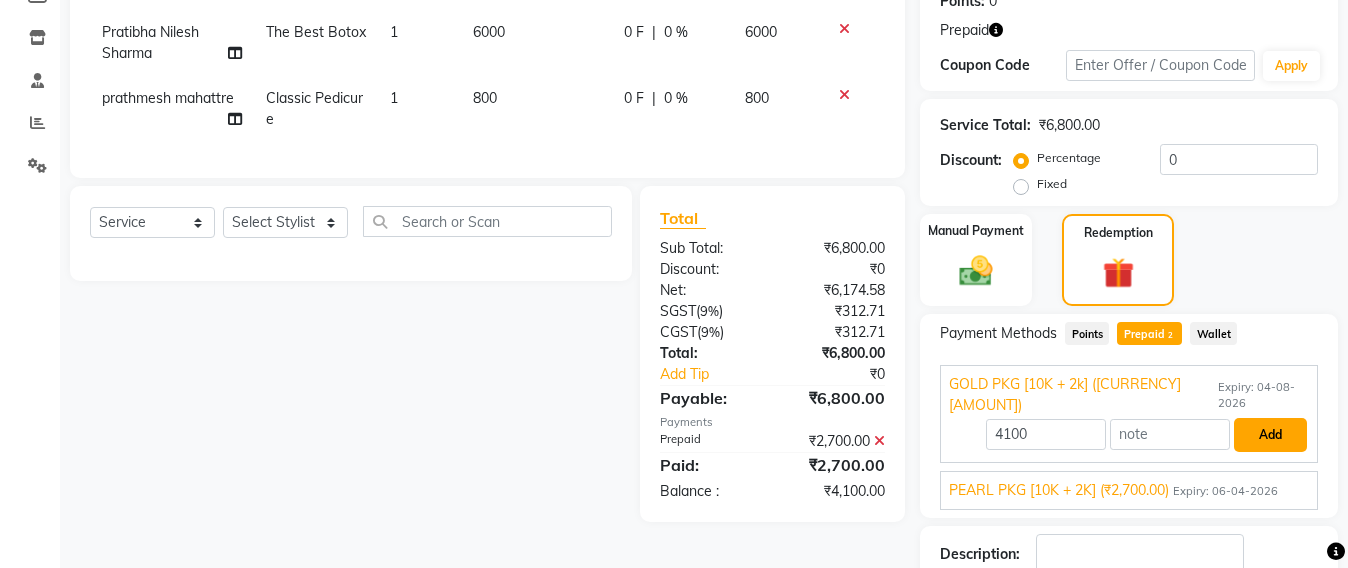 click on "Add" at bounding box center (1270, 435) 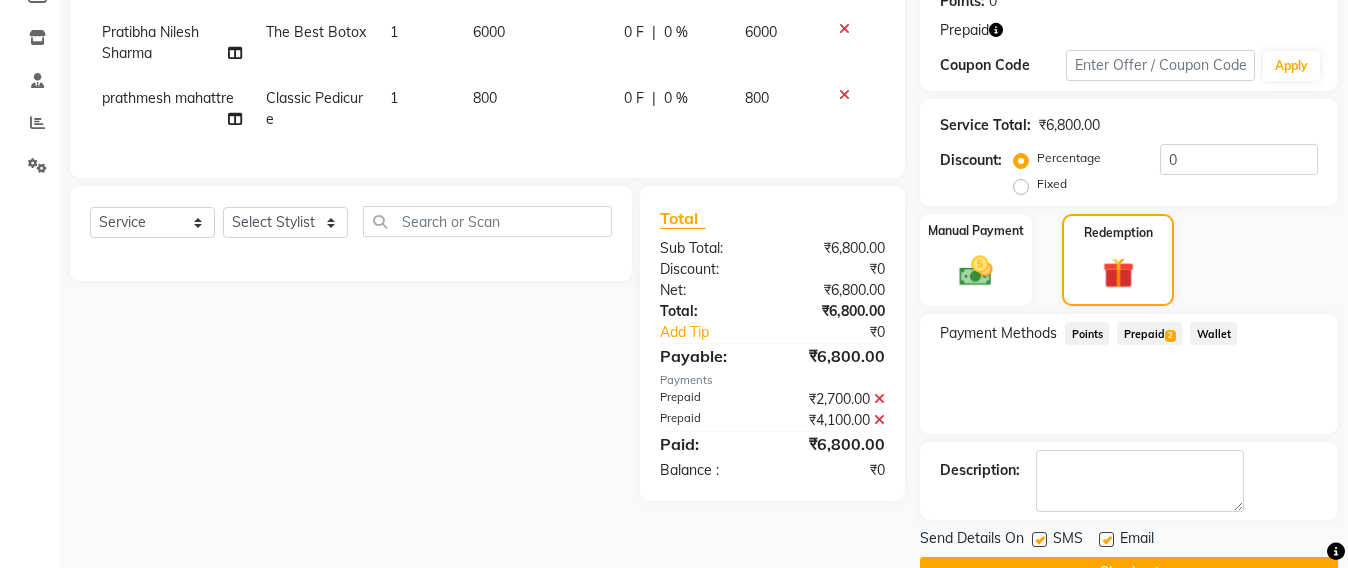 scroll, scrollTop: 370, scrollLeft: 0, axis: vertical 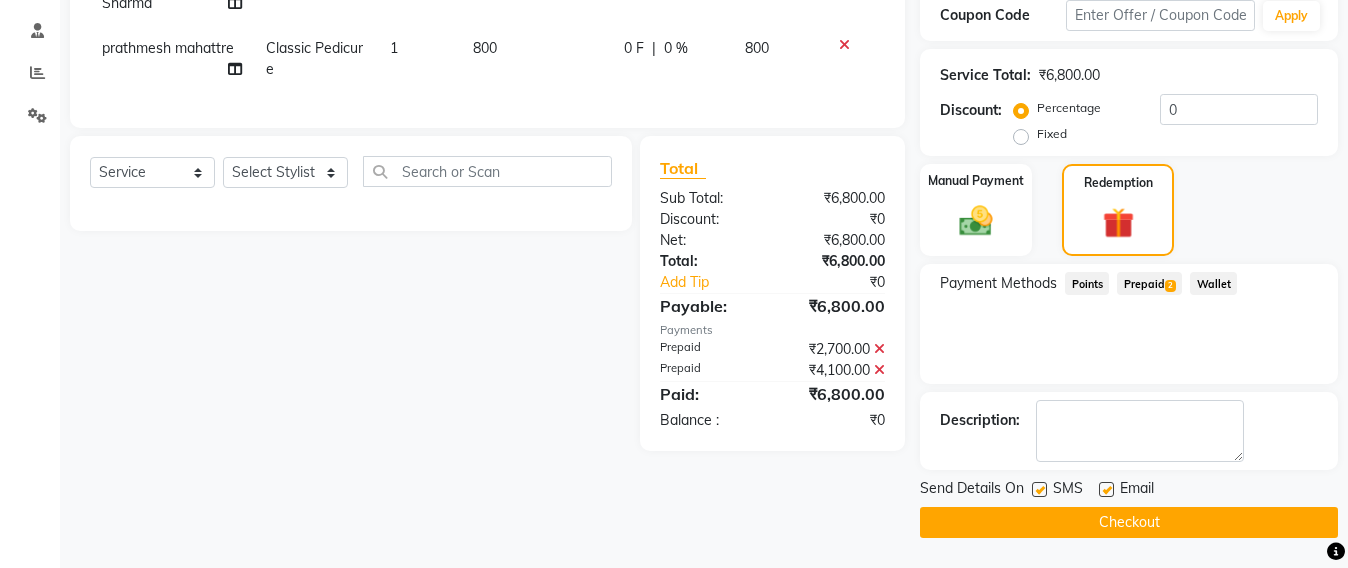 click on "Checkout" 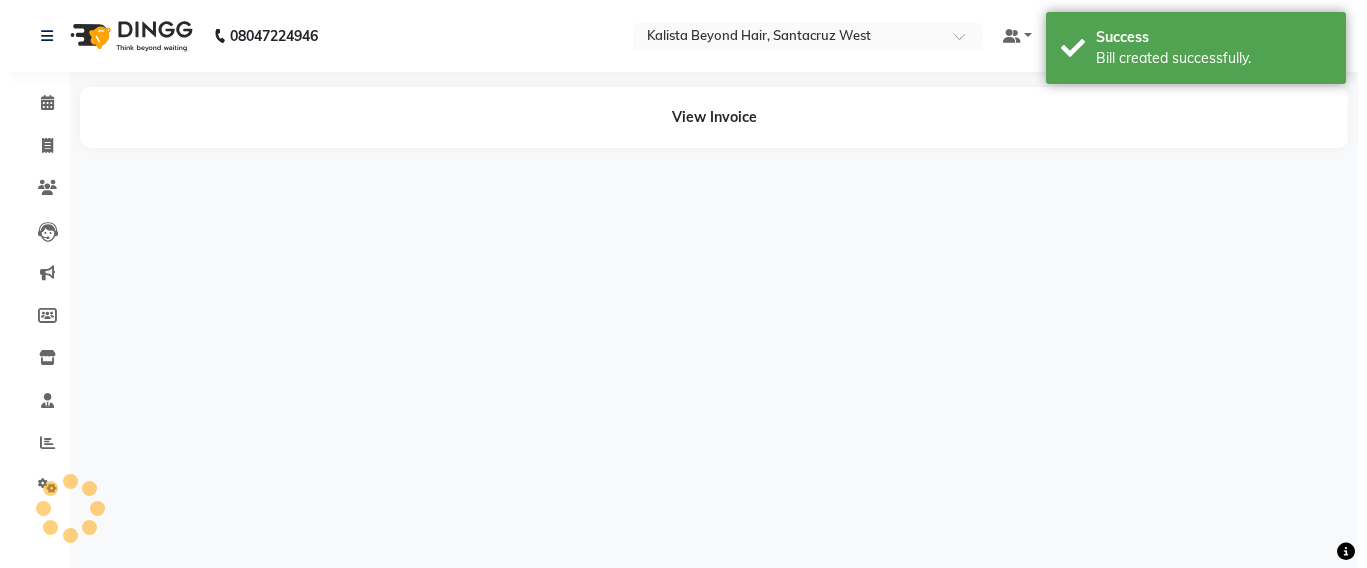 scroll, scrollTop: 0, scrollLeft: 0, axis: both 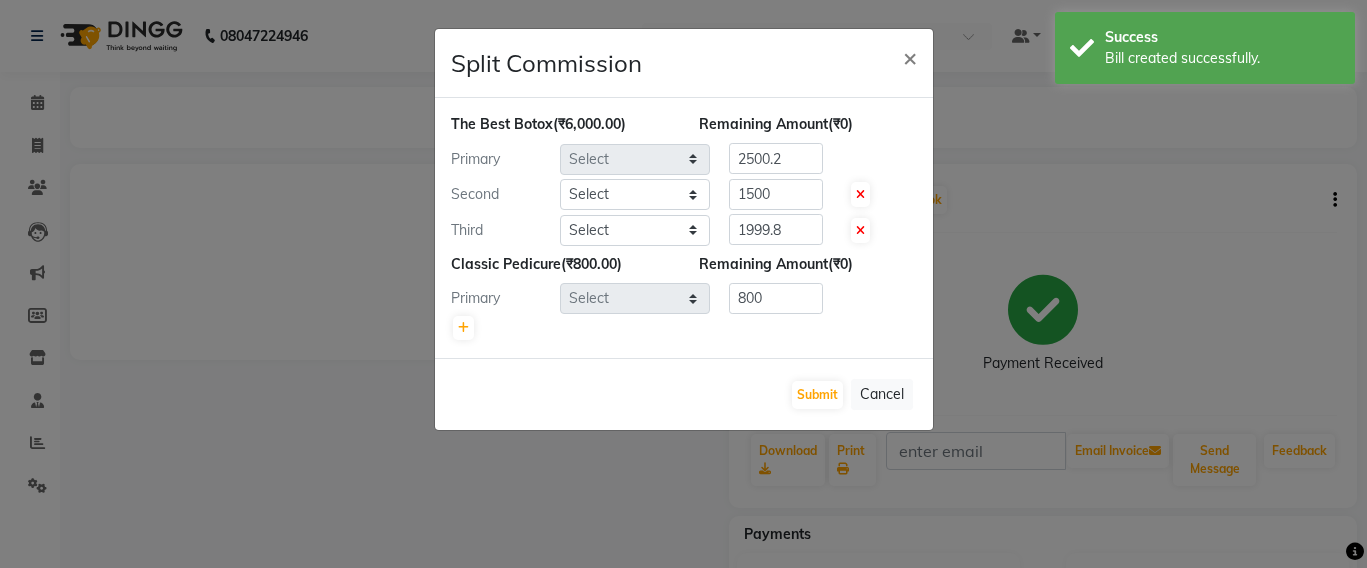 select on "47916" 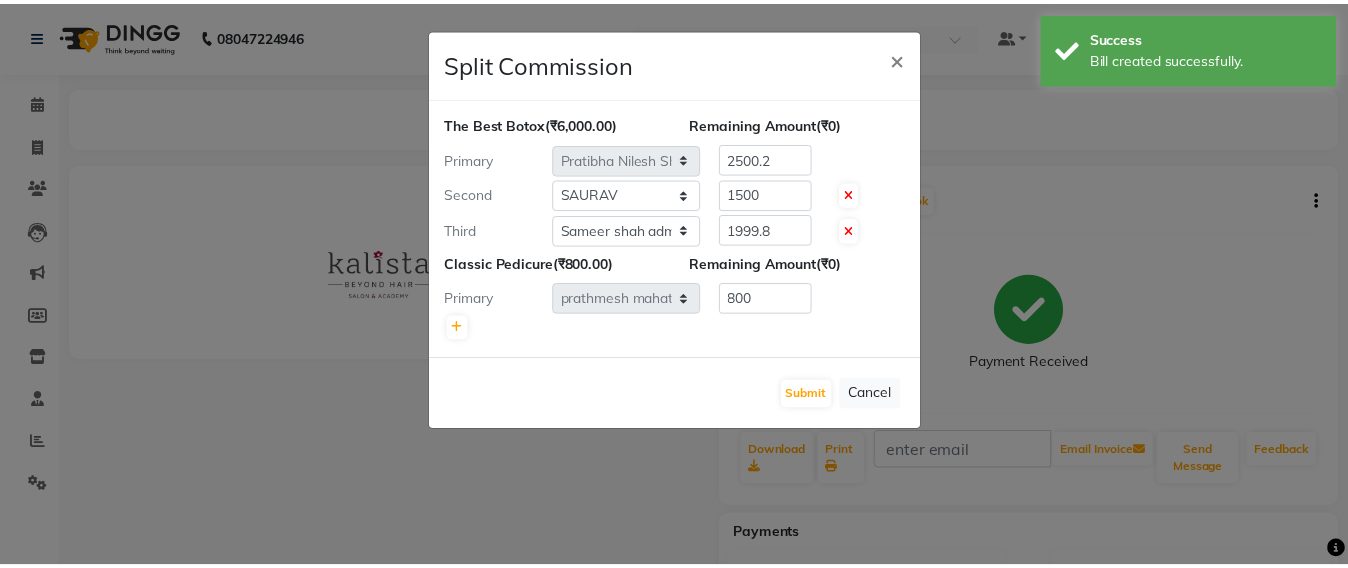 scroll, scrollTop: 0, scrollLeft: 0, axis: both 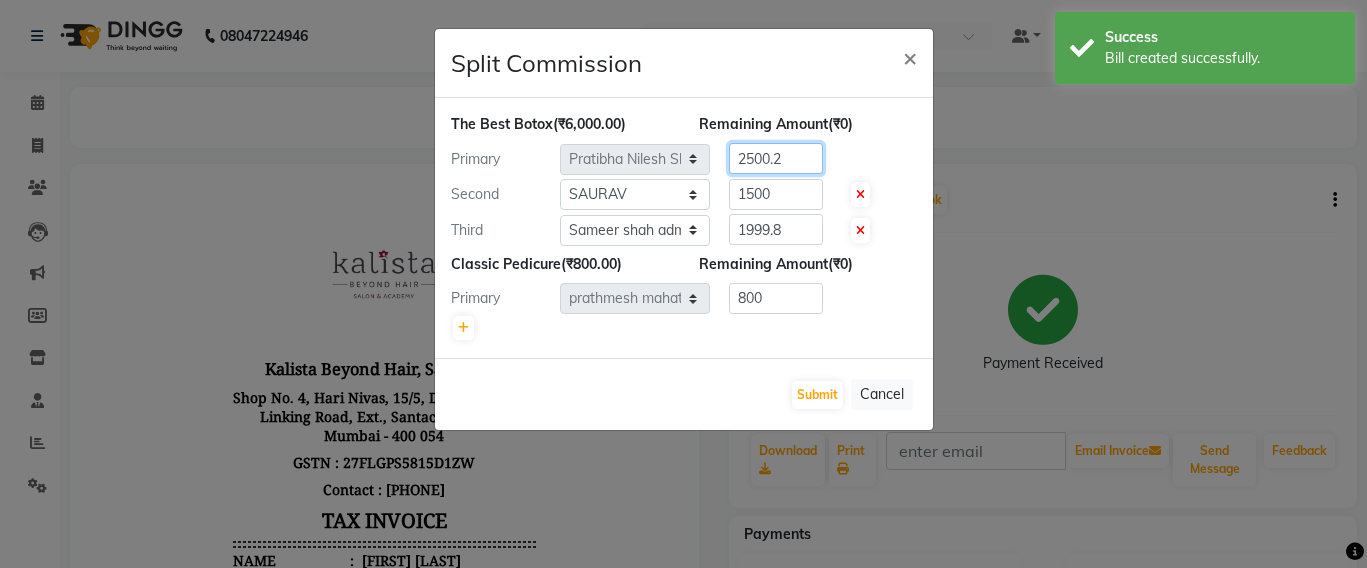 click on "2500.2" 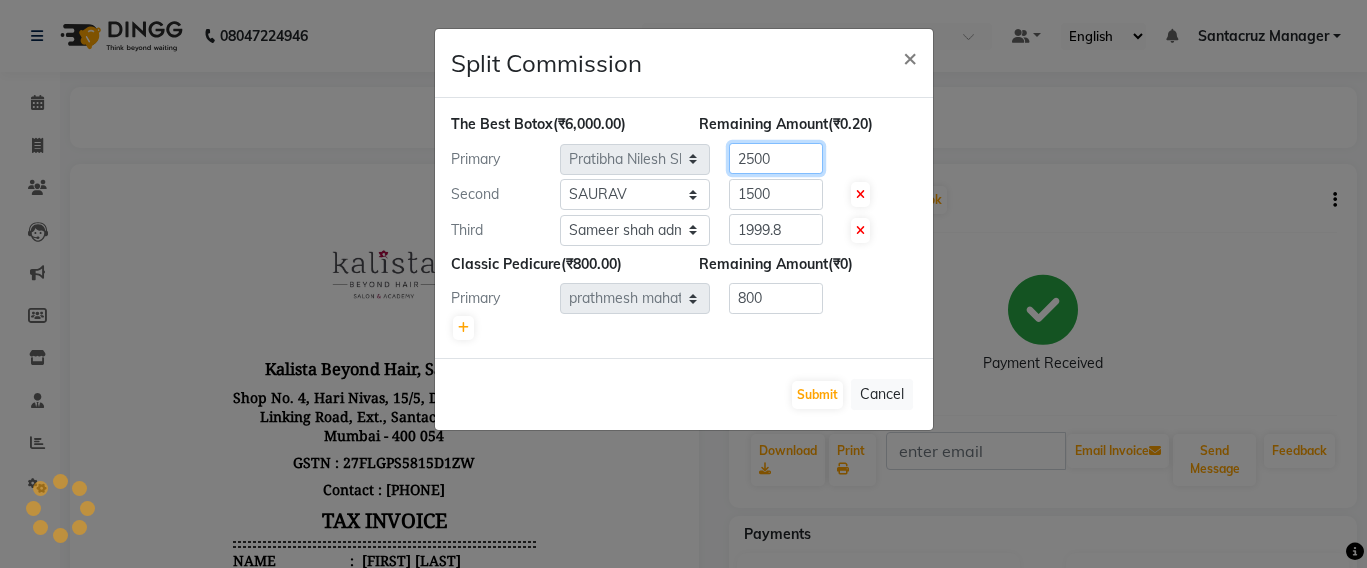 type on "2500" 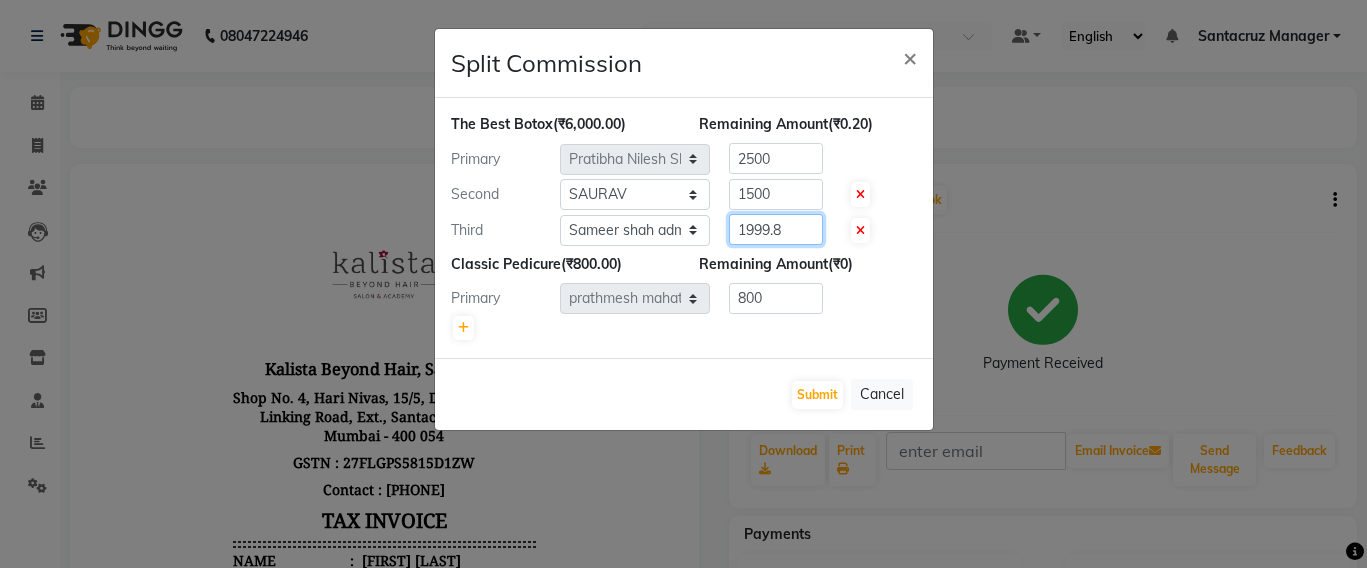 click on "1999.8" 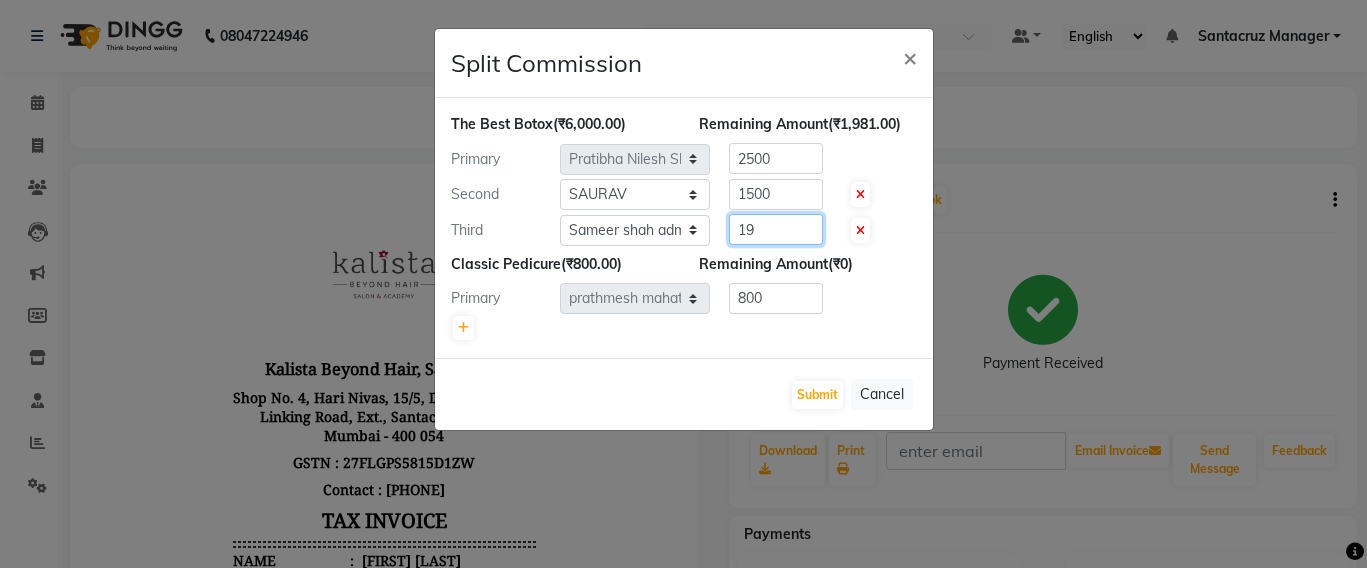 type on "1" 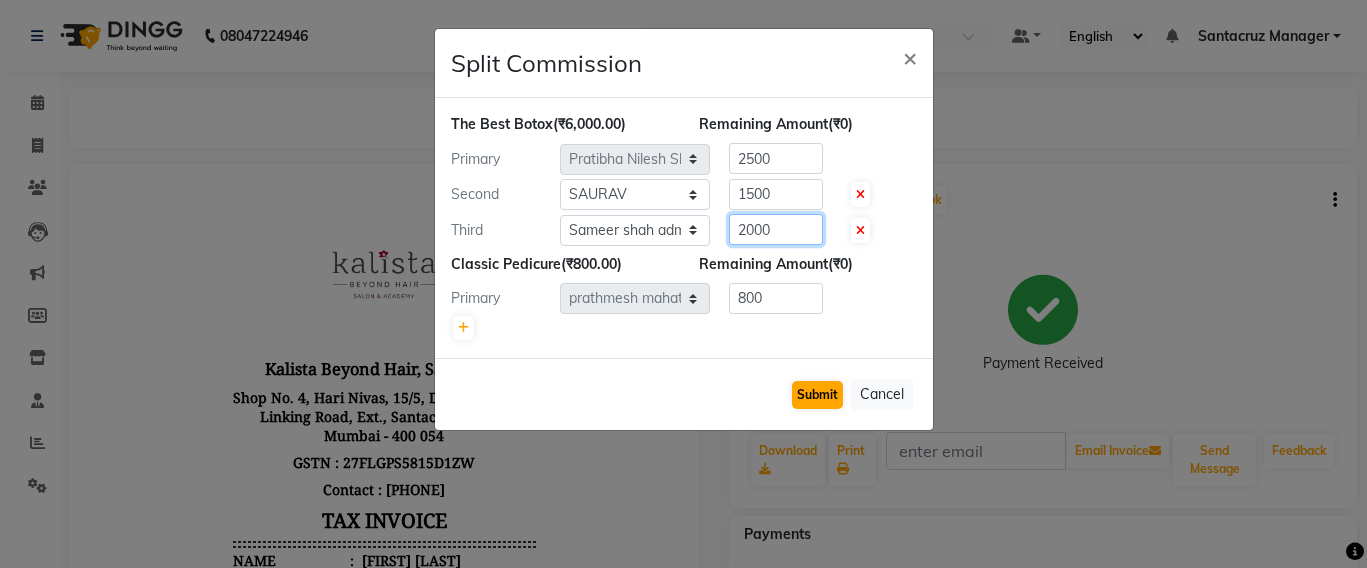 type on "2000" 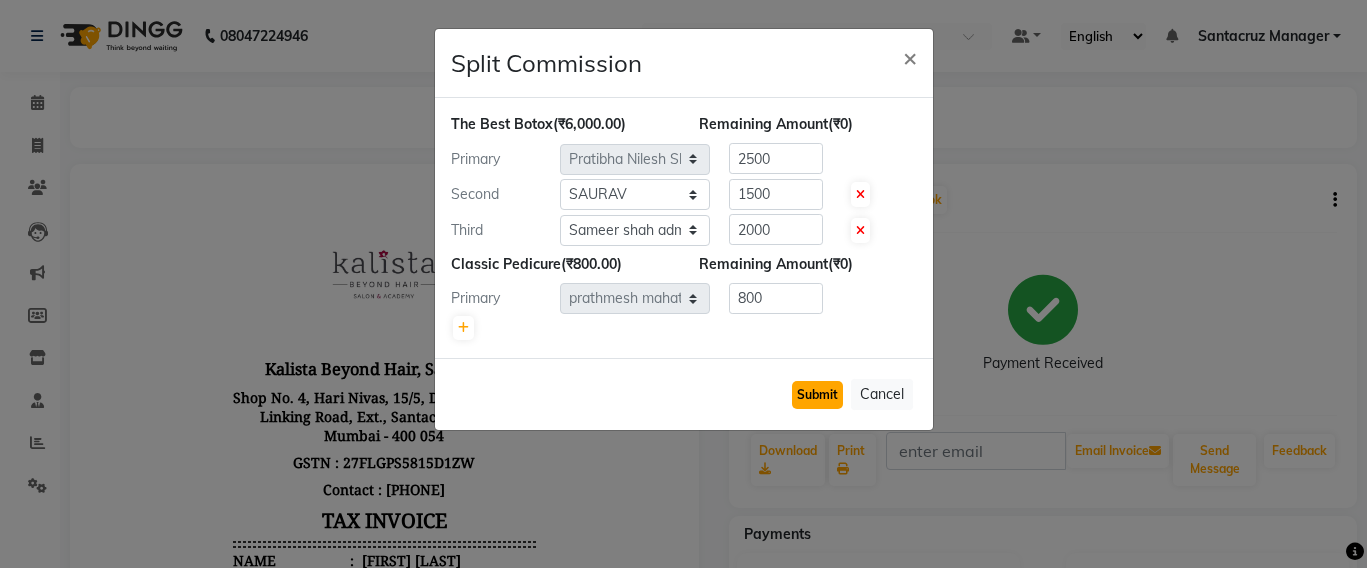 click on "Submit" 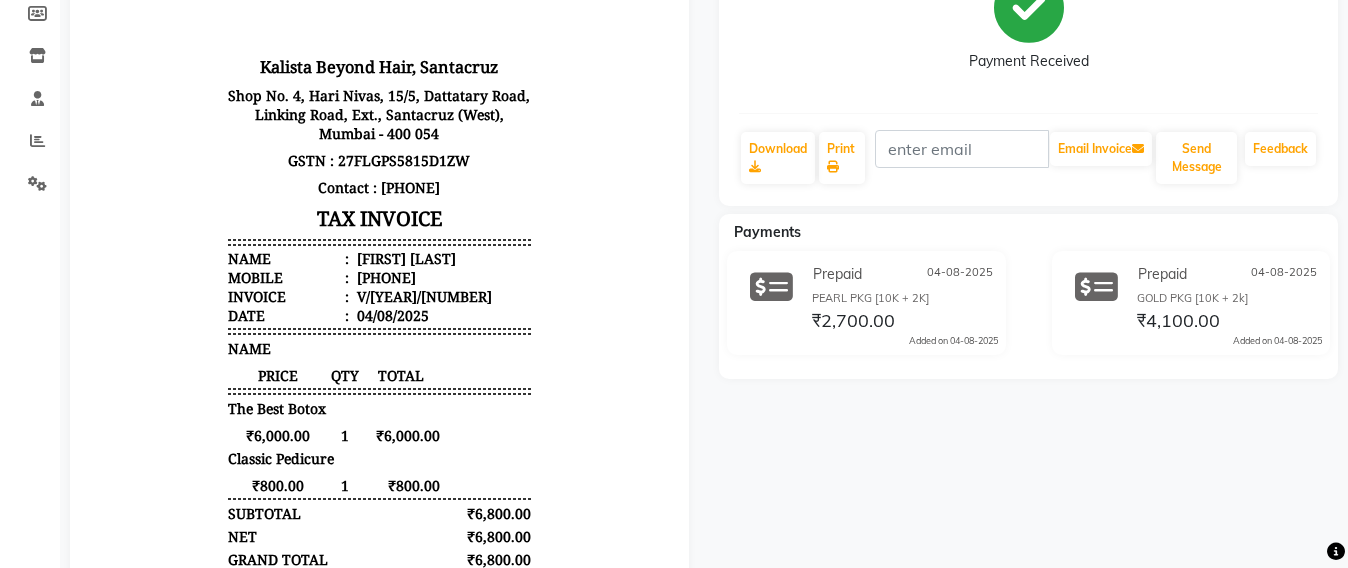 scroll, scrollTop: 0, scrollLeft: 0, axis: both 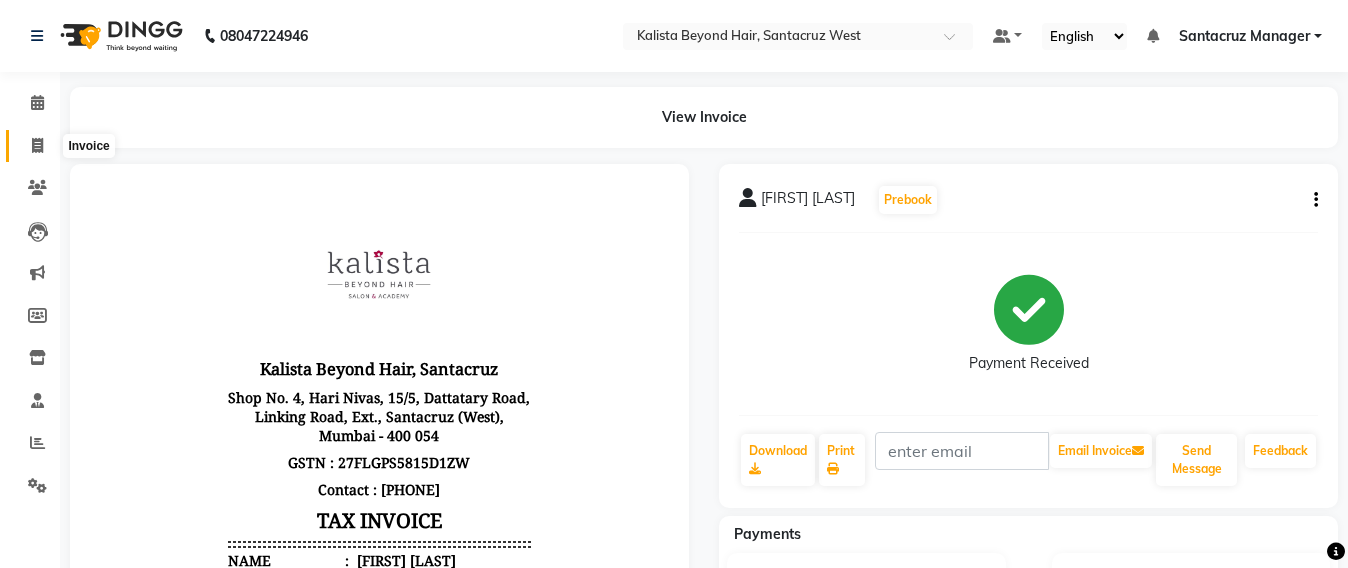 click 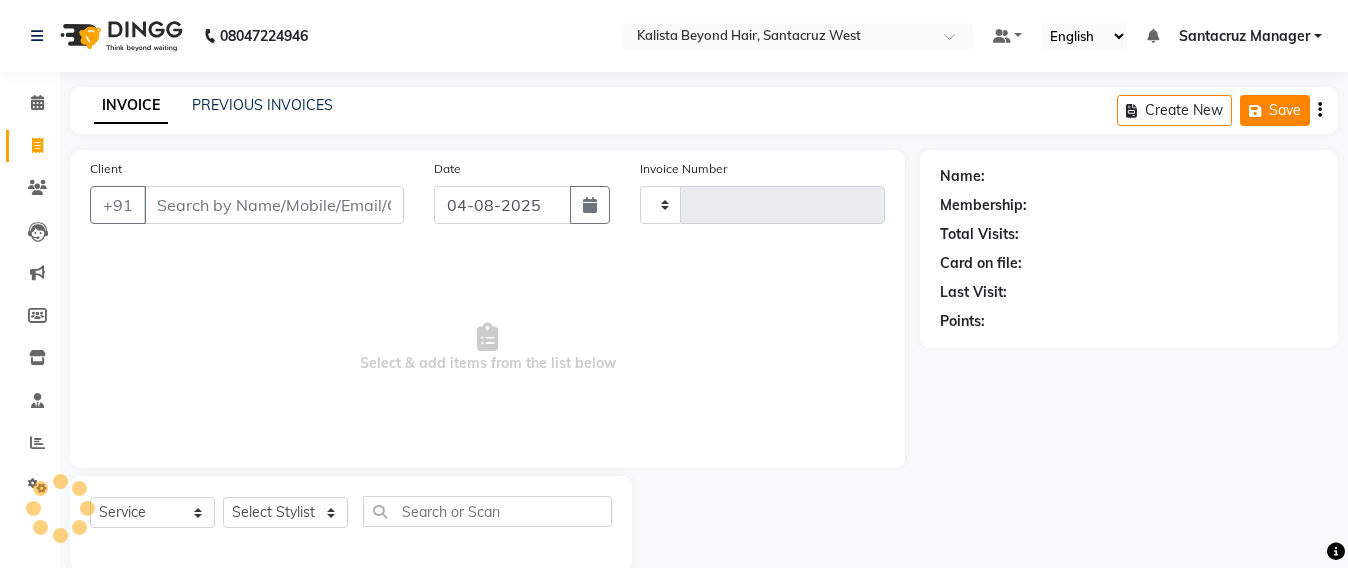 scroll, scrollTop: 33, scrollLeft: 0, axis: vertical 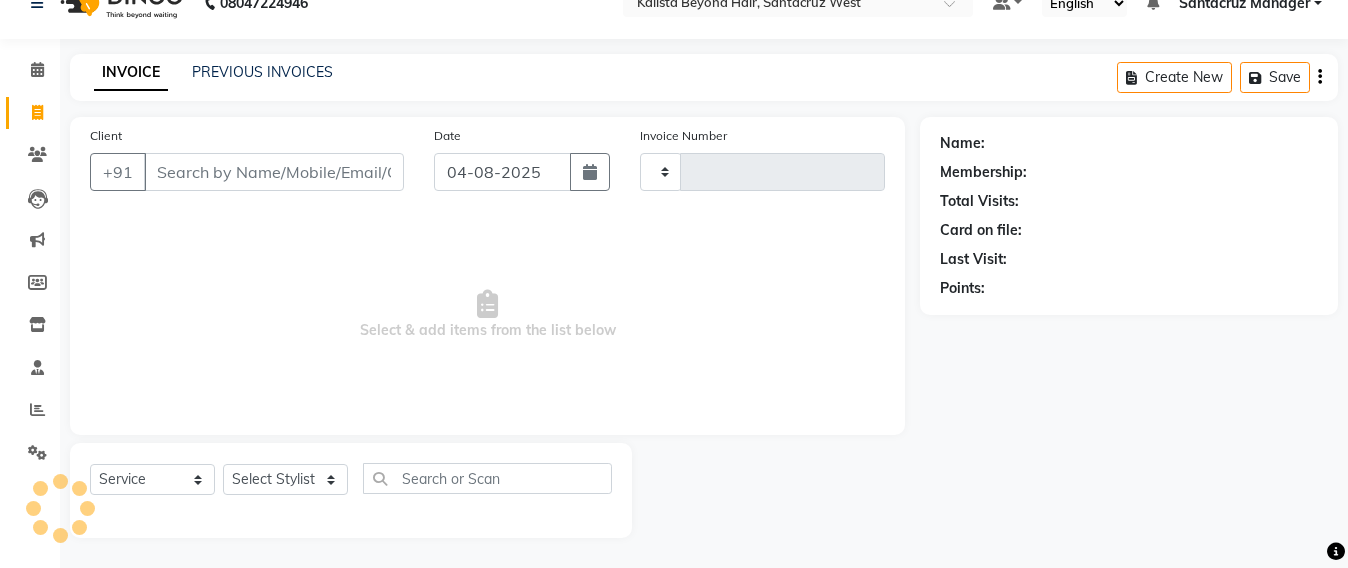 type on "5637" 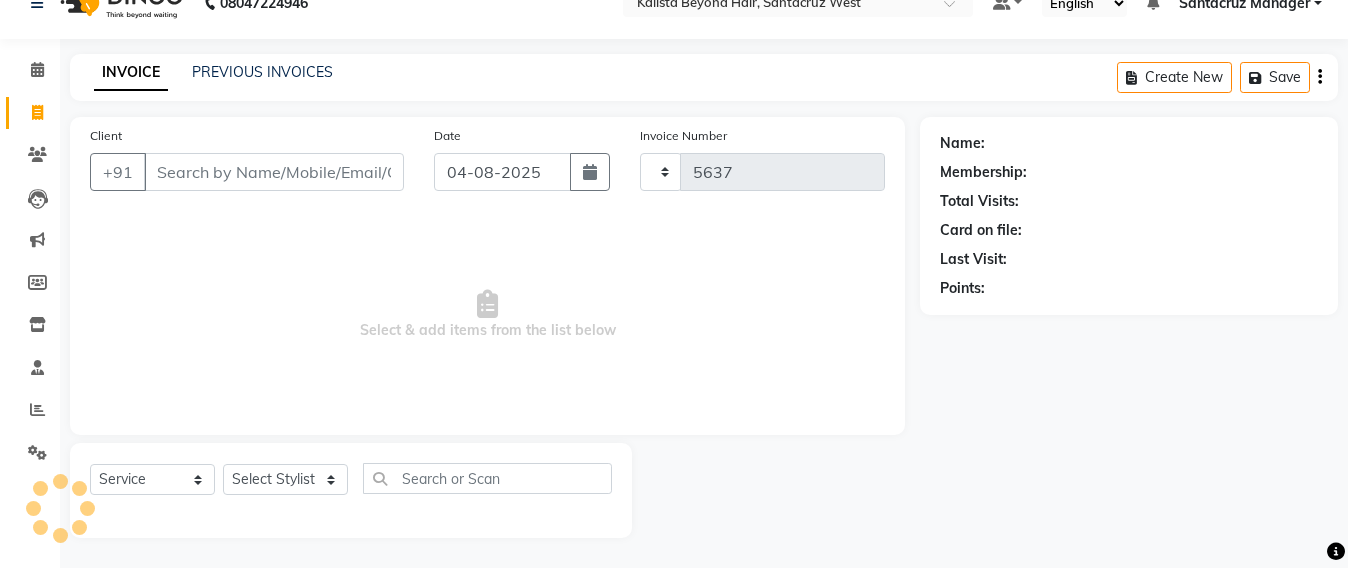 select on "6357" 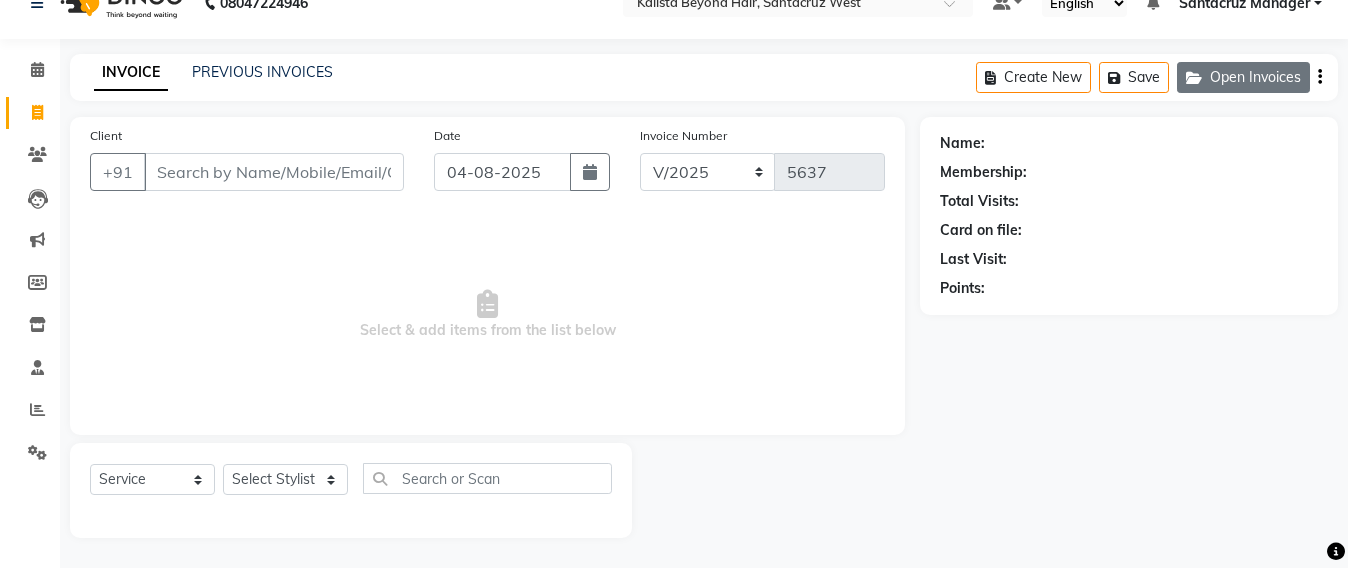 click on "Open Invoices" 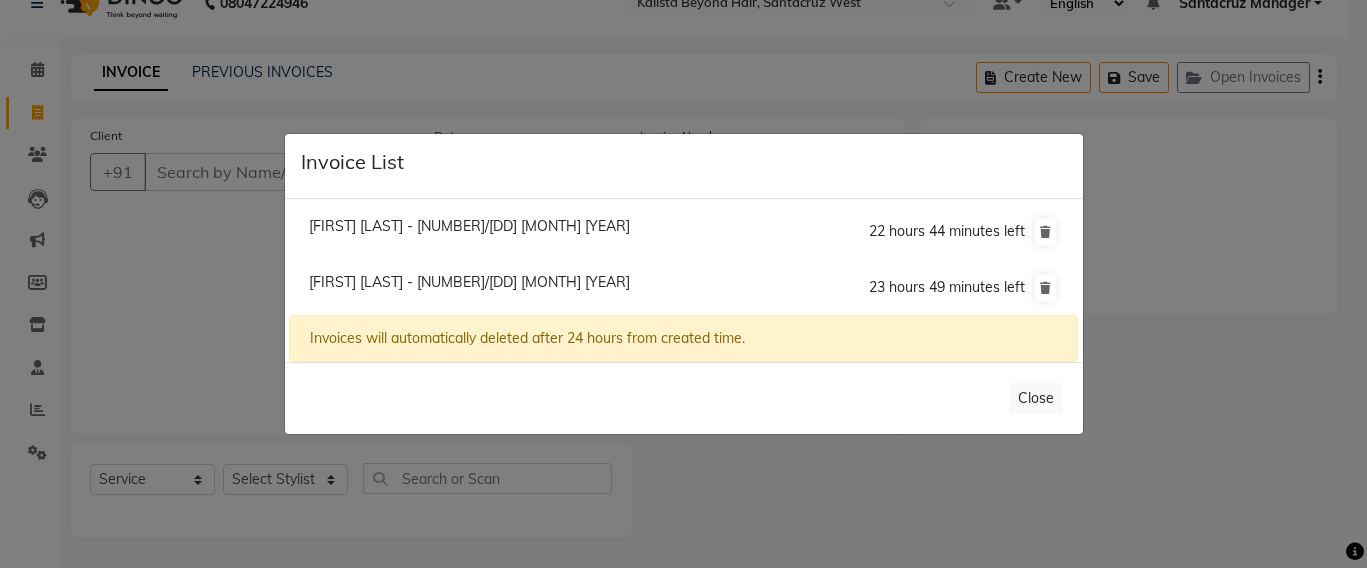 click on "[FIRST] [LAST] - [NUMBER]/[DD] [MONTH] [YEAR]" 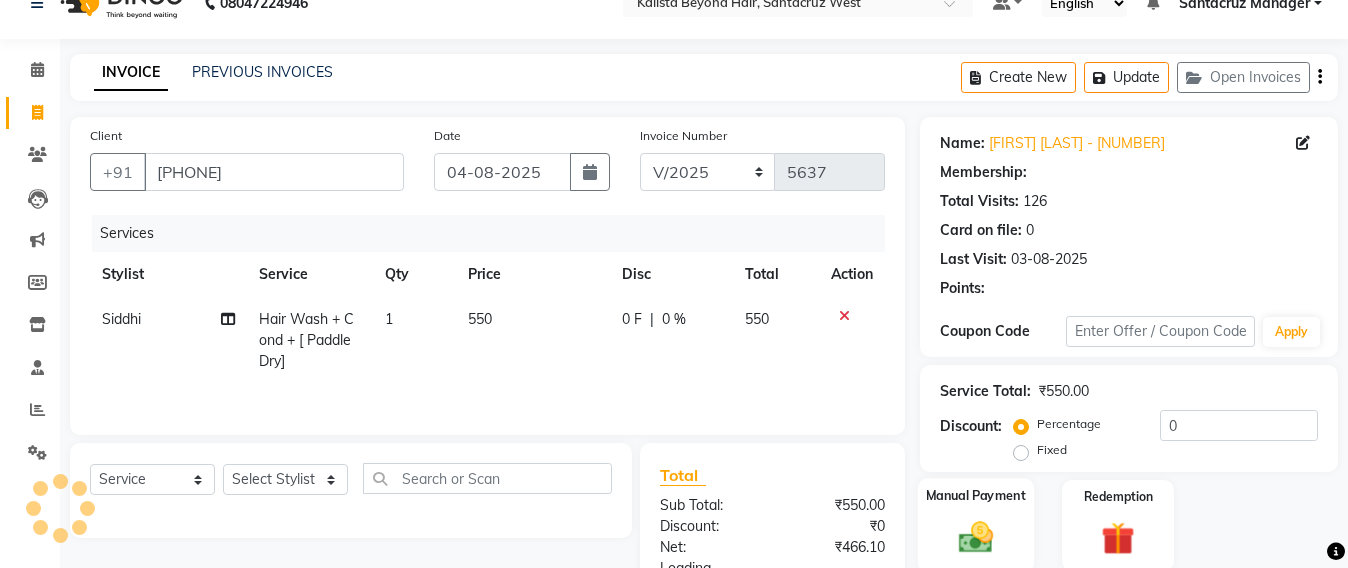 click 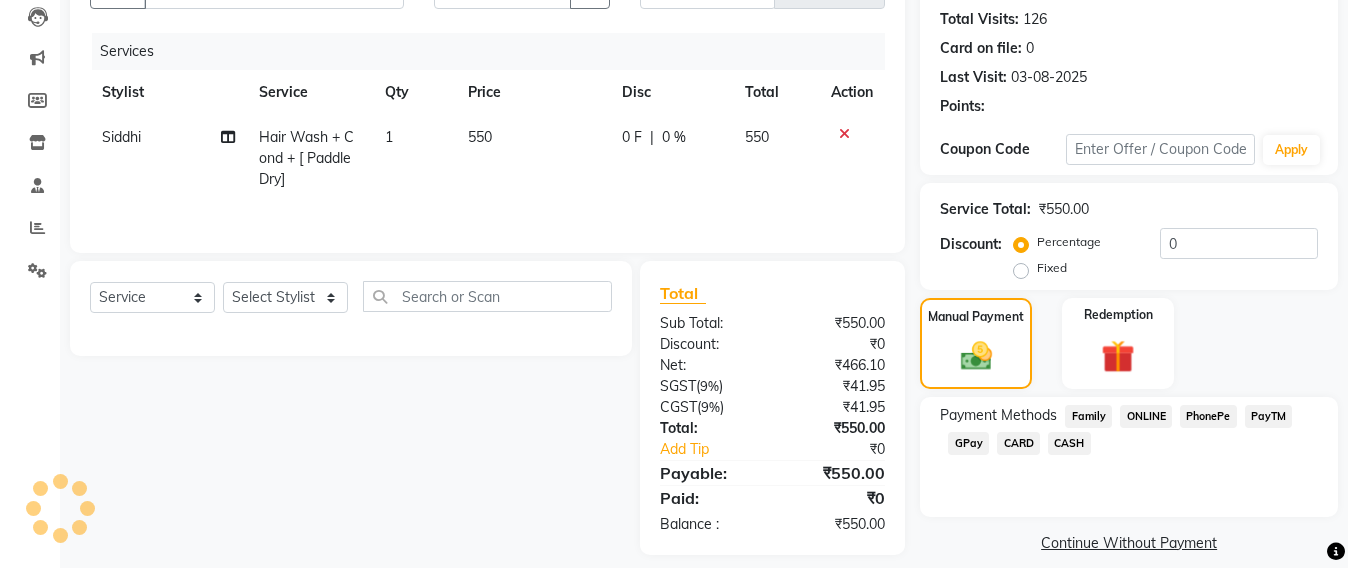 click on "GPay" 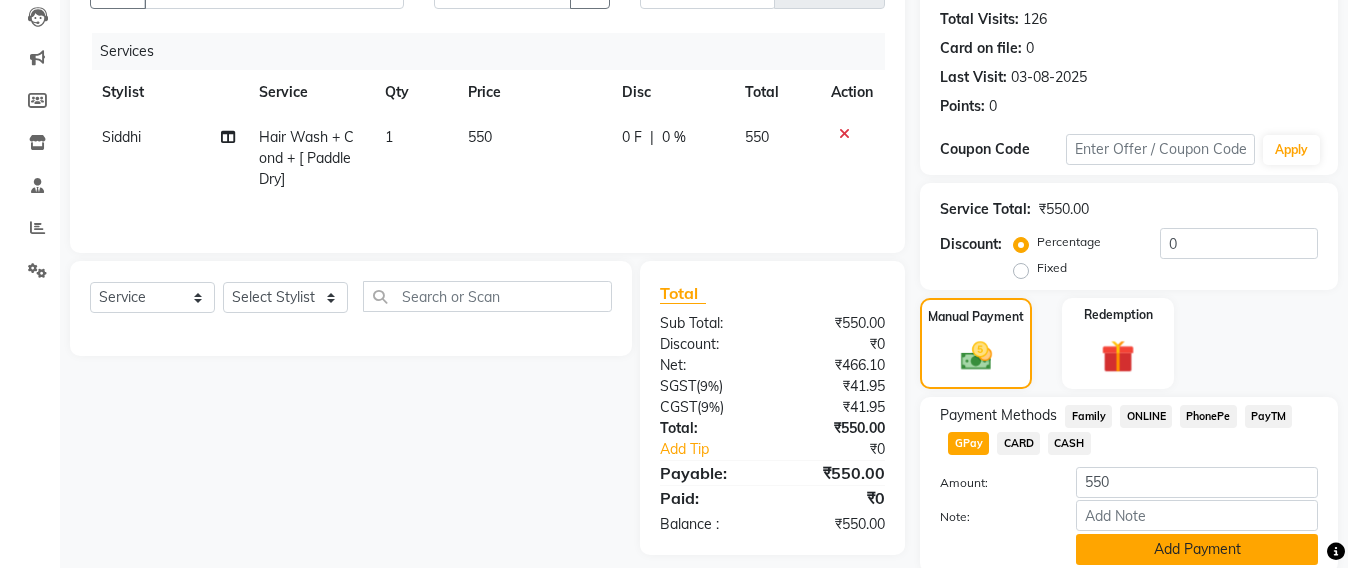click on "Add Payment" 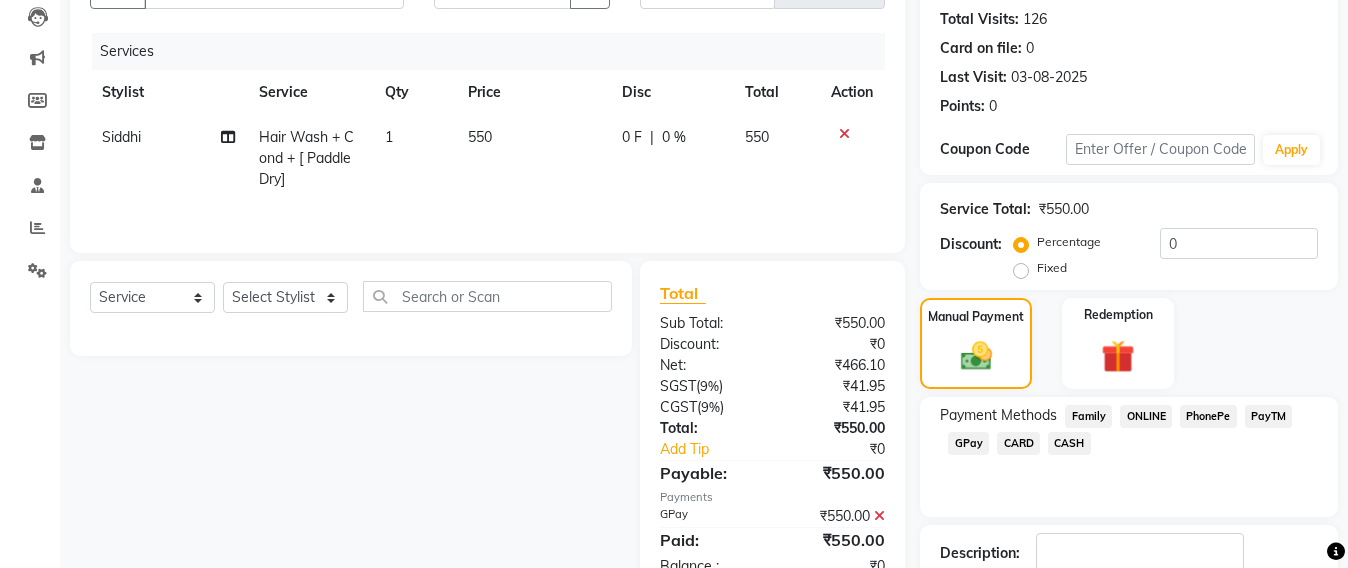 click on "Checkout" 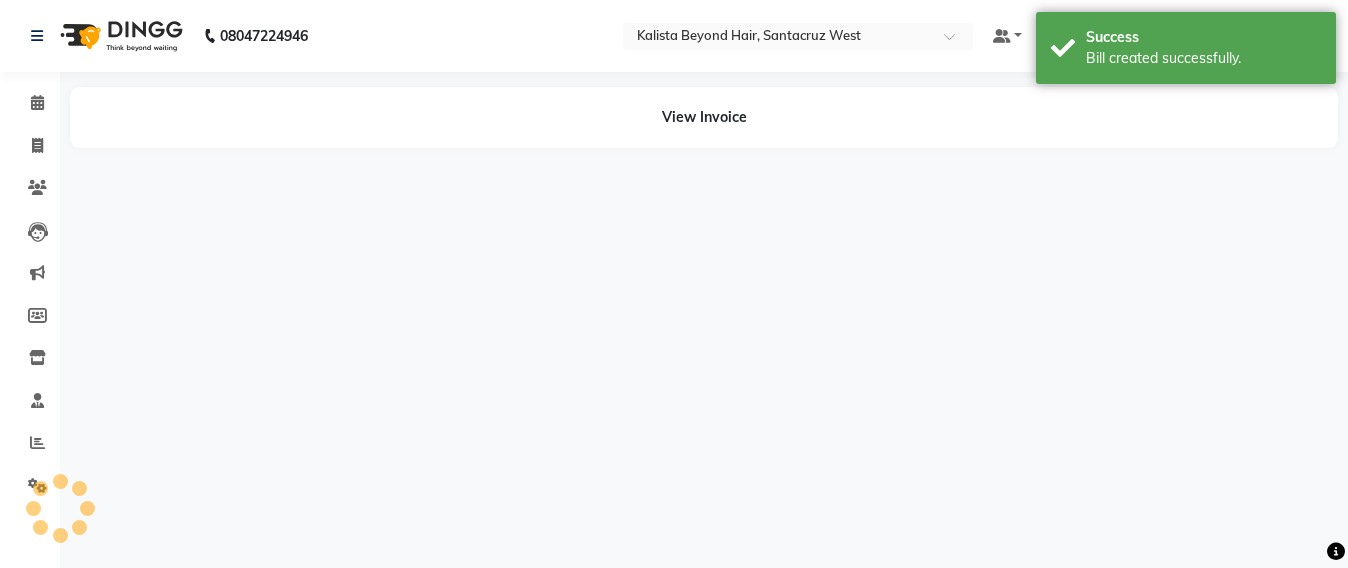 scroll, scrollTop: 0, scrollLeft: 0, axis: both 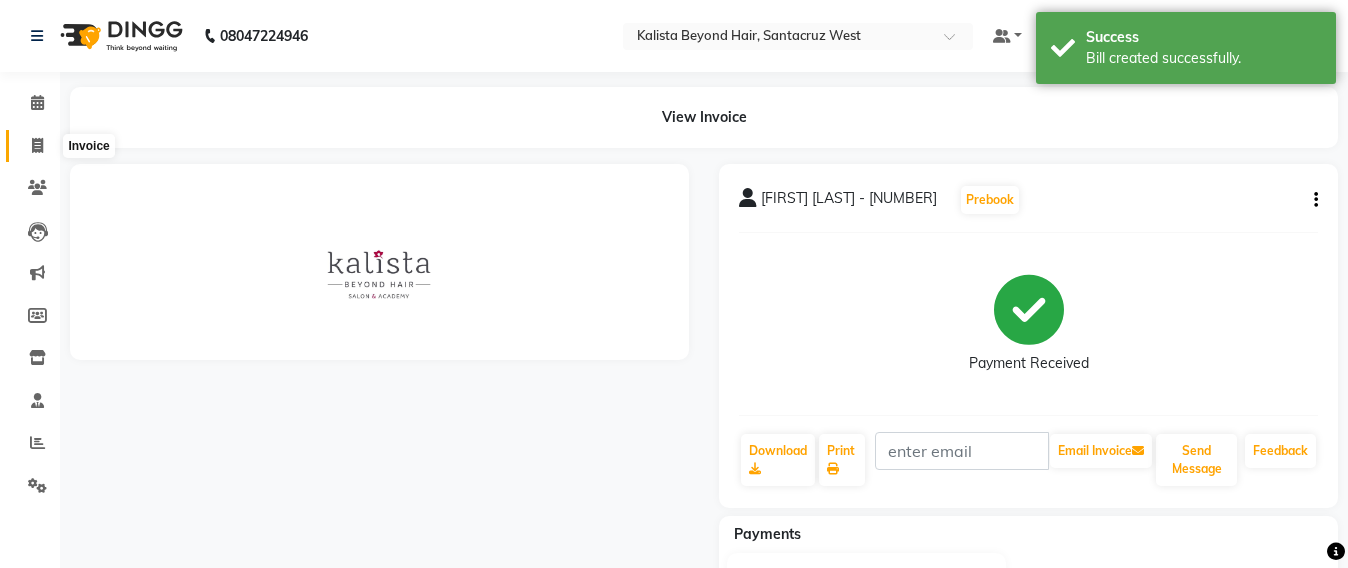 click 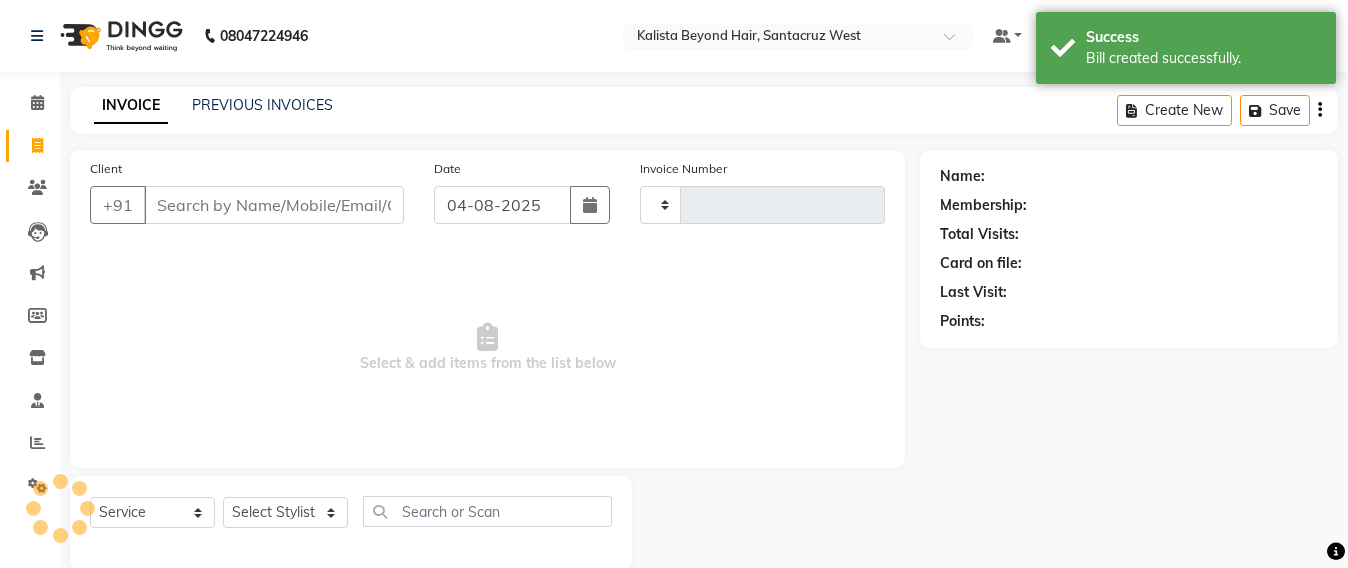 scroll, scrollTop: 33, scrollLeft: 0, axis: vertical 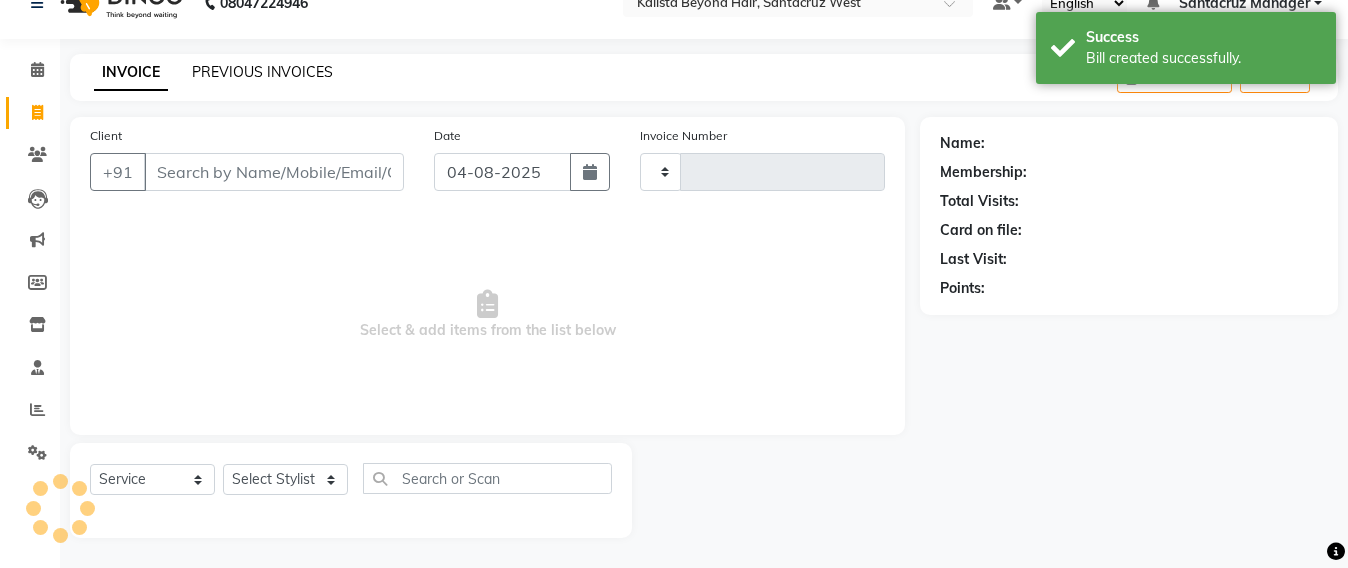 click on "PREVIOUS INVOICES" 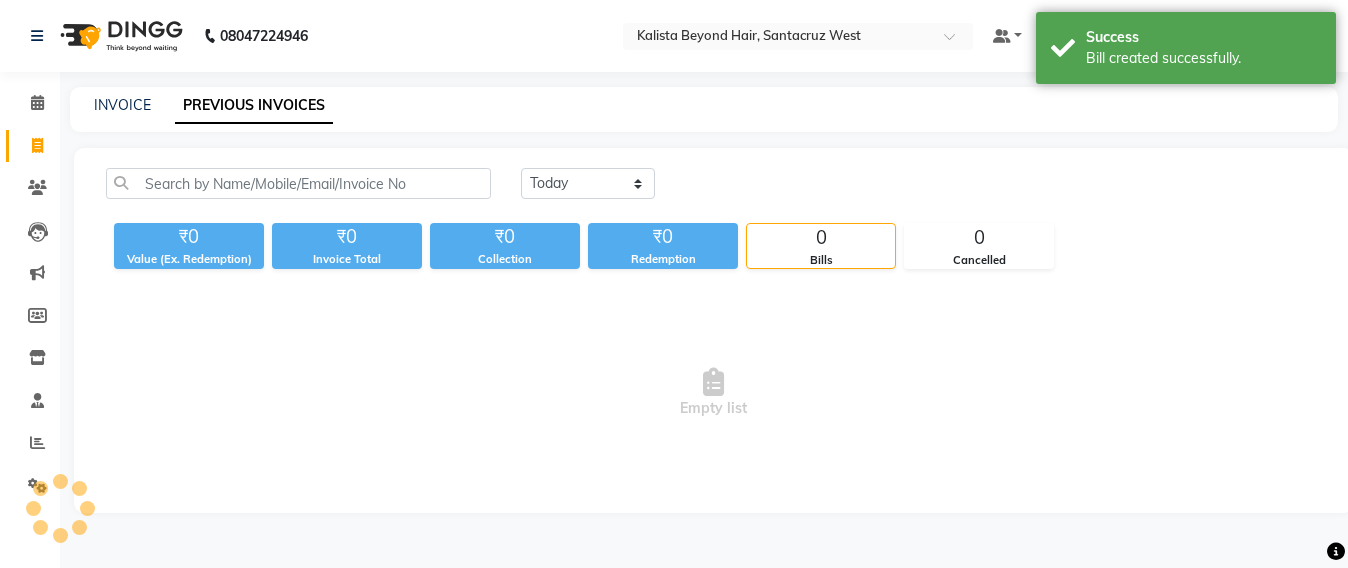 scroll, scrollTop: 0, scrollLeft: 0, axis: both 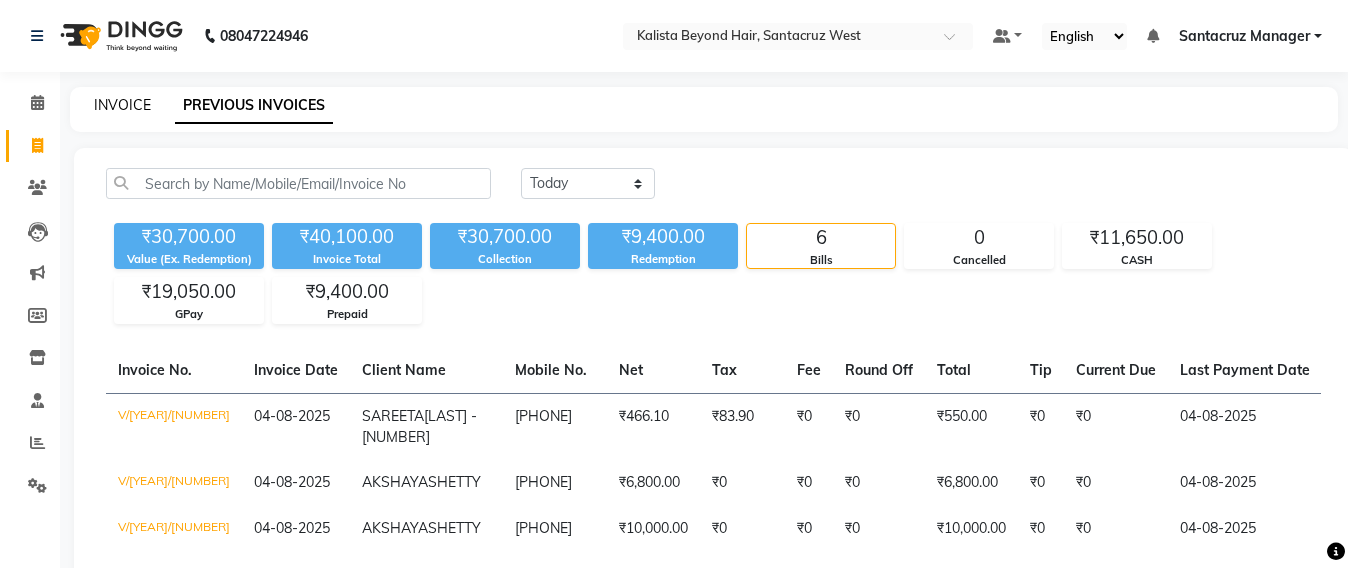 click on "INVOICE" 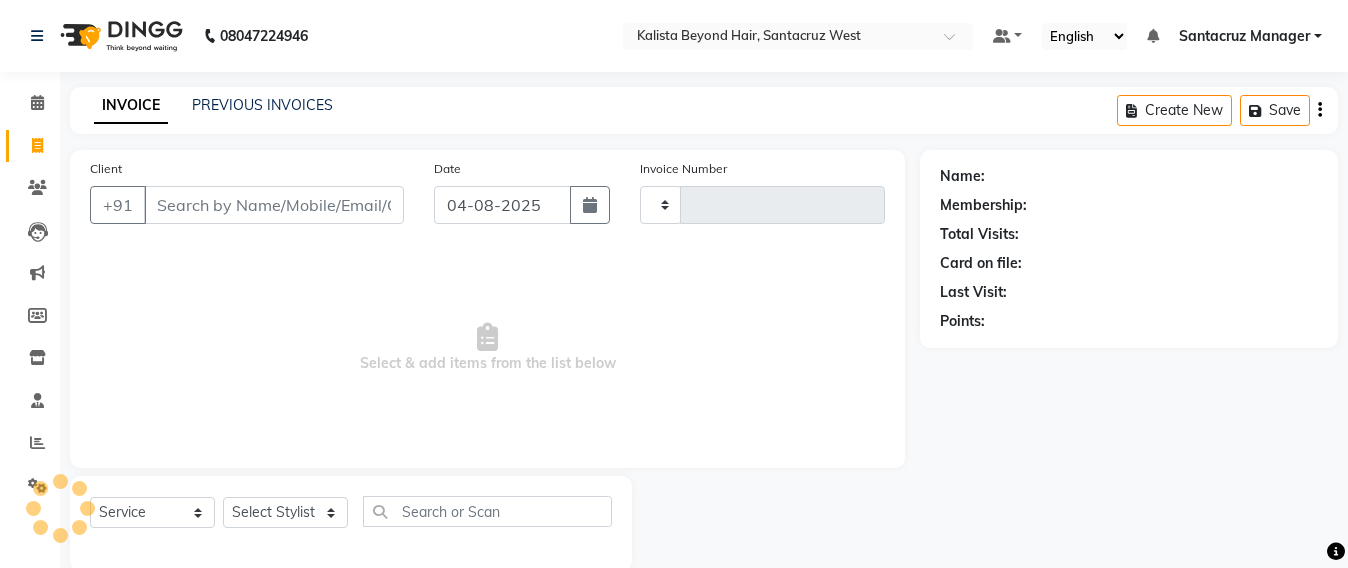 scroll, scrollTop: 33, scrollLeft: 0, axis: vertical 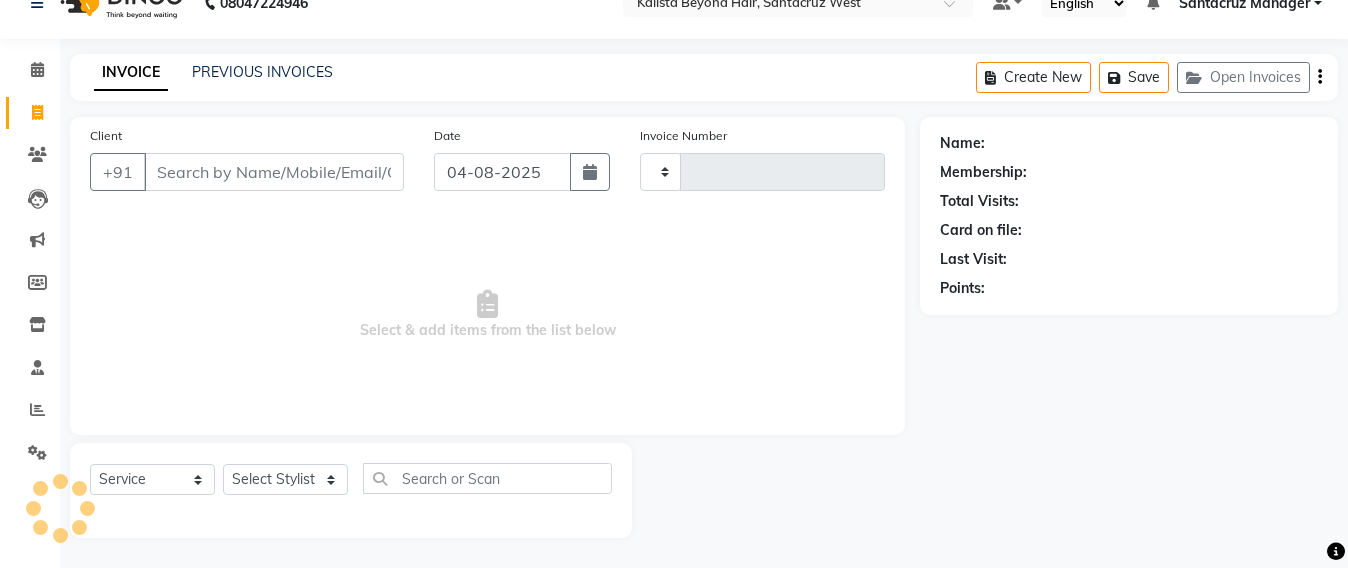 type on "5638" 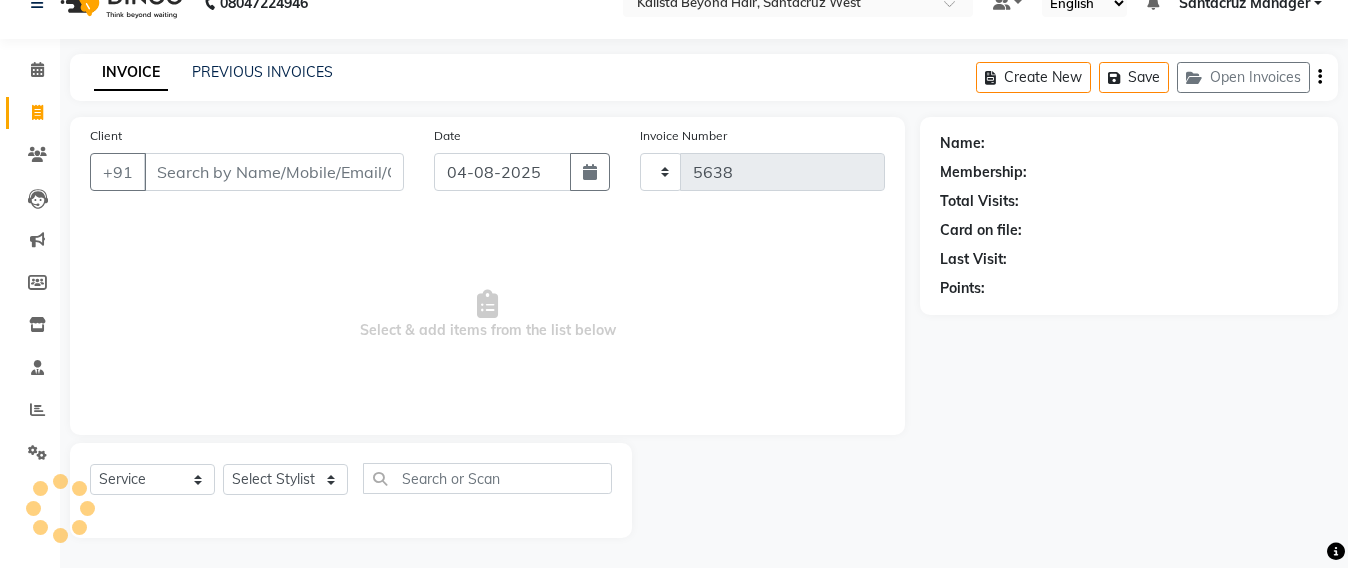 select on "6357" 